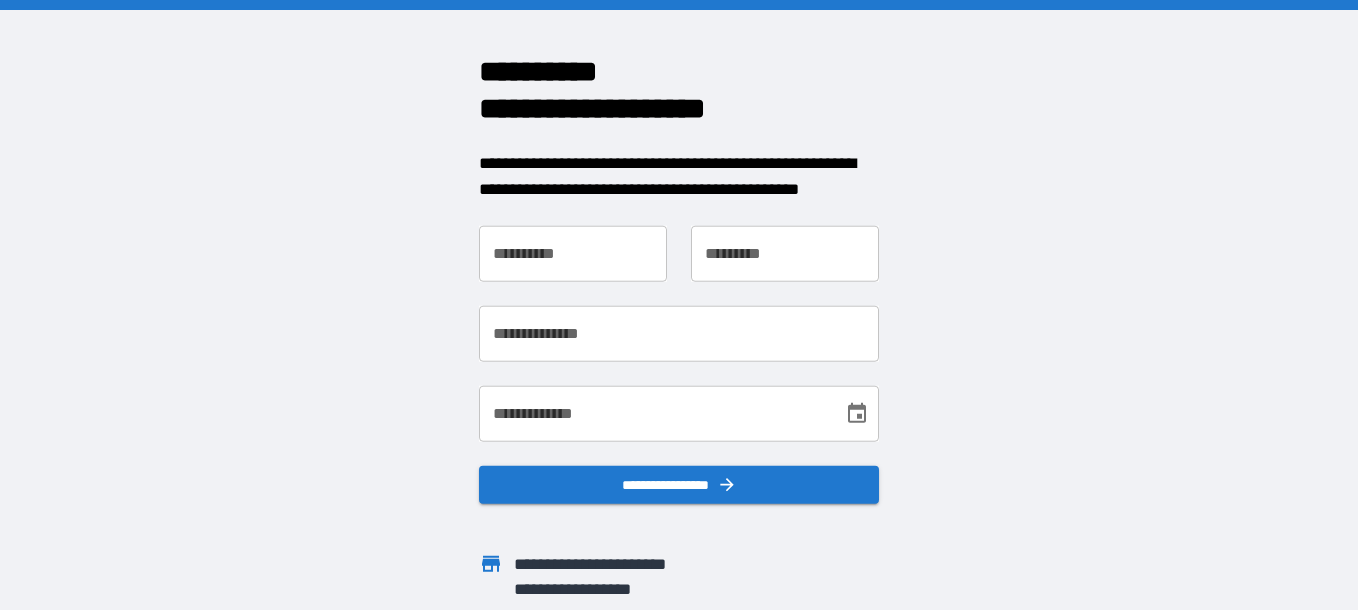 scroll, scrollTop: 0, scrollLeft: 0, axis: both 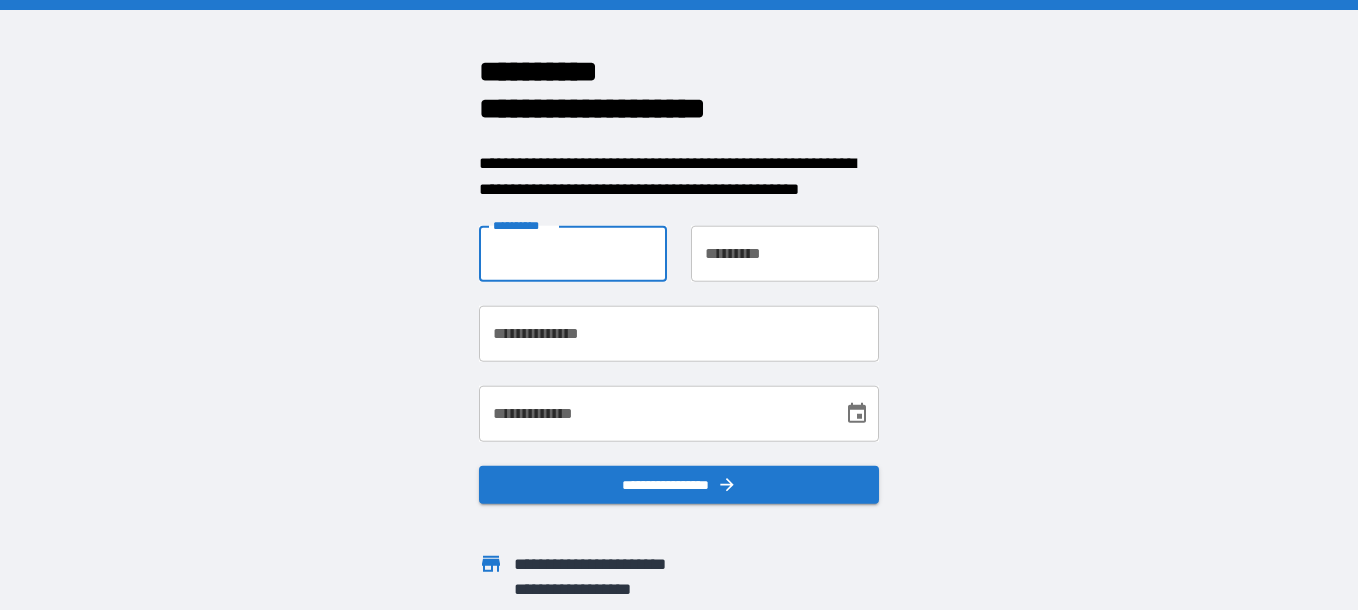 type on "******" 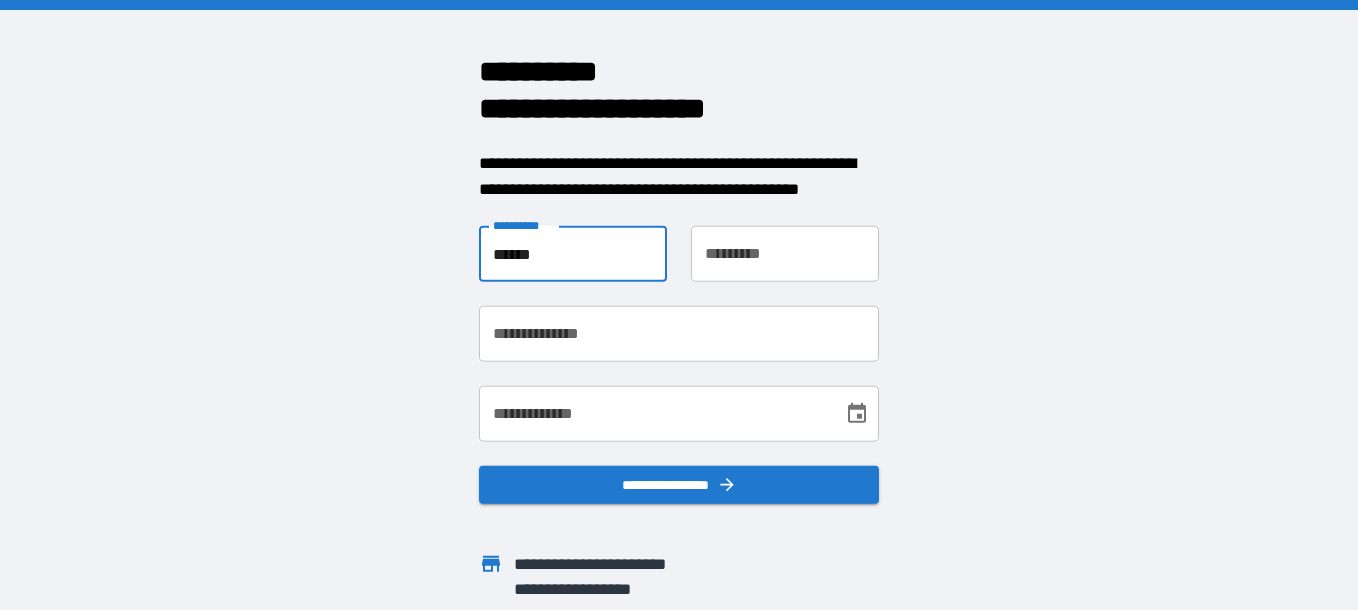 type on "******" 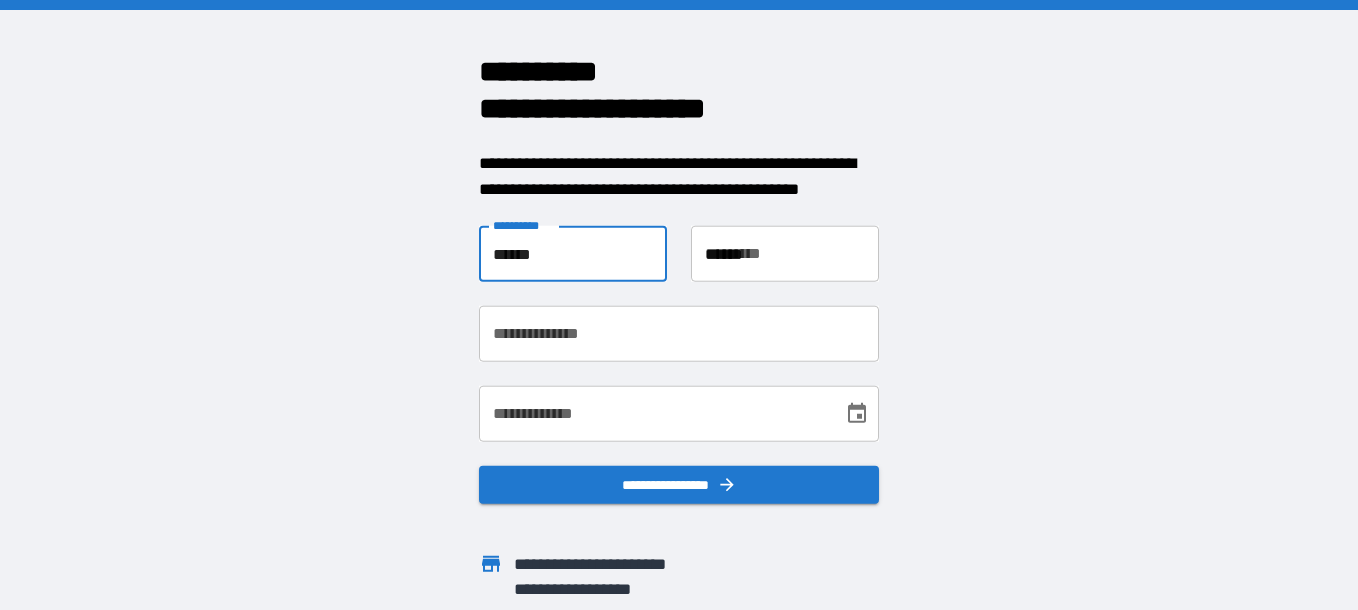 type on "**********" 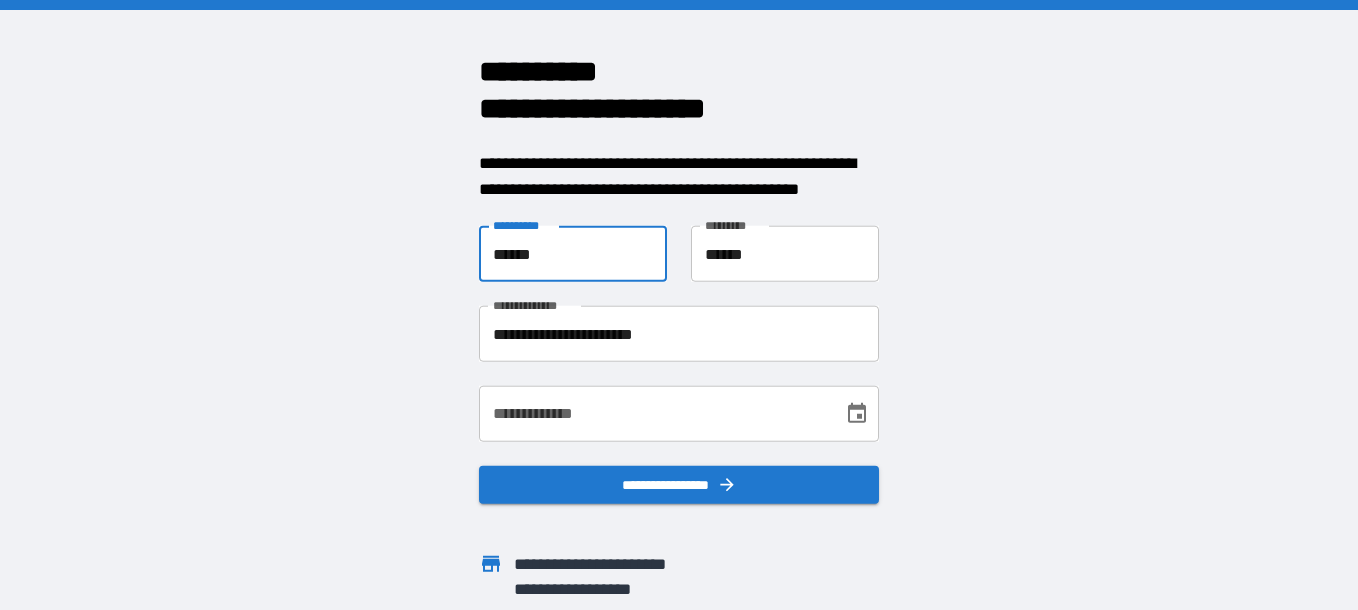 click 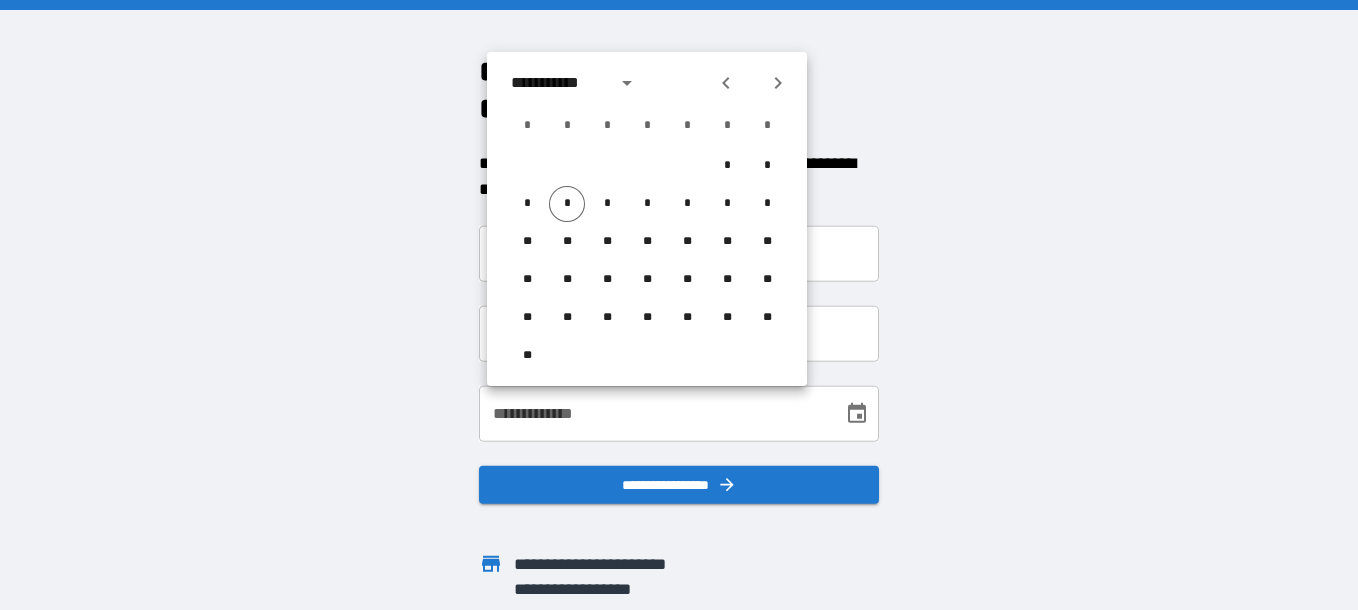 click on "**********" at bounding box center [679, 305] 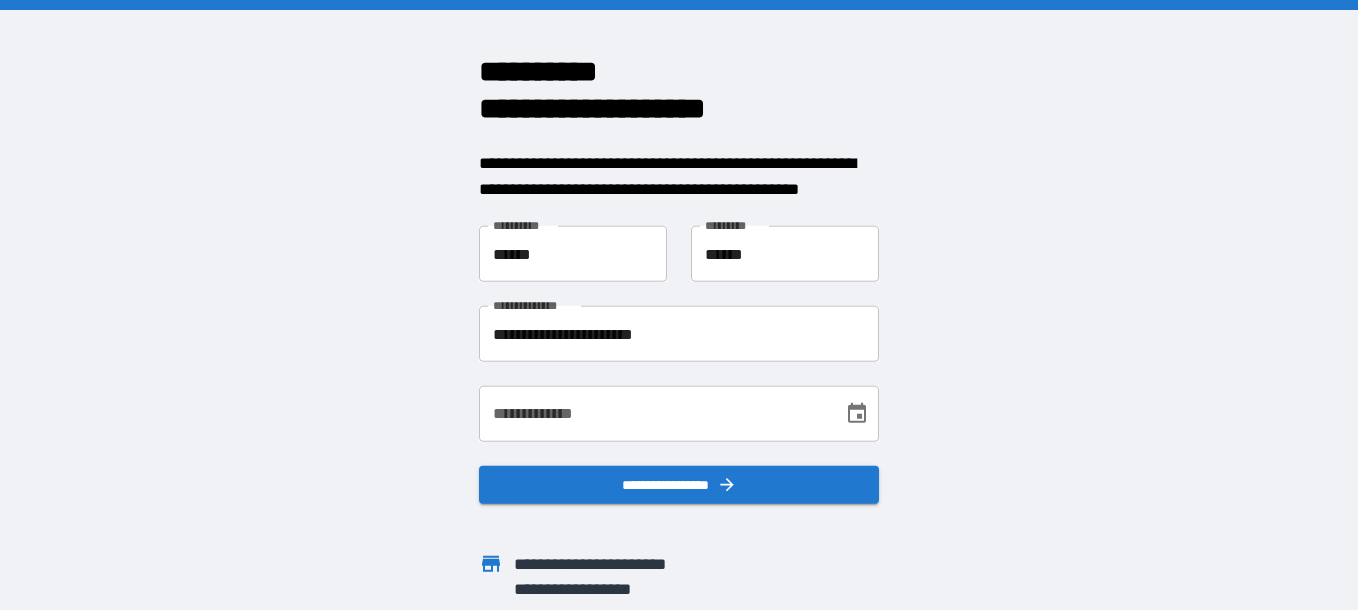 click on "**********" at bounding box center [679, 305] 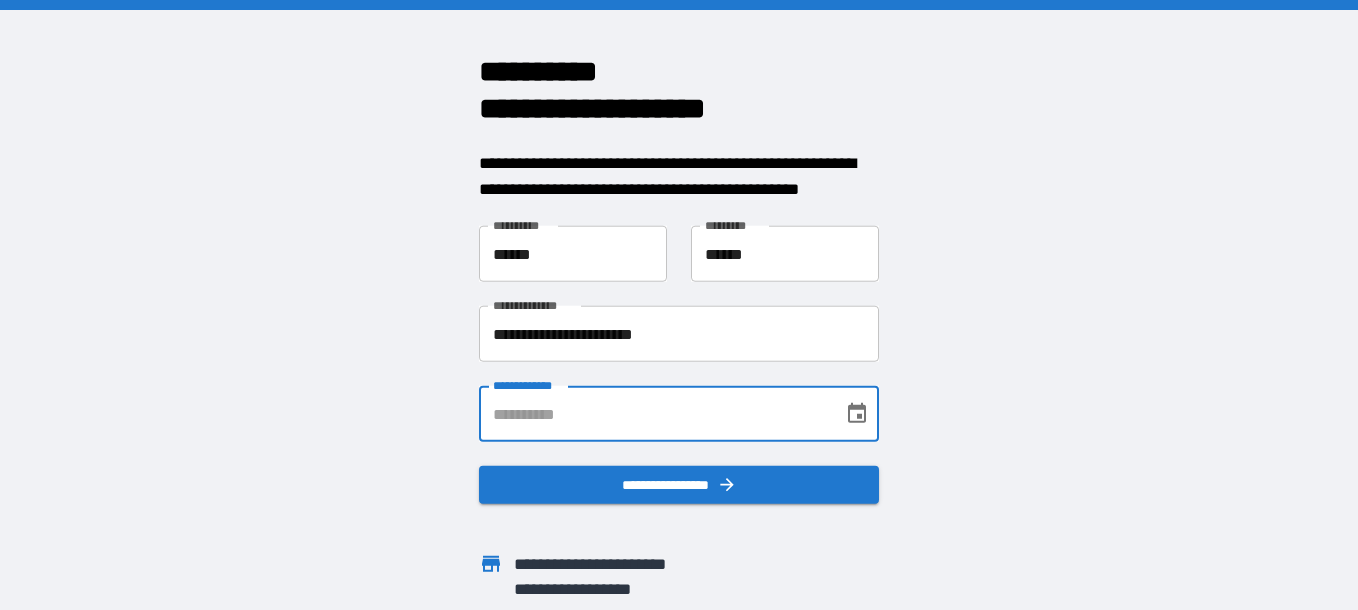 click on "**********" at bounding box center (654, 414) 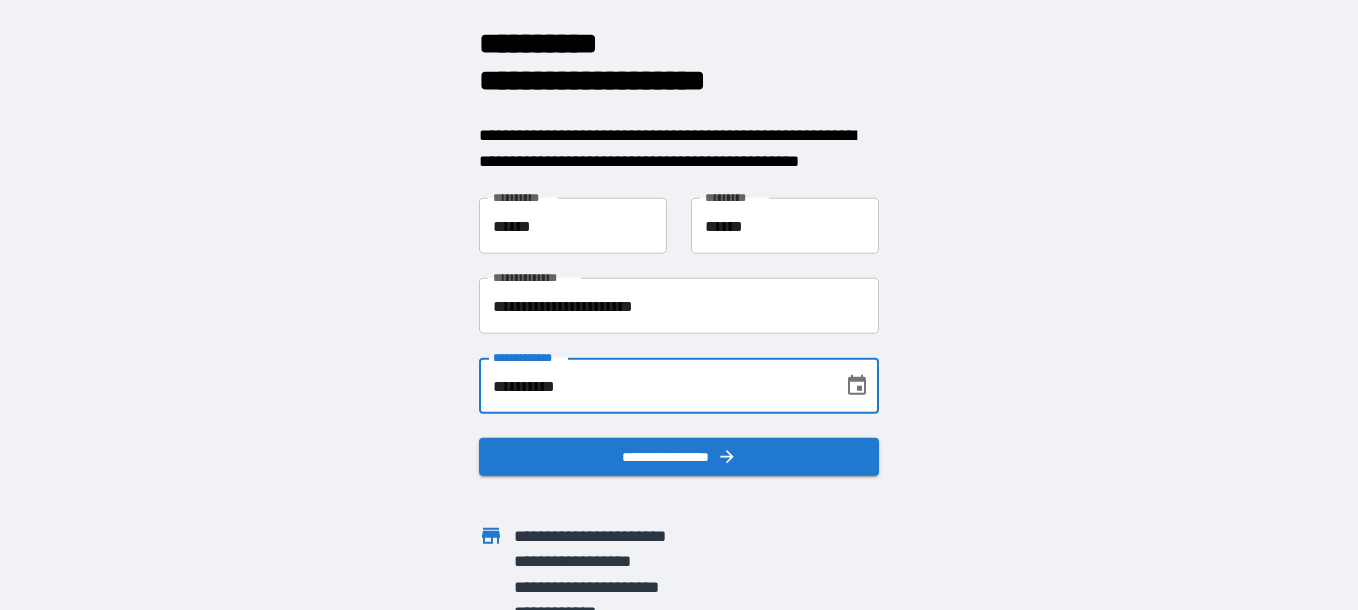 scroll, scrollTop: 43, scrollLeft: 0, axis: vertical 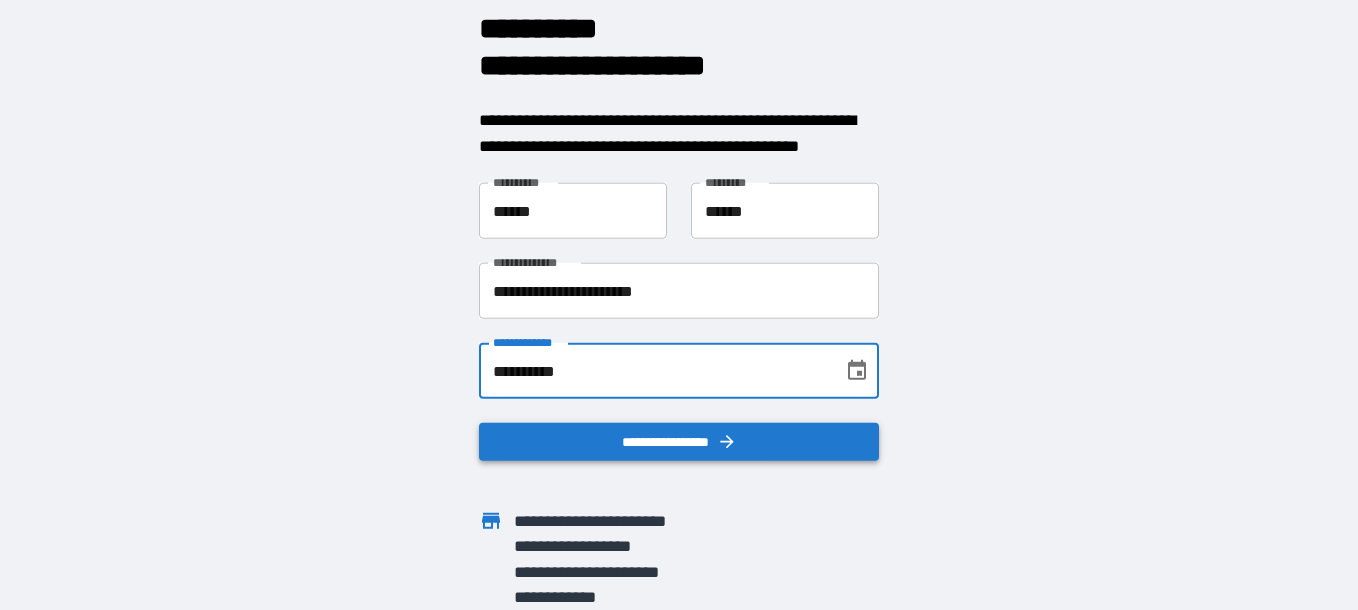 type on "**********" 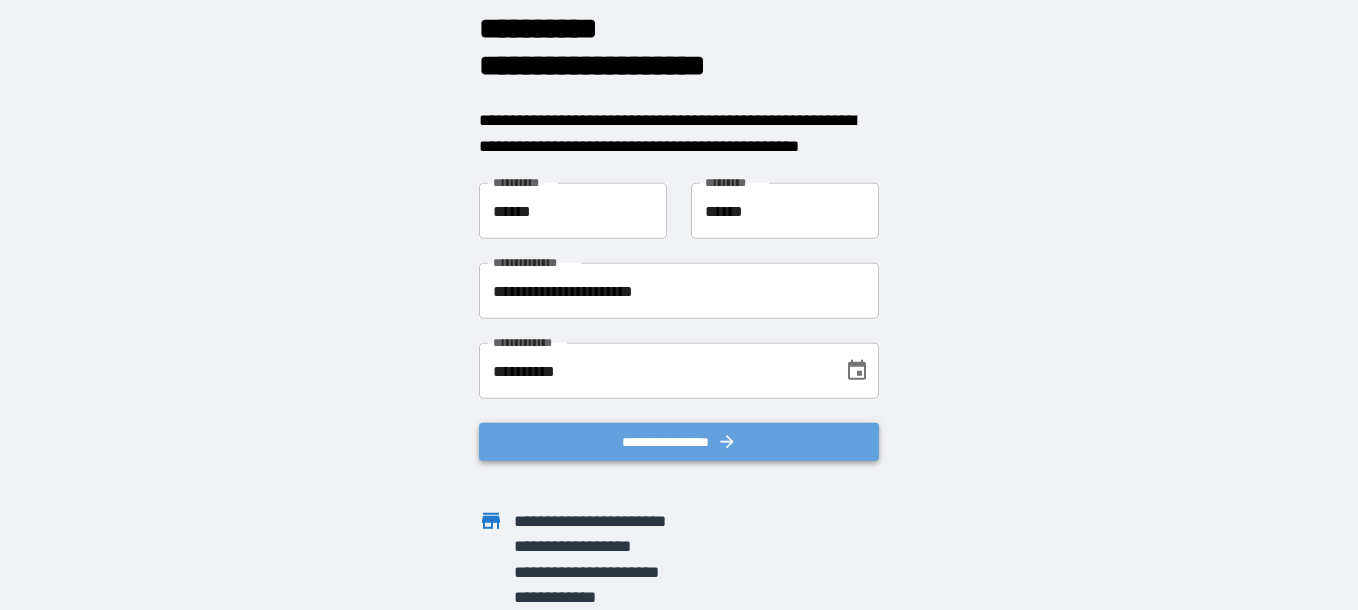 click on "**********" at bounding box center (679, 442) 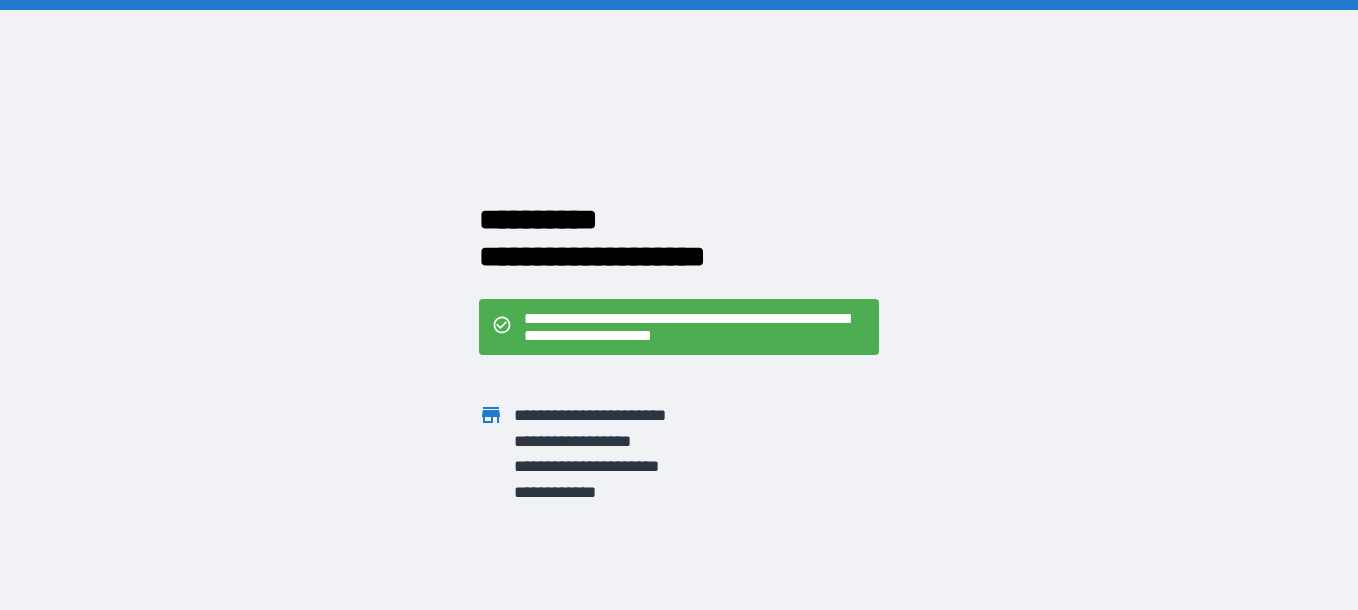 scroll, scrollTop: 0, scrollLeft: 0, axis: both 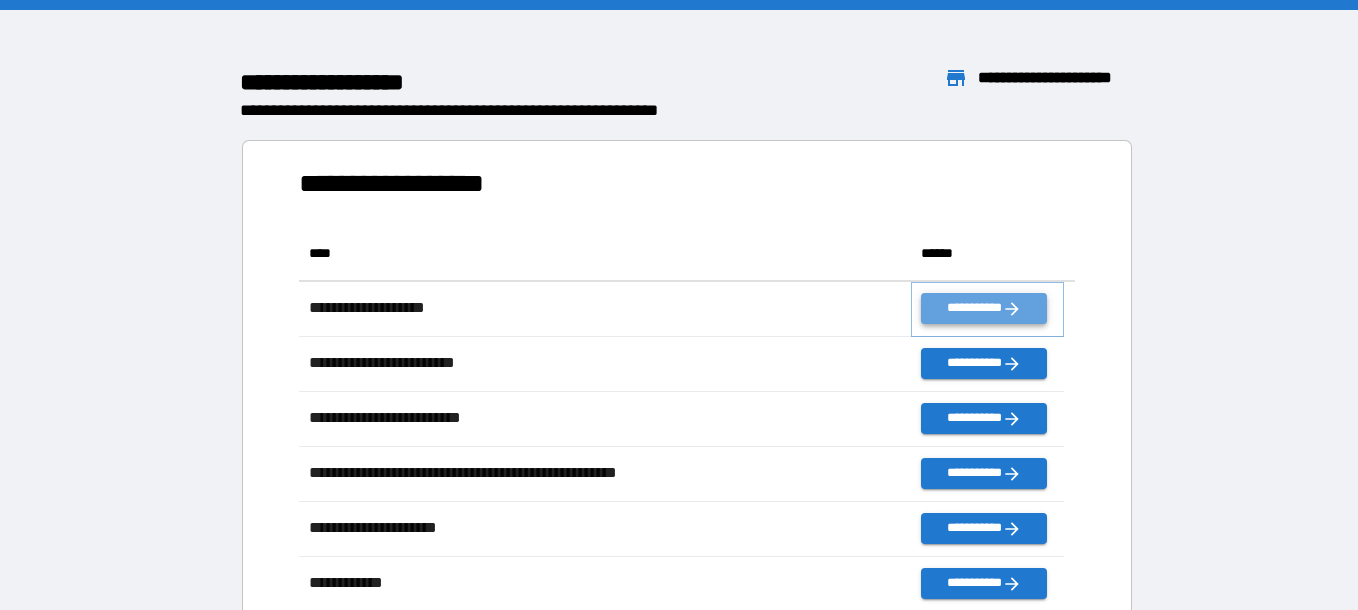 click on "**********" at bounding box center [983, 308] 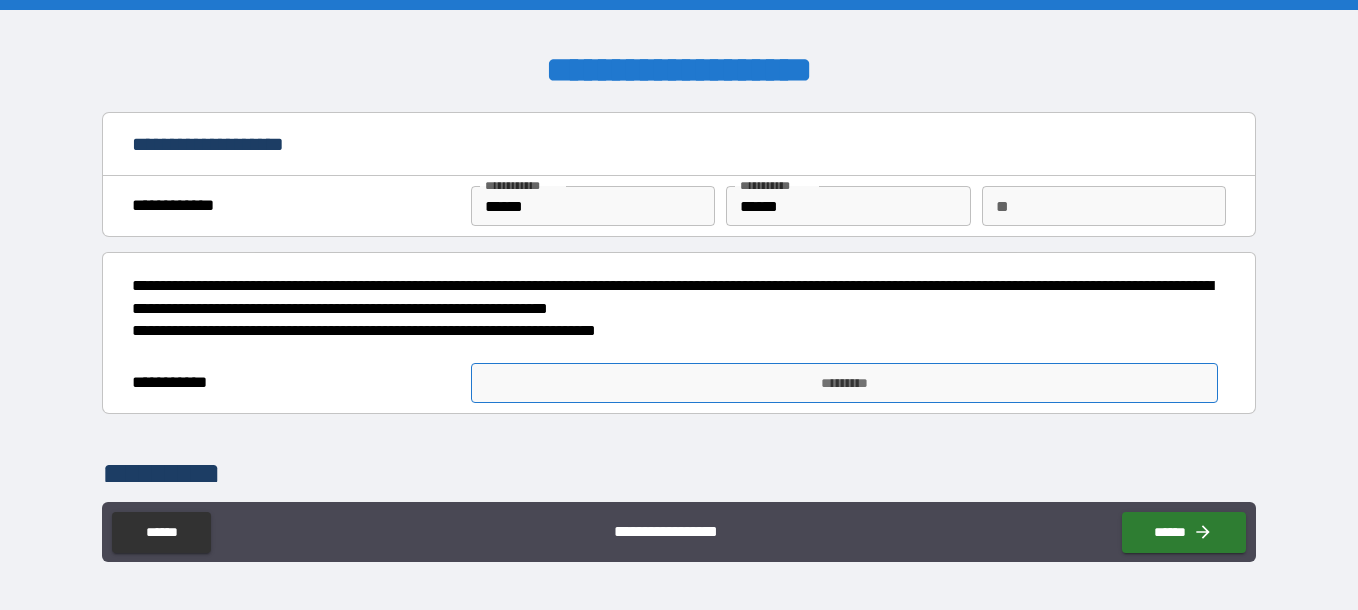 click on "*********" at bounding box center [844, 383] 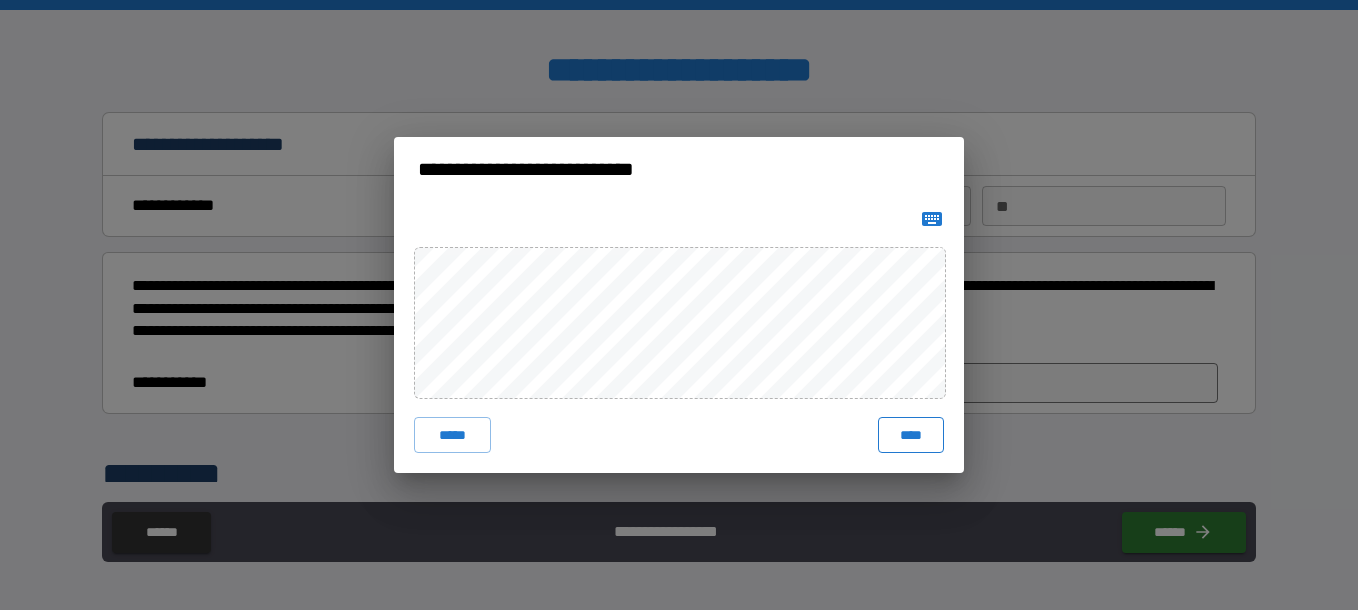 click on "****" at bounding box center [911, 435] 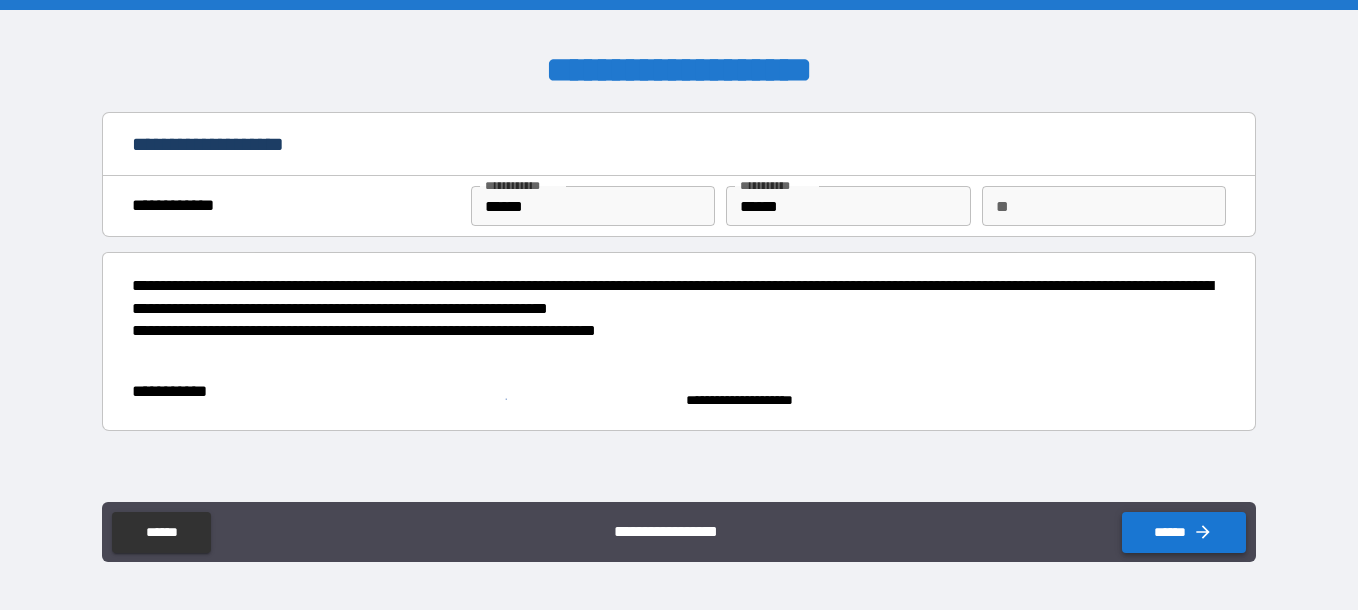 click on "******" at bounding box center [1184, 532] 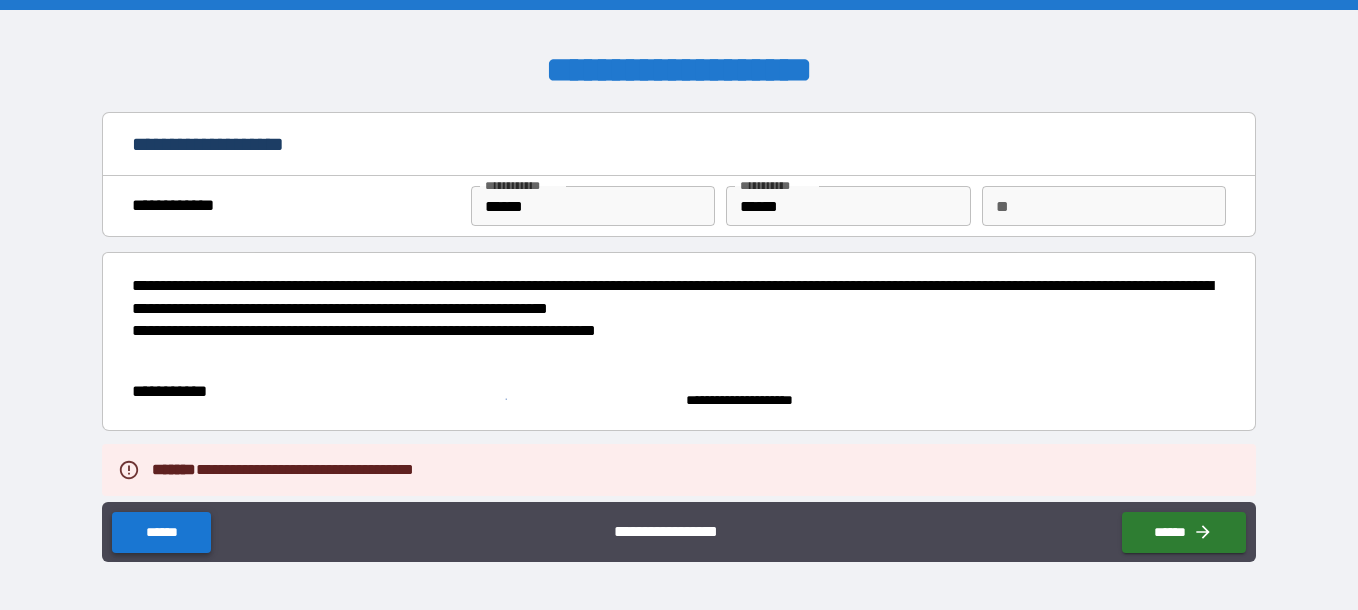 click on "******" at bounding box center [161, 532] 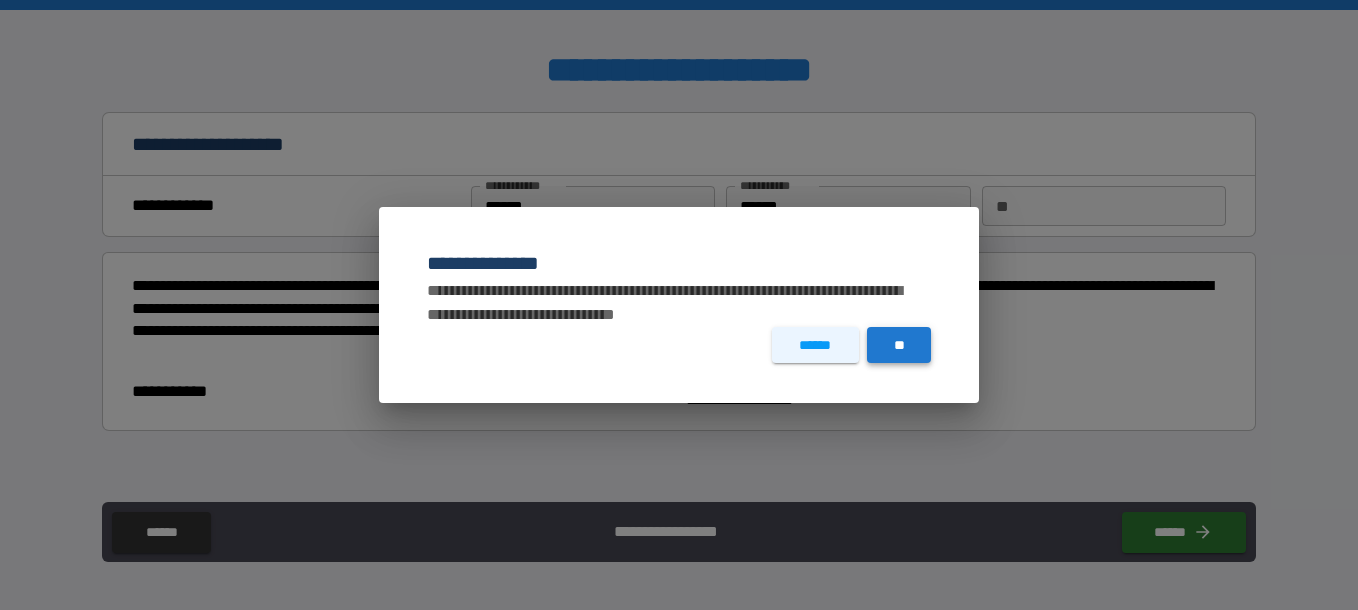 click on "**" at bounding box center [899, 345] 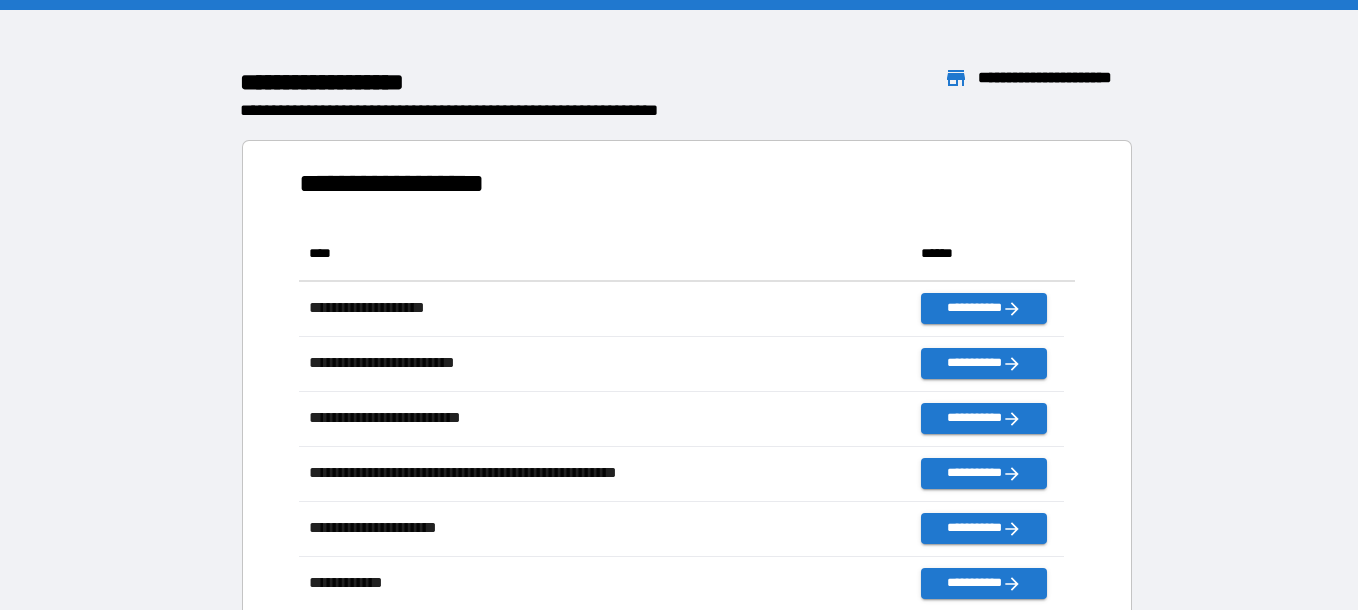 scroll, scrollTop: 16, scrollLeft: 16, axis: both 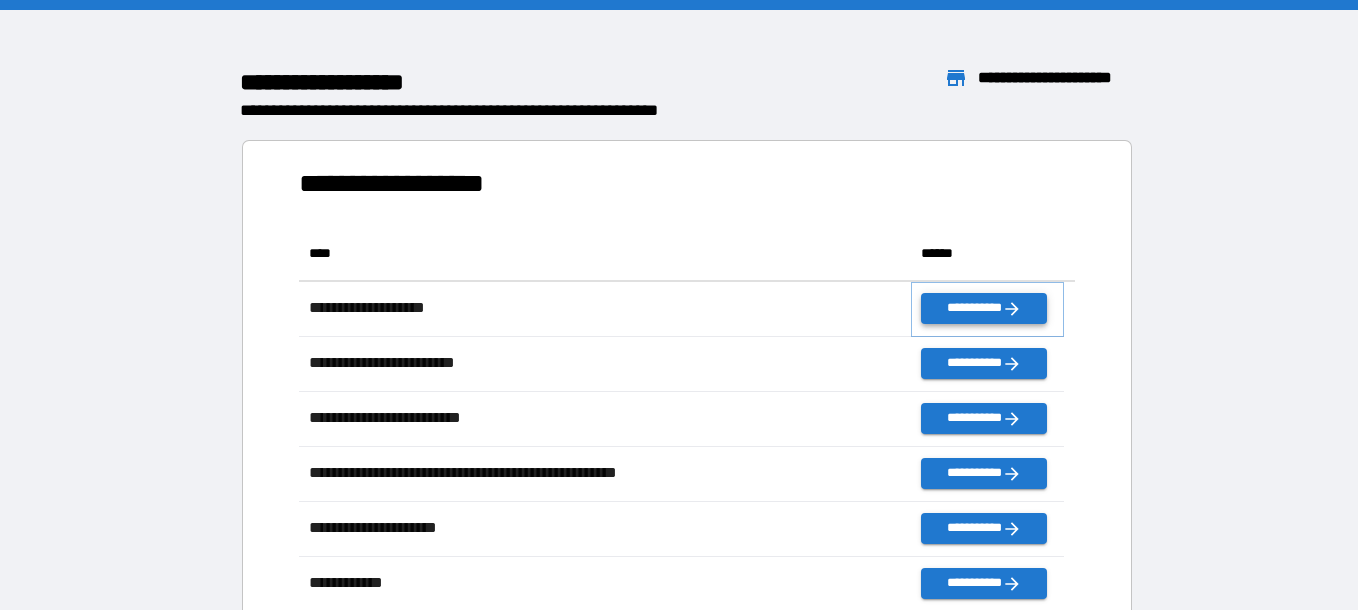 click on "**********" at bounding box center (983, 308) 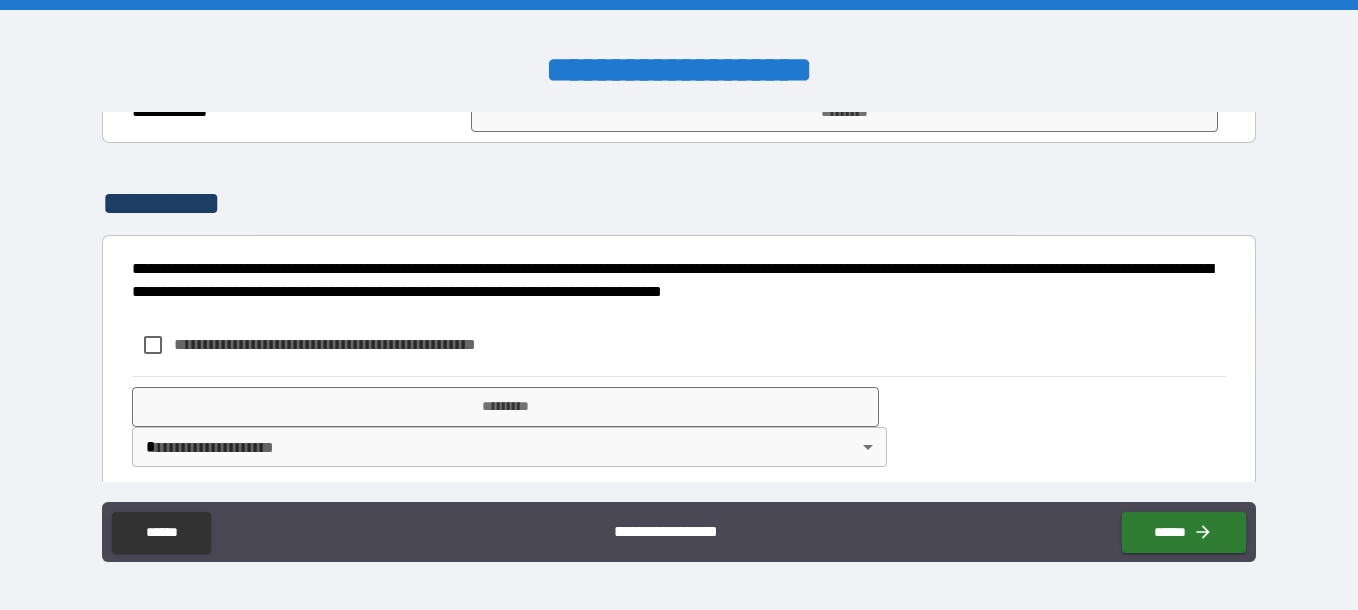 scroll, scrollTop: 287, scrollLeft: 0, axis: vertical 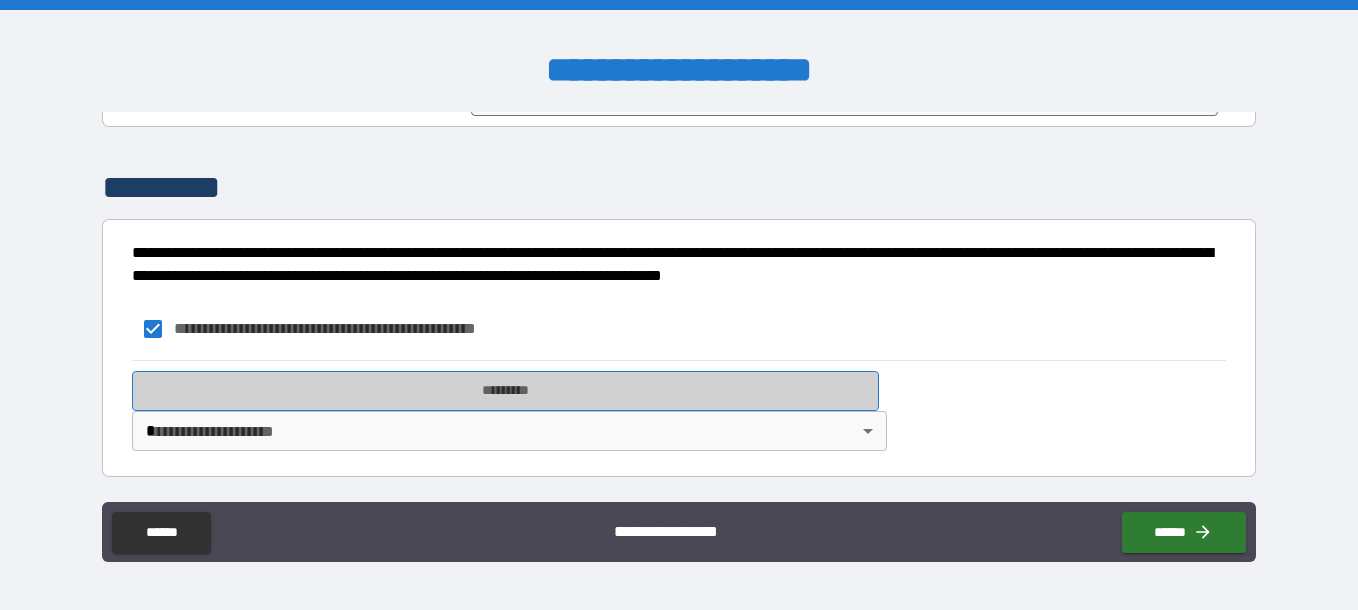 click on "*********" at bounding box center [505, 391] 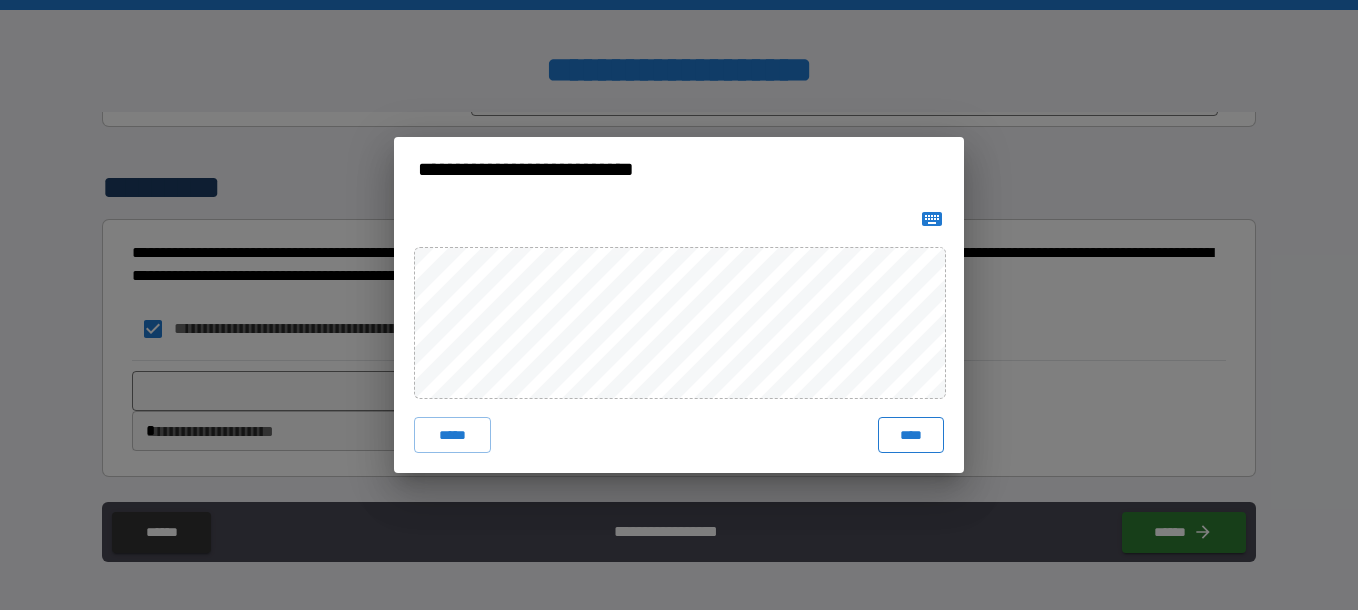 click on "****" at bounding box center [911, 435] 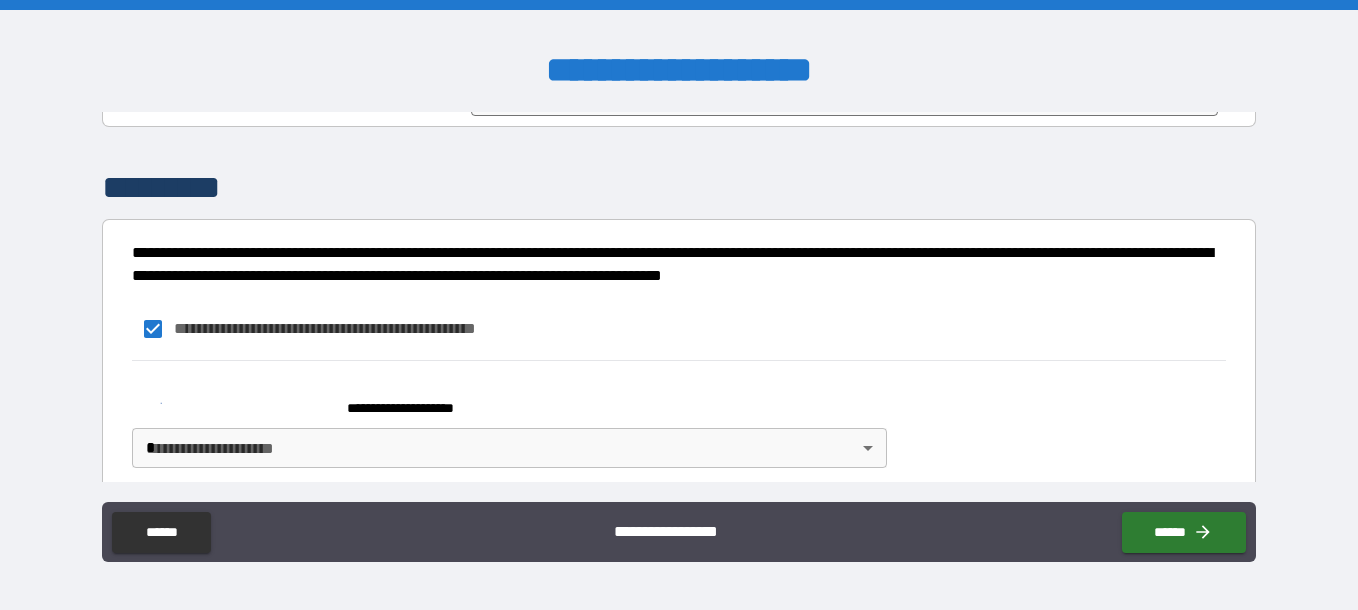 click on "**********" at bounding box center [505, 399] 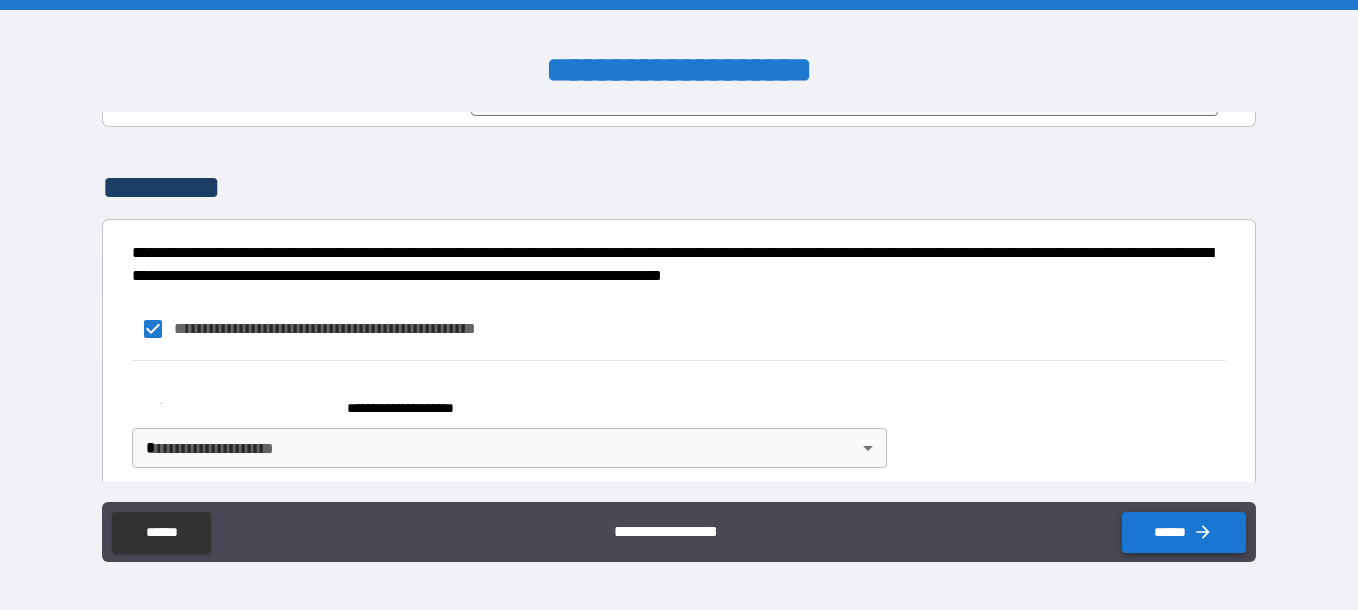 click on "******" at bounding box center [1184, 532] 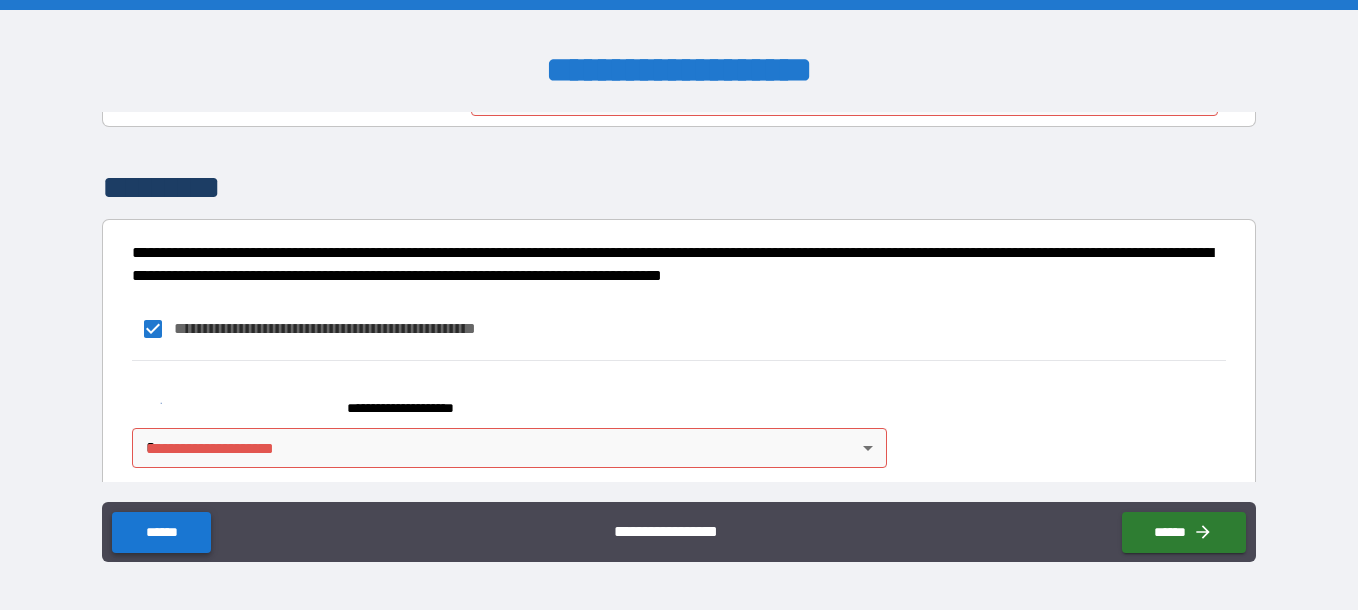 click on "******" at bounding box center [161, 532] 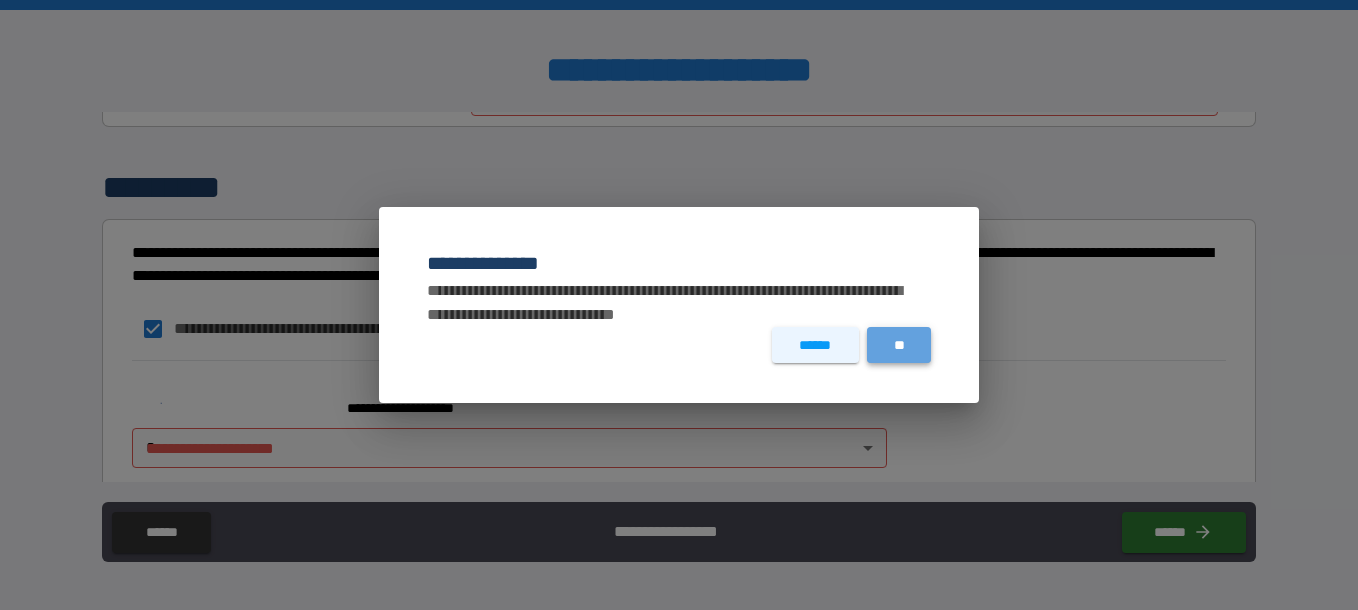 click on "**" at bounding box center [899, 345] 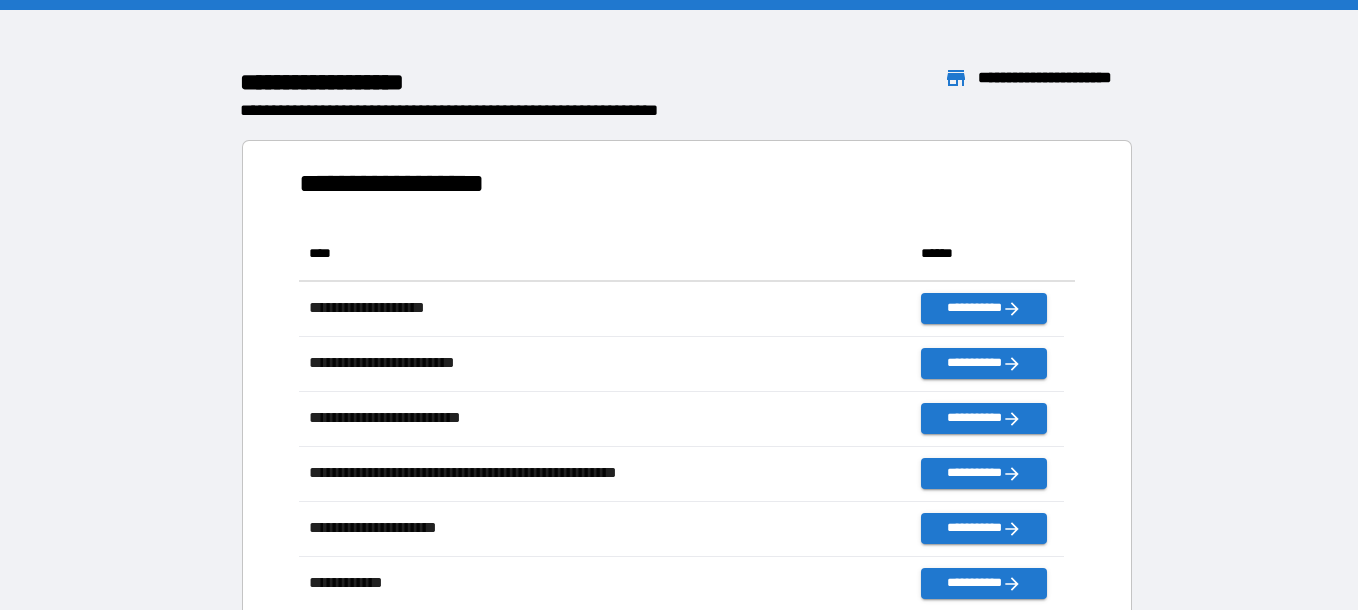 scroll, scrollTop: 16, scrollLeft: 16, axis: both 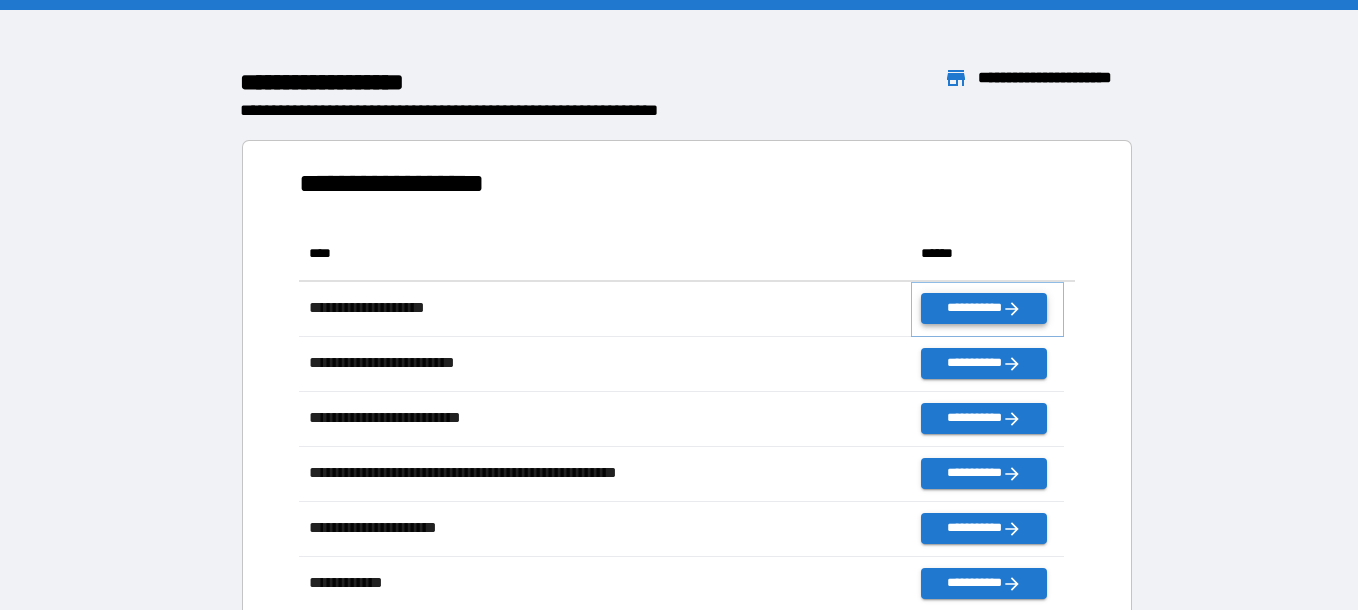 click on "**********" at bounding box center [983, 308] 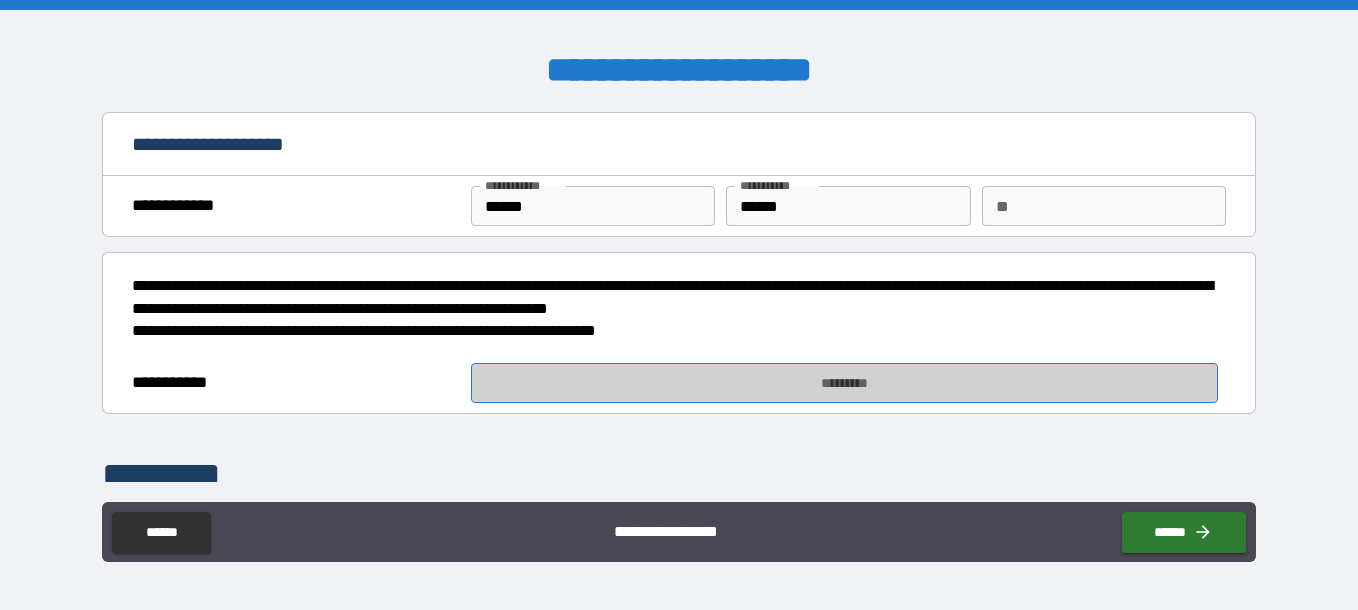 click on "*********" at bounding box center [844, 383] 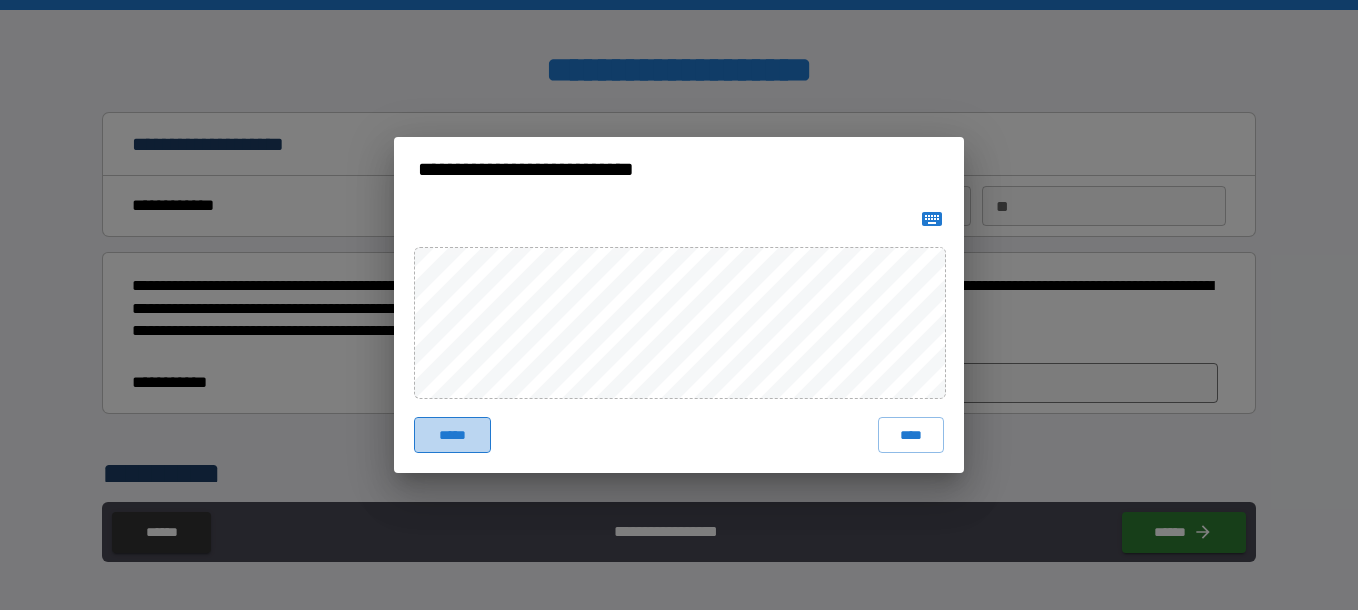 click on "*****" at bounding box center [452, 435] 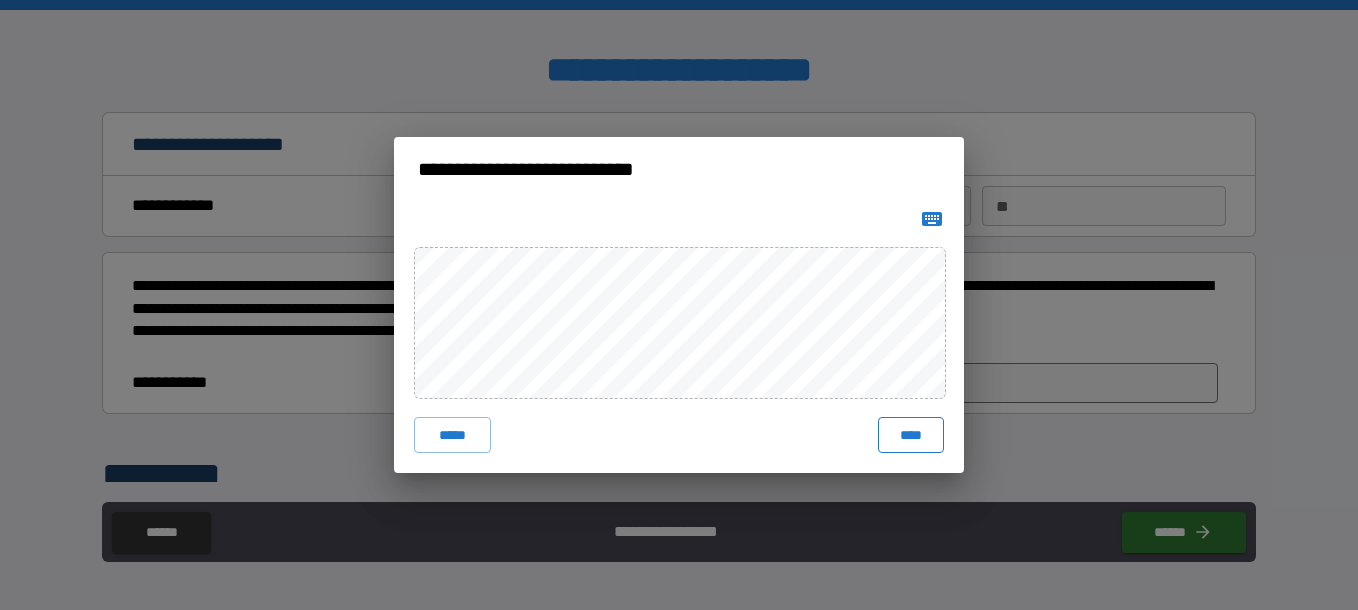 click on "****" at bounding box center [911, 435] 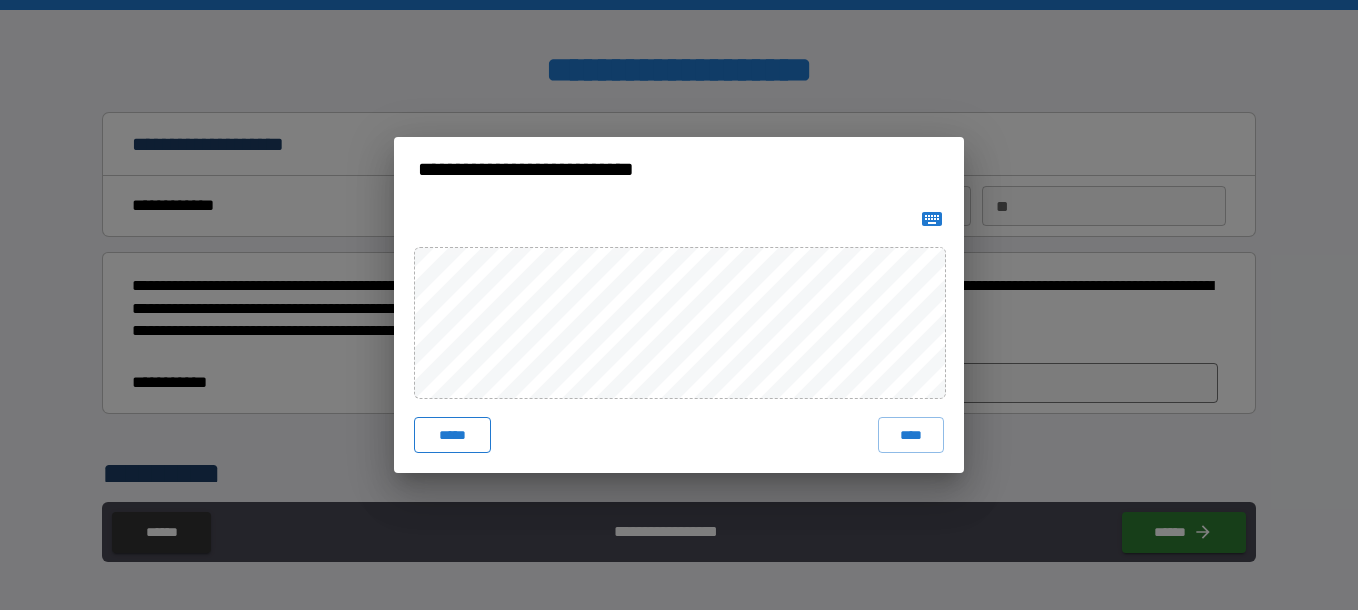 click on "*****" at bounding box center (452, 435) 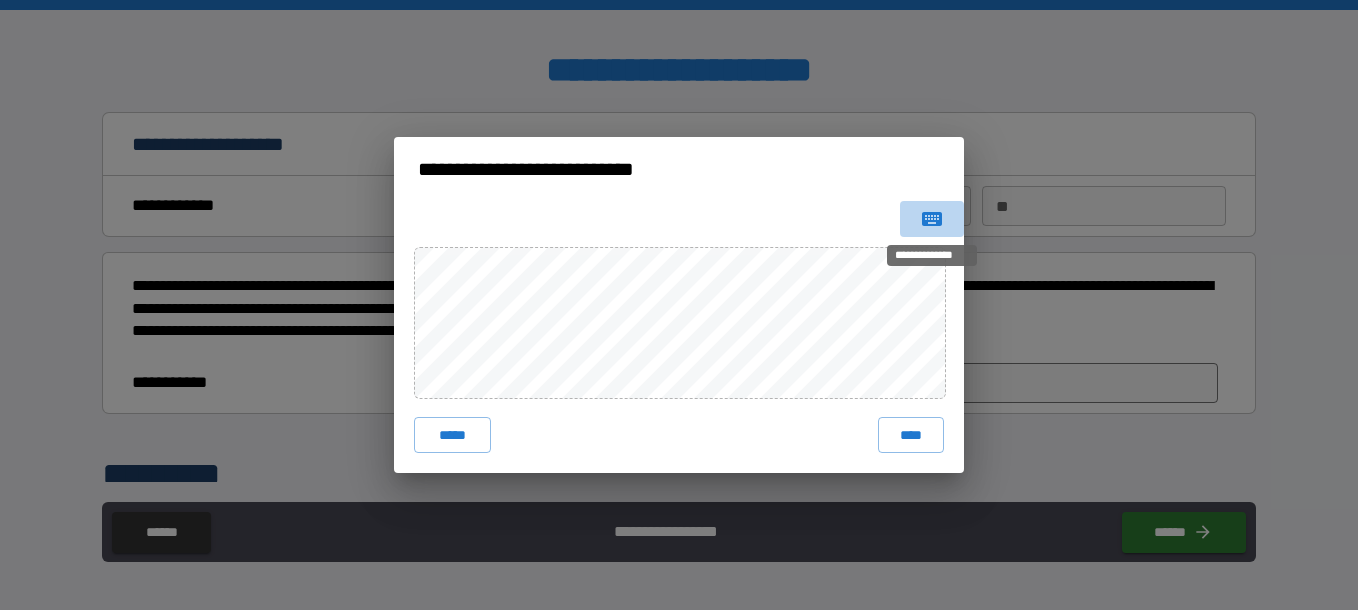 click 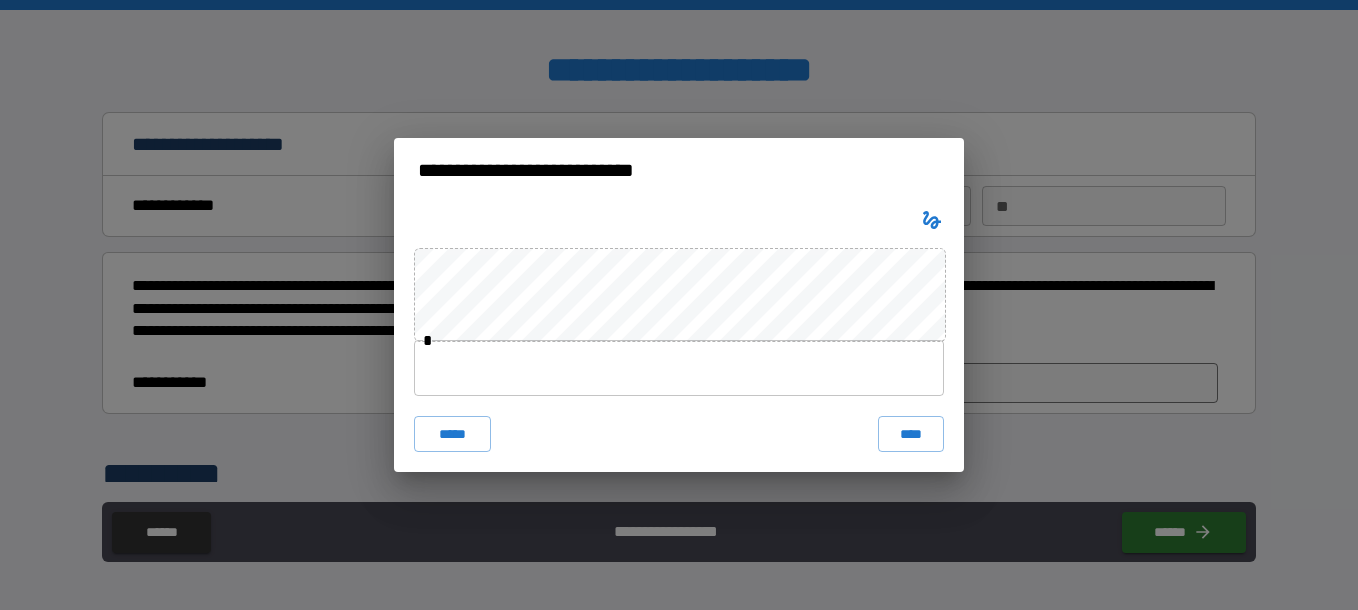 click at bounding box center (679, 368) 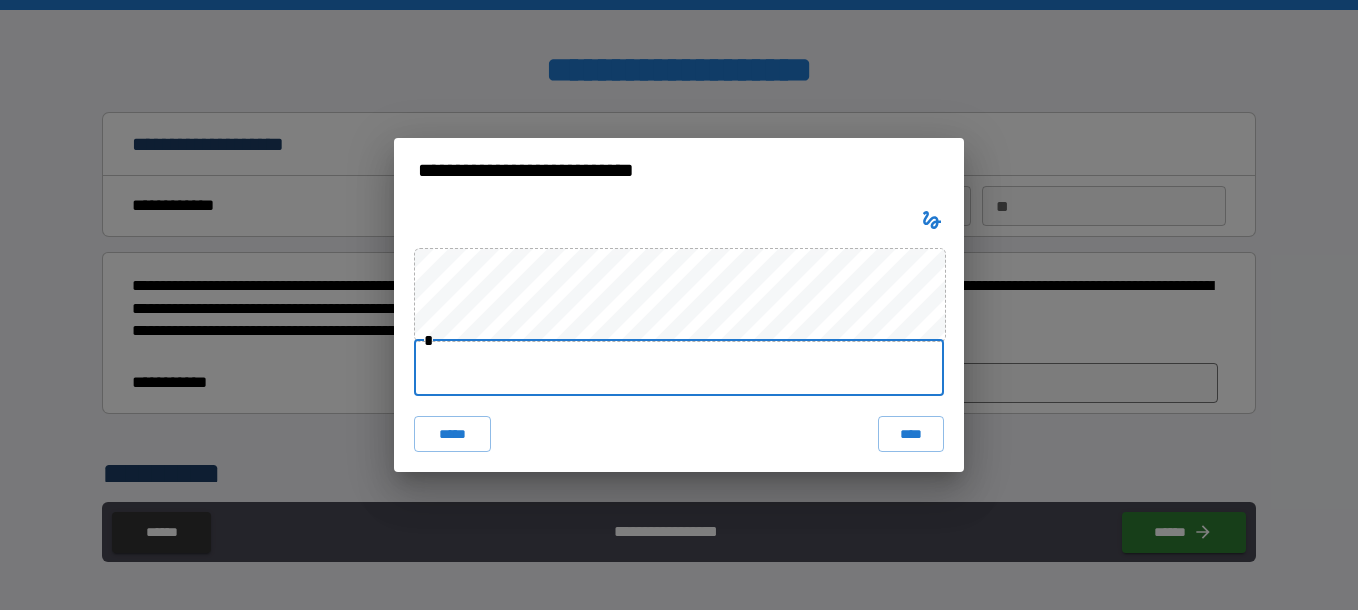 type on "**********" 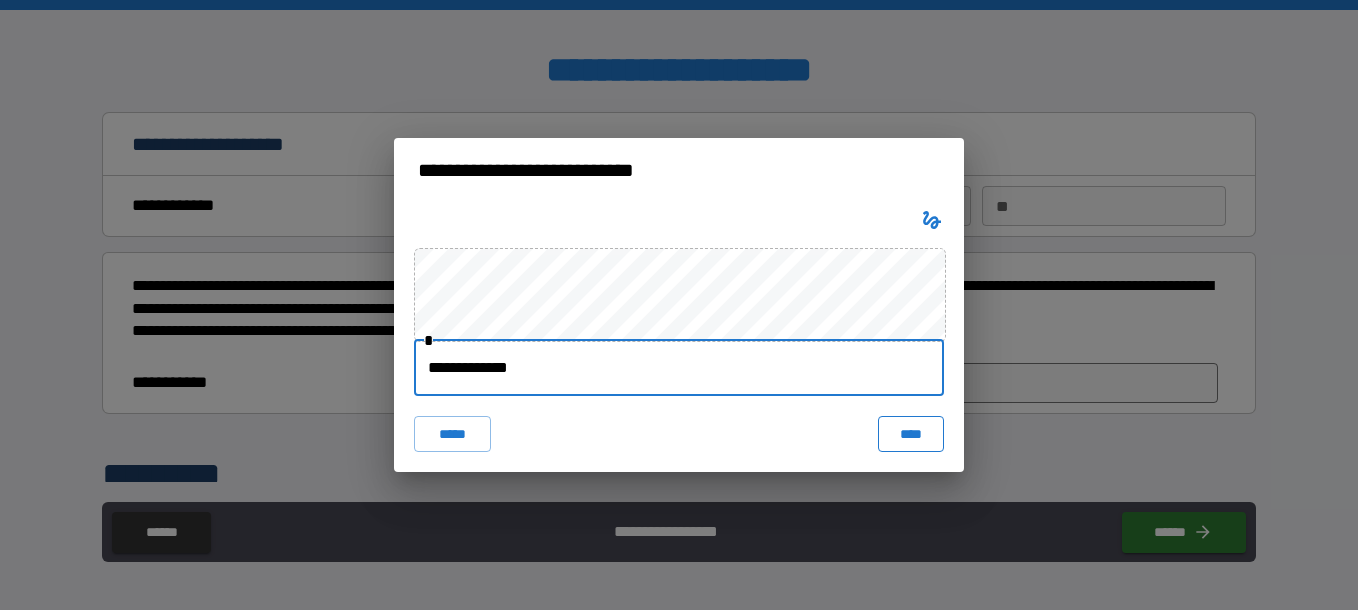 click on "****" at bounding box center [911, 434] 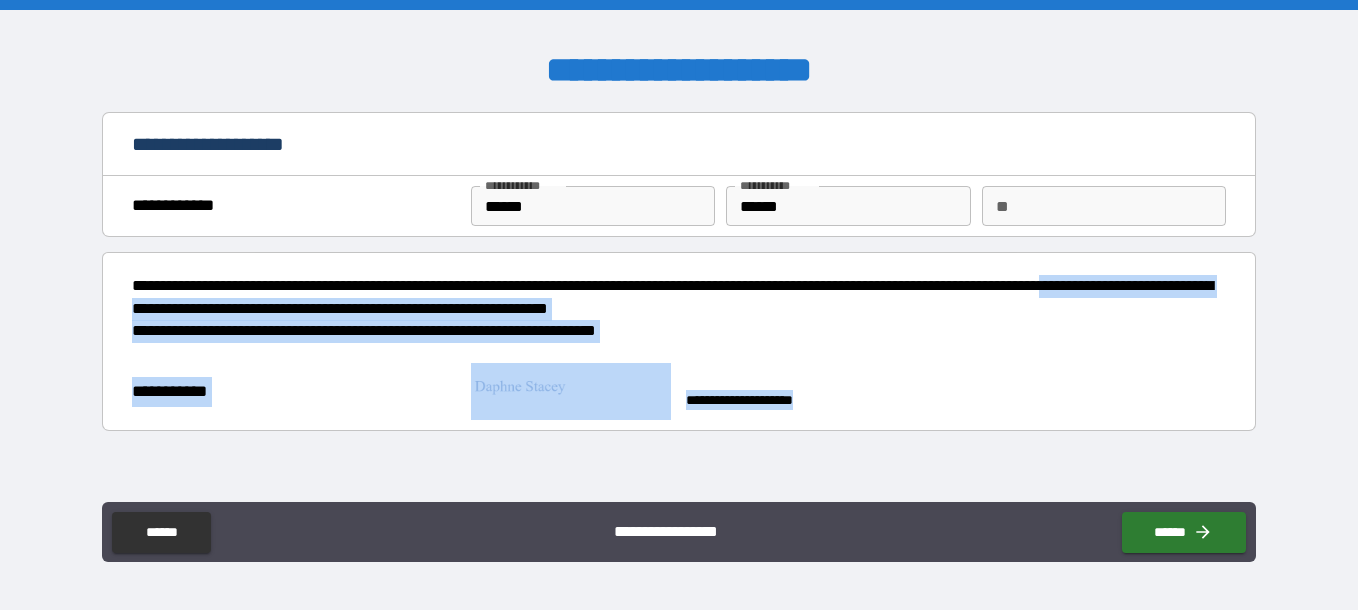 drag, startPoint x: 1243, startPoint y: 297, endPoint x: 1235, endPoint y: 375, distance: 78.40918 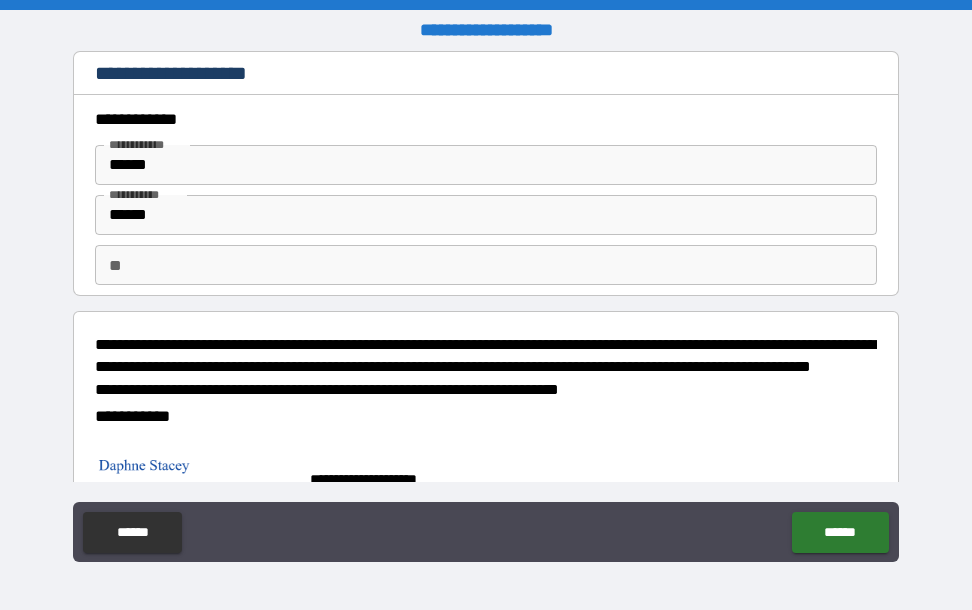 click on "**********" at bounding box center [486, 307] 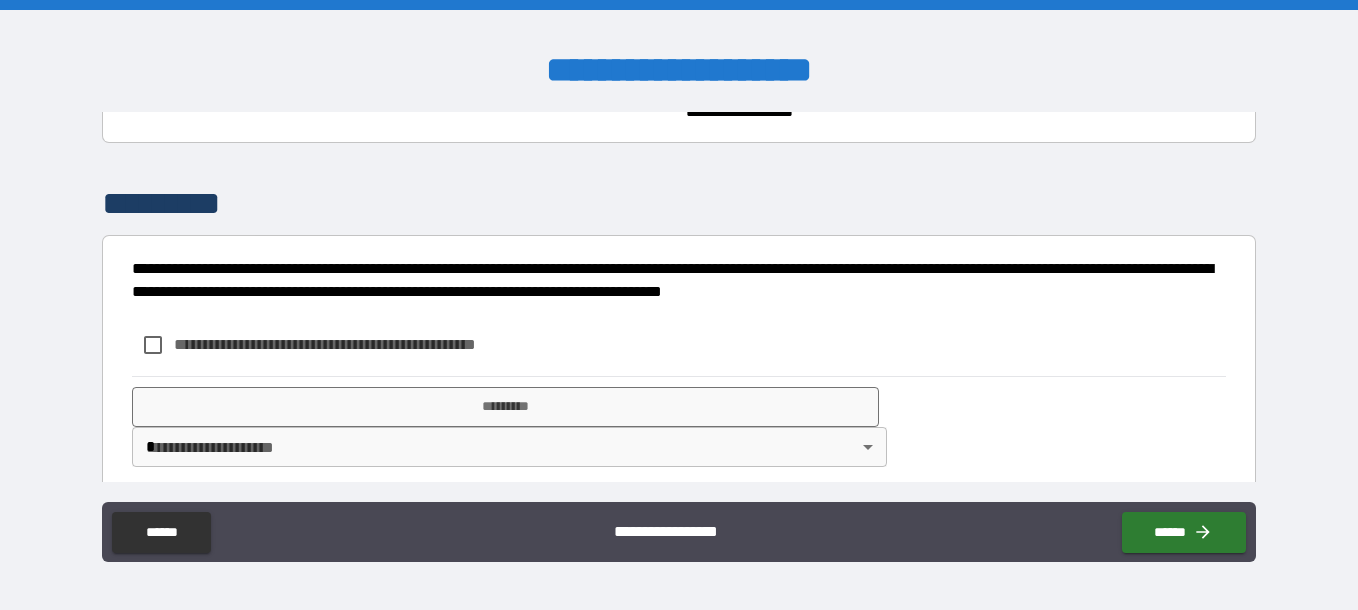 scroll, scrollTop: 293, scrollLeft: 0, axis: vertical 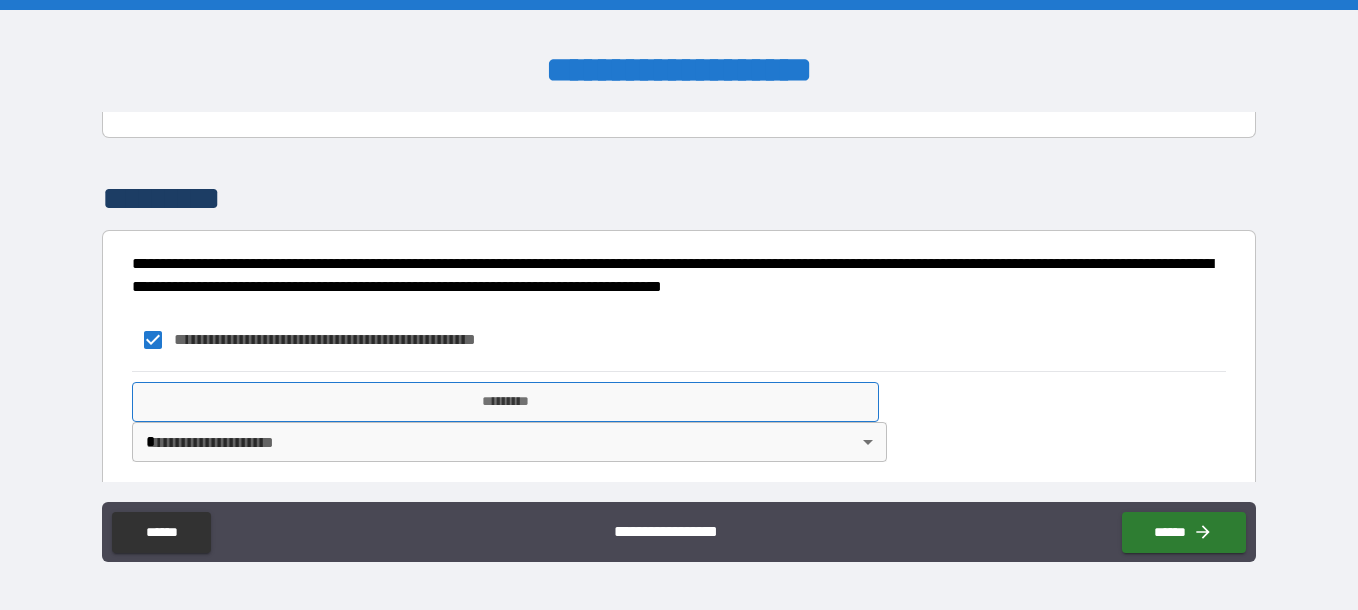 click on "*********" at bounding box center [505, 402] 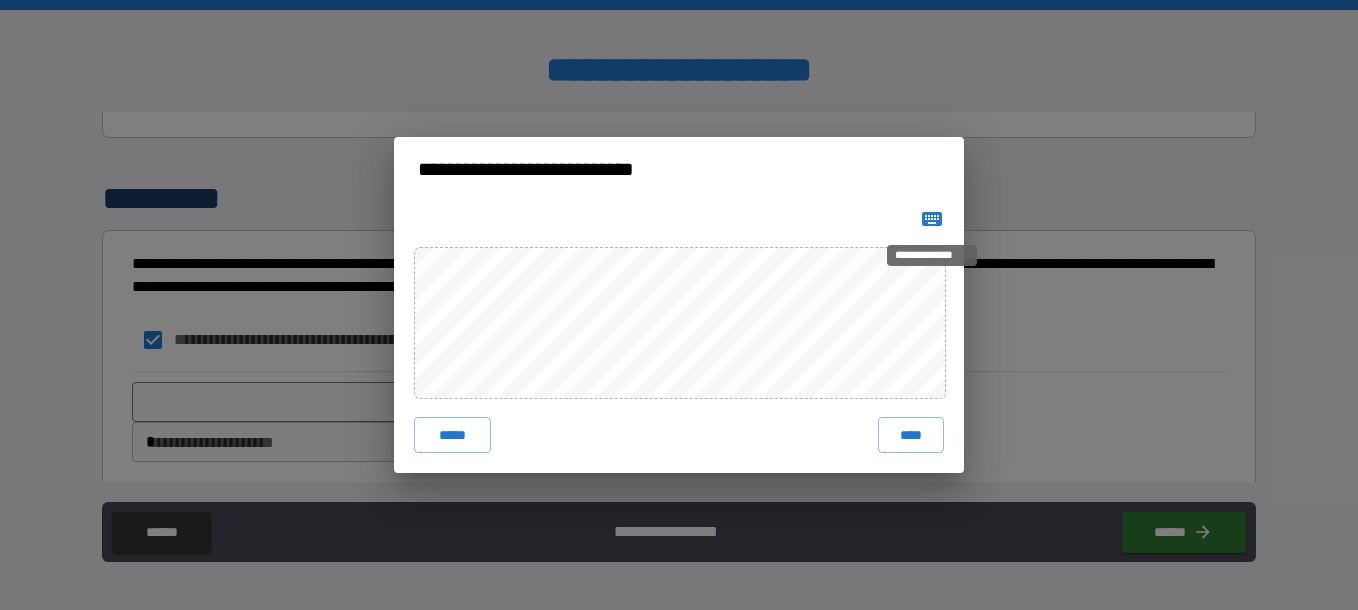 click 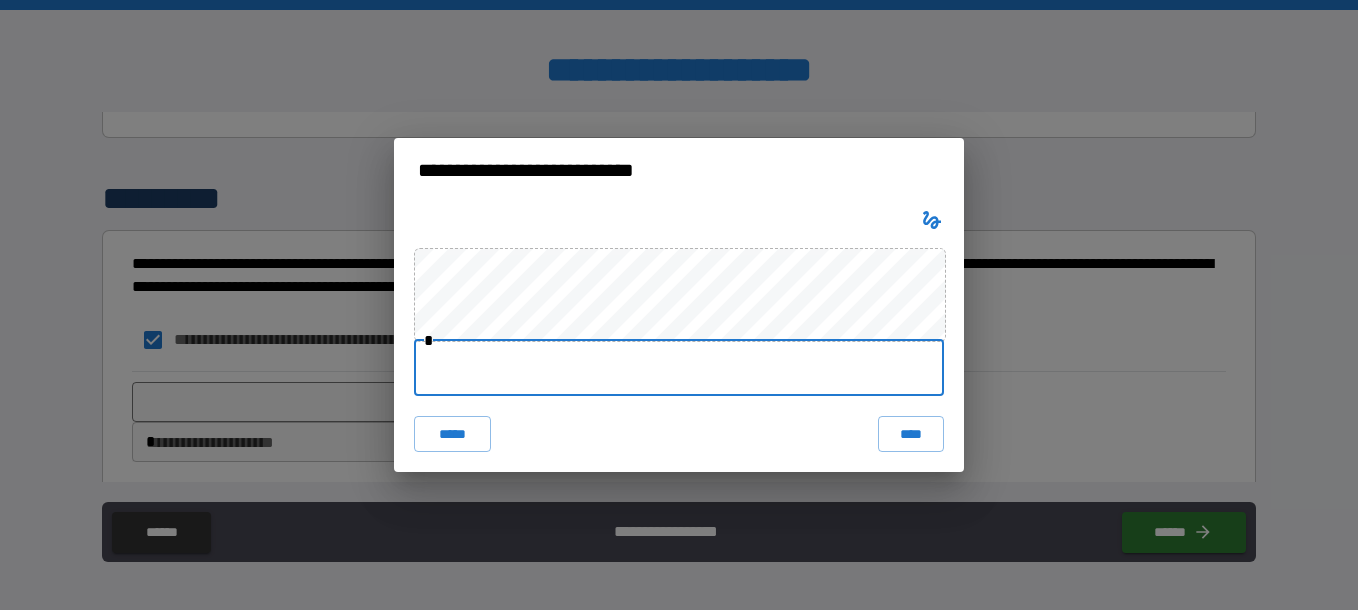 click at bounding box center (679, 368) 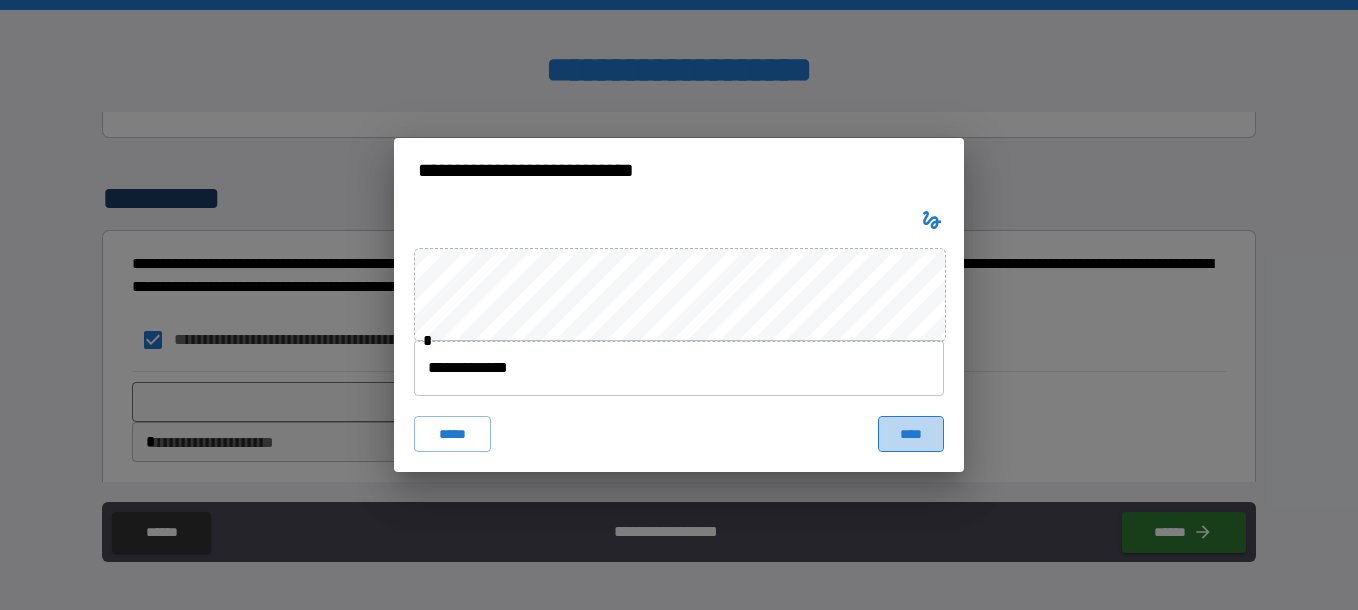 click on "****" at bounding box center (911, 434) 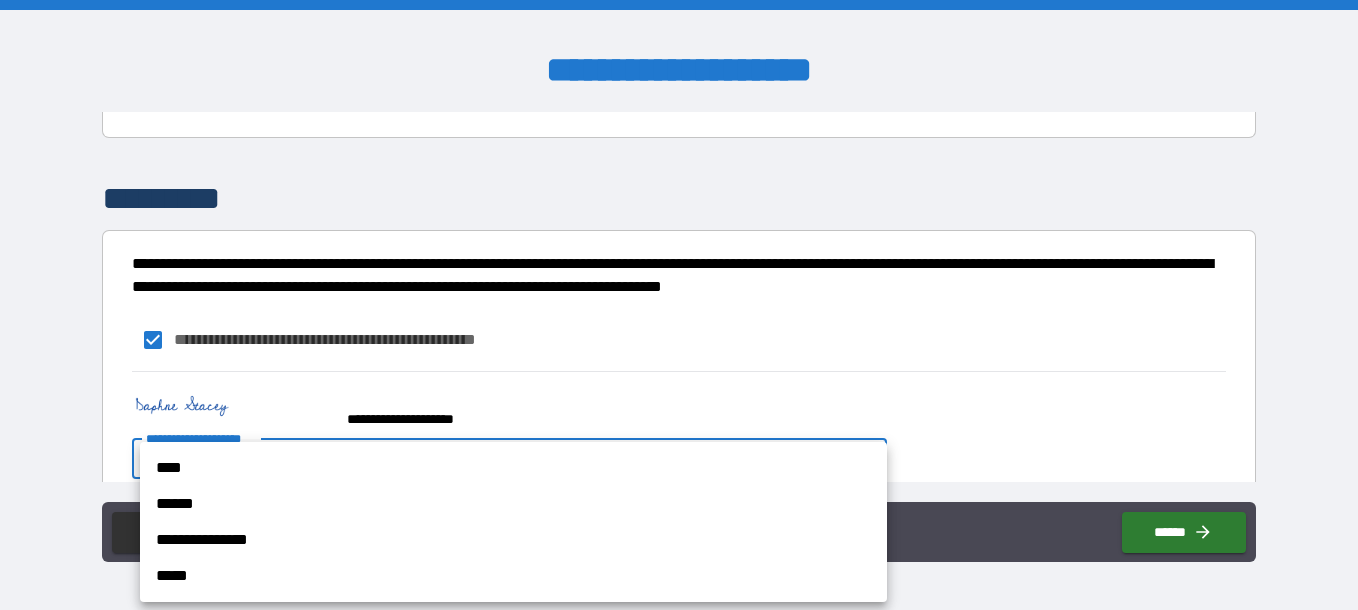 click on "**********" at bounding box center (679, 305) 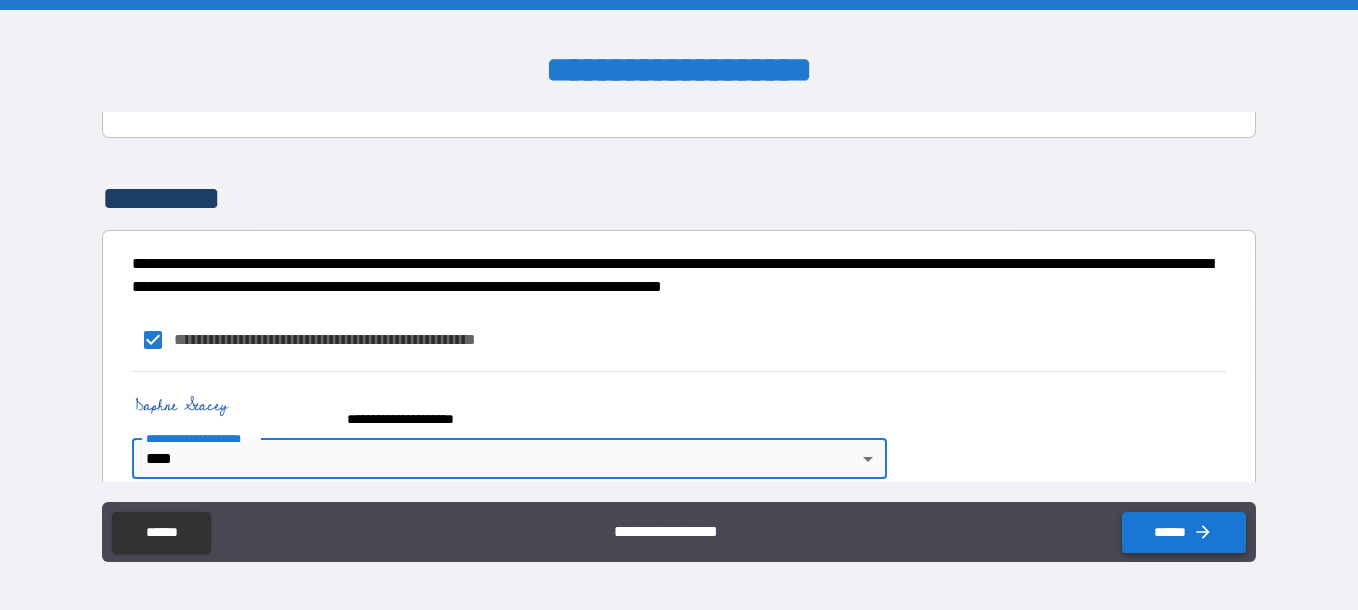 click on "******" at bounding box center (1184, 532) 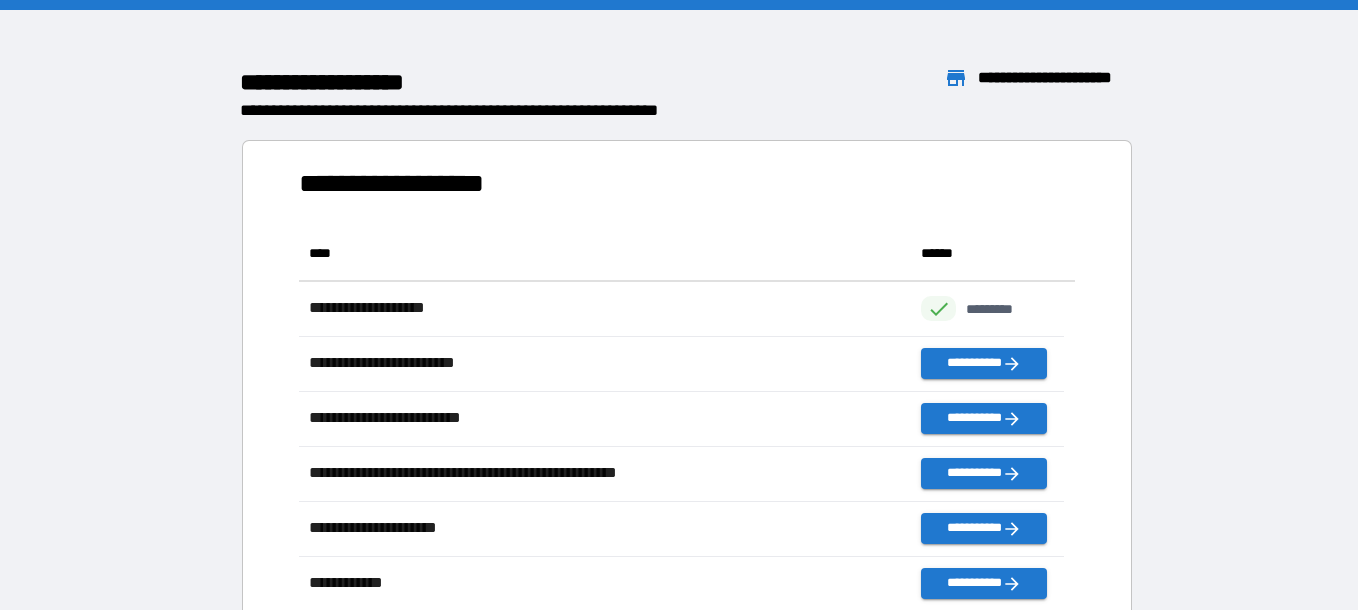 scroll, scrollTop: 371, scrollLeft: 751, axis: both 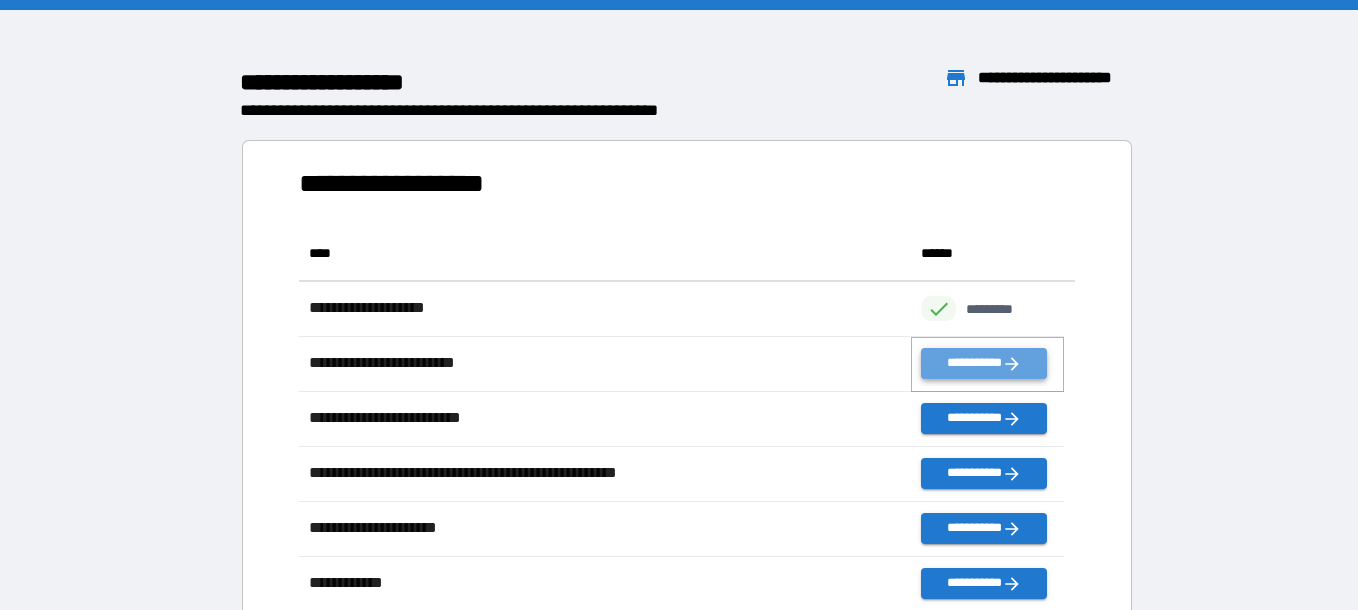 click on "**********" at bounding box center (983, 363) 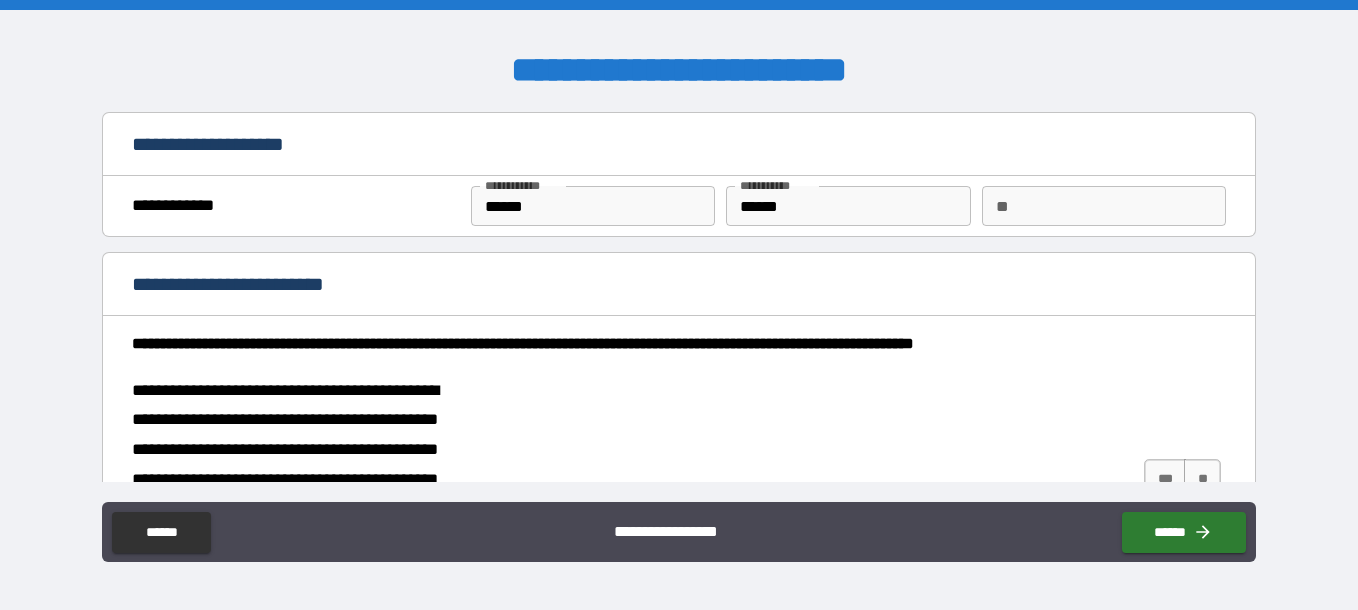 type on "*" 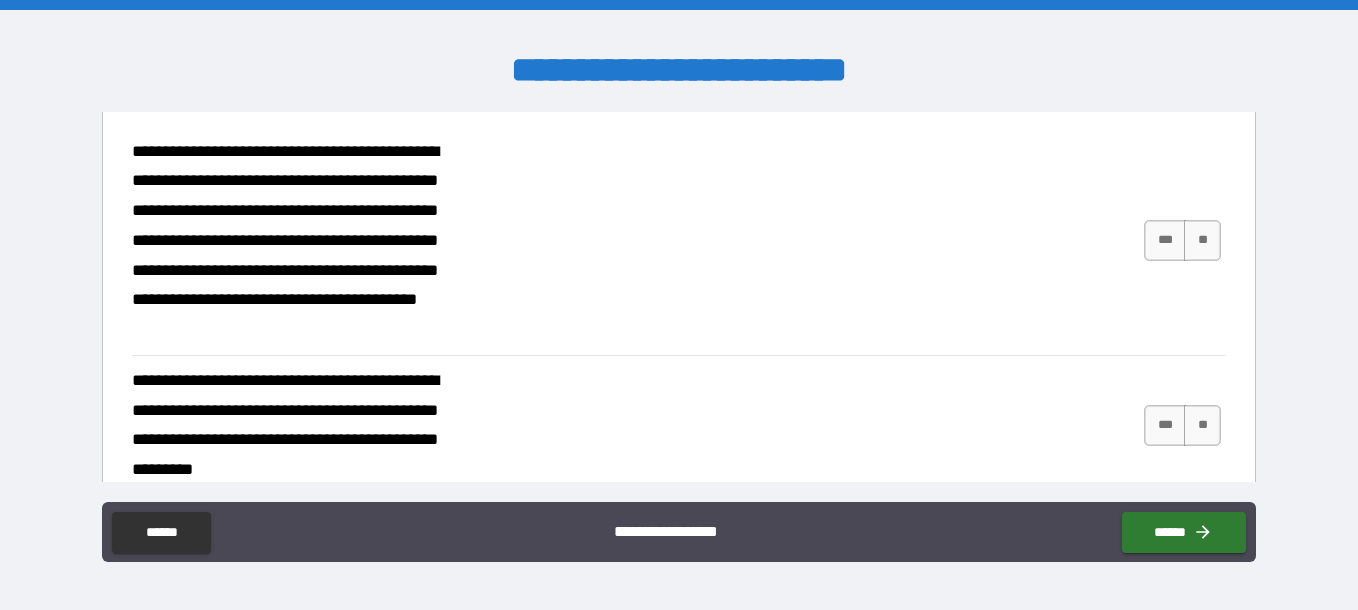 scroll, scrollTop: 243, scrollLeft: 0, axis: vertical 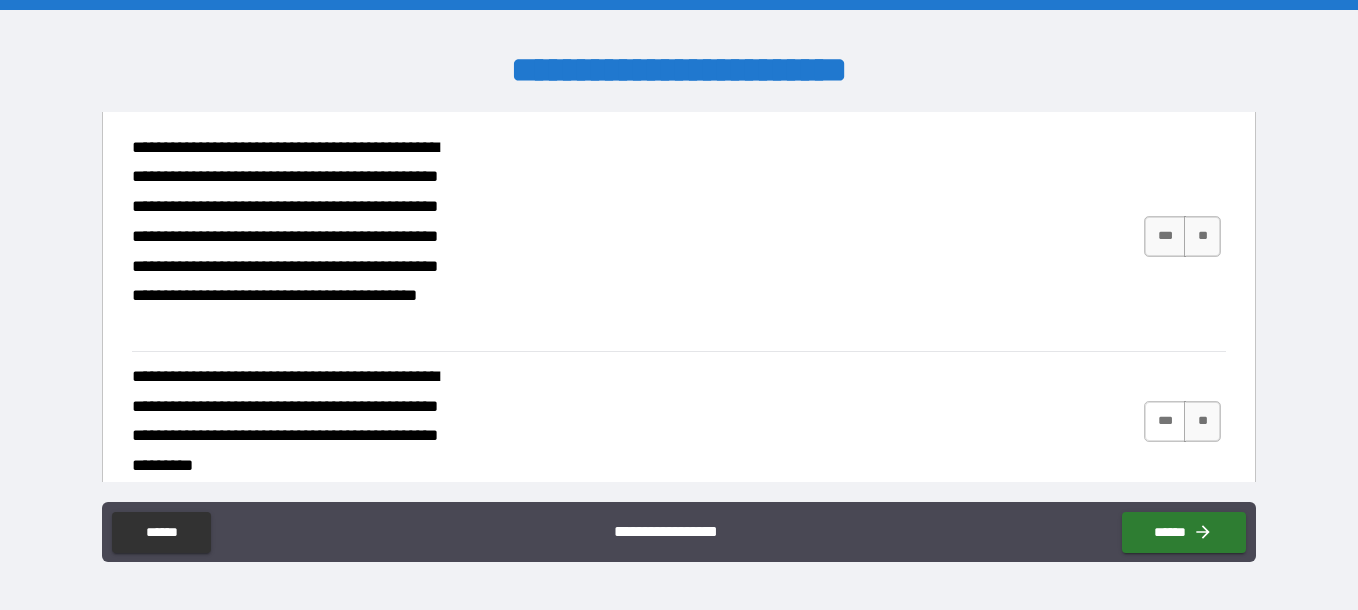 click on "***" at bounding box center (1165, 421) 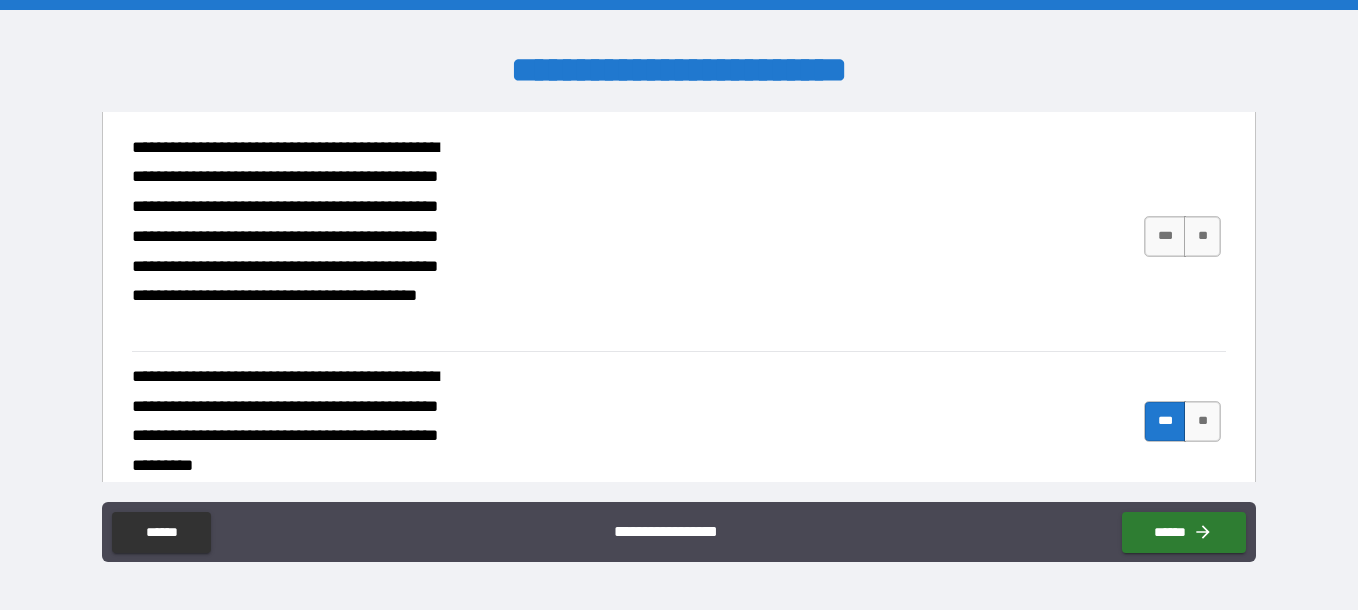 type on "*" 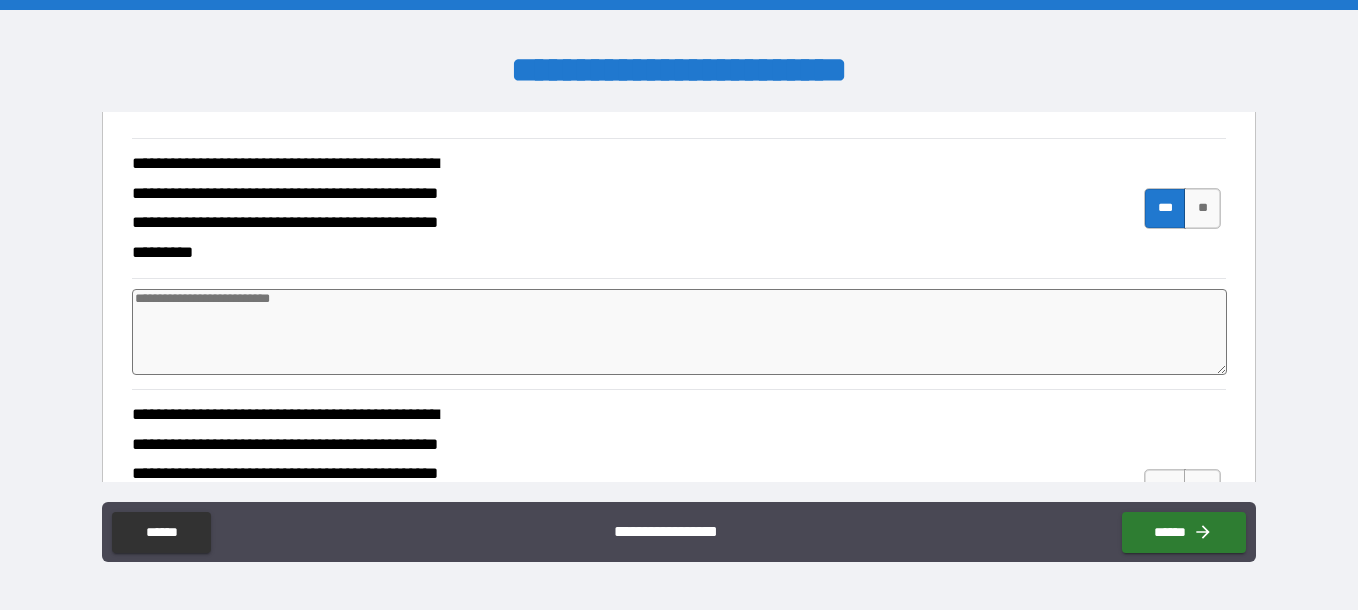 scroll, scrollTop: 526, scrollLeft: 0, axis: vertical 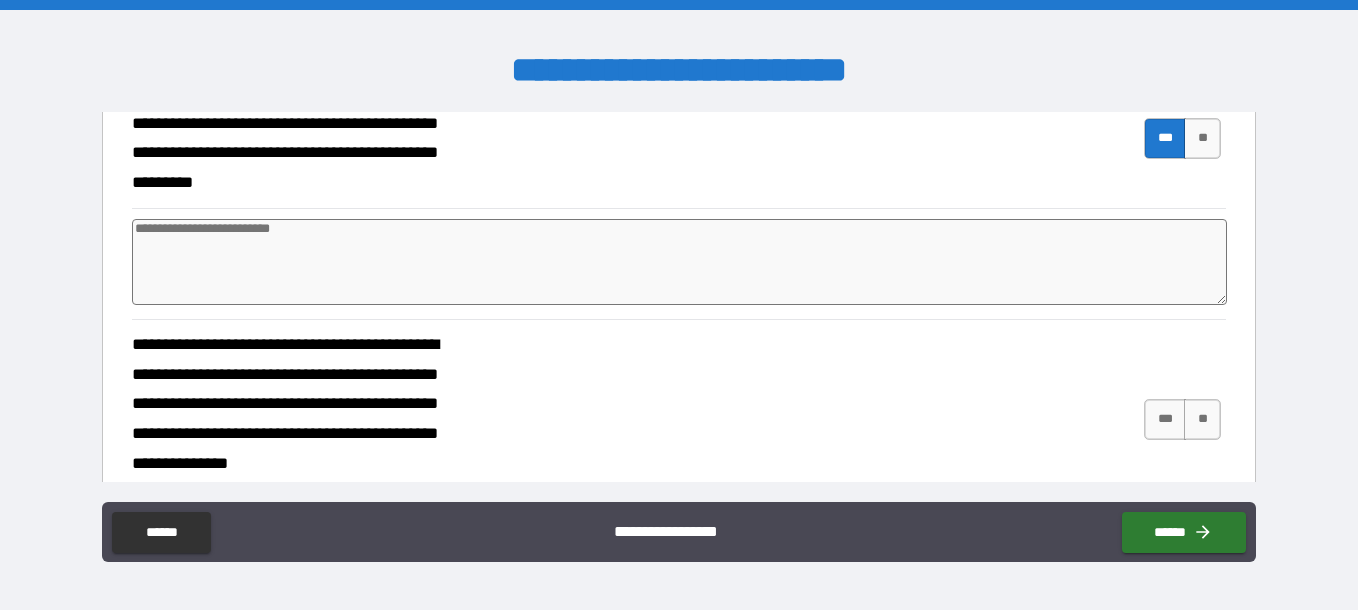 click at bounding box center [680, 262] 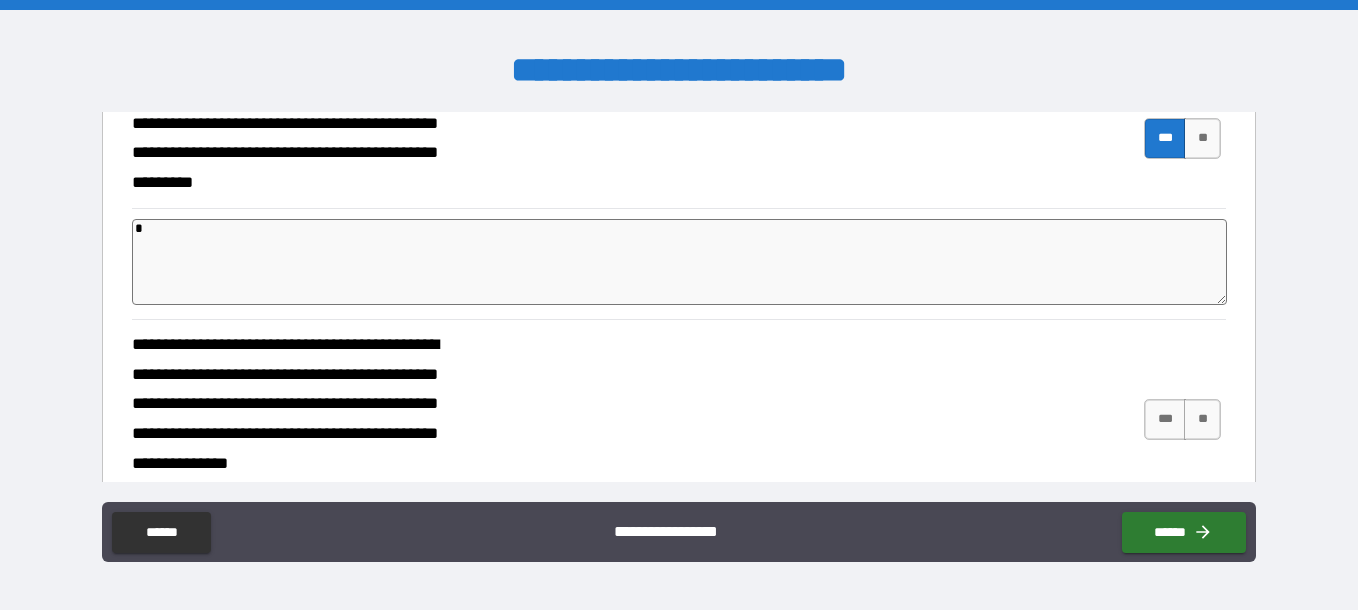 type on "*" 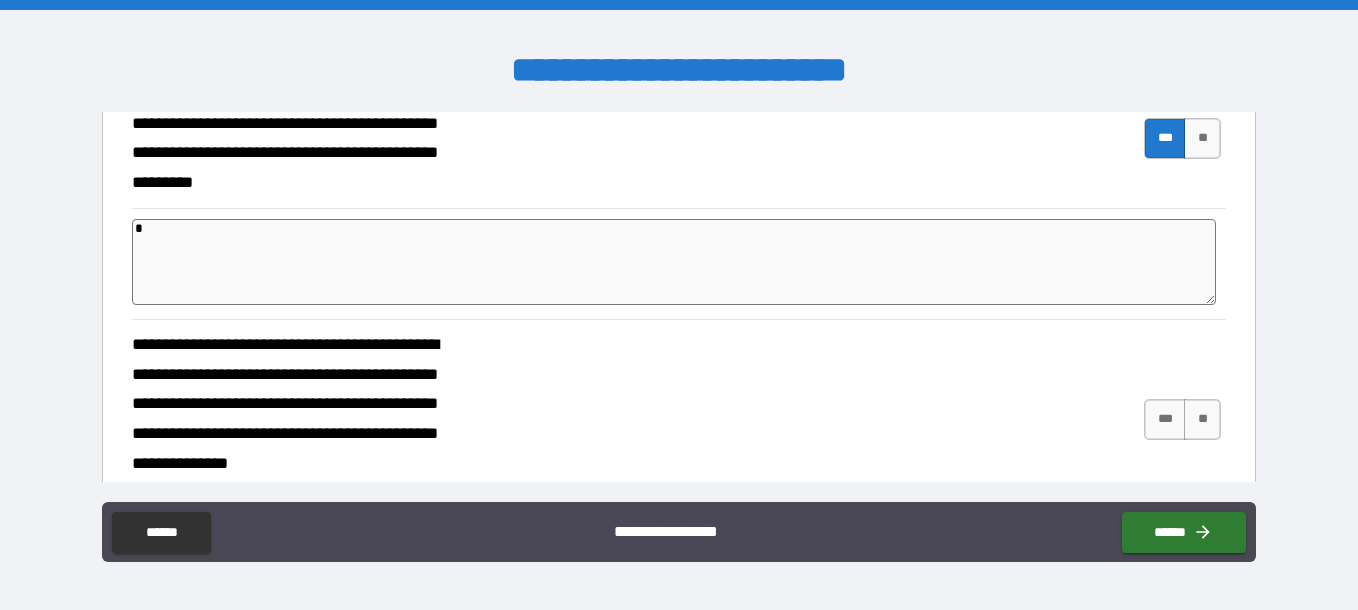 type on "**" 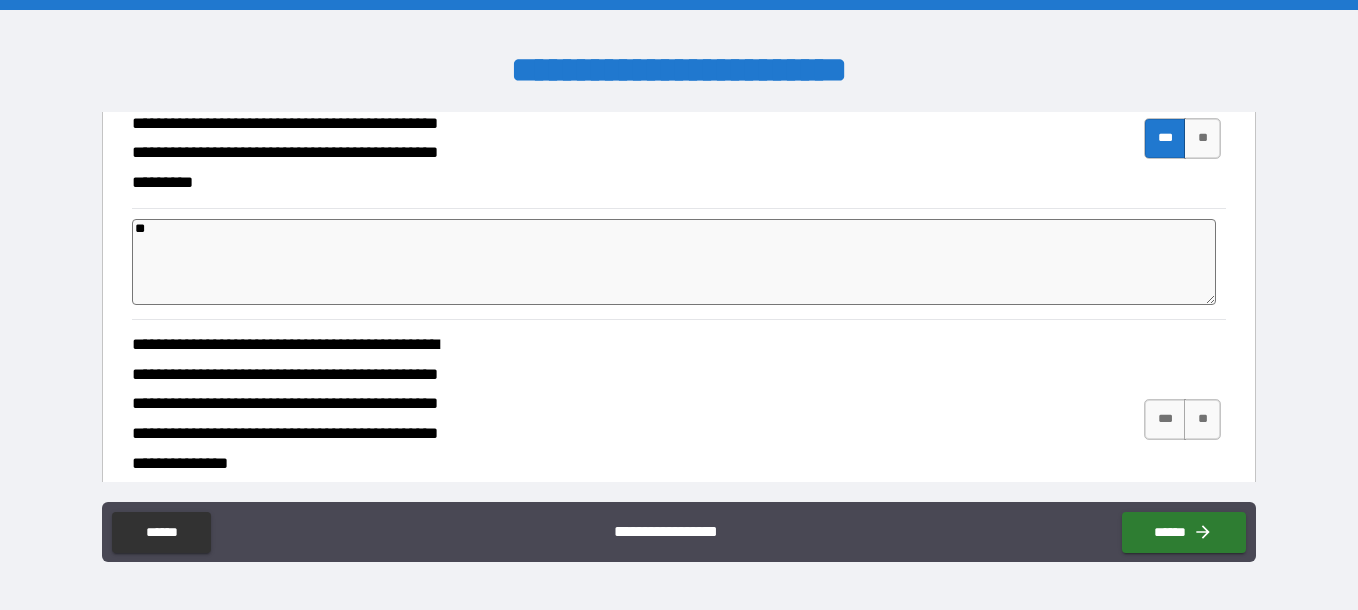 type on "*" 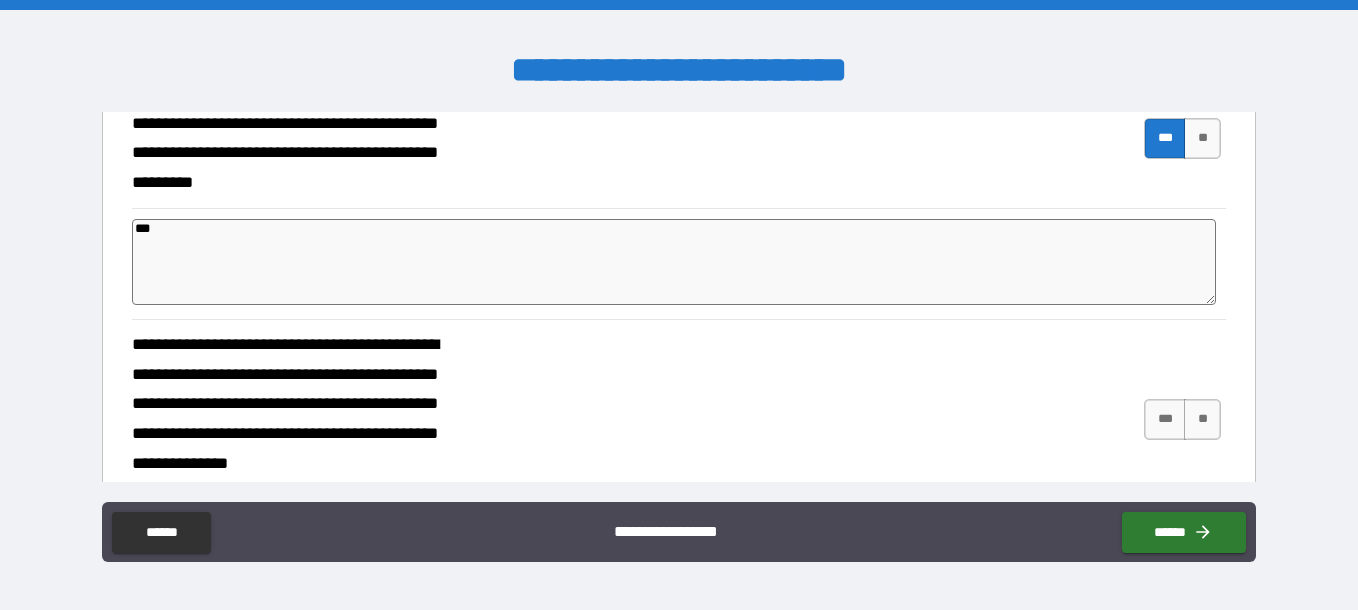 type on "*" 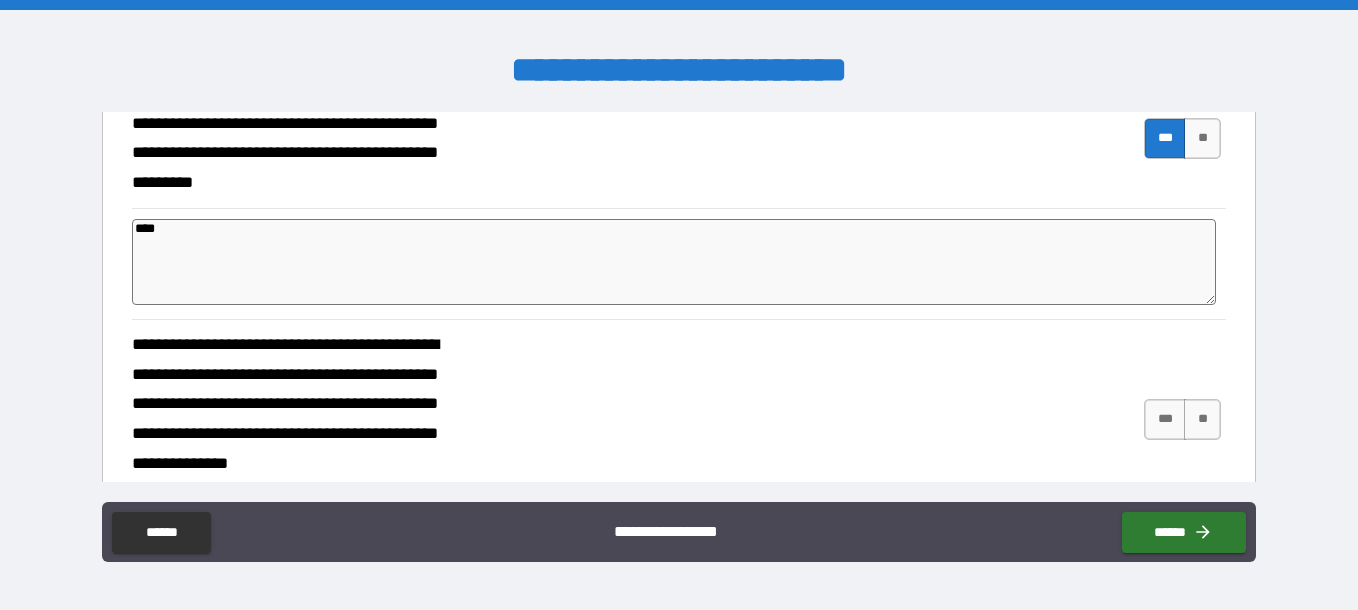 type on "*" 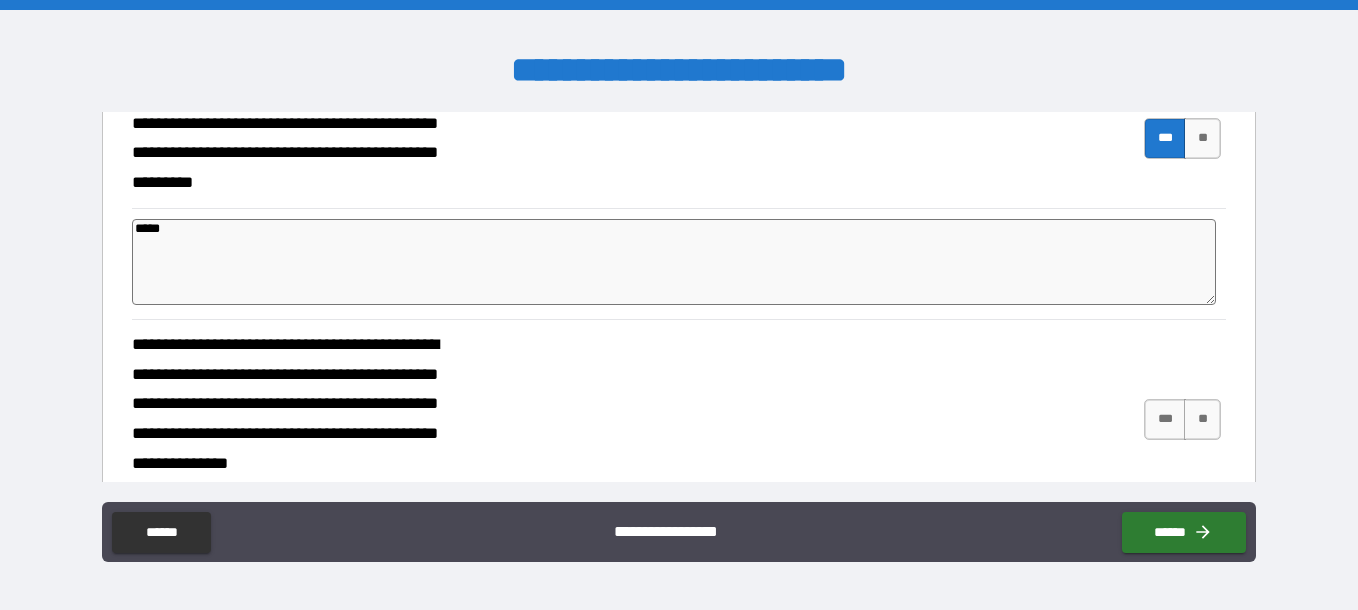 type on "*" 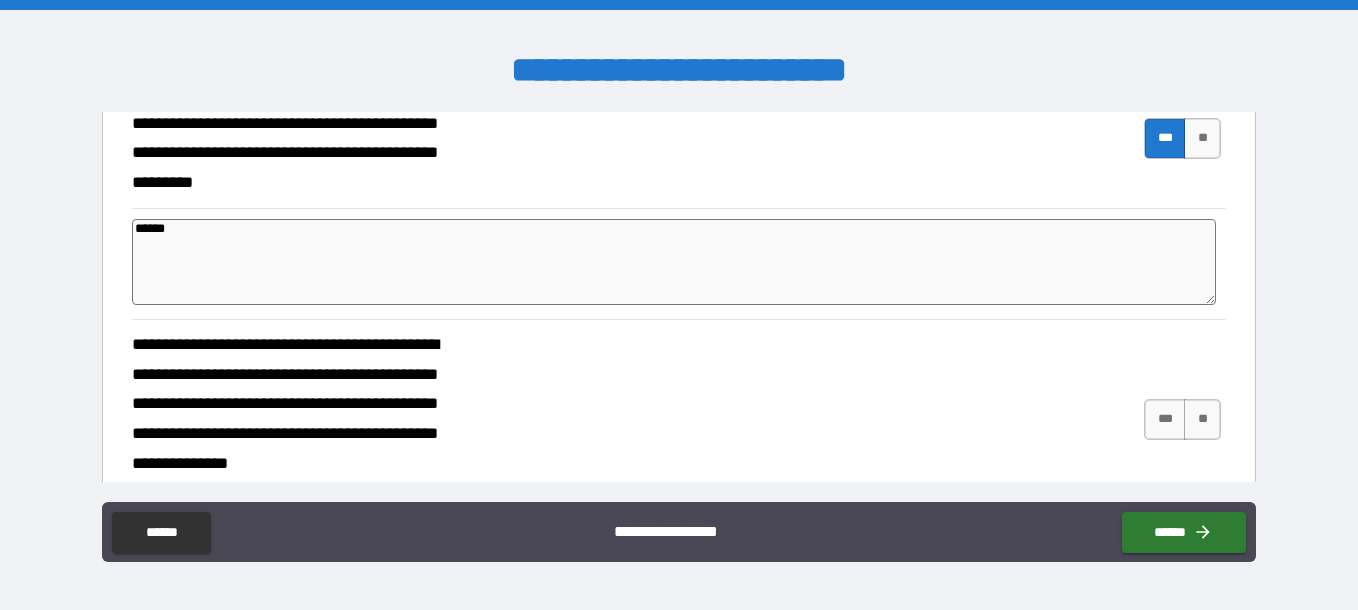 type on "*" 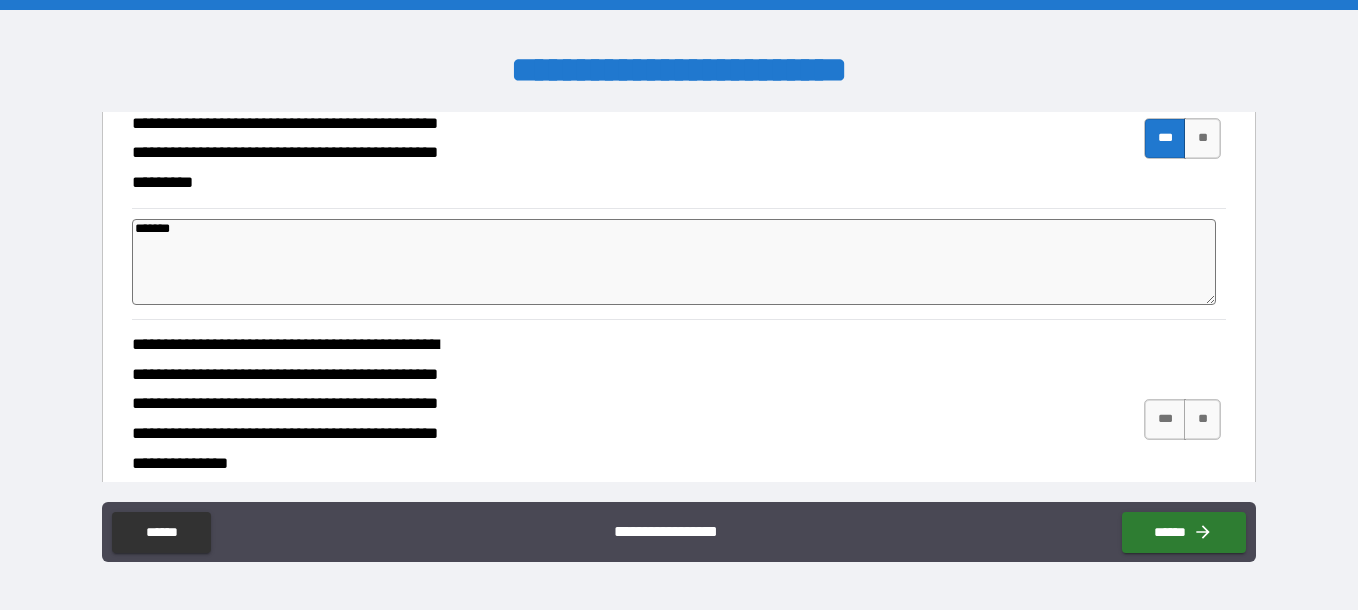 type on "*" 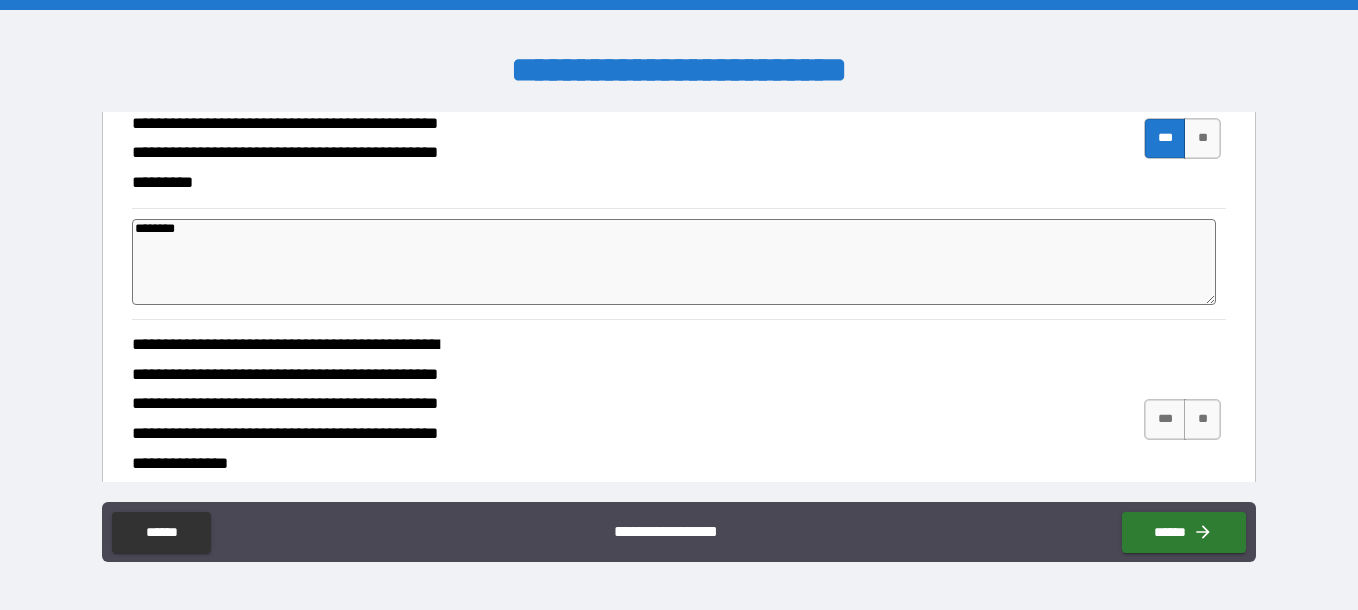 type on "*" 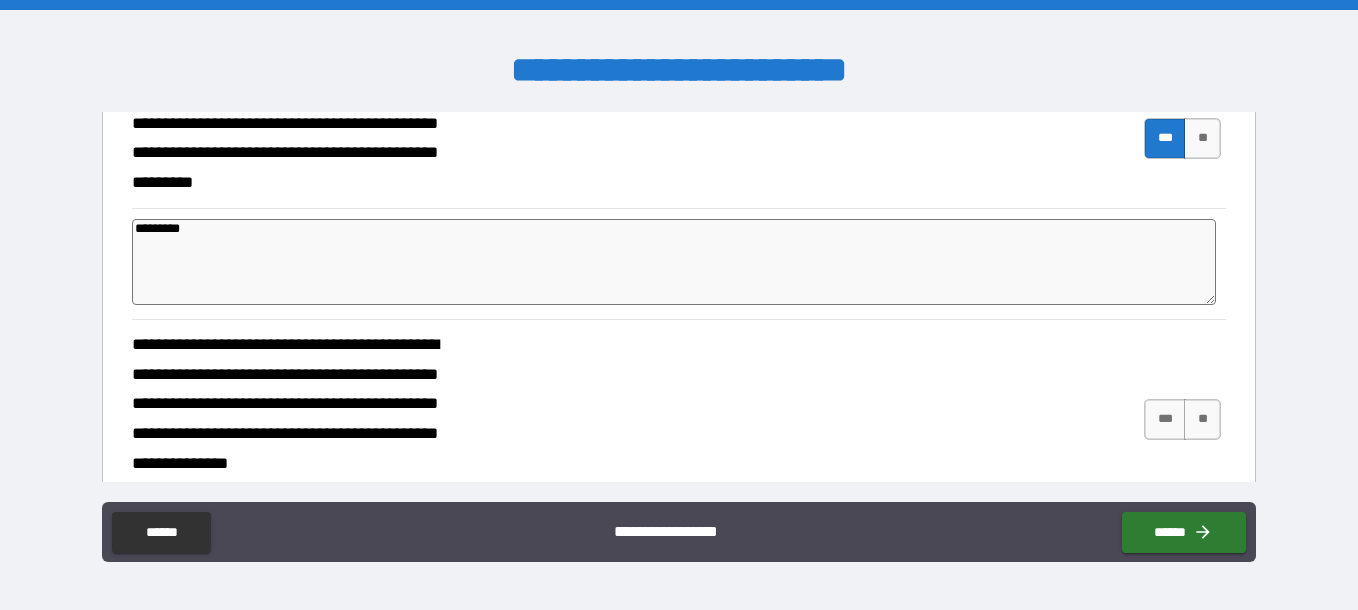 type on "*" 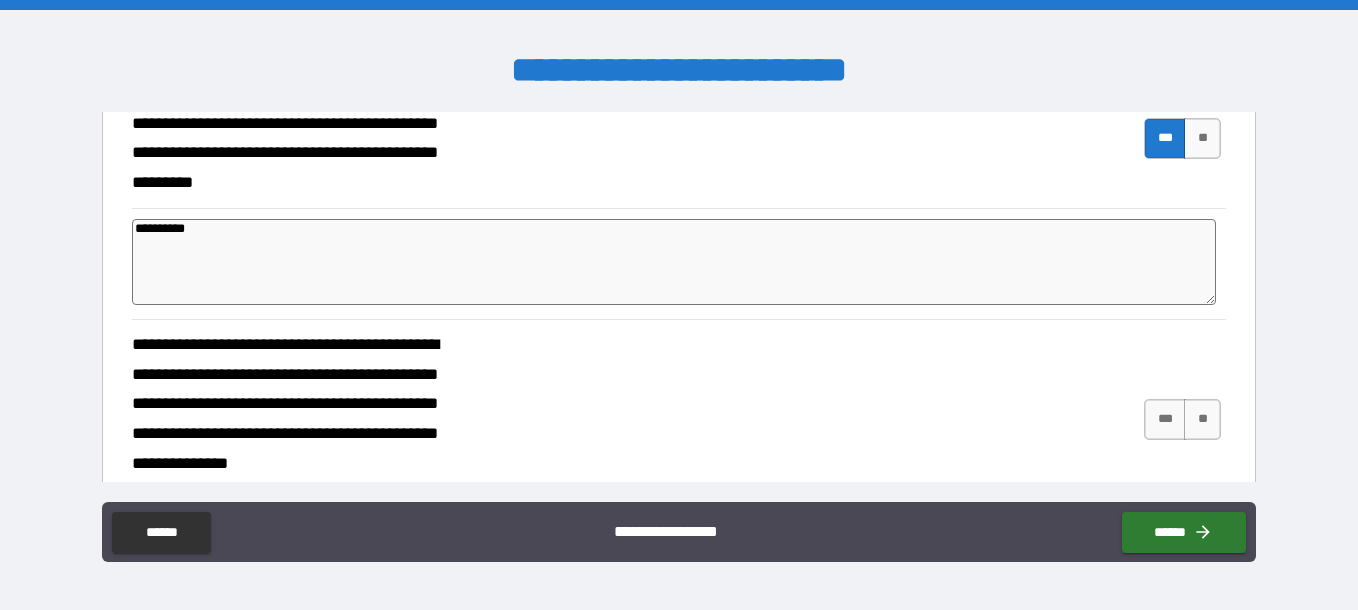 type on "*" 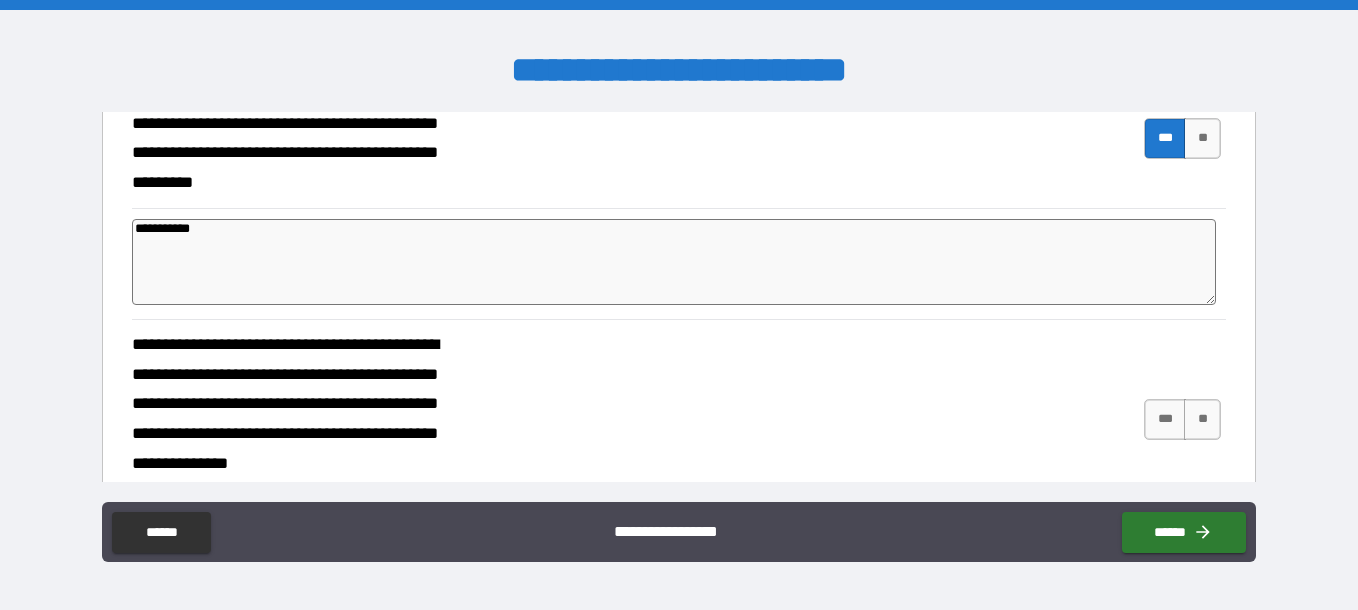 type on "*" 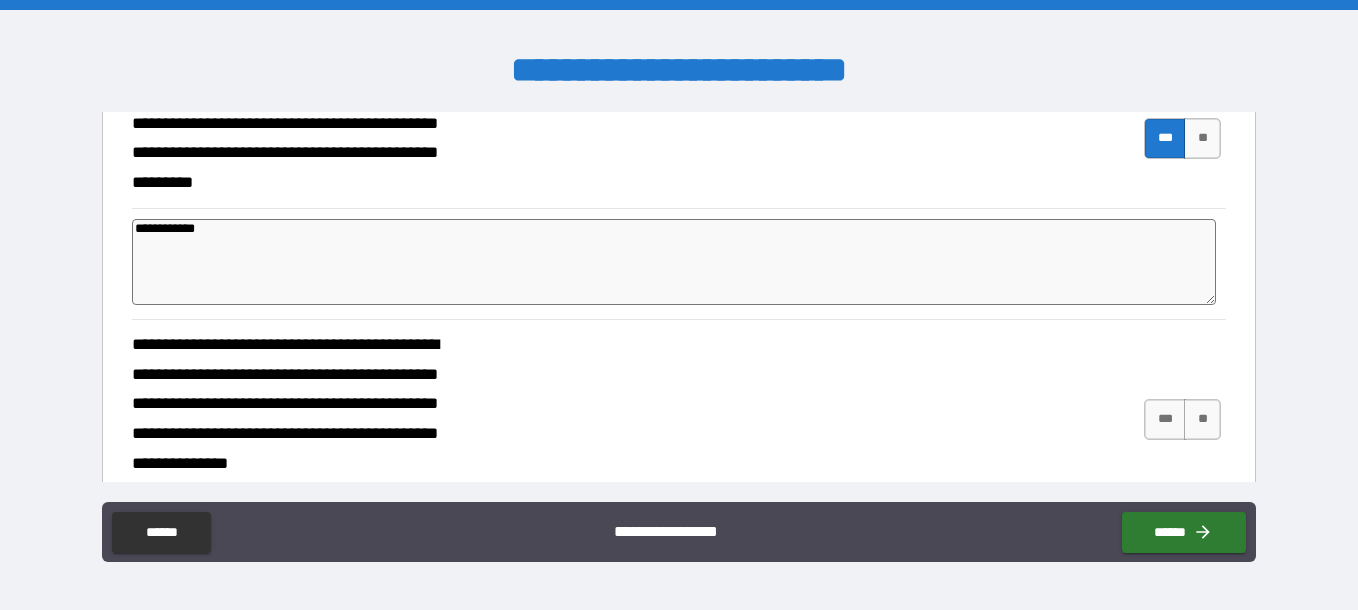 type on "*" 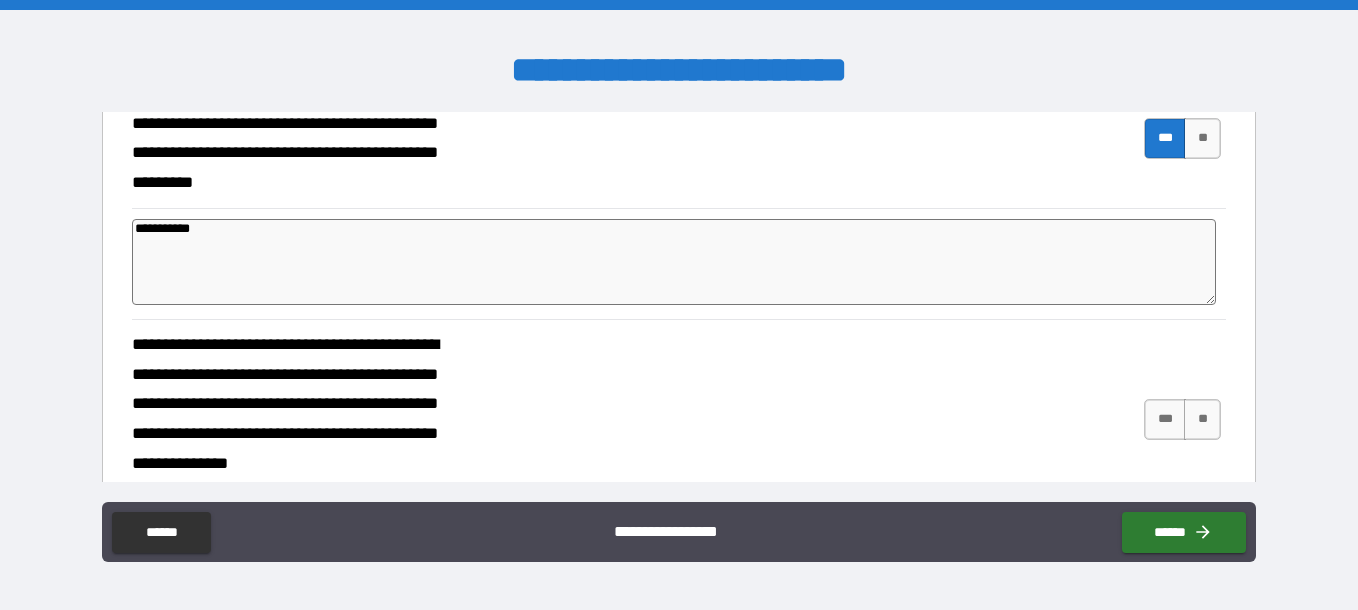 type on "*" 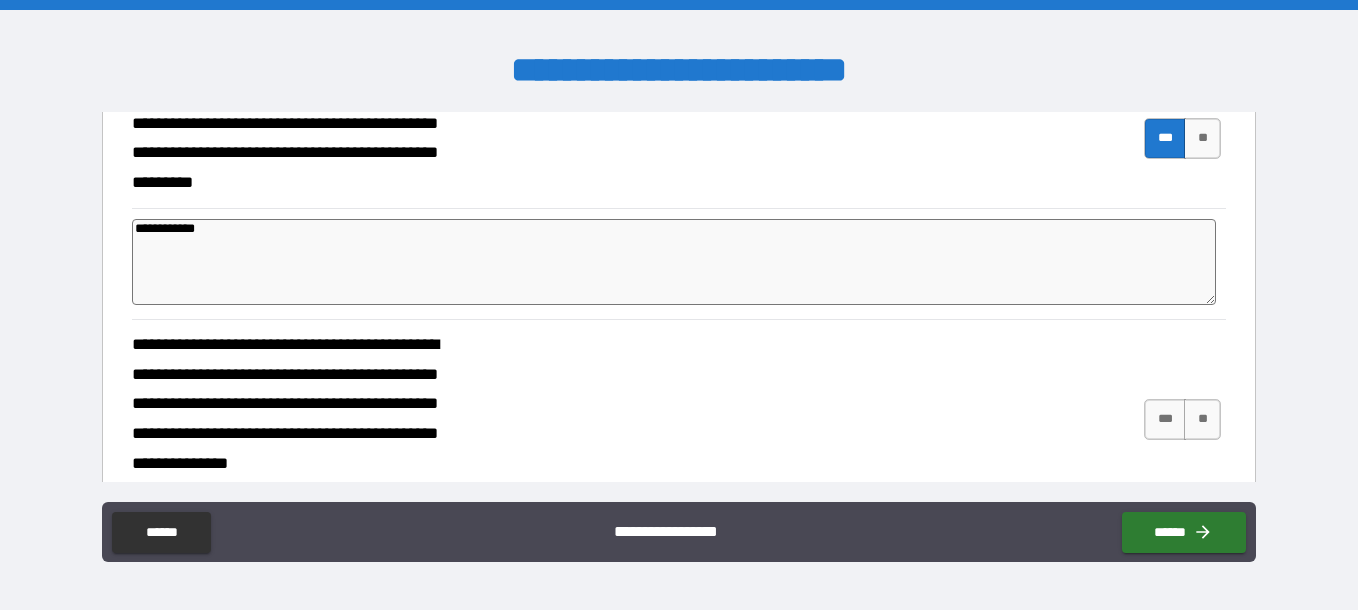 type on "*" 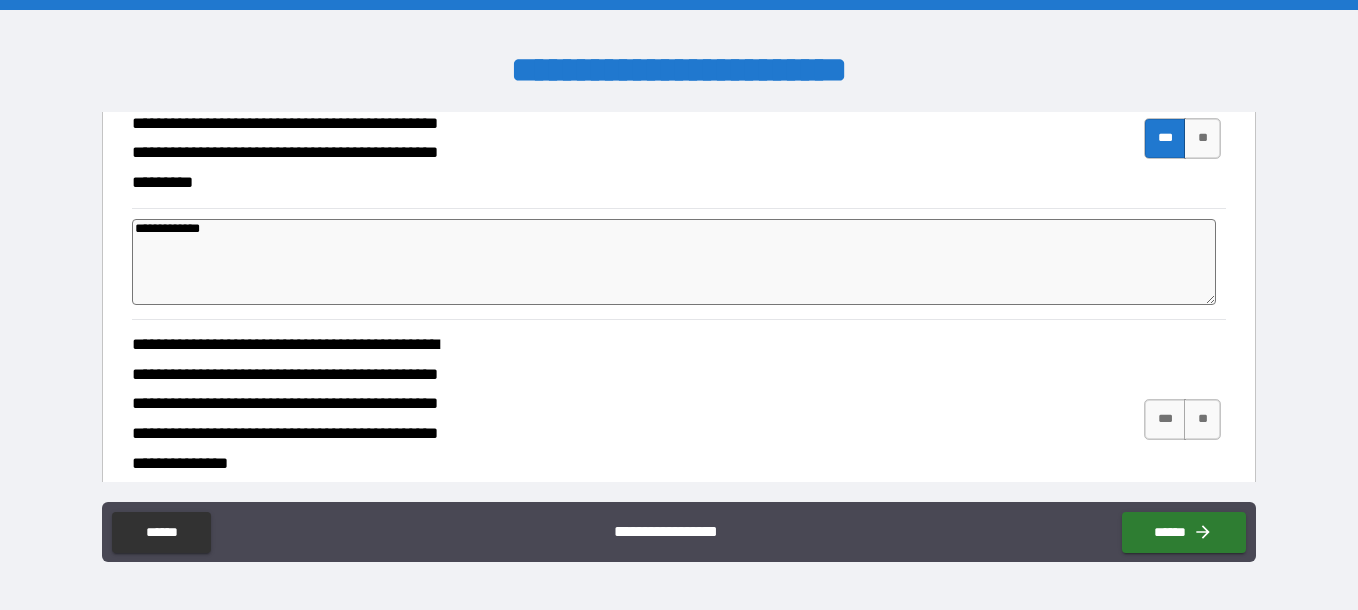 type on "*" 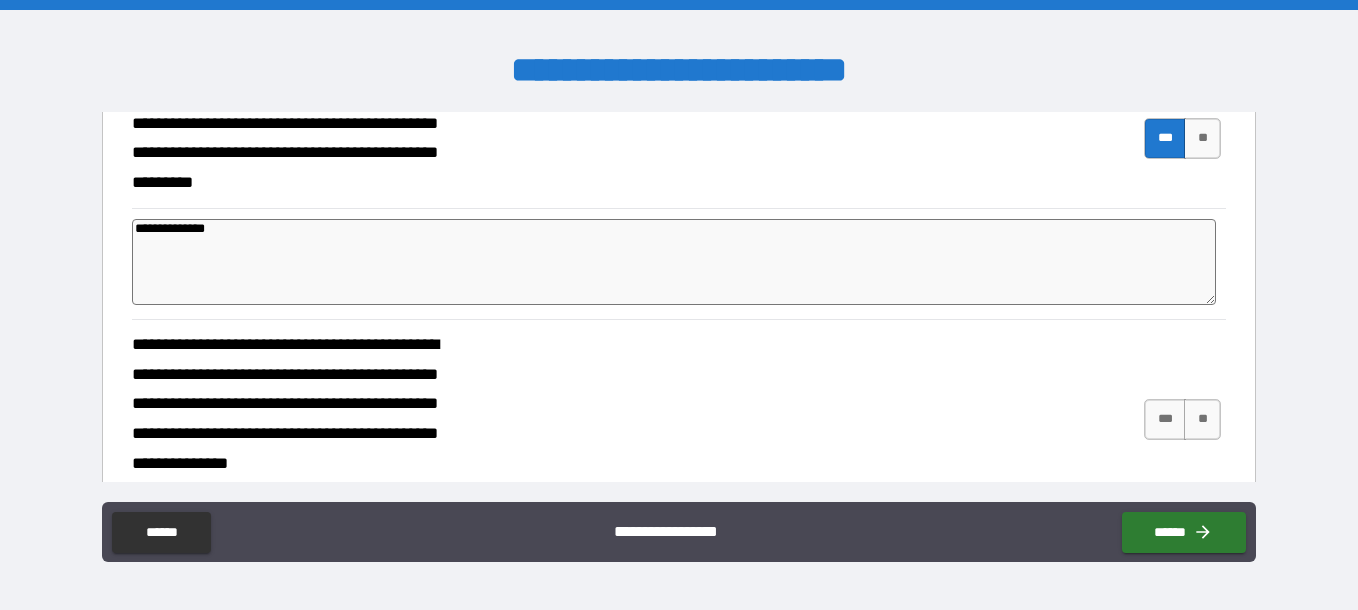 type on "*" 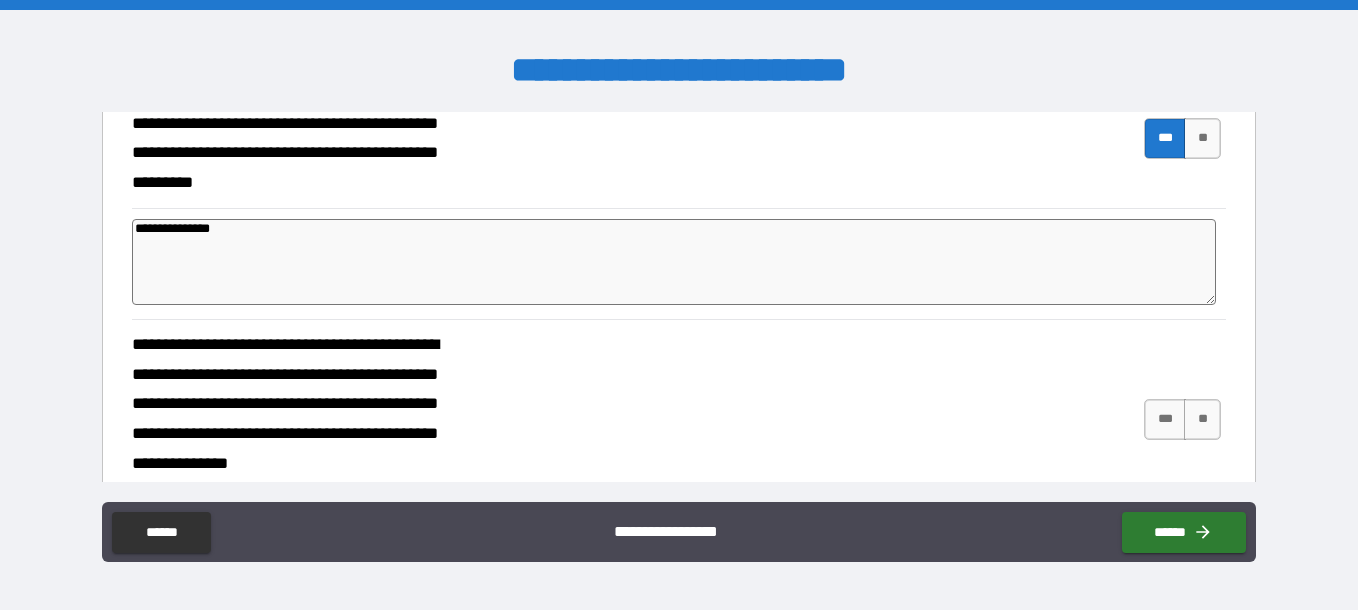type on "*" 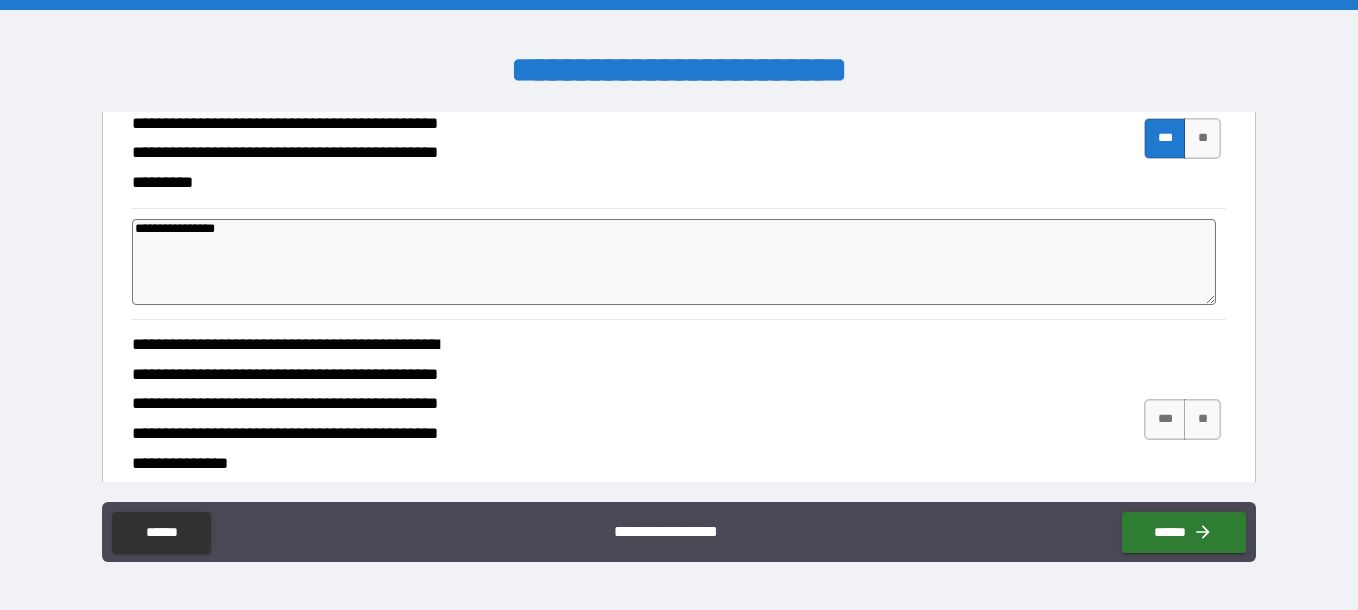 type on "*" 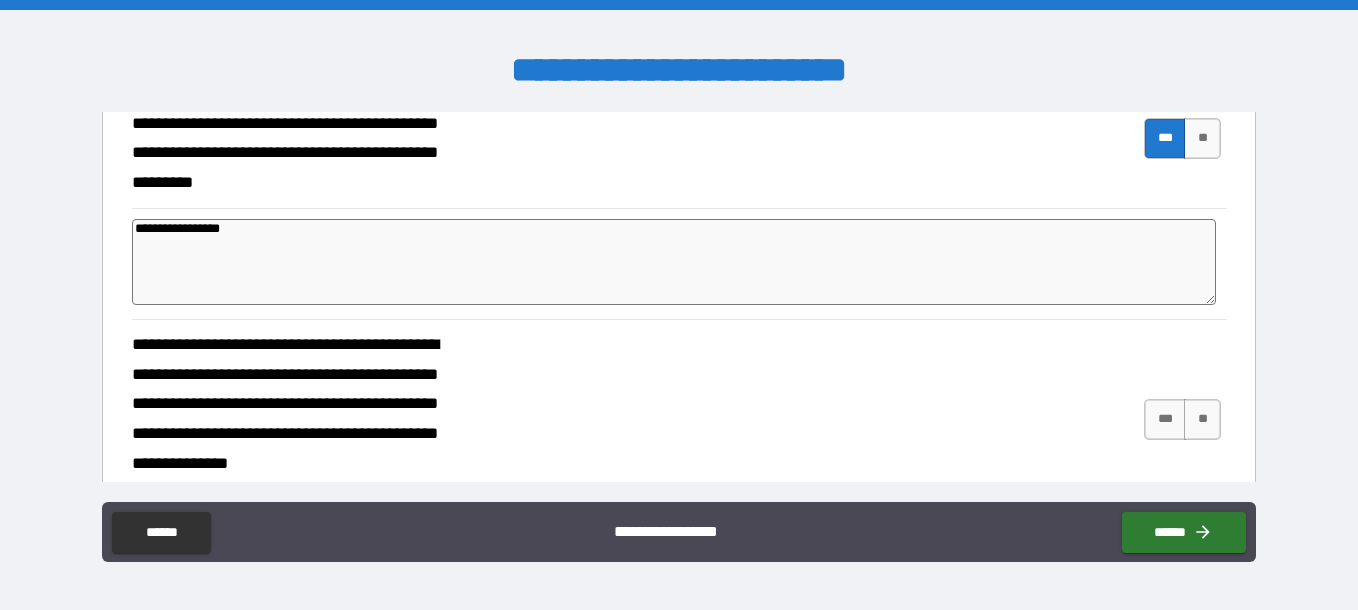 type on "*" 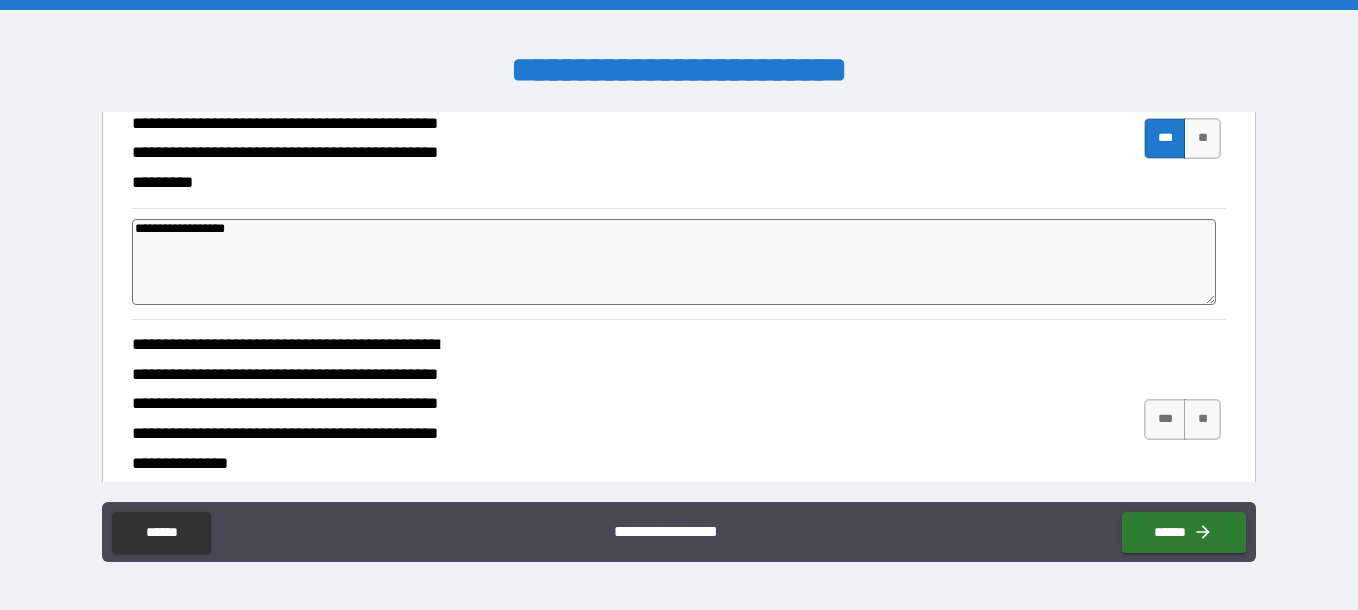type on "*" 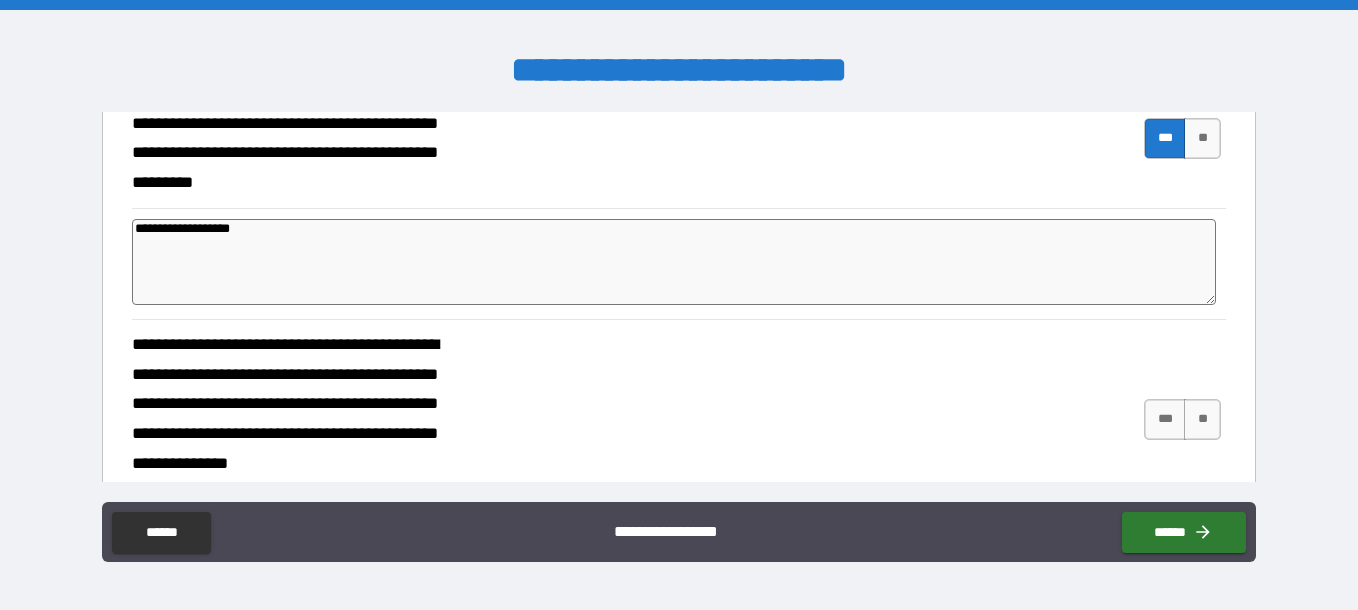 type on "*" 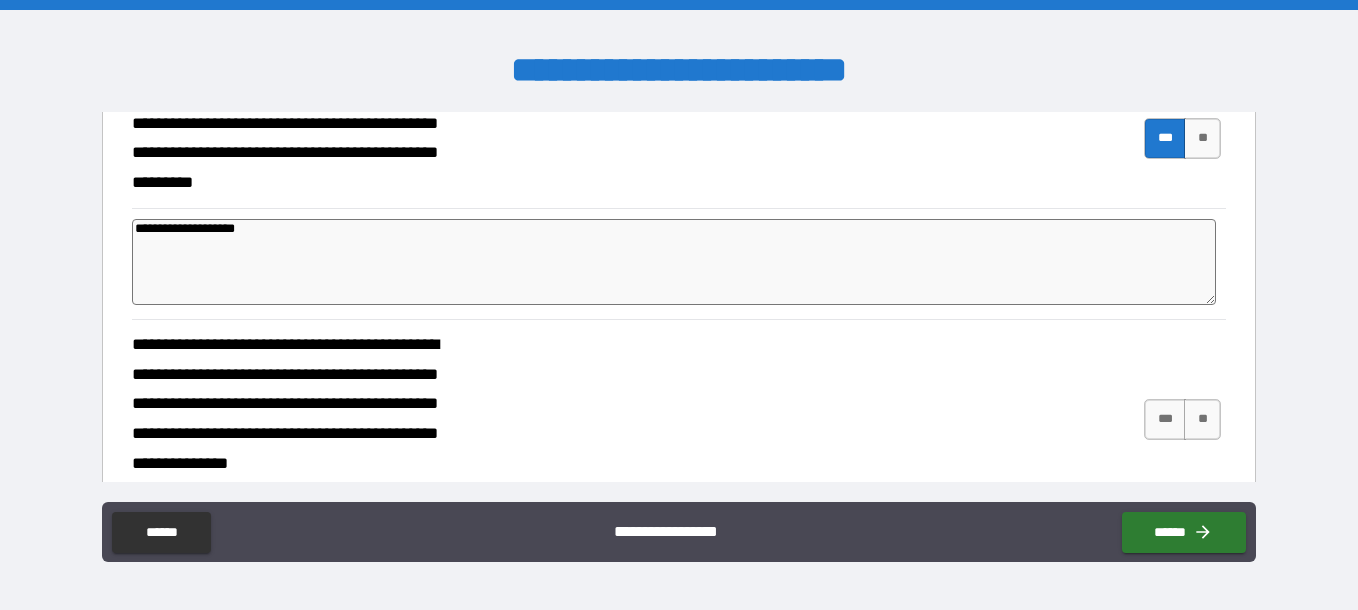 type on "*" 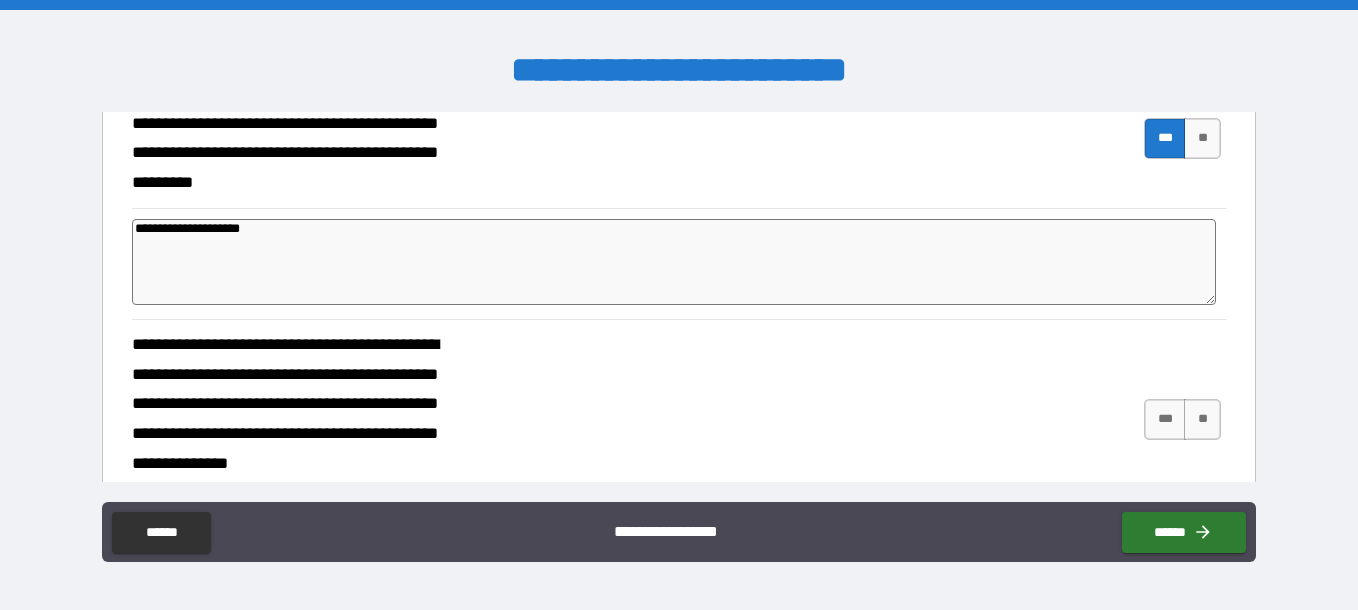 type on "*" 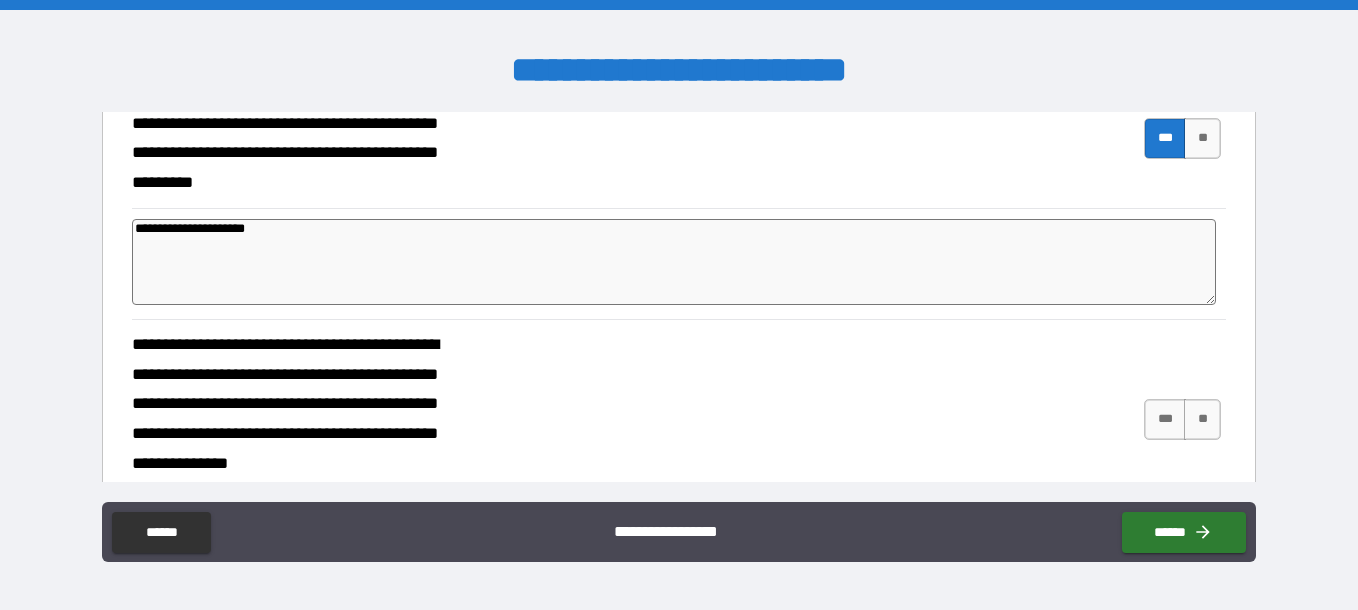 type on "*" 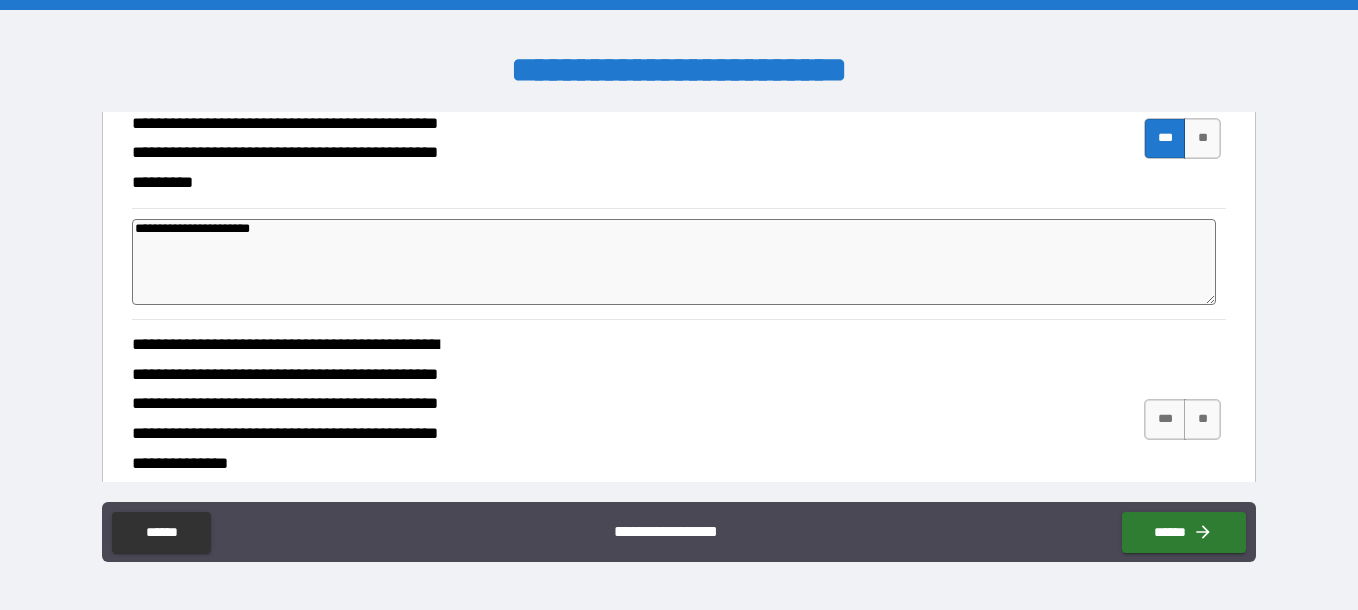 type on "*" 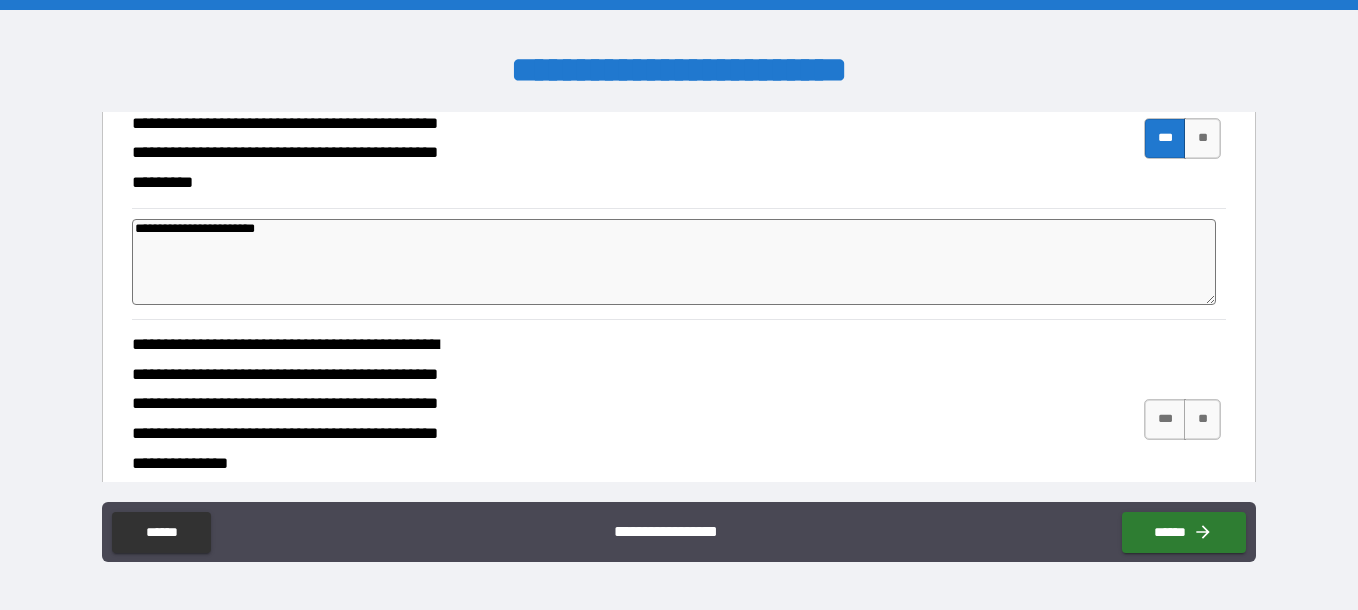 type on "*" 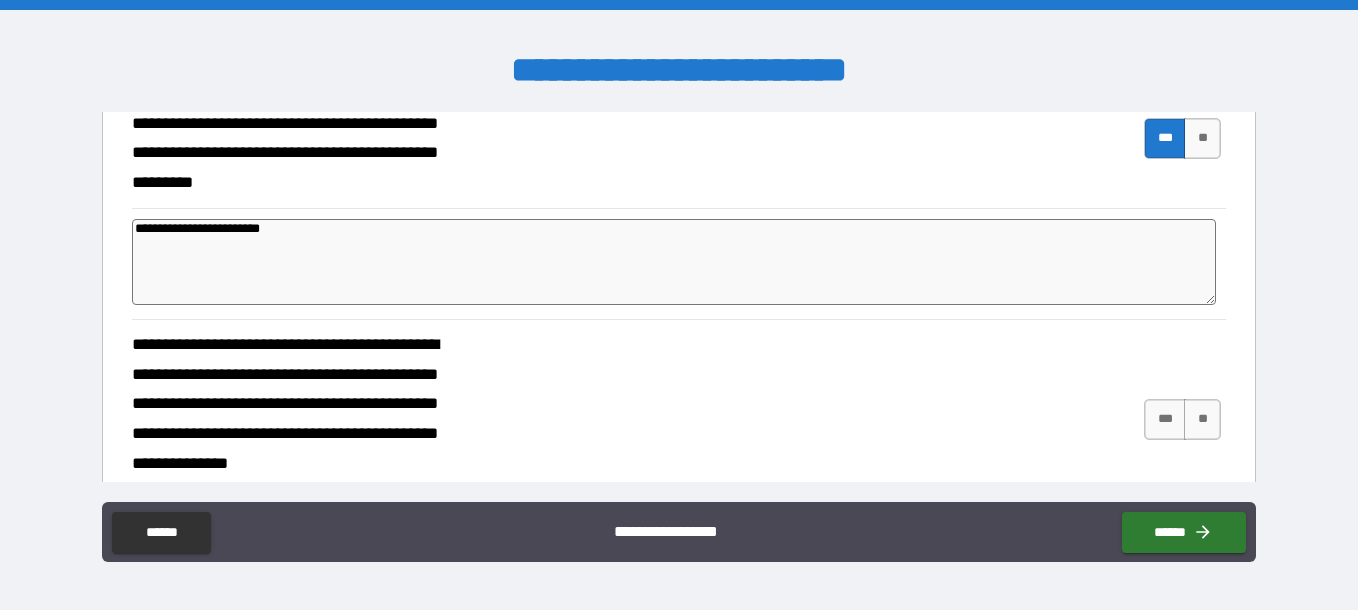 type on "*" 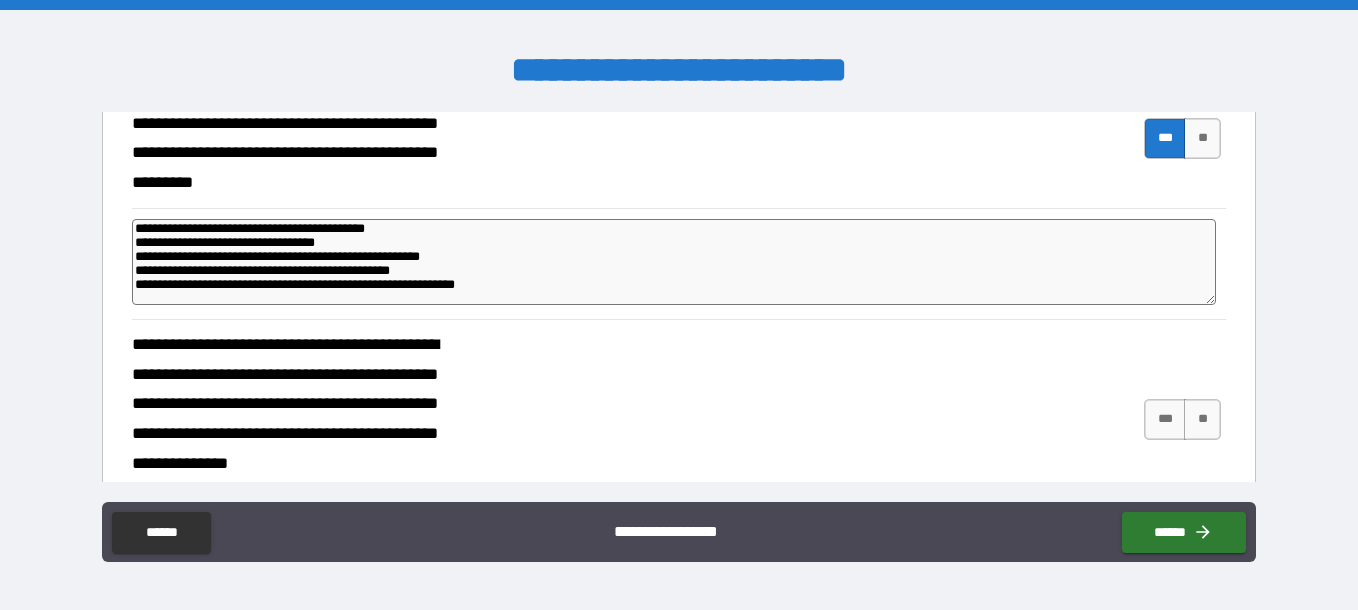 scroll, scrollTop: 14, scrollLeft: 0, axis: vertical 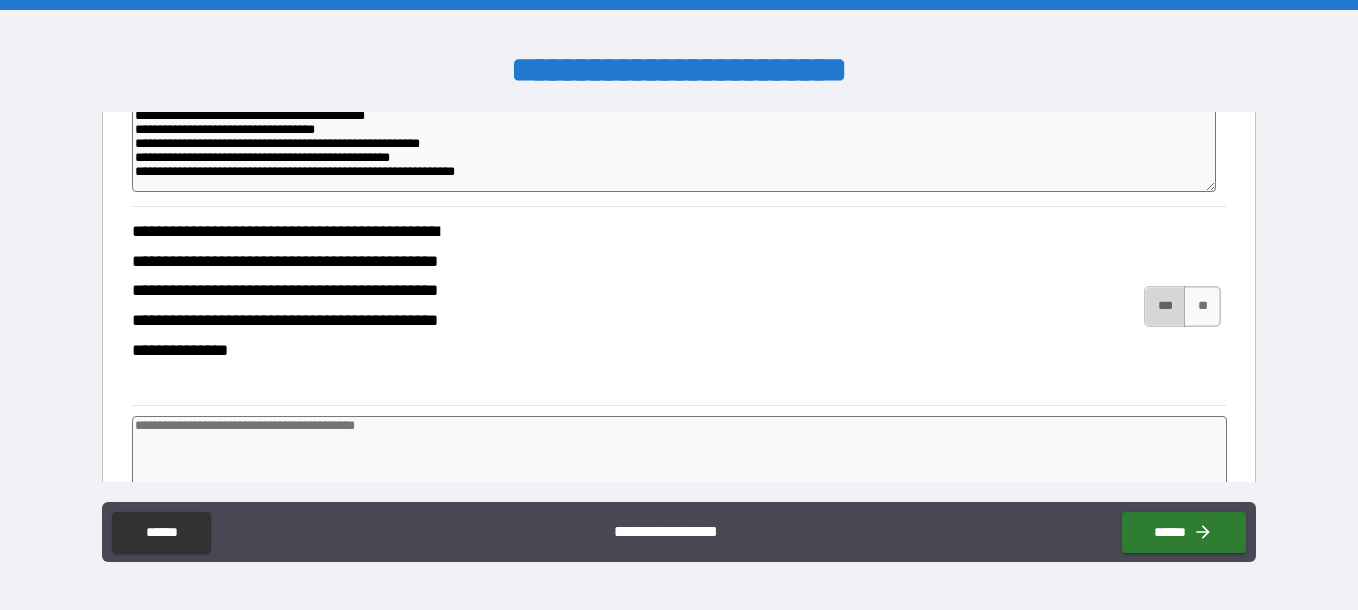 click on "***" at bounding box center [1165, 306] 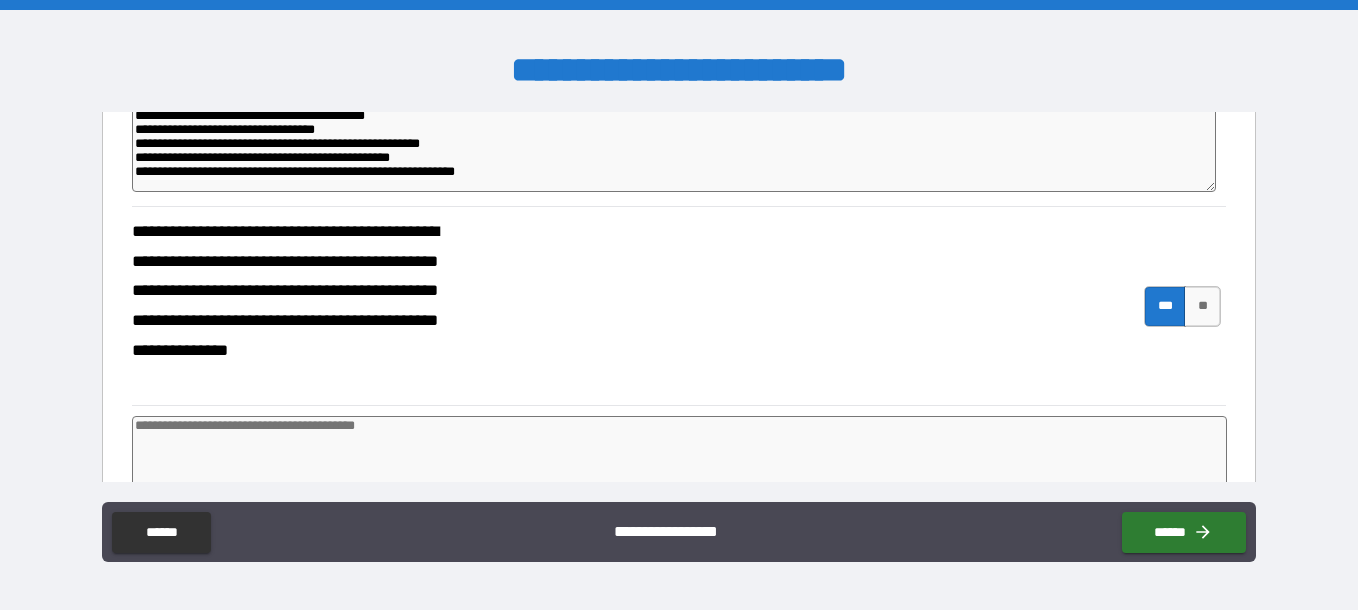 click at bounding box center [680, 459] 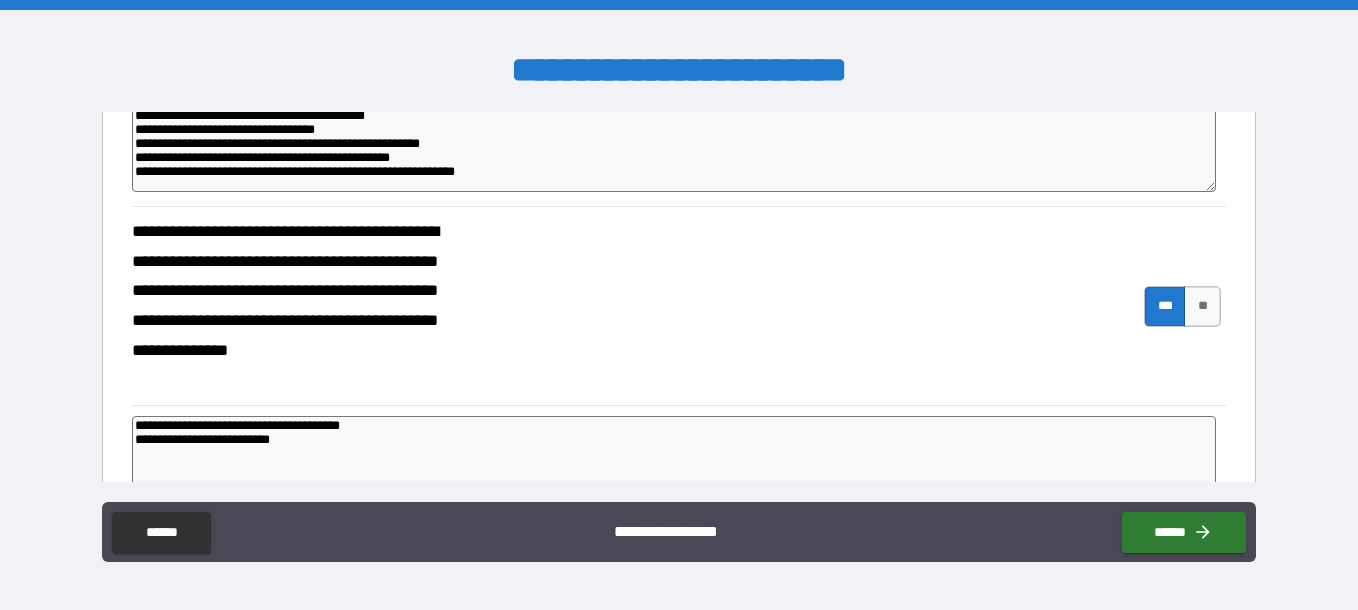 drag, startPoint x: 138, startPoint y: 396, endPoint x: 521, endPoint y: 282, distance: 399.60605 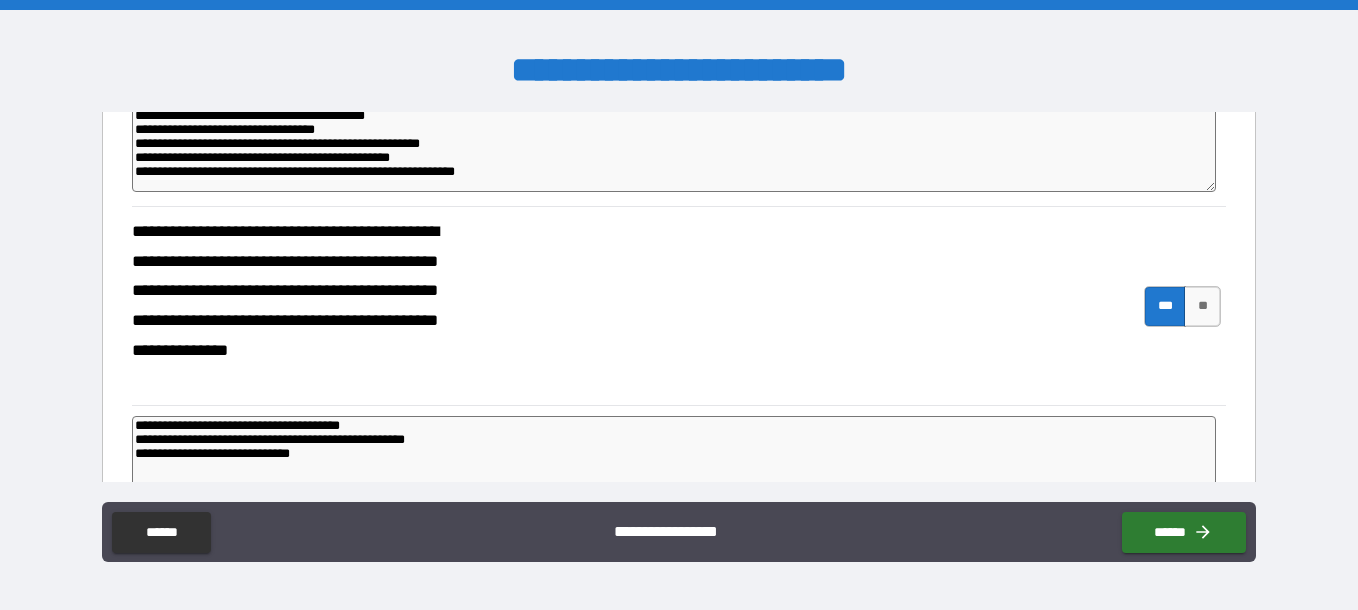 click on "**********" at bounding box center (674, 459) 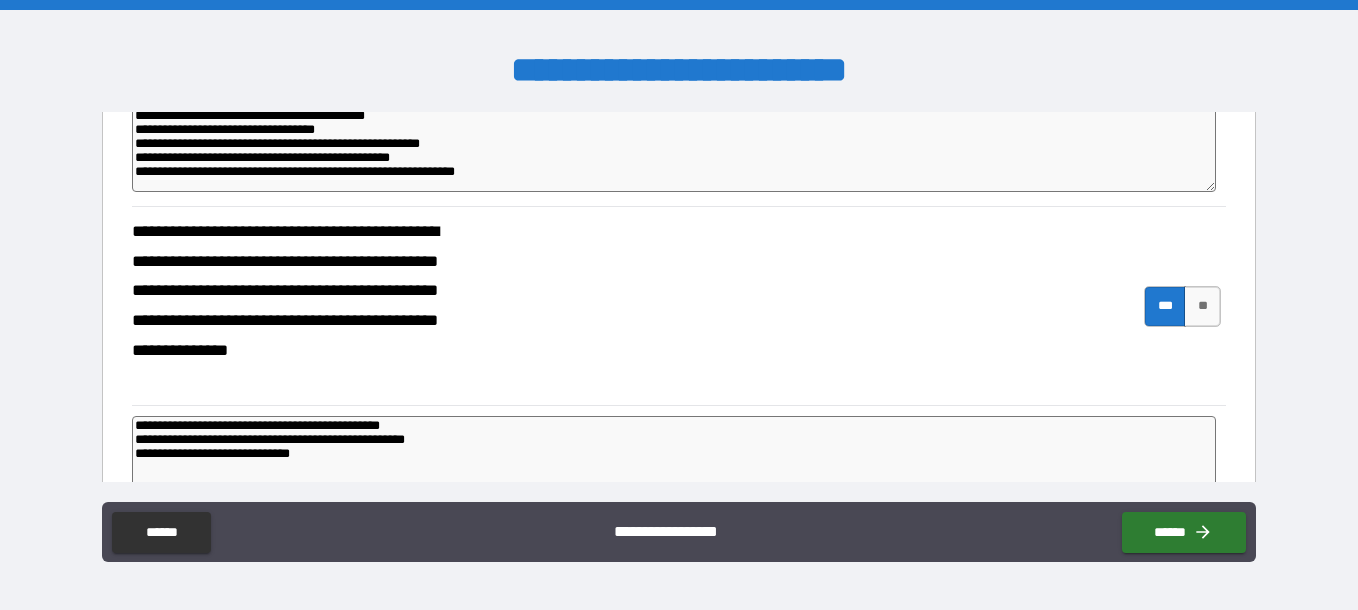 click on "**********" at bounding box center [674, 459] 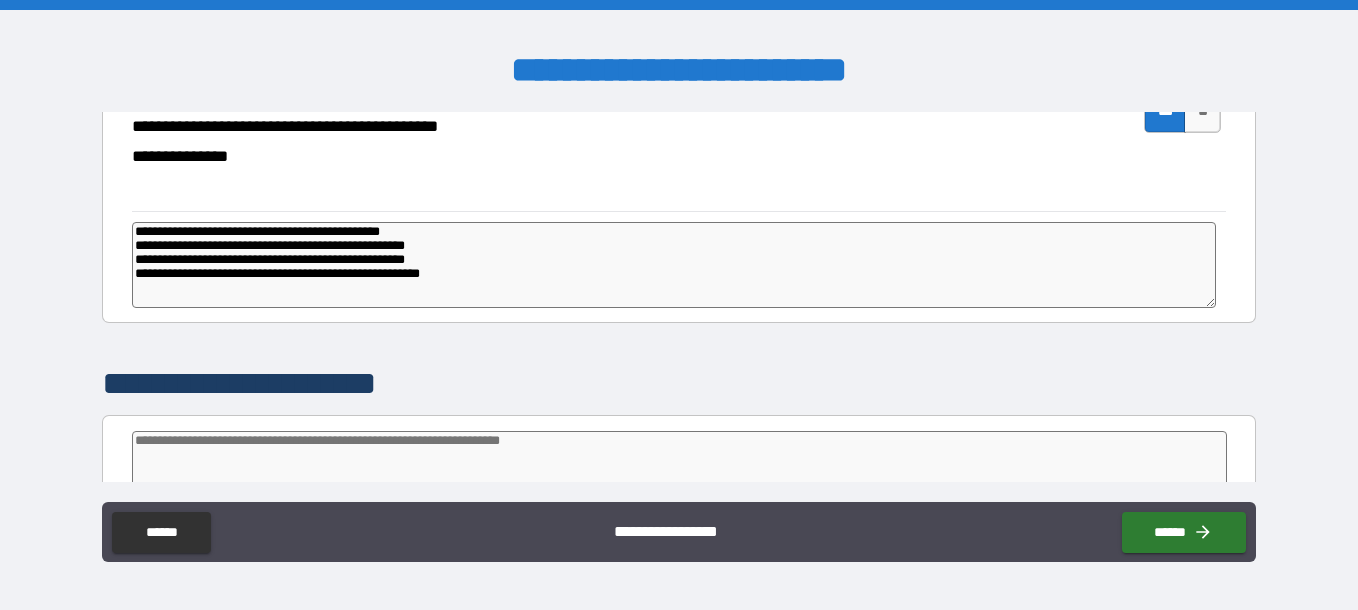 scroll, scrollTop: 841, scrollLeft: 0, axis: vertical 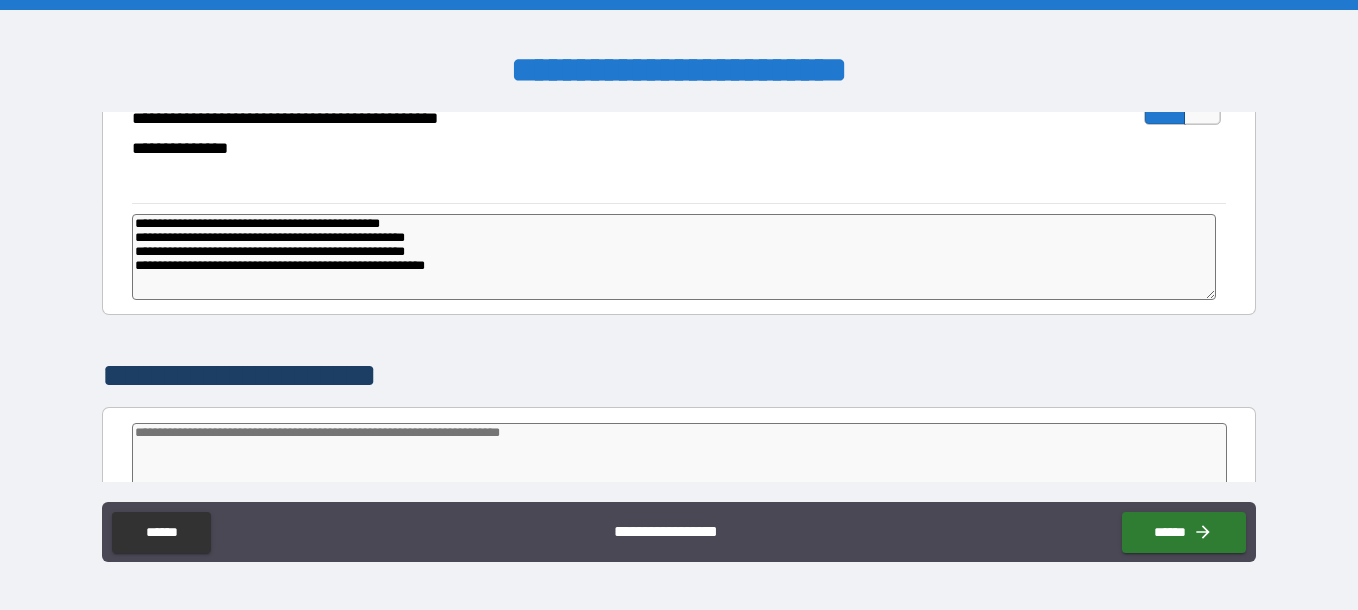 drag, startPoint x: 490, startPoint y: 273, endPoint x: 500, endPoint y: 269, distance: 10.770329 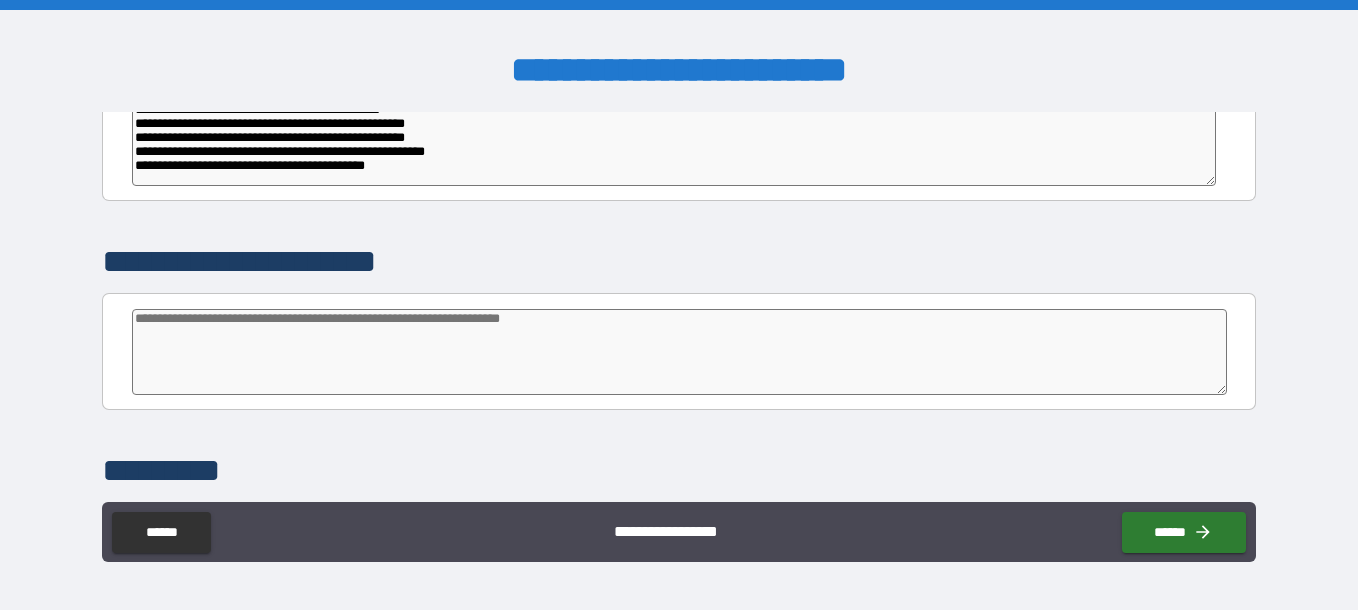 scroll, scrollTop: 1055, scrollLeft: 0, axis: vertical 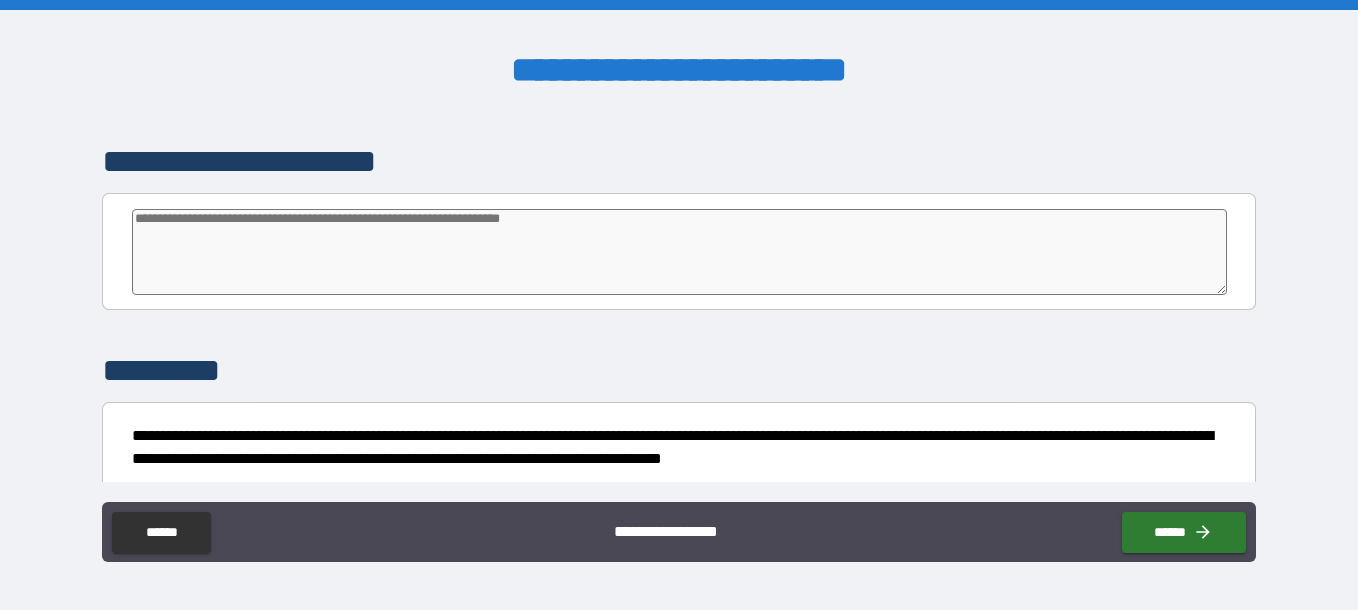 click at bounding box center (680, 252) 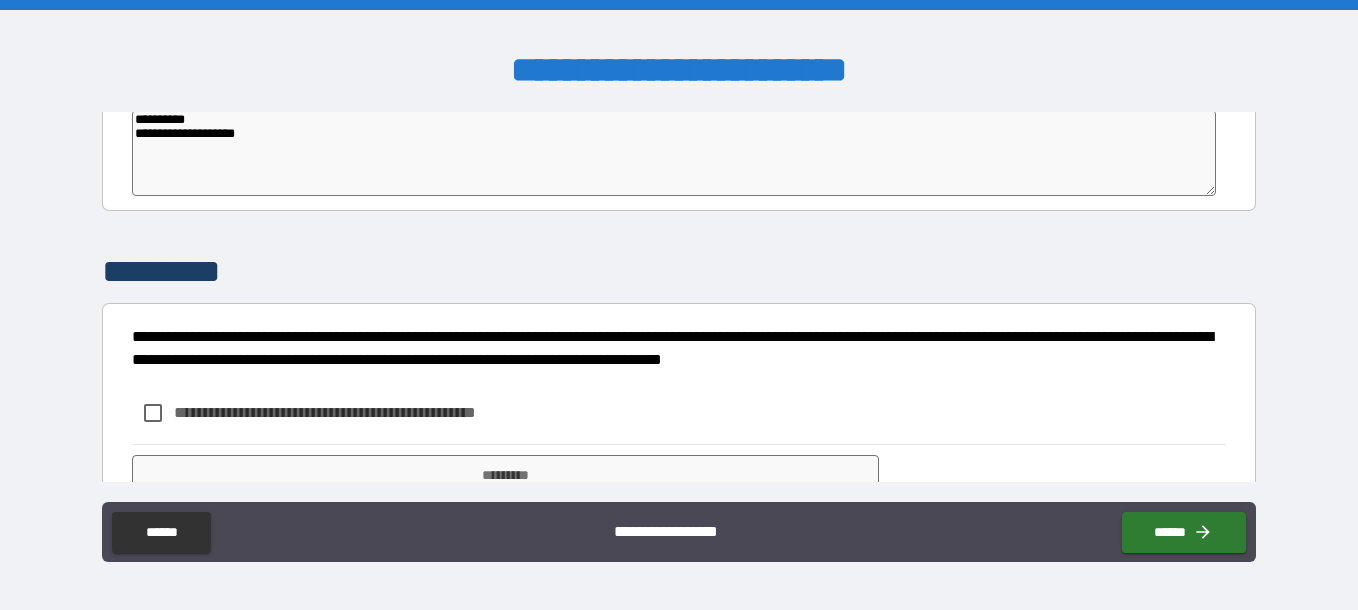 scroll, scrollTop: 1155, scrollLeft: 0, axis: vertical 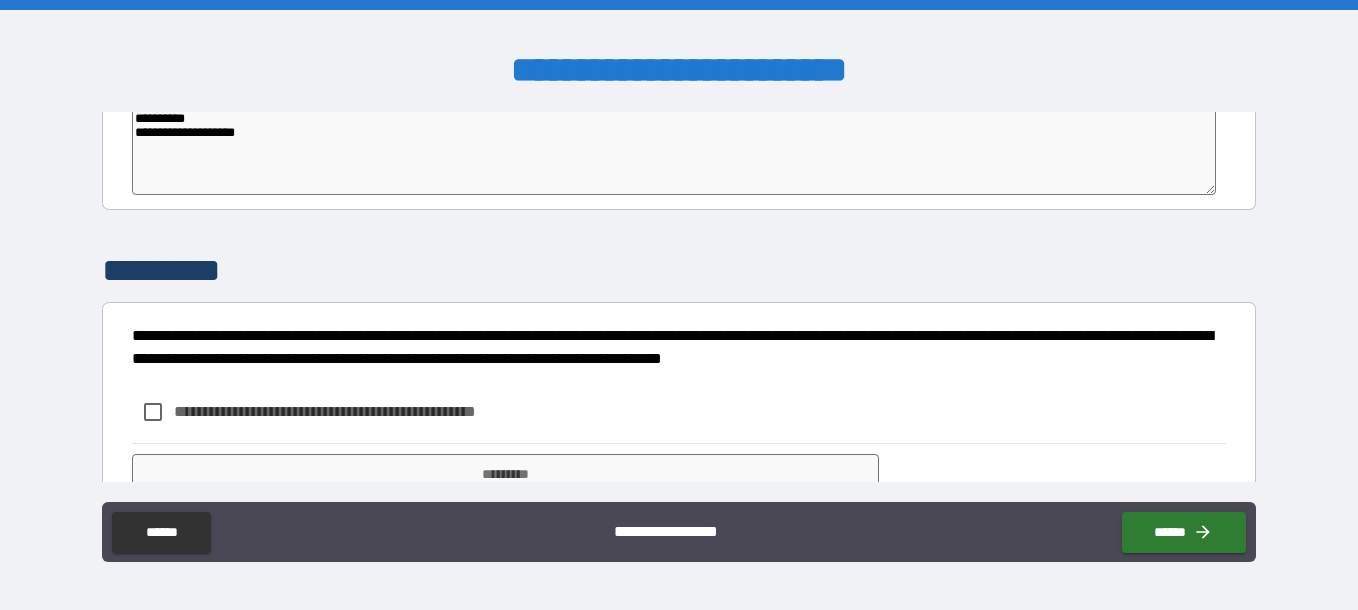 click on "**********" at bounding box center (674, 152) 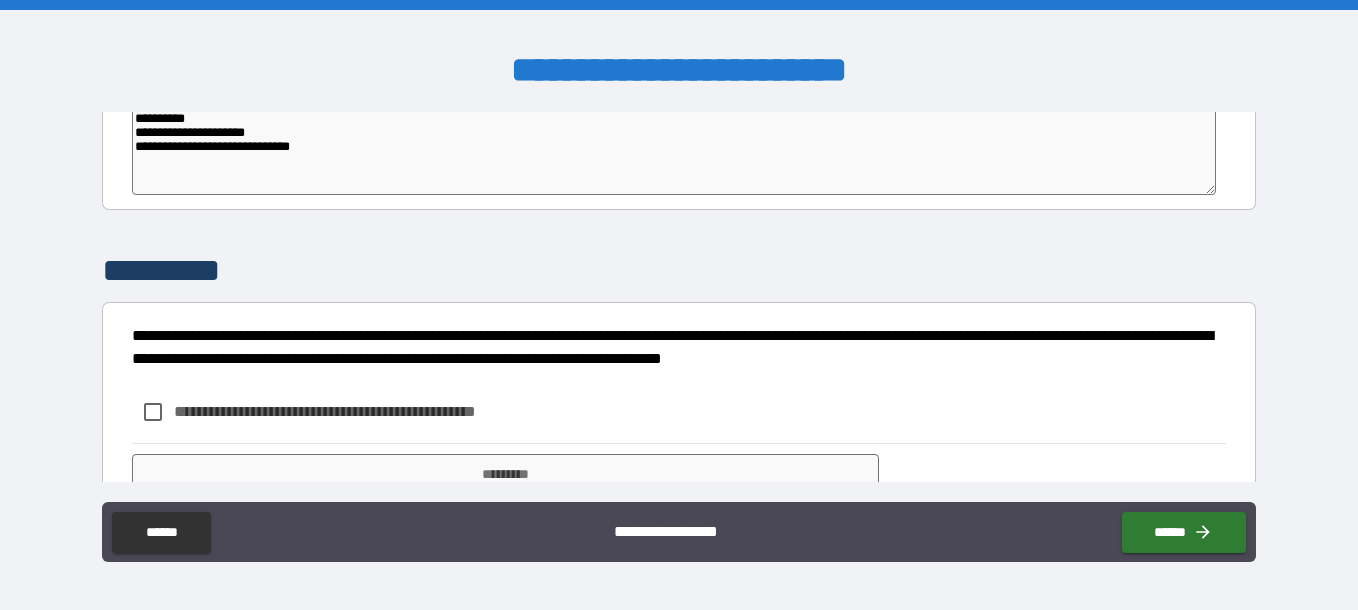 click on "**********" at bounding box center (674, 152) 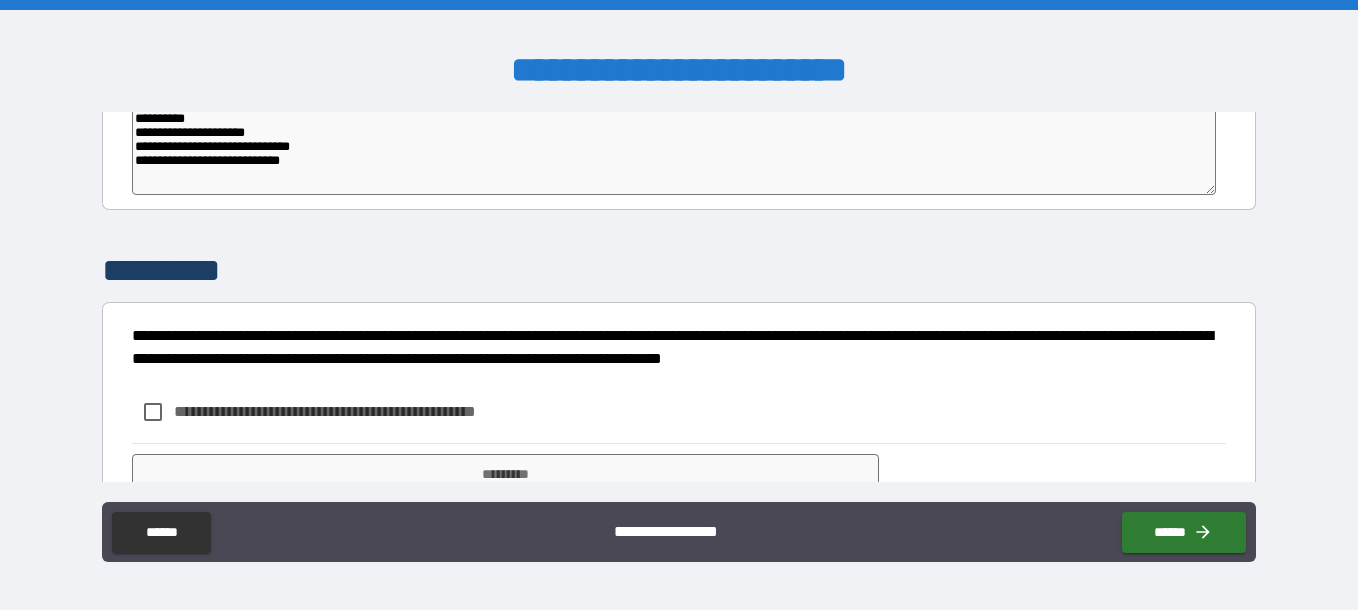 click on "**********" at bounding box center (674, 152) 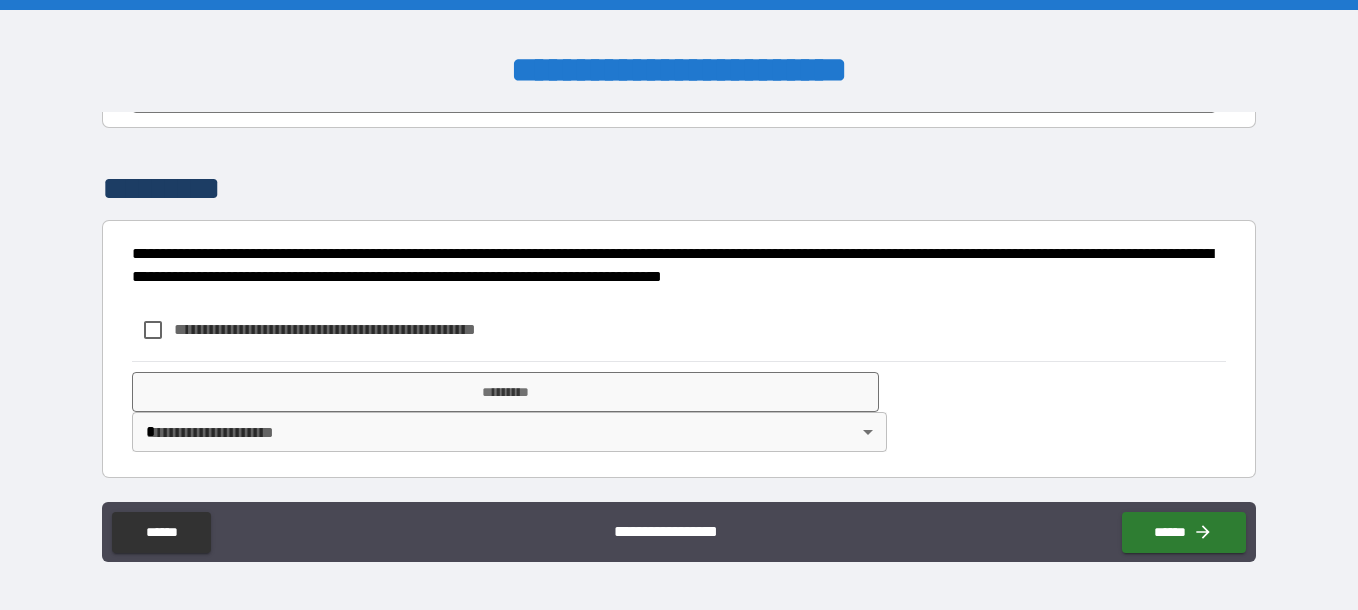 scroll, scrollTop: 1238, scrollLeft: 0, axis: vertical 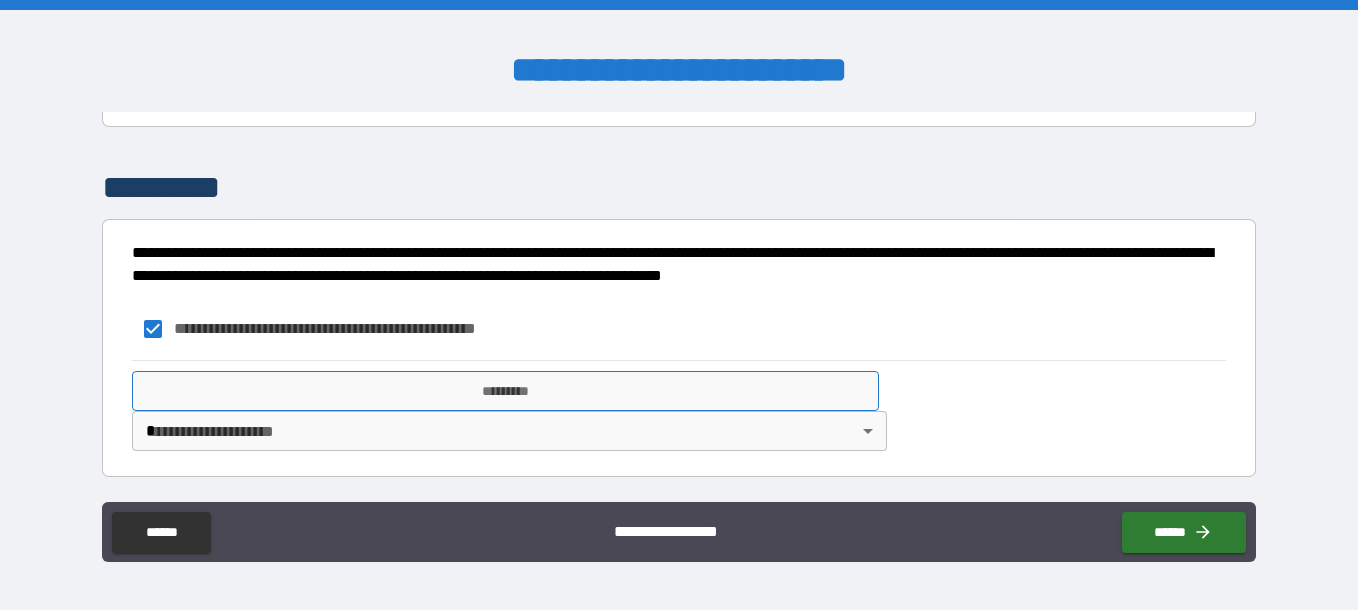 click on "*********" at bounding box center (505, 391) 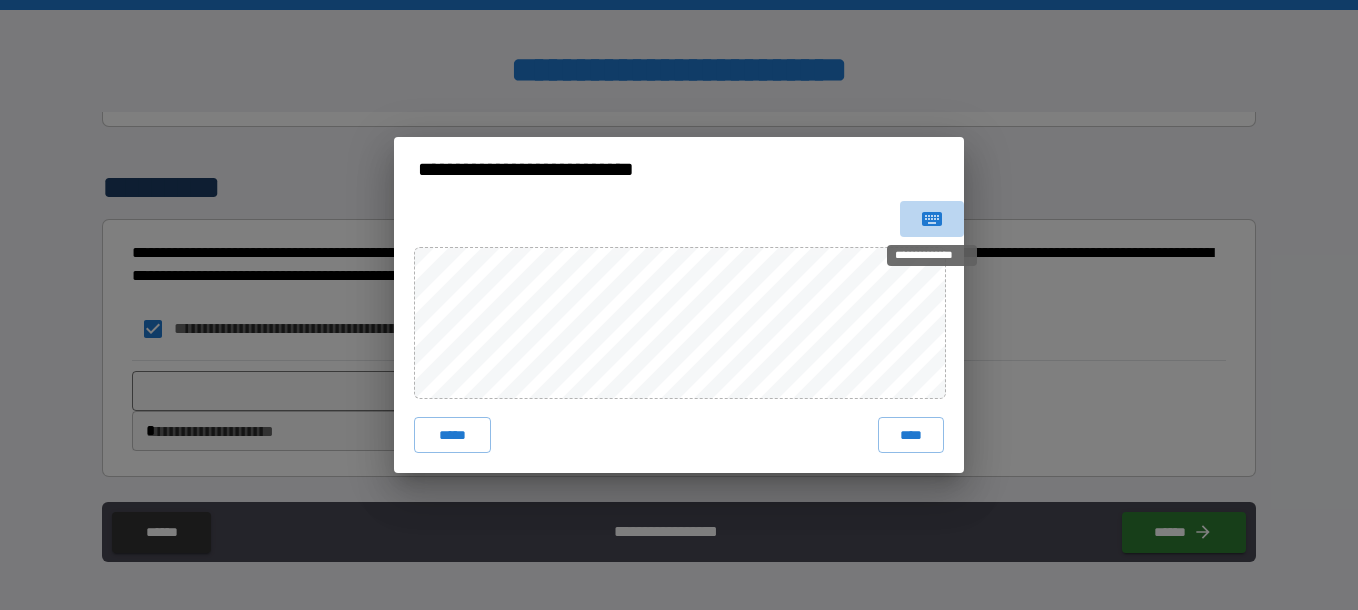 click 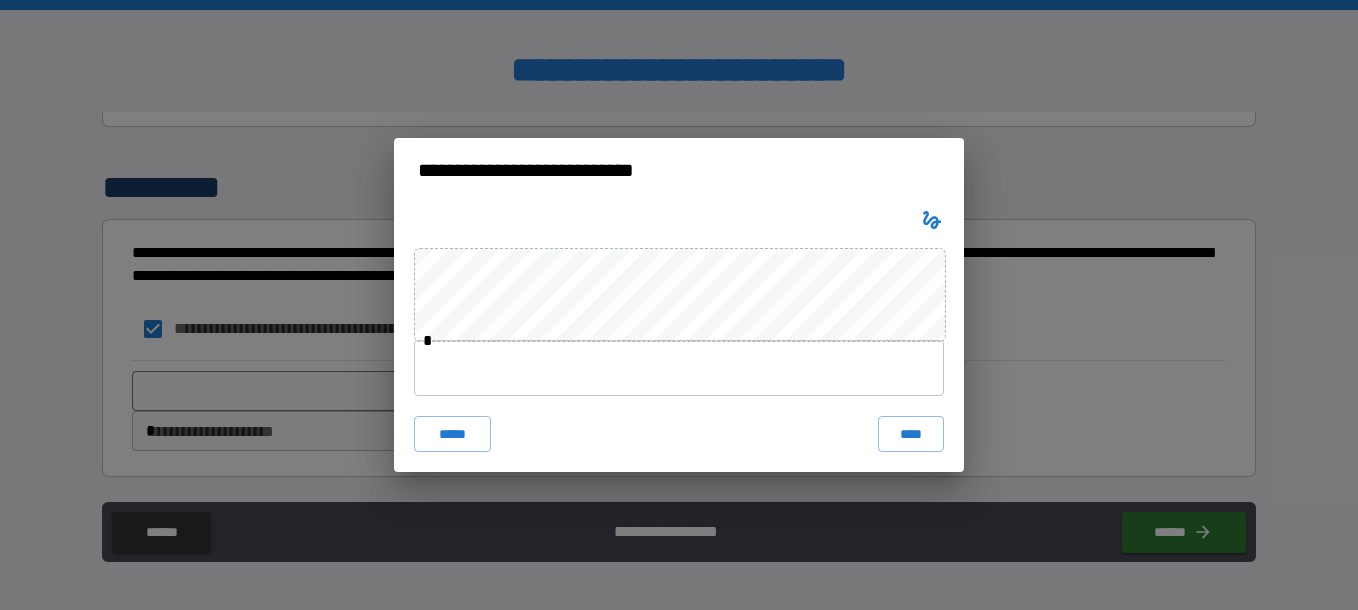 click at bounding box center [679, 368] 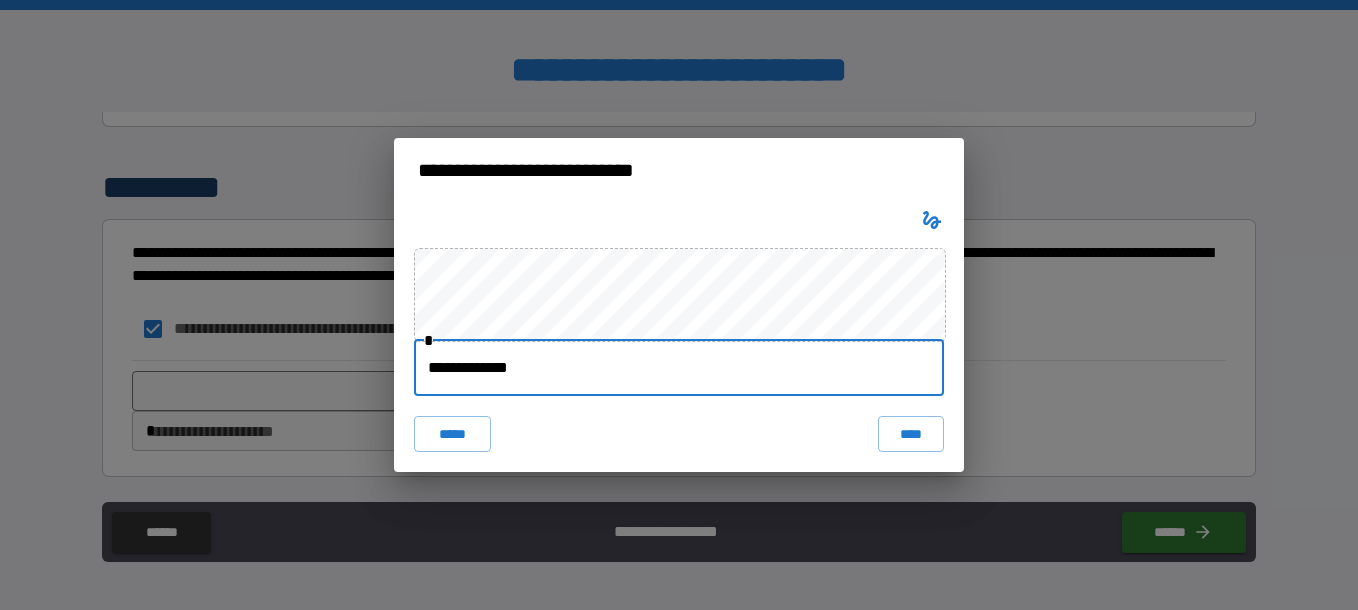 click on "****" at bounding box center [911, 434] 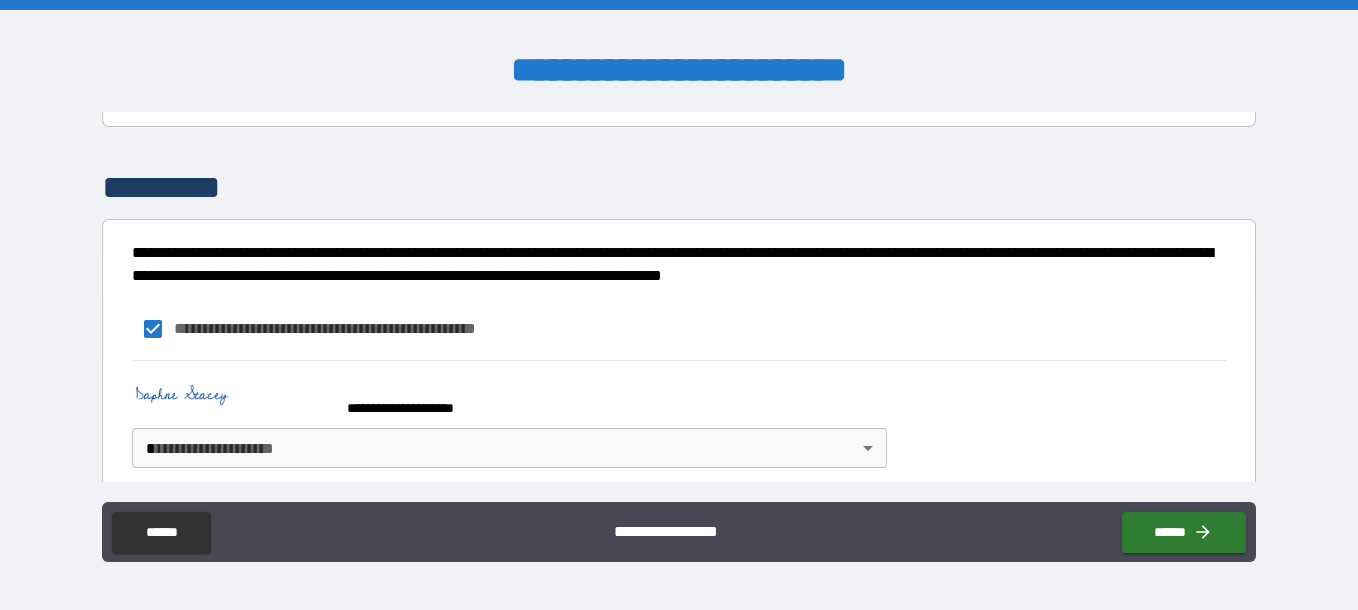 click on "**********" at bounding box center [679, 305] 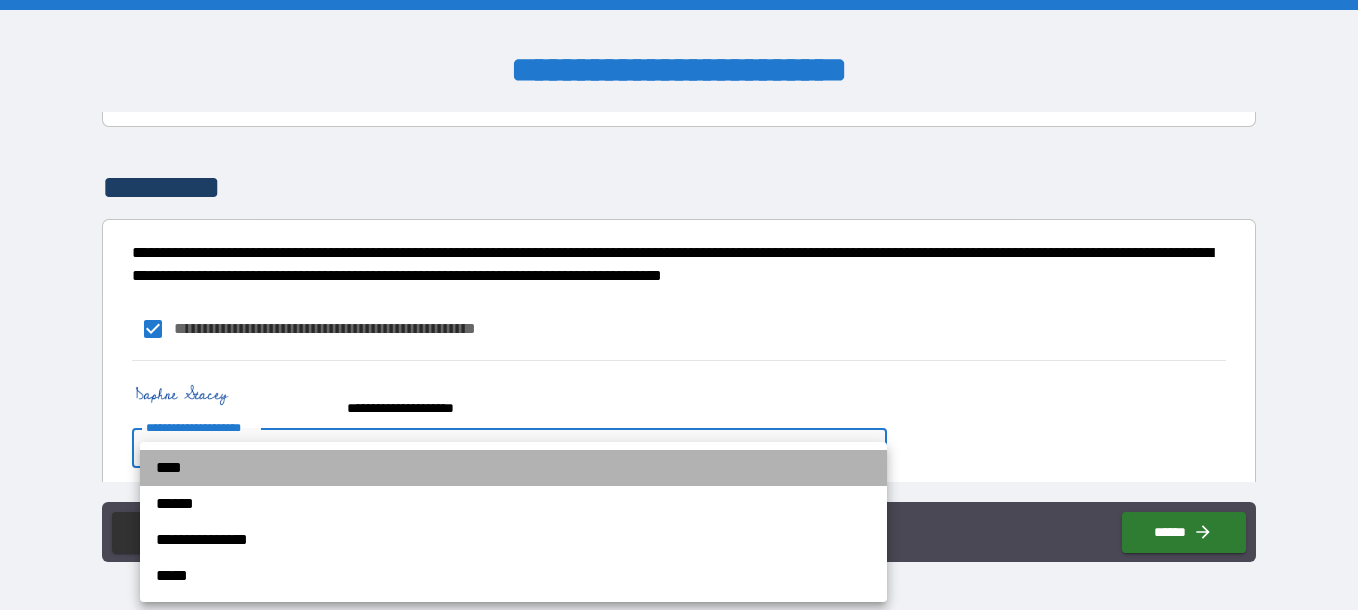 click on "****" at bounding box center (513, 468) 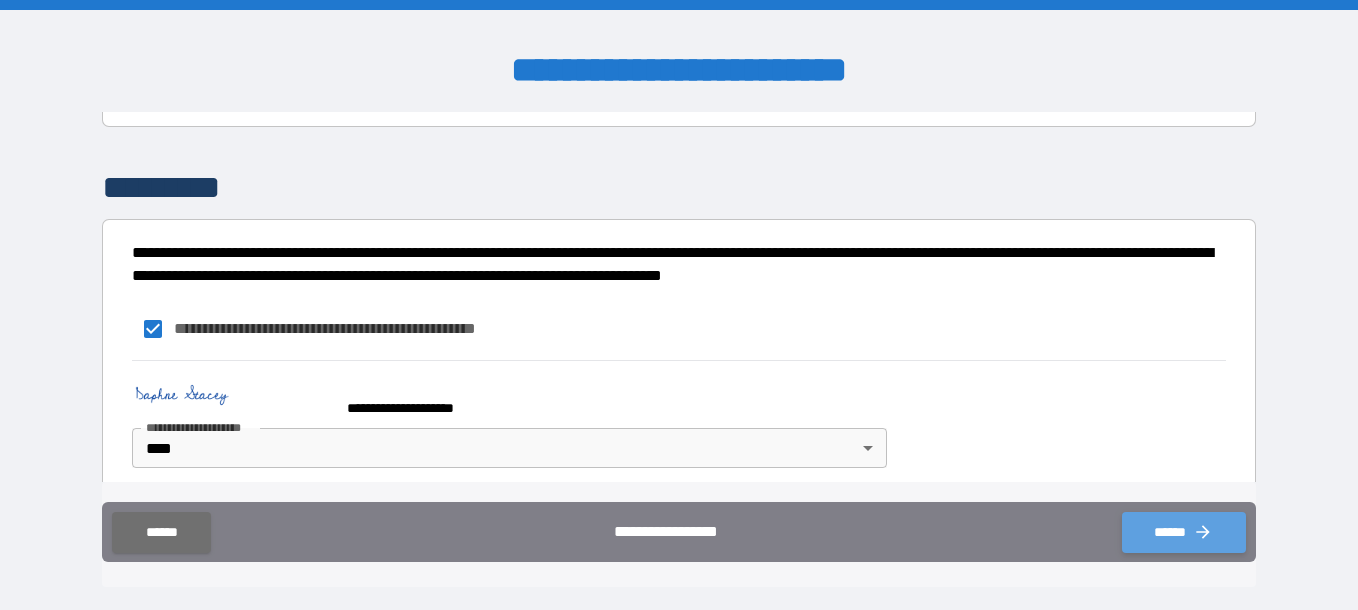 click on "******" at bounding box center [1184, 532] 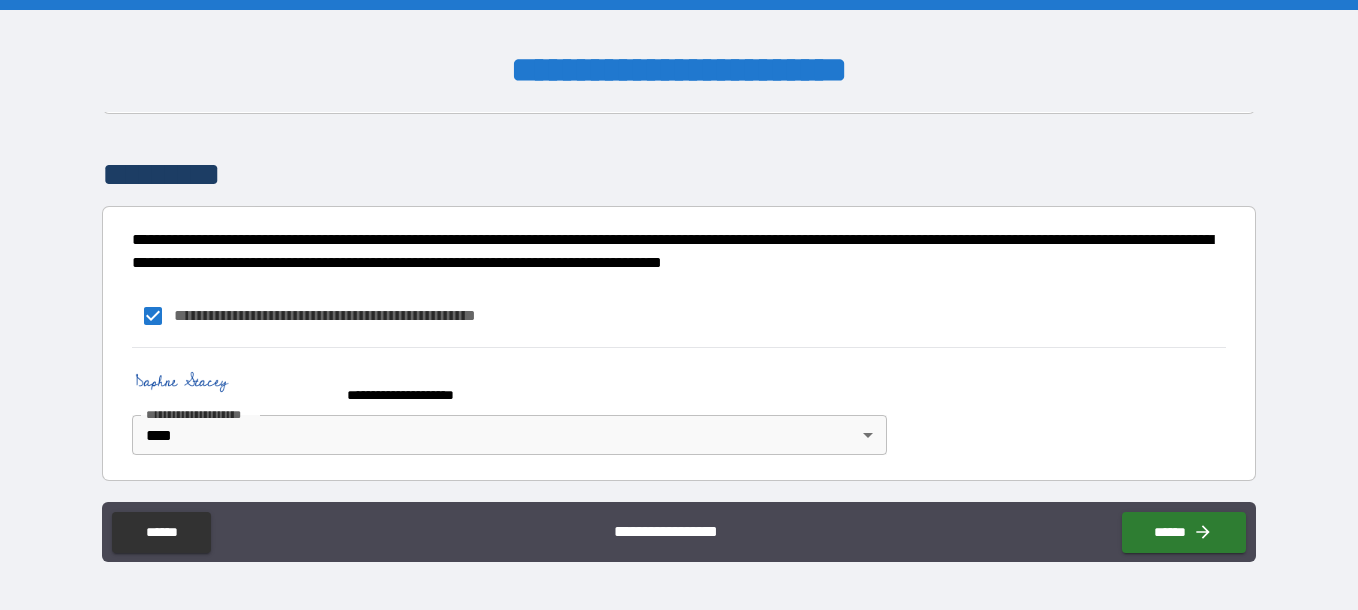 scroll, scrollTop: 1255, scrollLeft: 0, axis: vertical 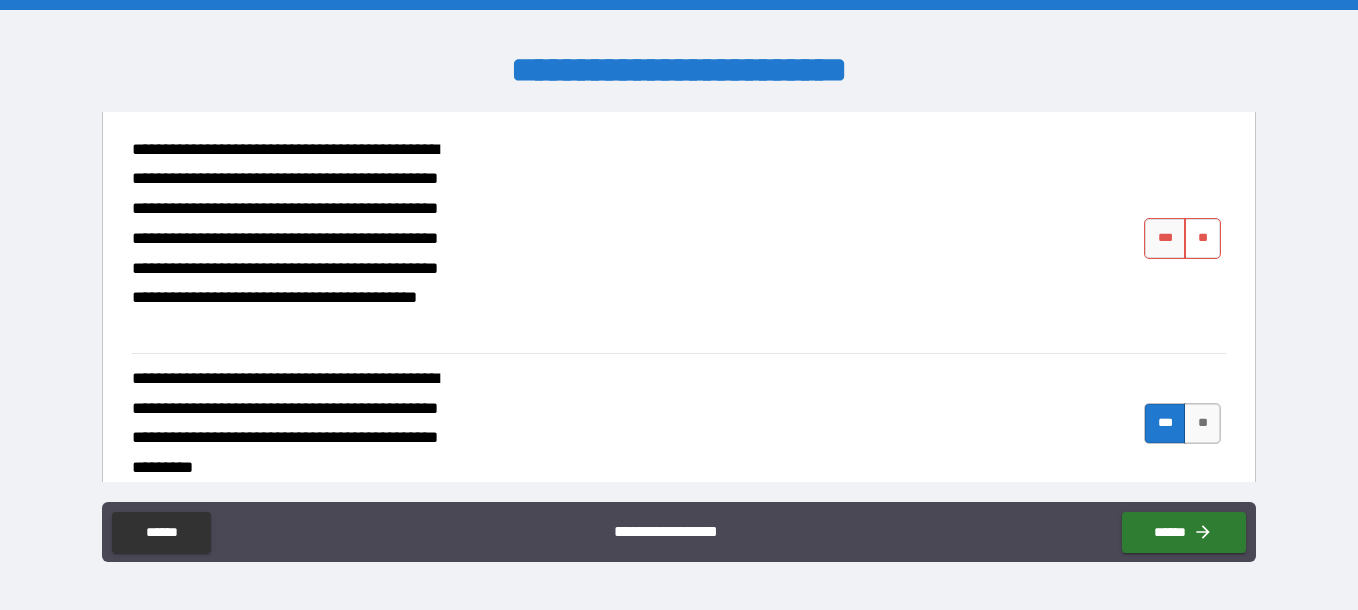 click on "**" at bounding box center (1202, 238) 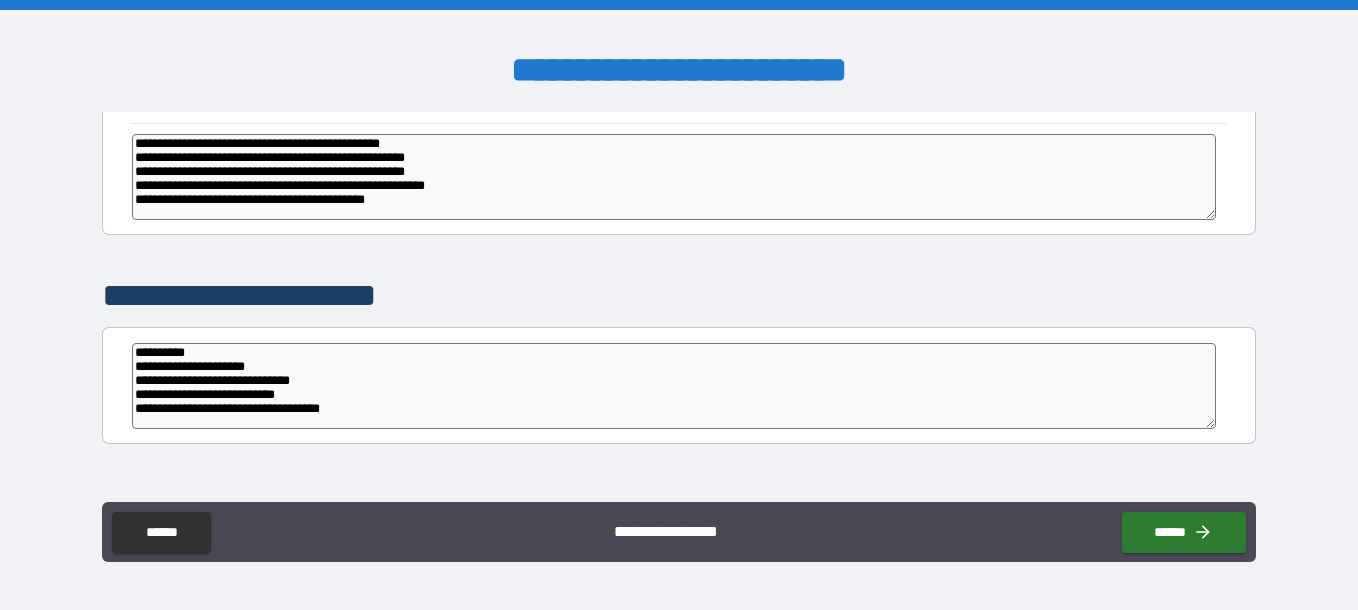 scroll, scrollTop: 1255, scrollLeft: 0, axis: vertical 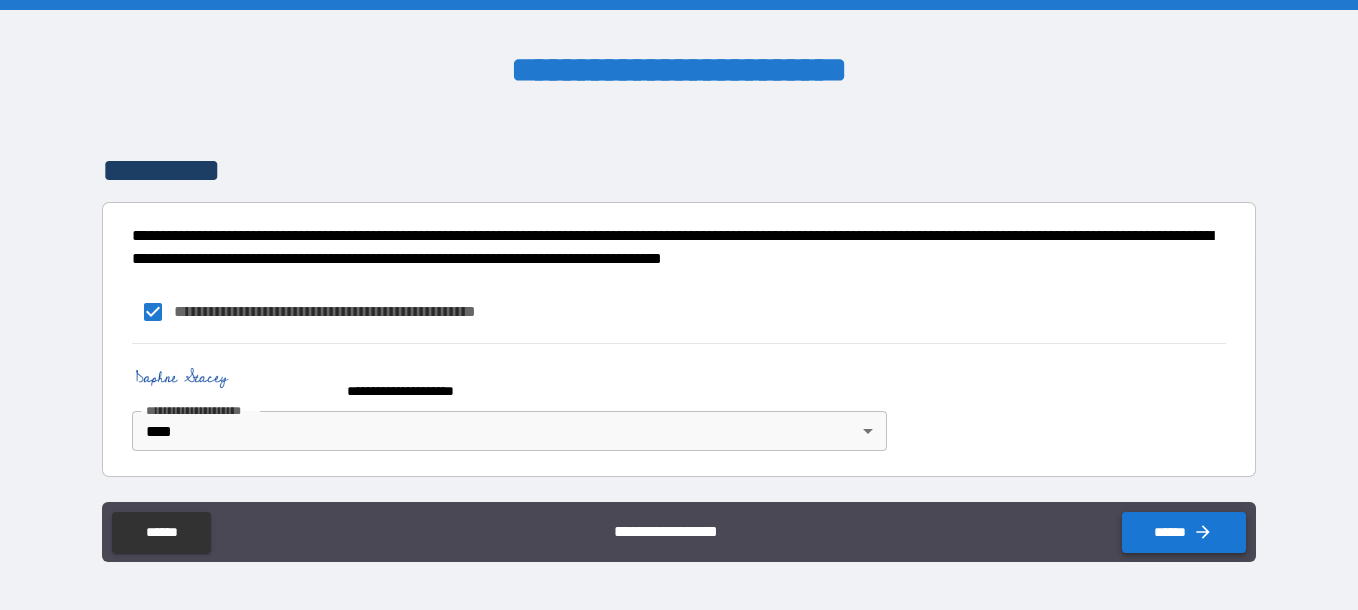 click on "******" at bounding box center (1184, 532) 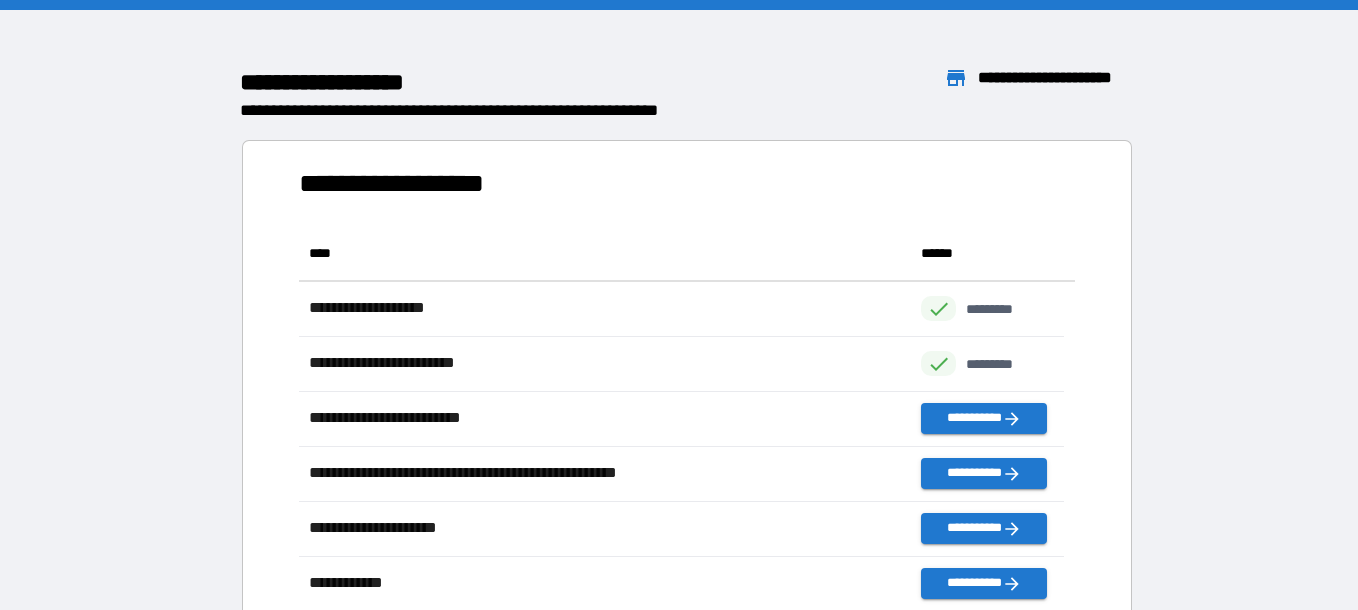 scroll, scrollTop: 16, scrollLeft: 16, axis: both 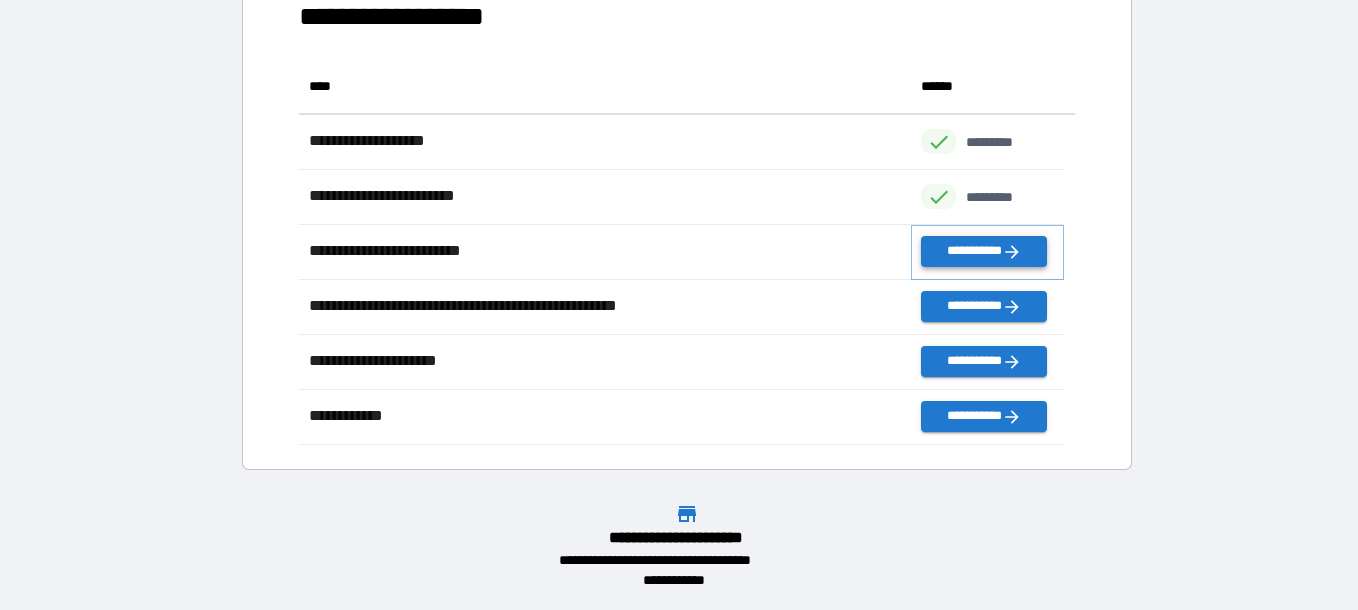click on "**********" at bounding box center [983, 251] 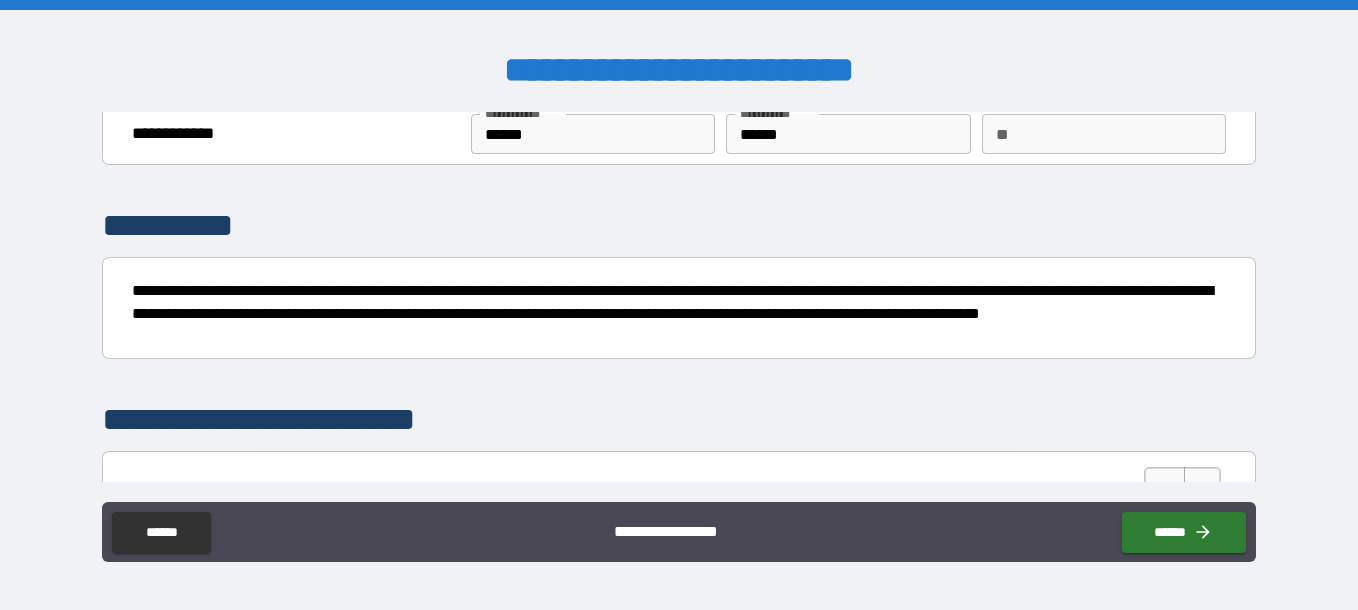 scroll, scrollTop: 200, scrollLeft: 0, axis: vertical 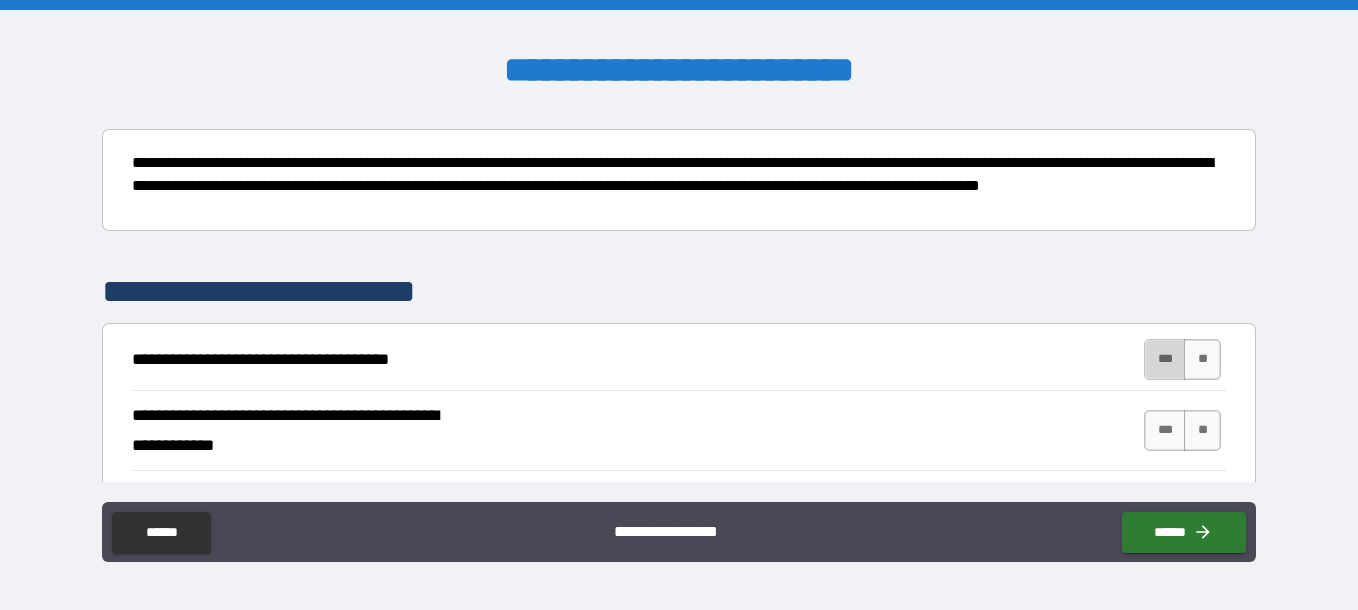 click on "***" at bounding box center [1165, 359] 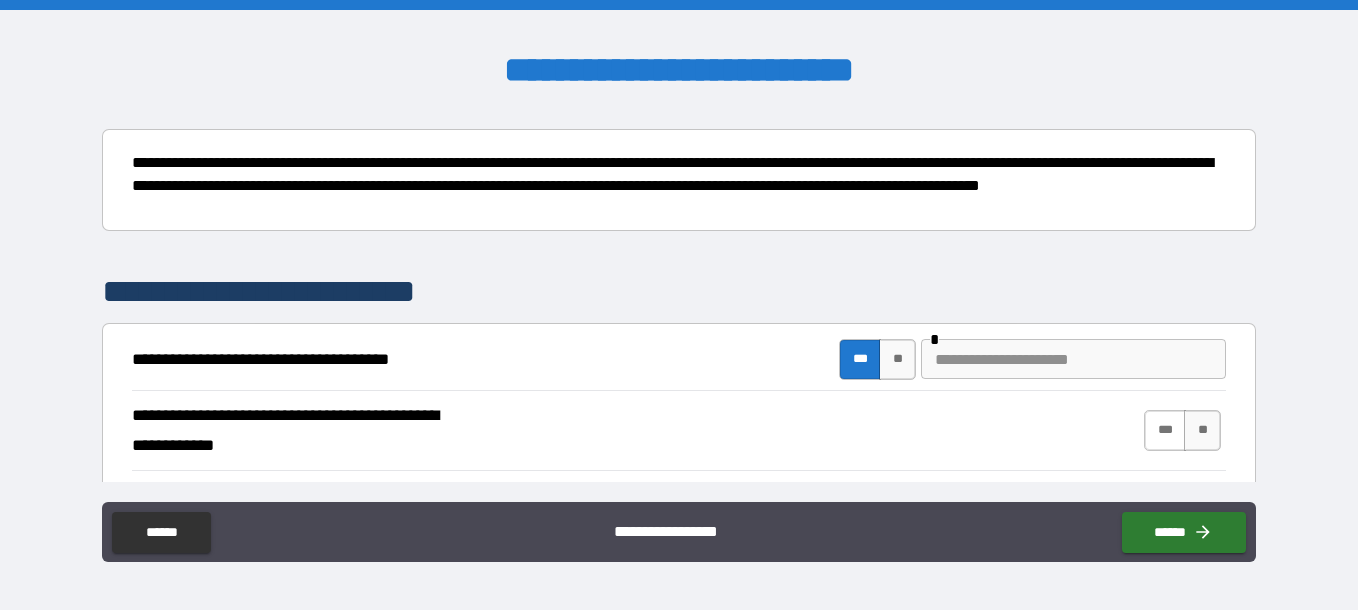 click on "***" at bounding box center (1165, 430) 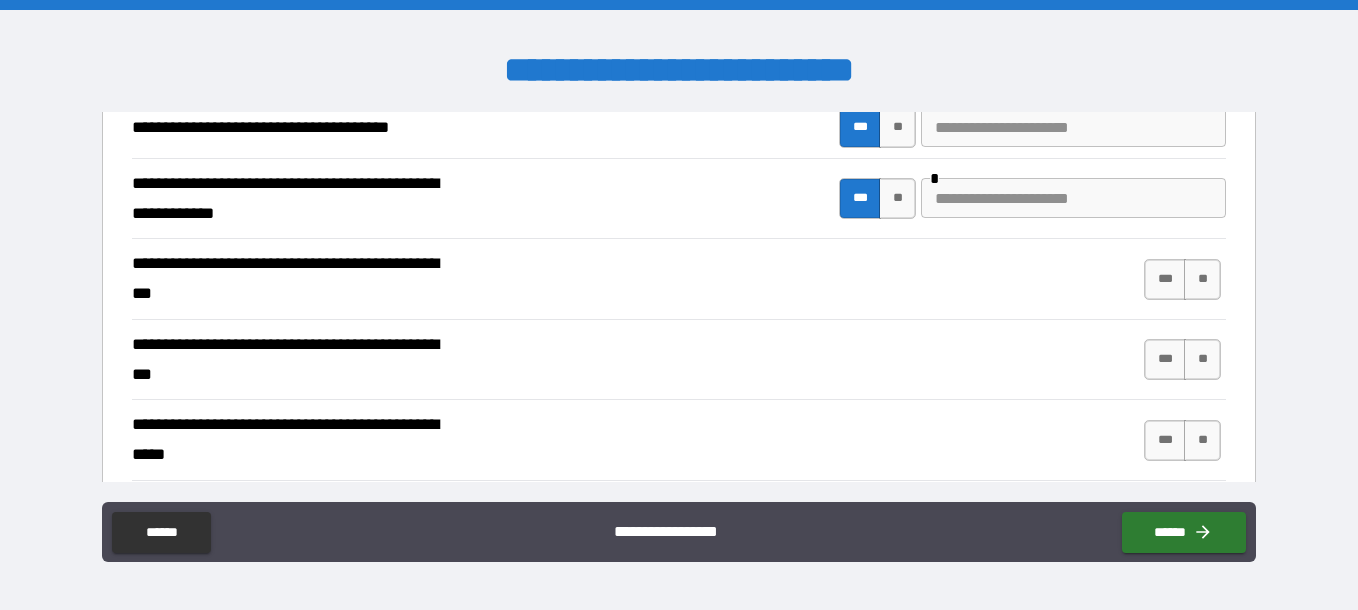 scroll, scrollTop: 447, scrollLeft: 0, axis: vertical 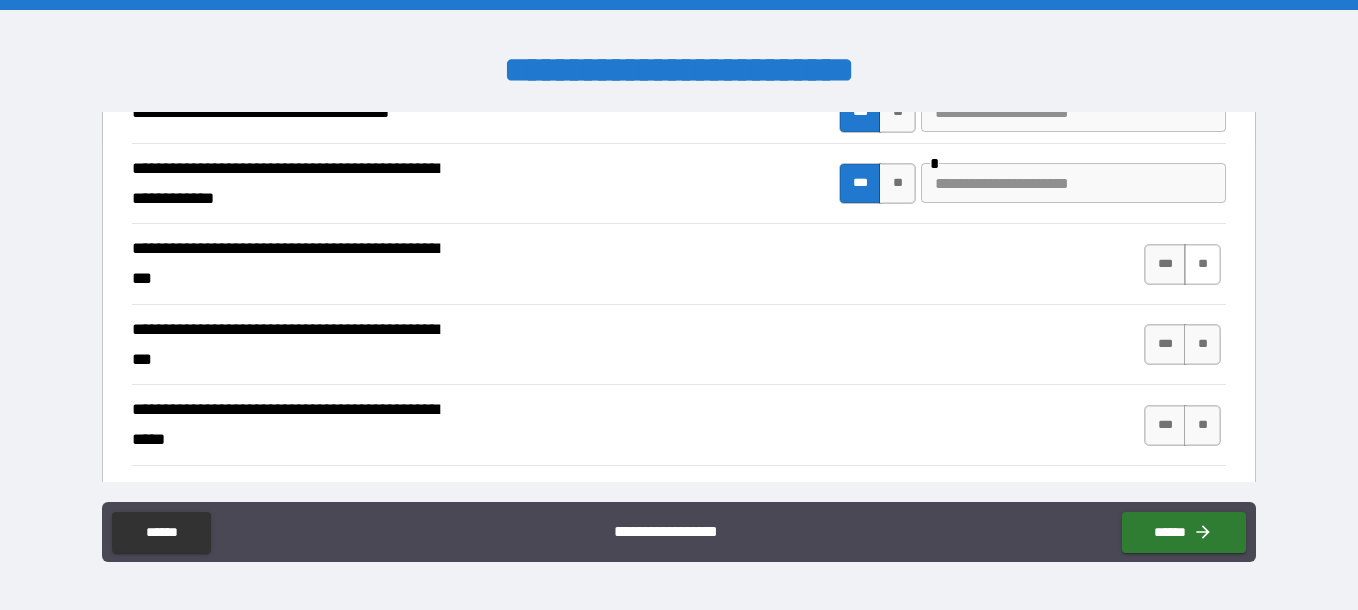 click on "**" at bounding box center (1202, 264) 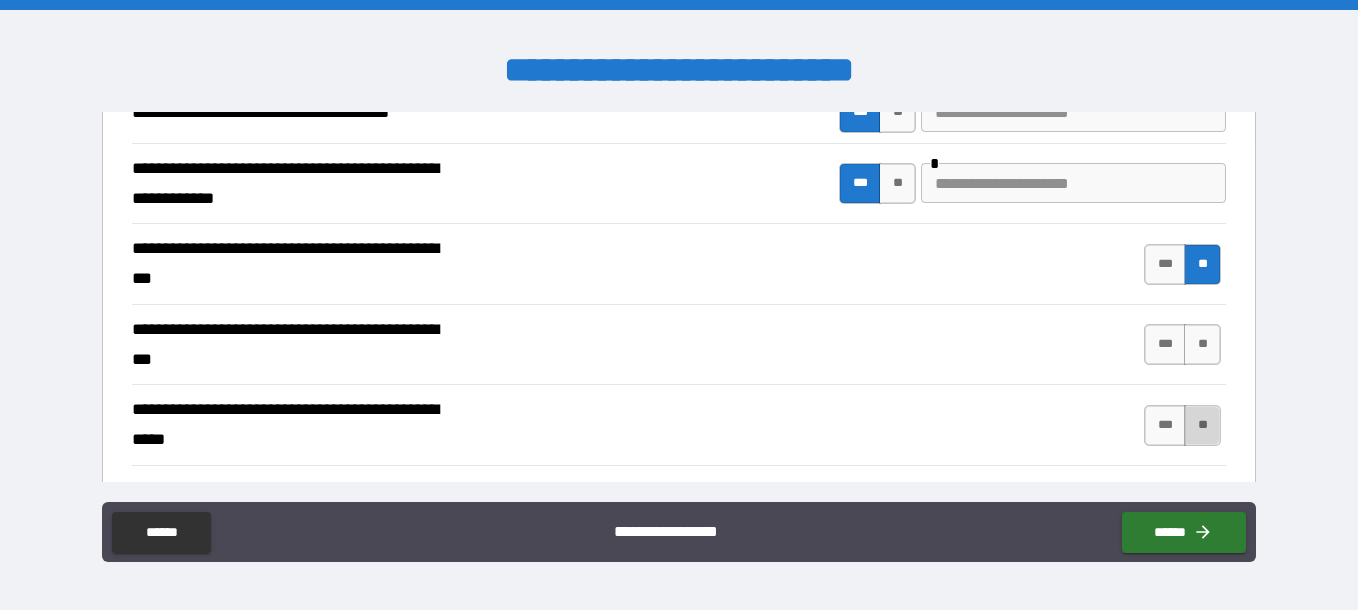 click on "**" at bounding box center (1202, 425) 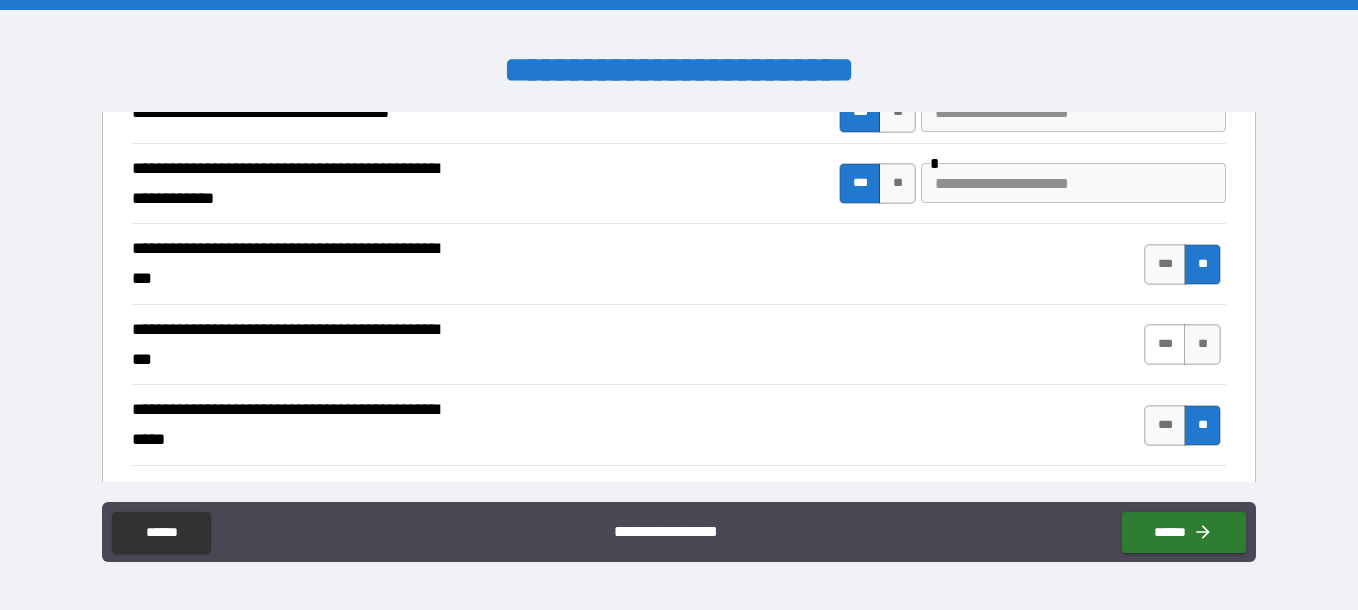 click on "***" at bounding box center [1165, 344] 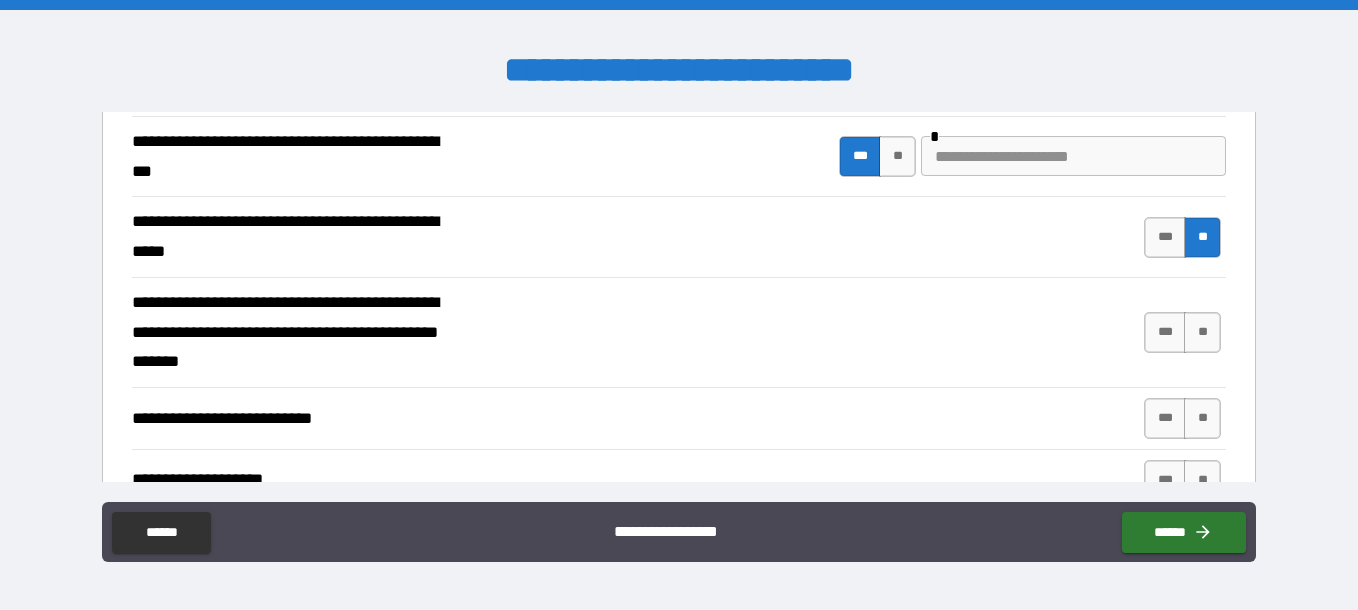 scroll, scrollTop: 663, scrollLeft: 0, axis: vertical 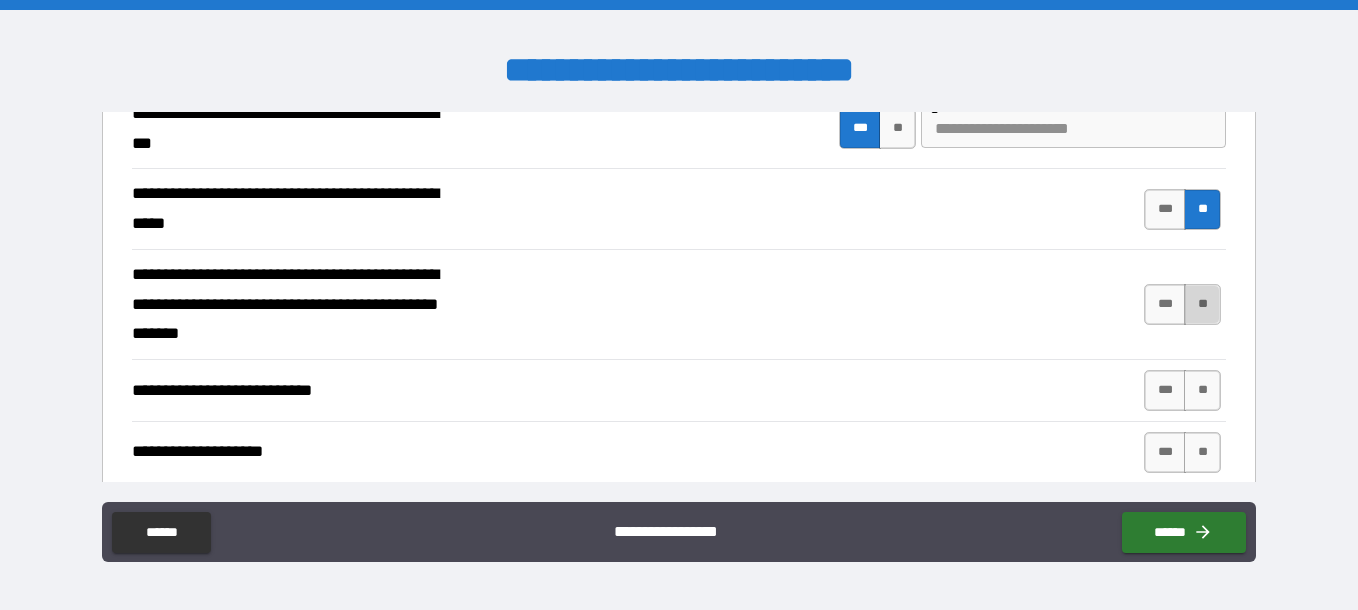 click on "**" at bounding box center [1202, 304] 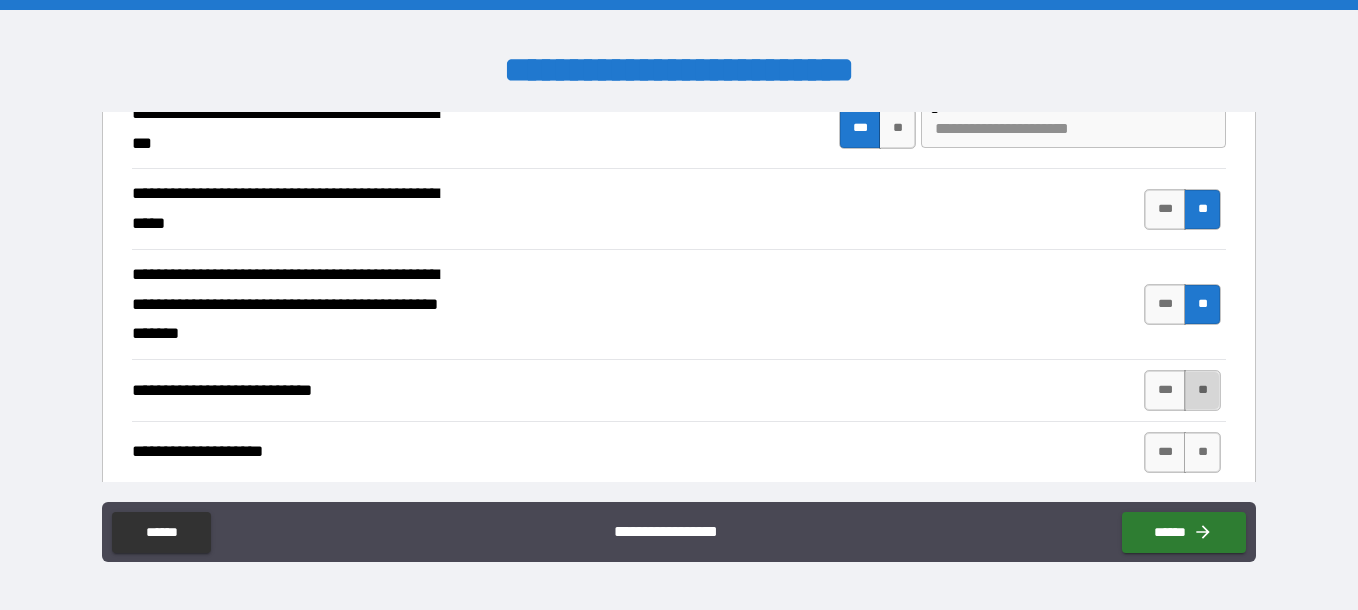click on "**" at bounding box center [1202, 390] 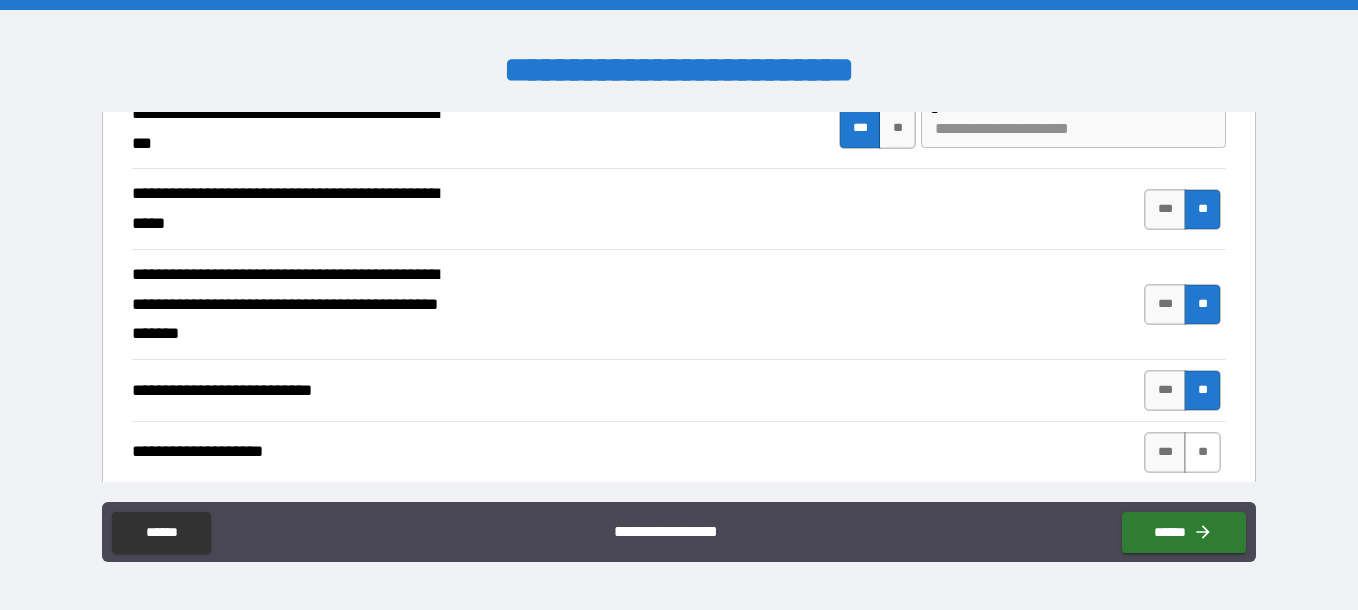 drag, startPoint x: 1193, startPoint y: 455, endPoint x: 1201, endPoint y: 435, distance: 21.540659 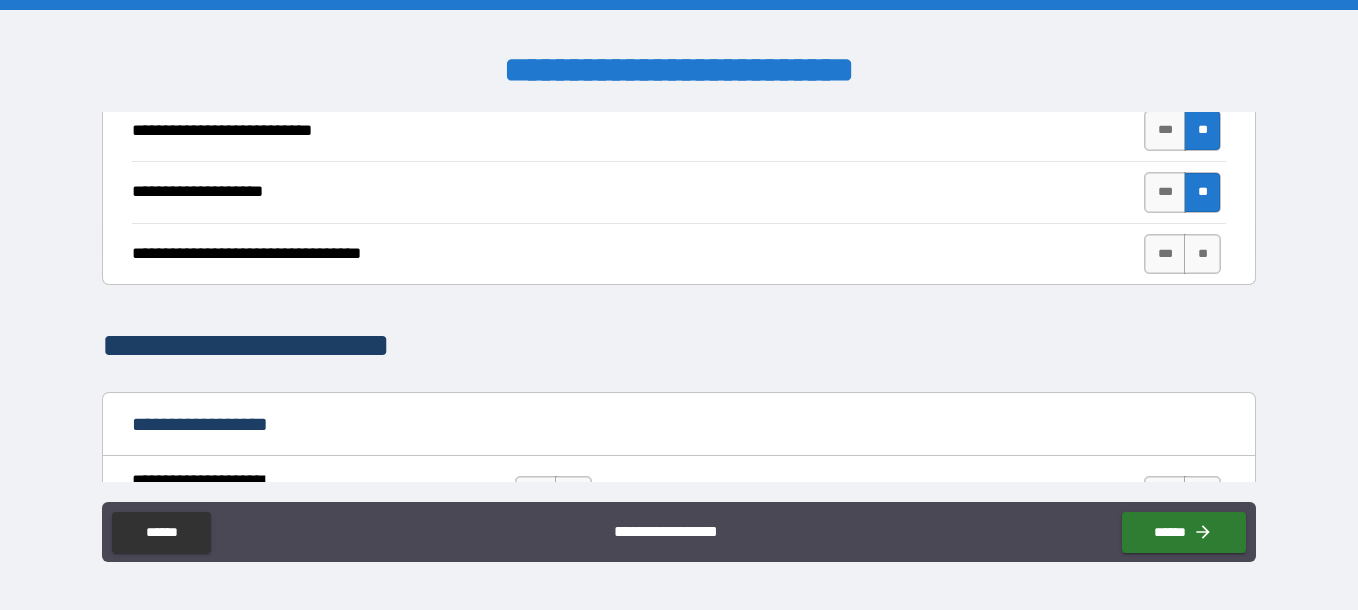 scroll, scrollTop: 967, scrollLeft: 0, axis: vertical 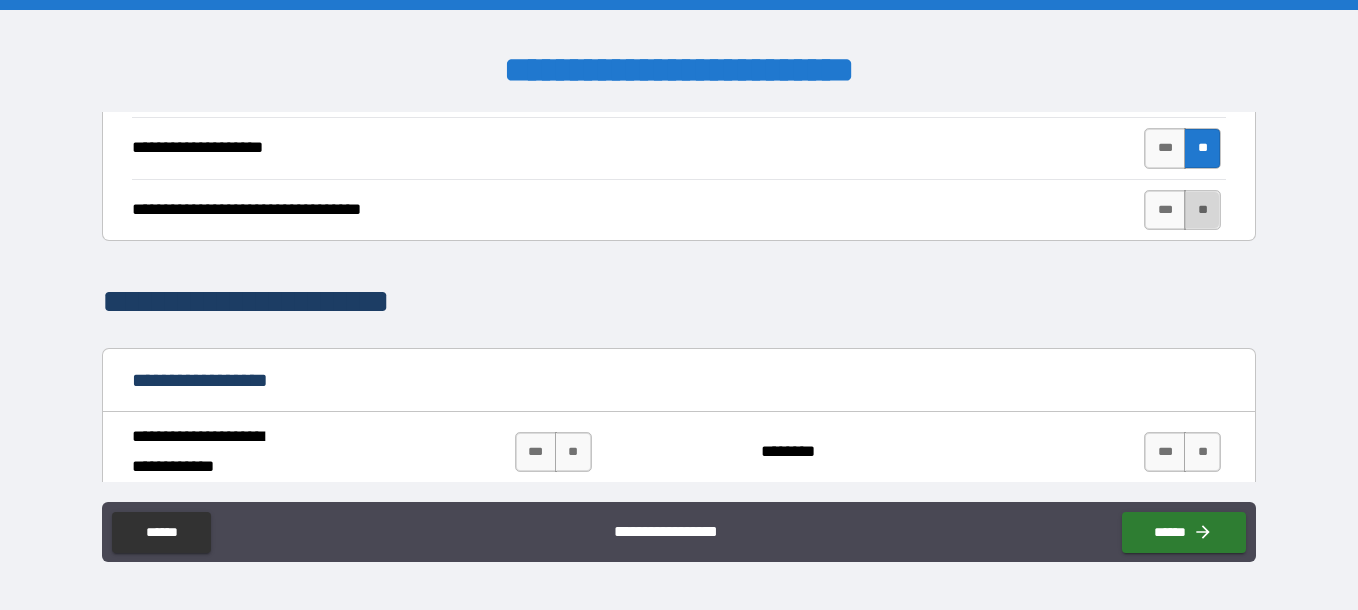 click on "**" at bounding box center [1202, 210] 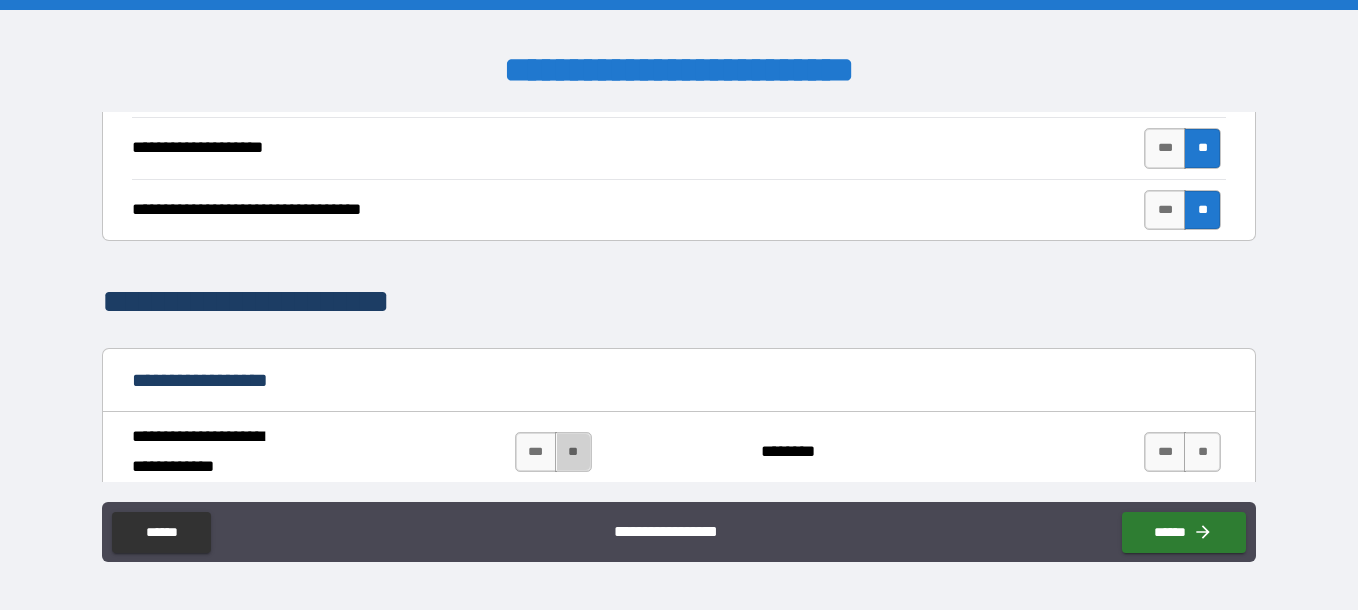 drag, startPoint x: 572, startPoint y: 445, endPoint x: 652, endPoint y: 455, distance: 80.622574 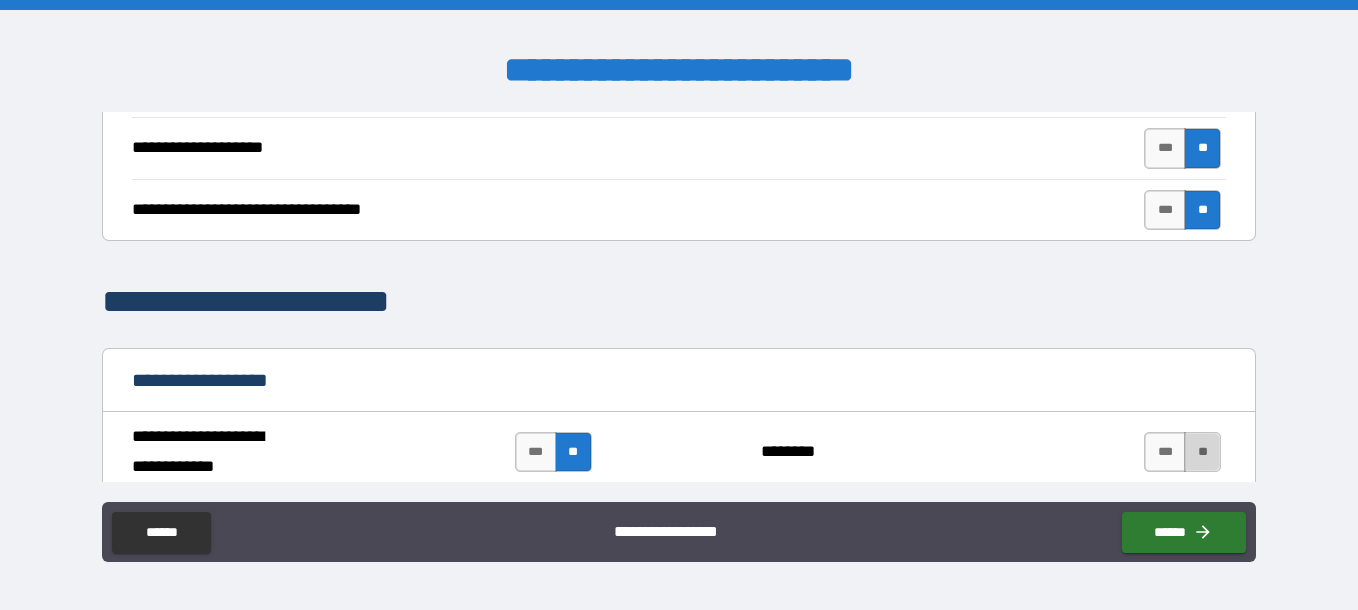 click on "**" at bounding box center [1202, 452] 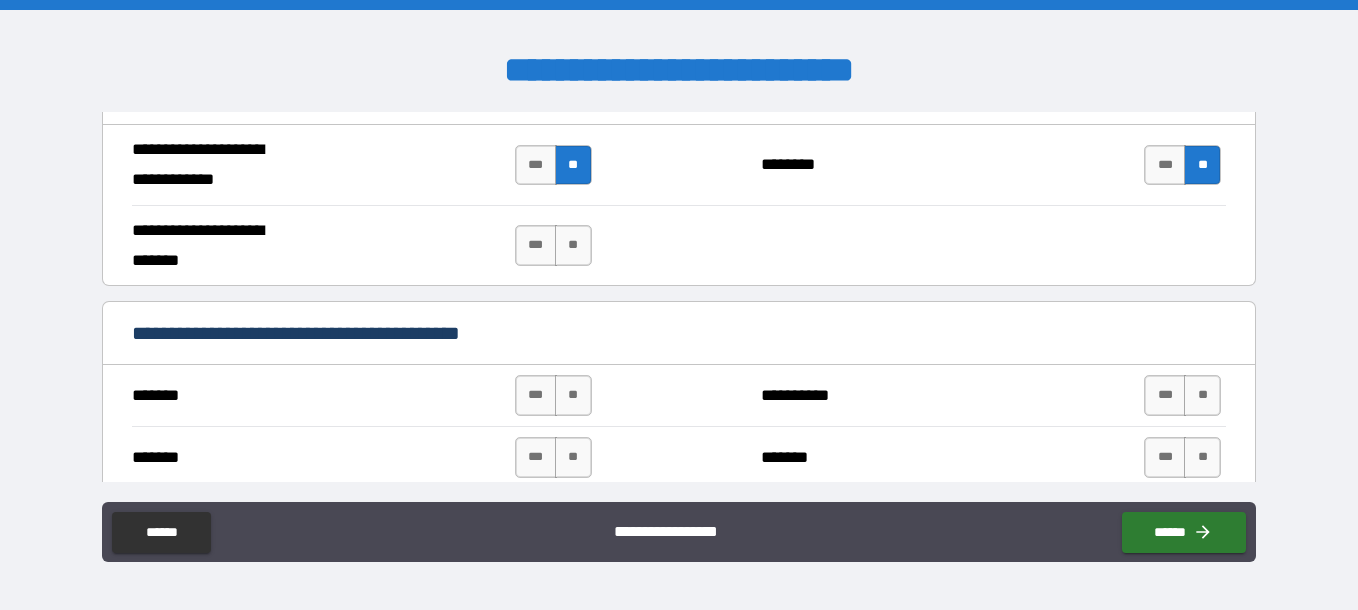 scroll, scrollTop: 1341, scrollLeft: 0, axis: vertical 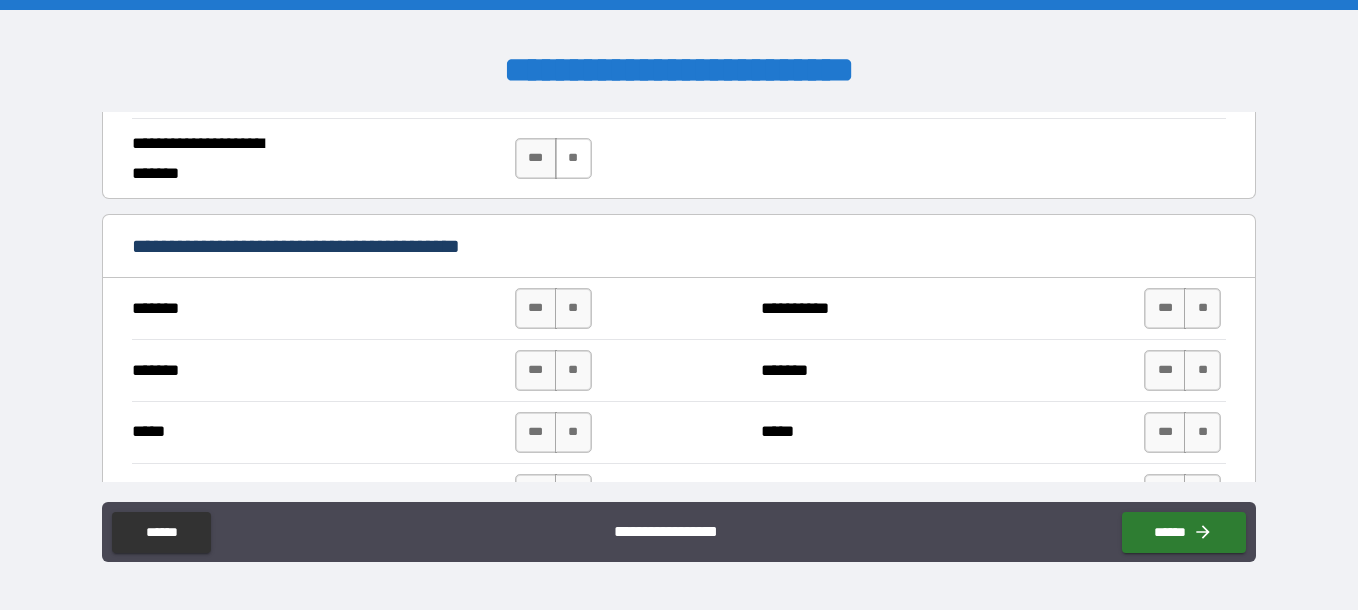 click on "**" at bounding box center (573, 158) 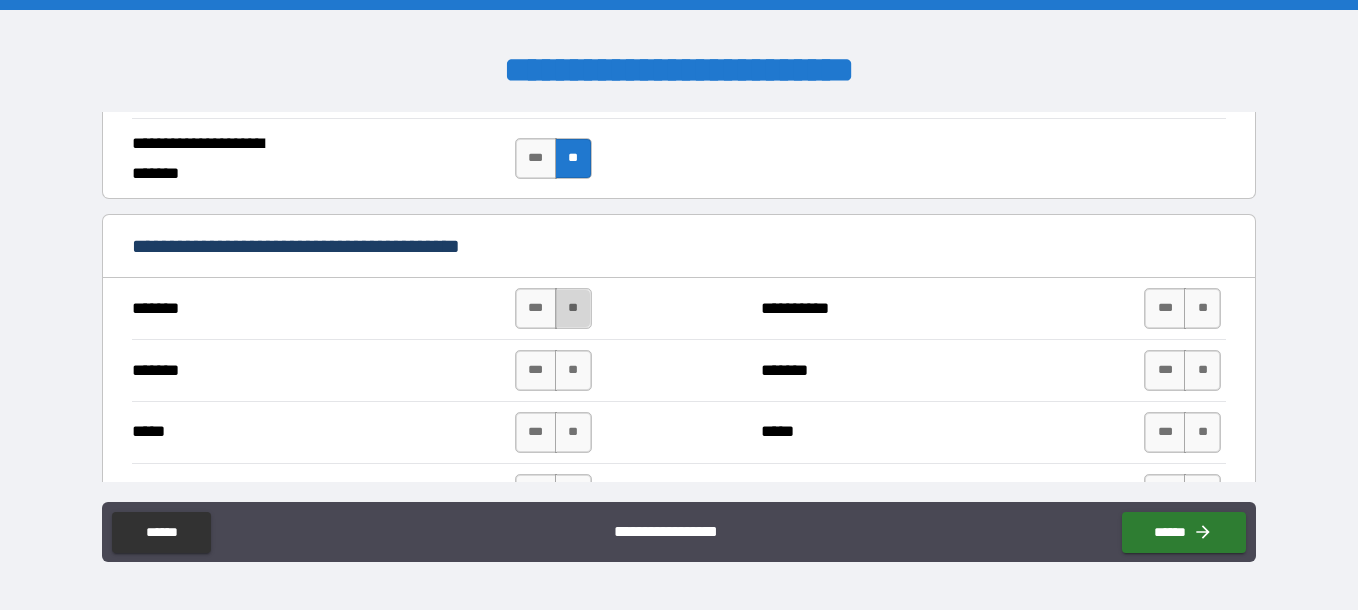 click on "**" at bounding box center (573, 308) 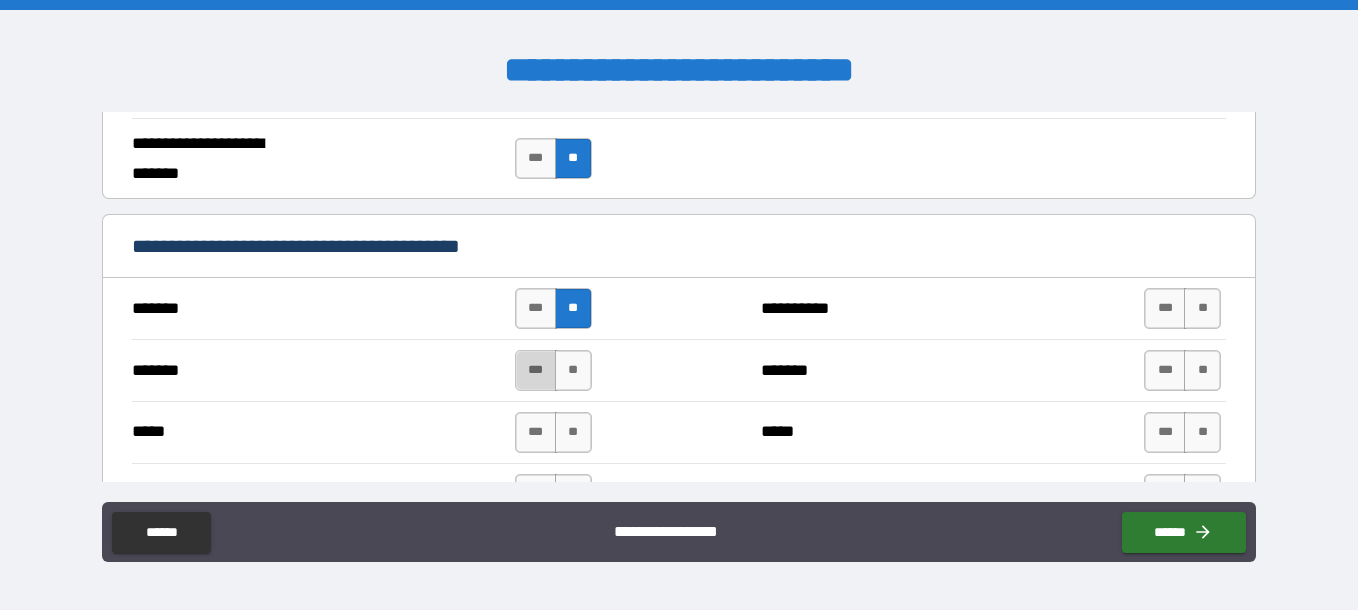 click on "***" at bounding box center (536, 370) 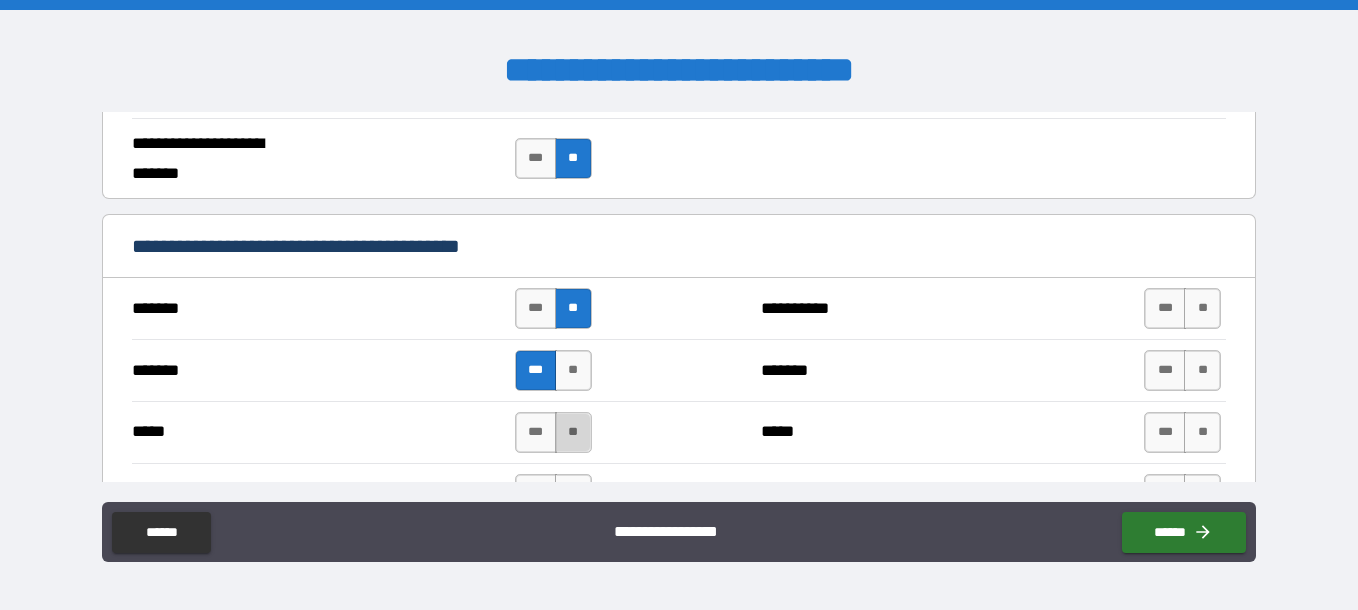 click on "**" at bounding box center (573, 432) 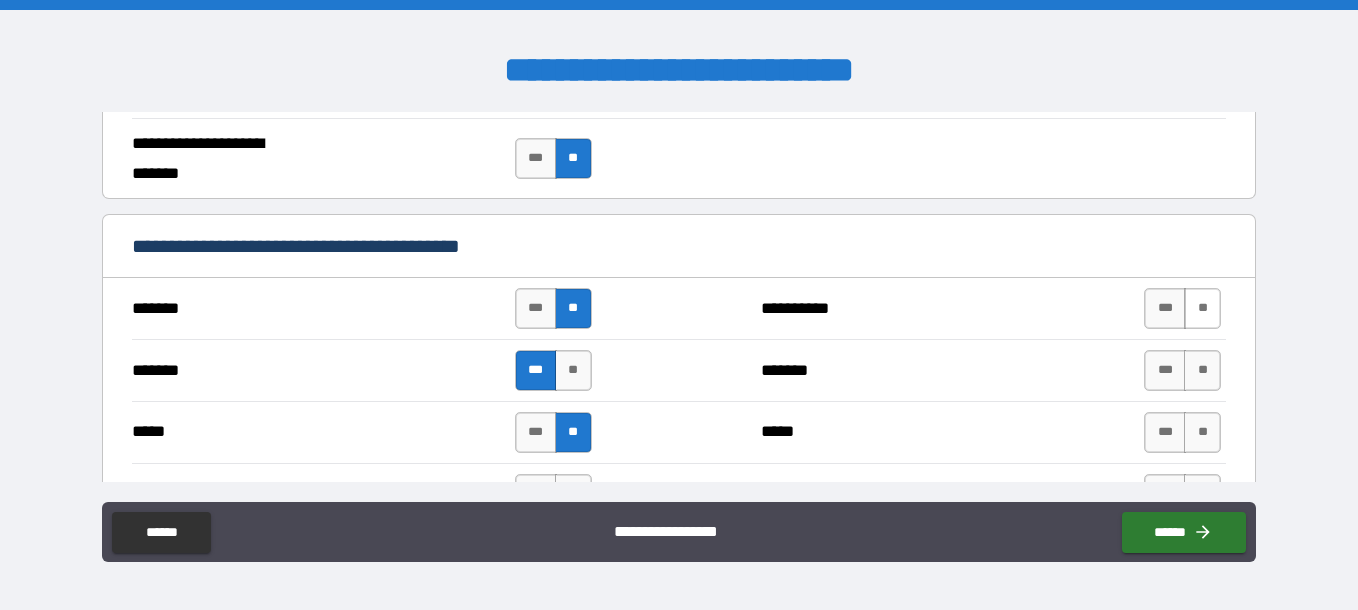 click on "**" at bounding box center [1202, 308] 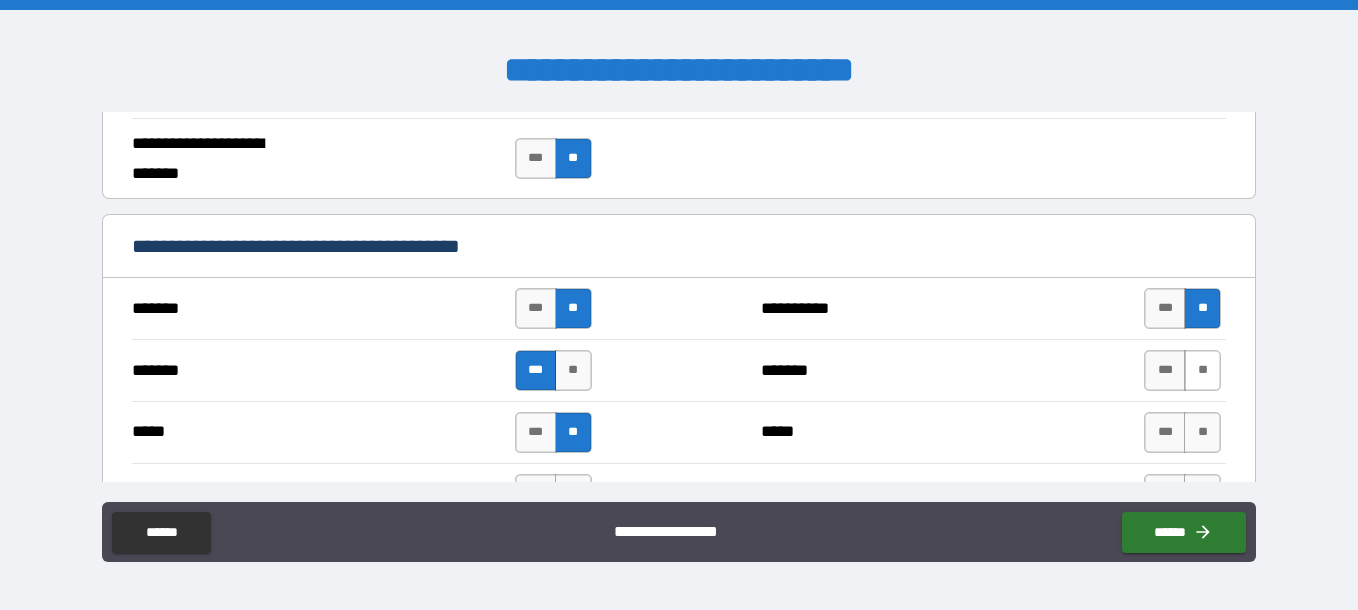 click on "**" at bounding box center [1202, 370] 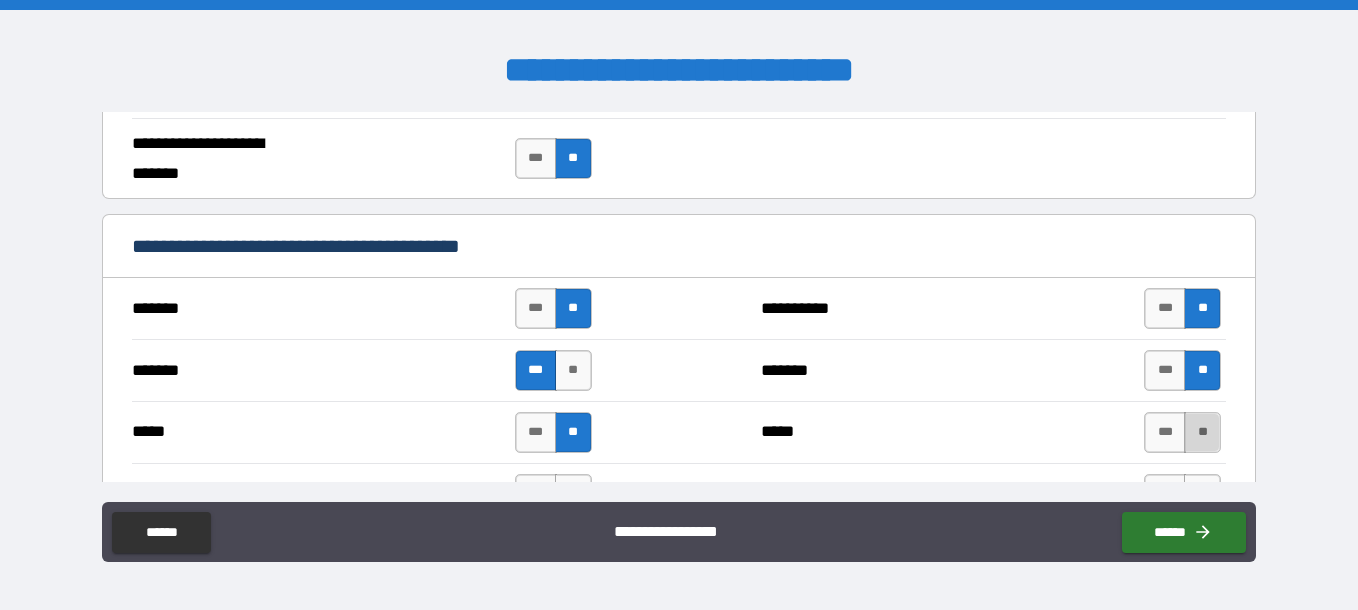 click on "**" at bounding box center [1202, 432] 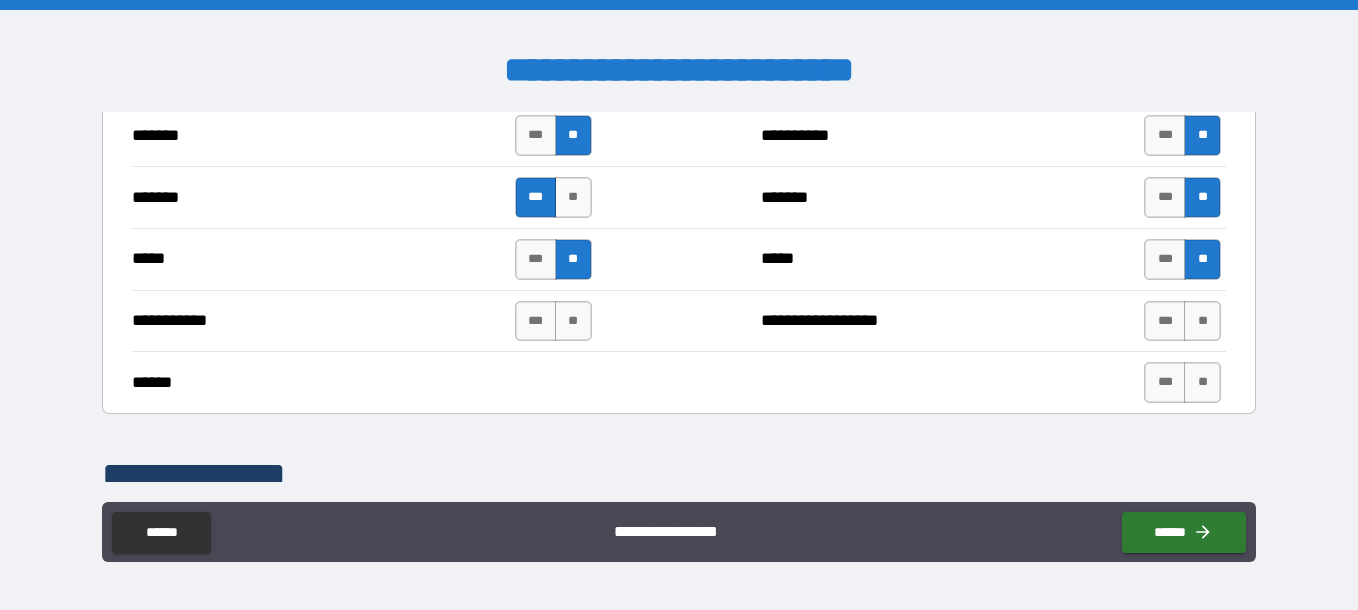 scroll, scrollTop: 1543, scrollLeft: 0, axis: vertical 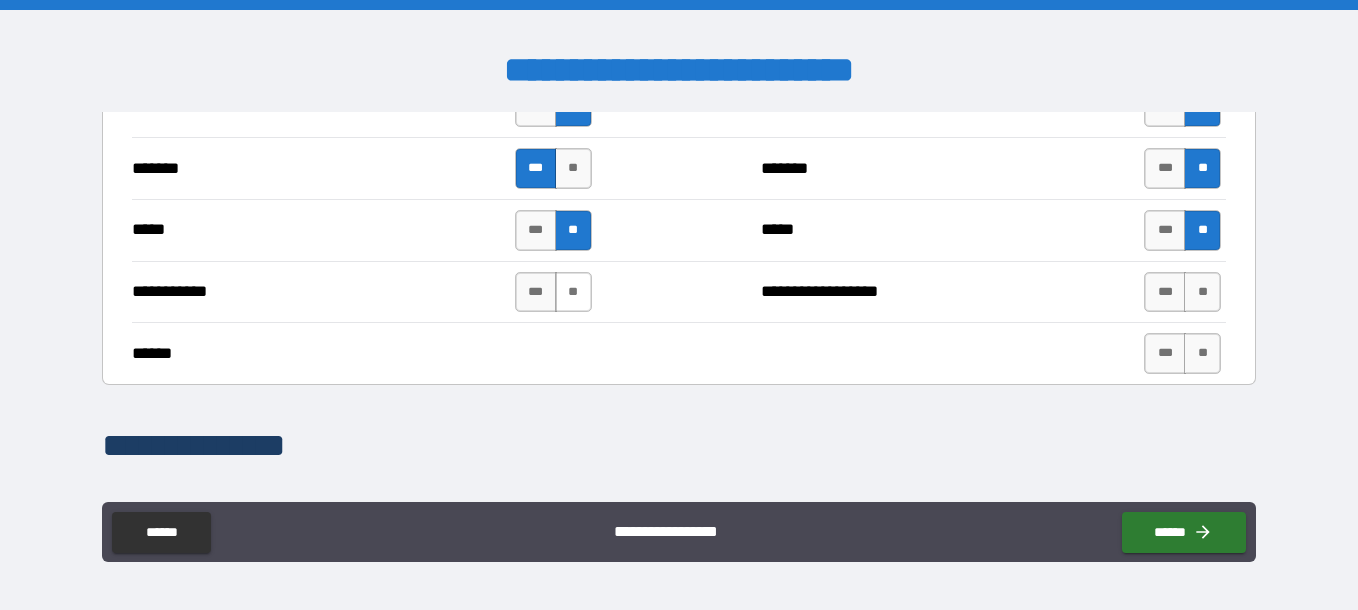 click on "**" at bounding box center [573, 292] 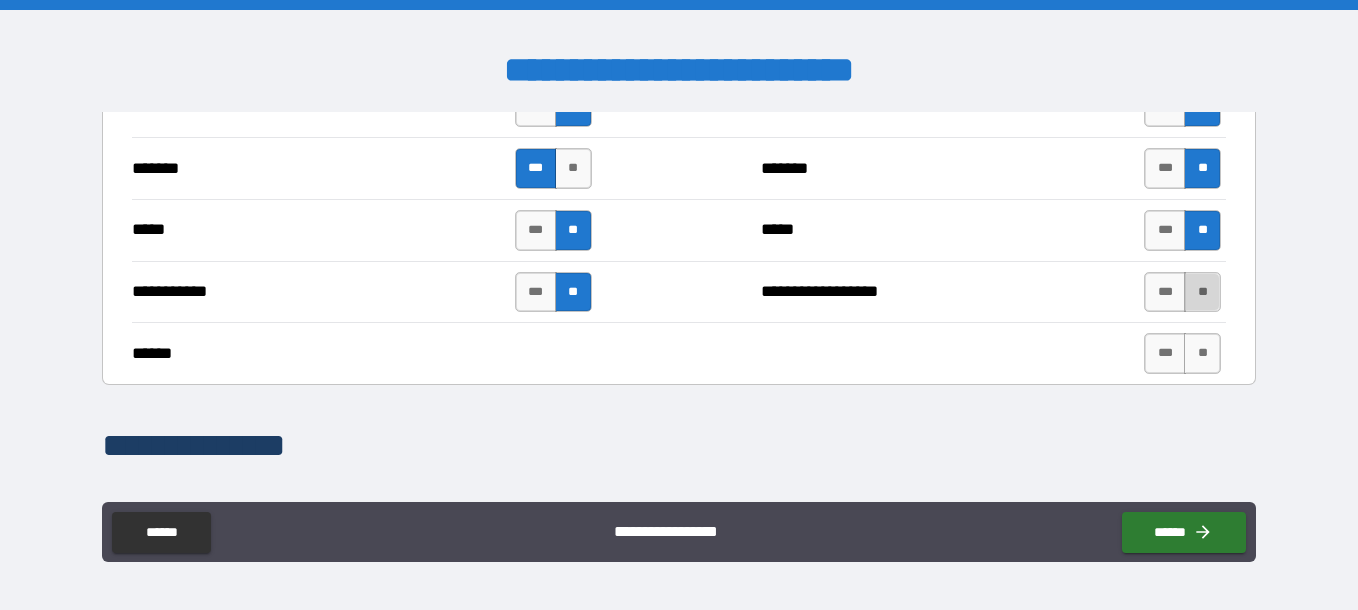 click on "**" at bounding box center [1202, 292] 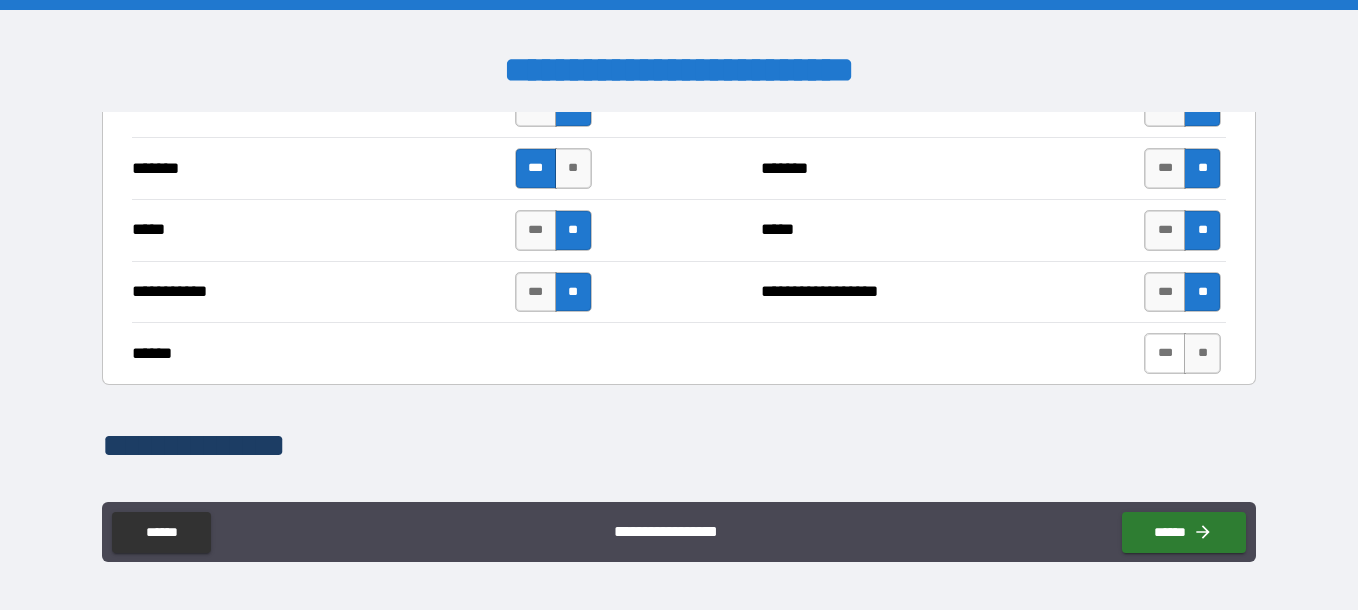 click on "***" at bounding box center [1165, 353] 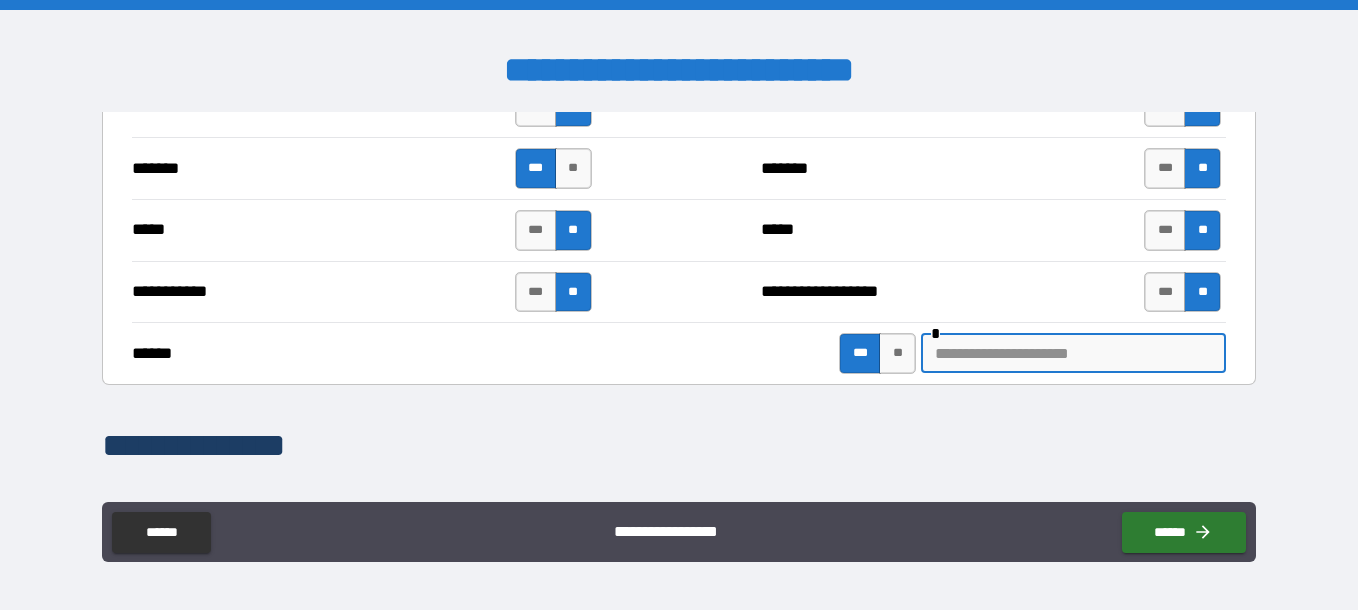 click at bounding box center (1073, 353) 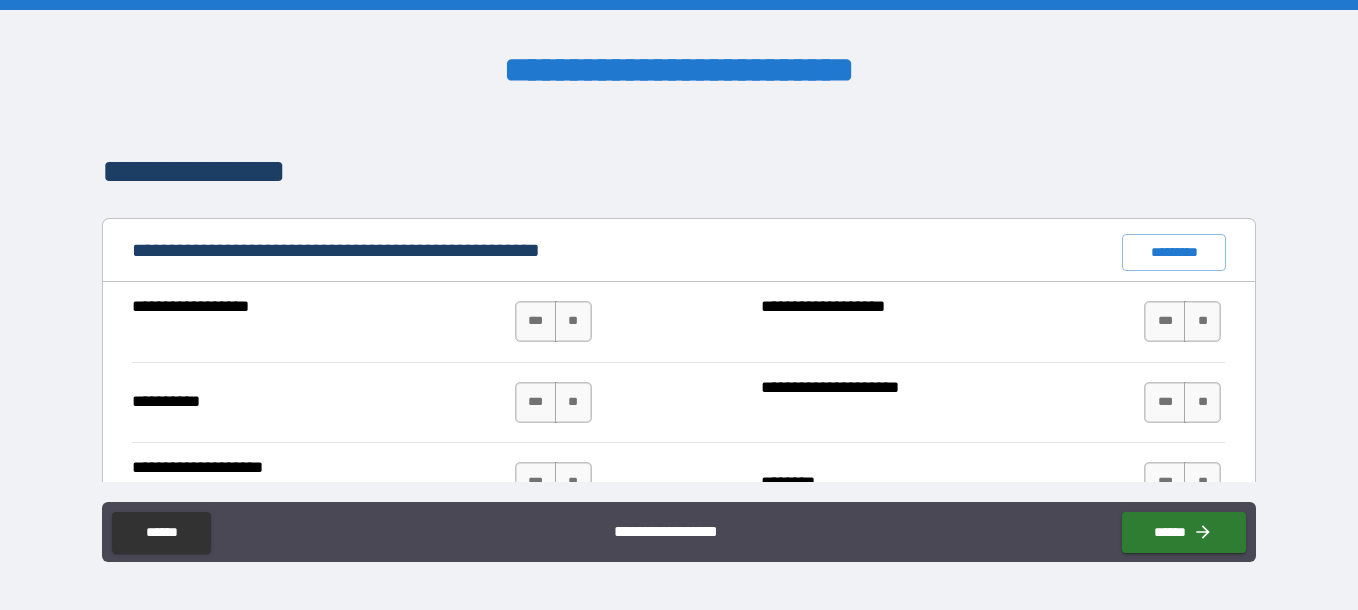 scroll, scrollTop: 1932, scrollLeft: 0, axis: vertical 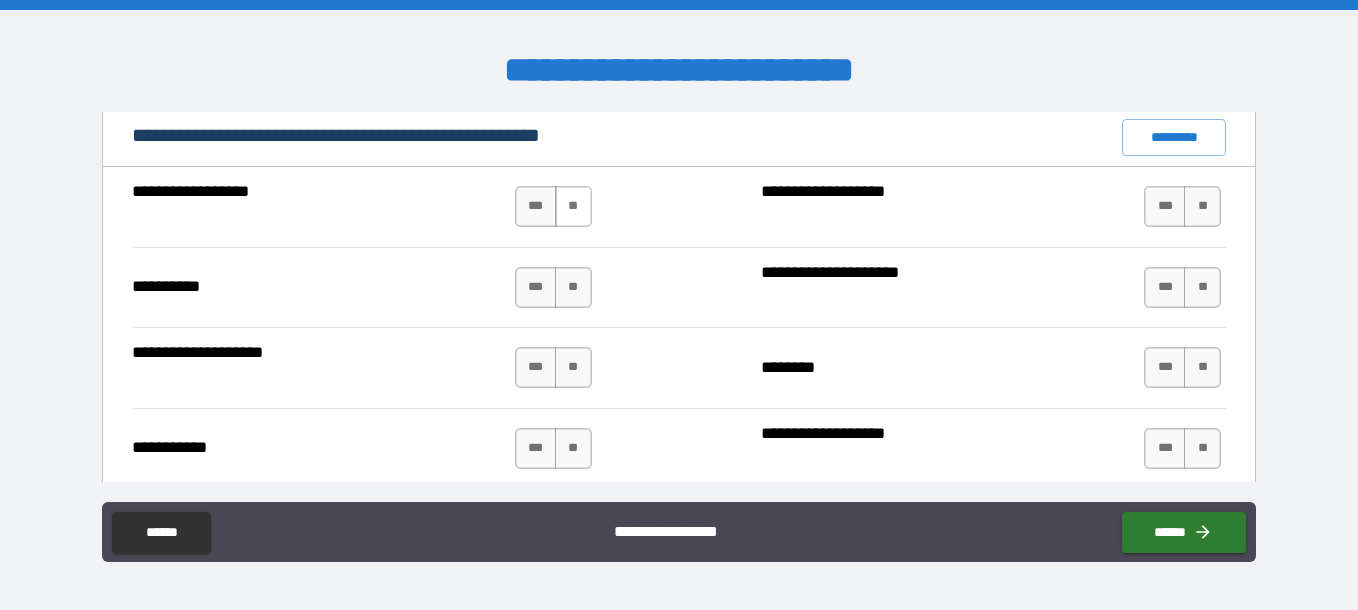 click on "**" at bounding box center (573, 206) 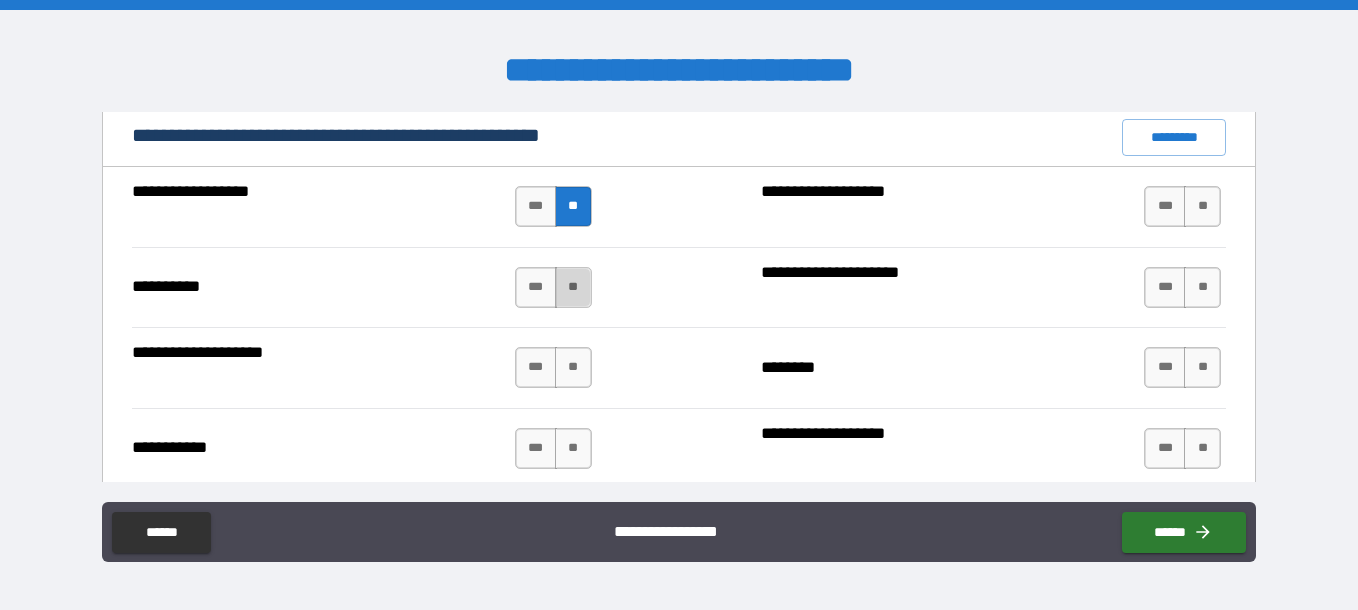 click on "**" at bounding box center (573, 287) 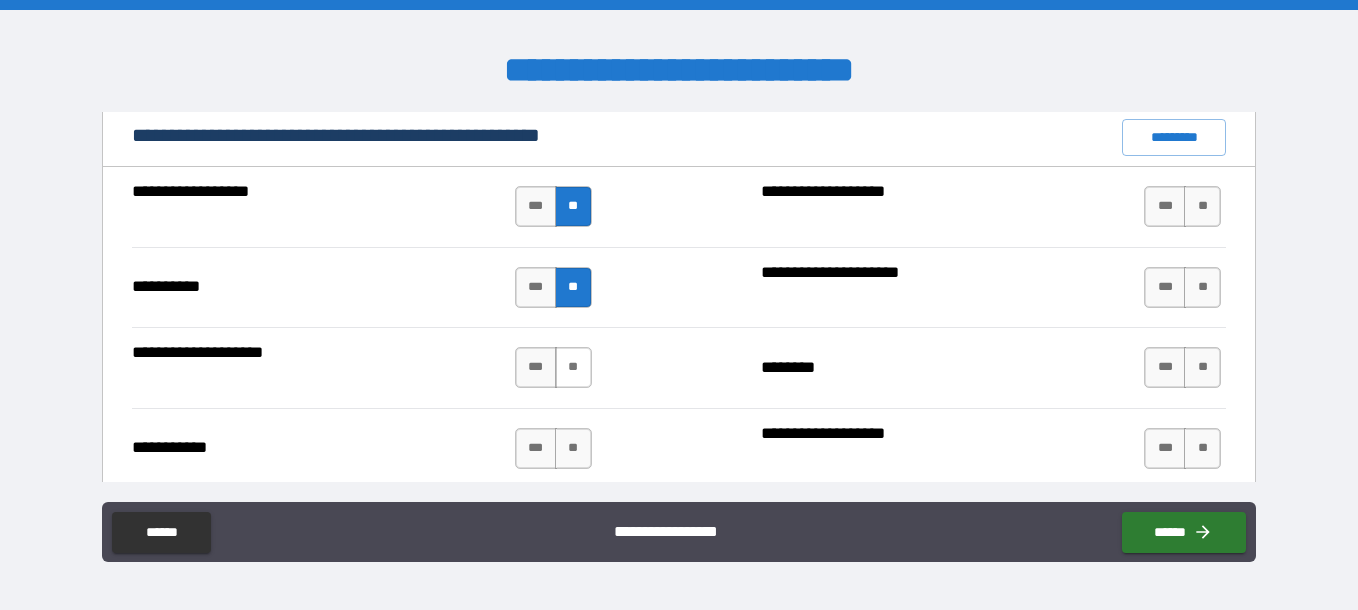 click on "**" at bounding box center [573, 367] 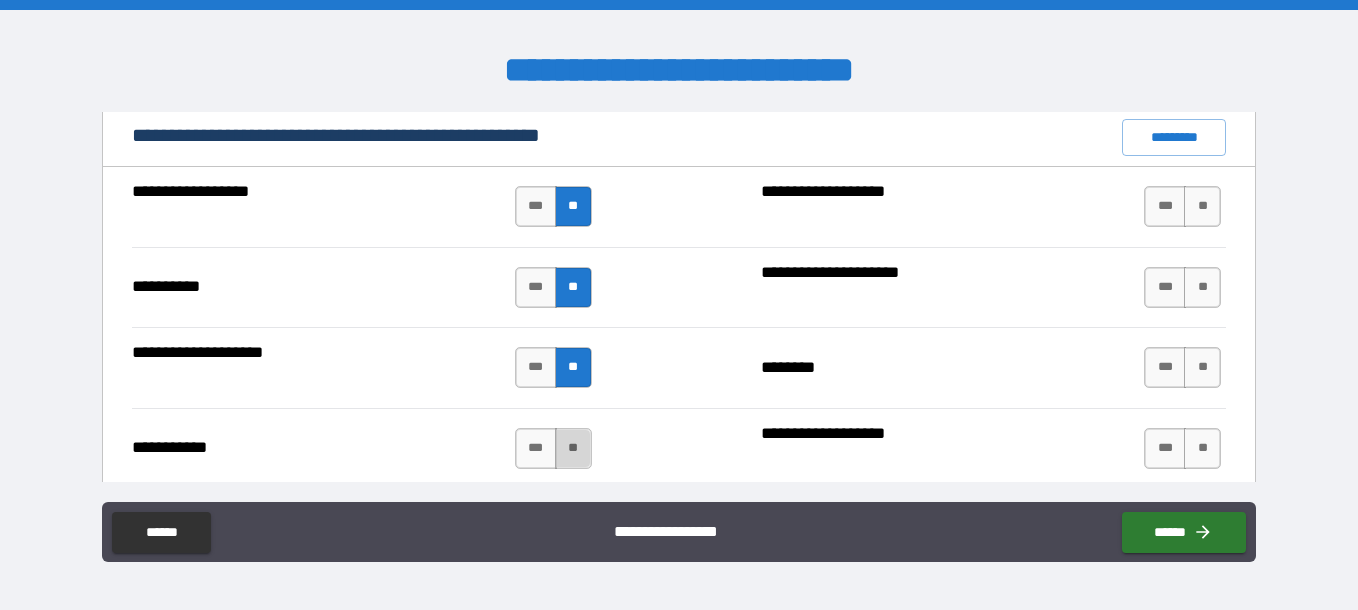 click on "**" at bounding box center [573, 448] 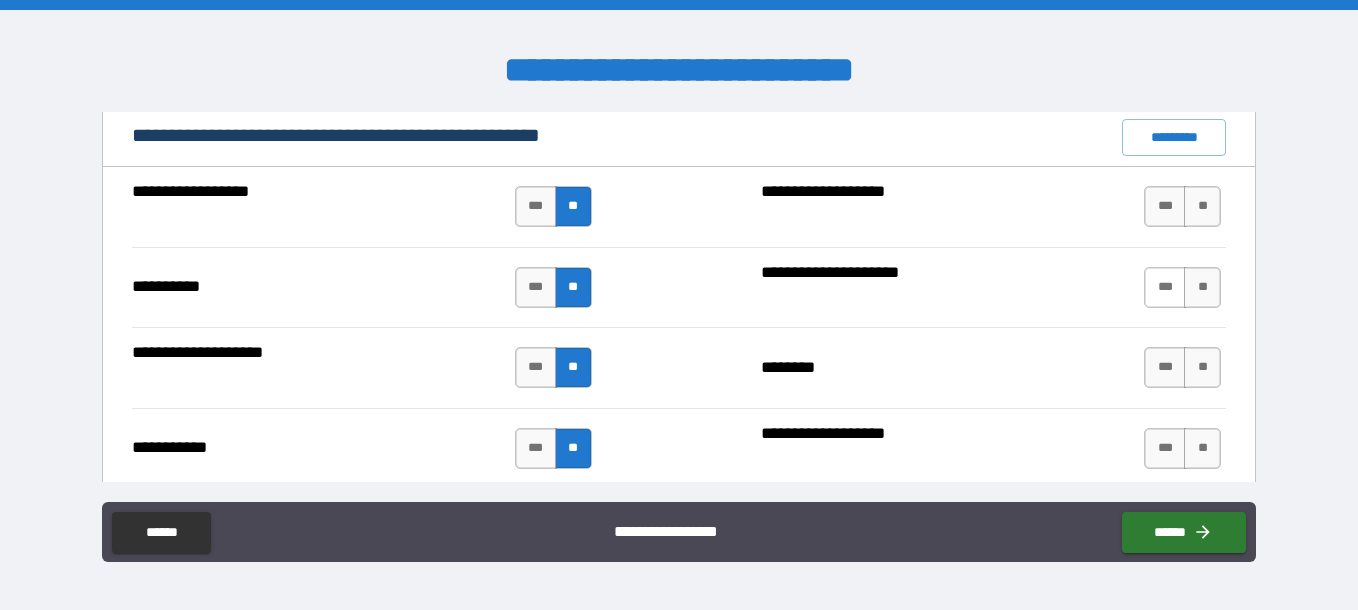 click on "***" at bounding box center (1165, 287) 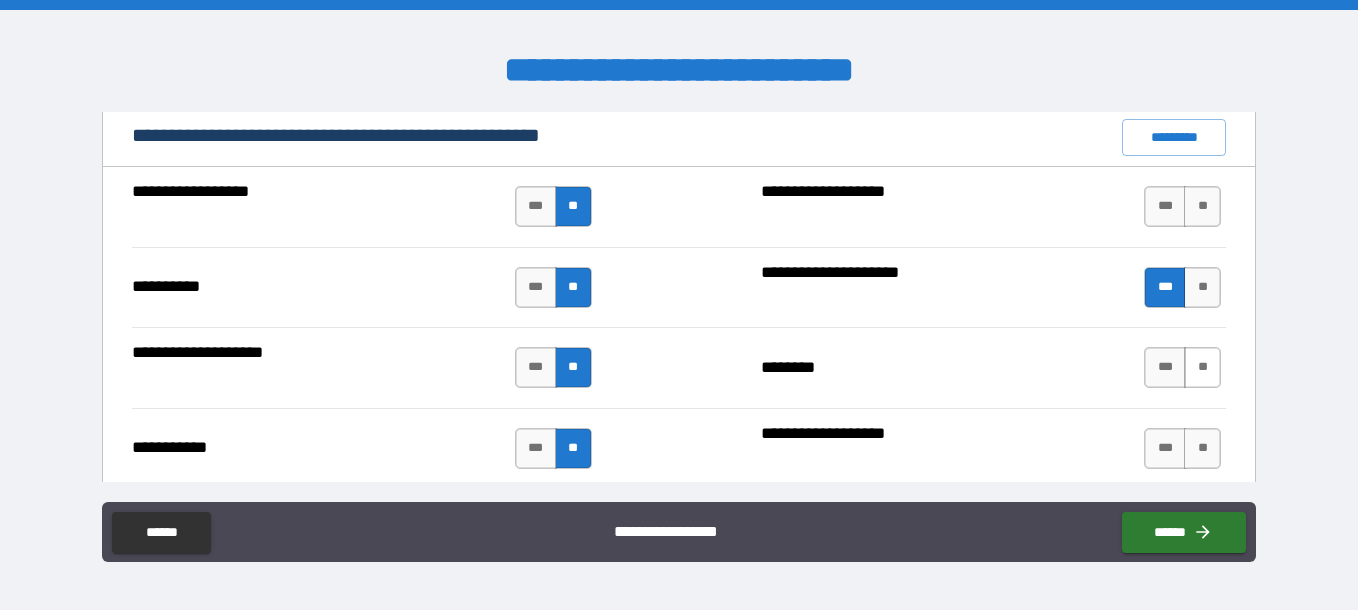click on "**" at bounding box center [1202, 367] 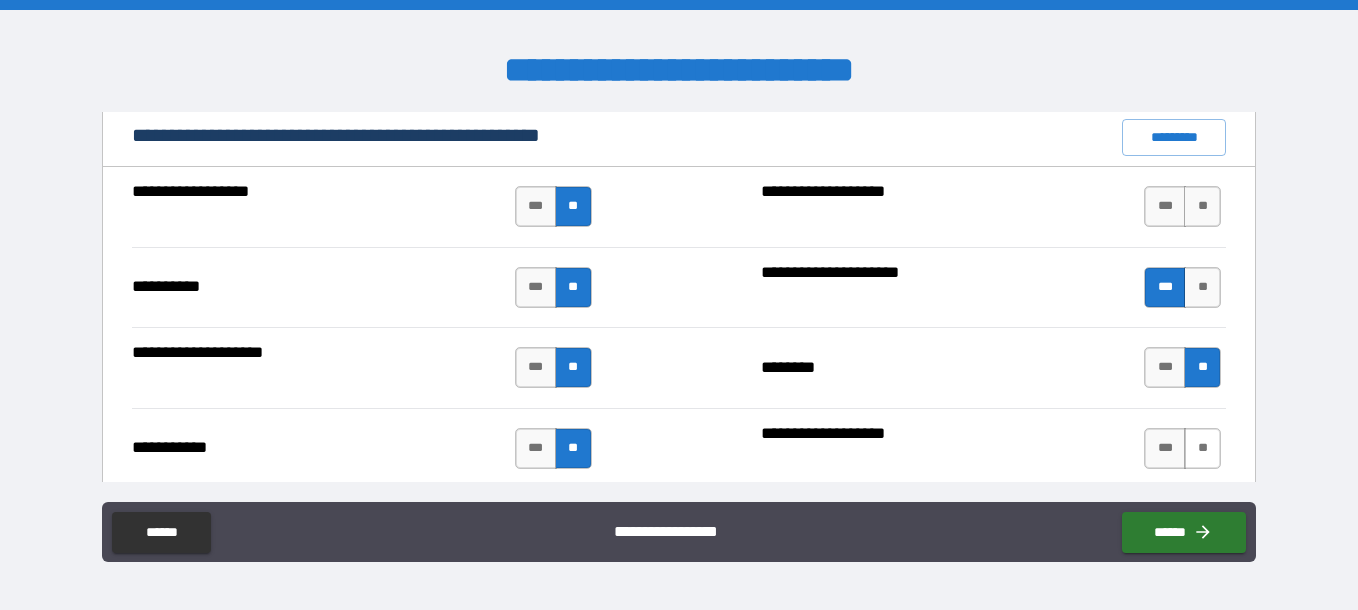 click on "**" at bounding box center [1202, 448] 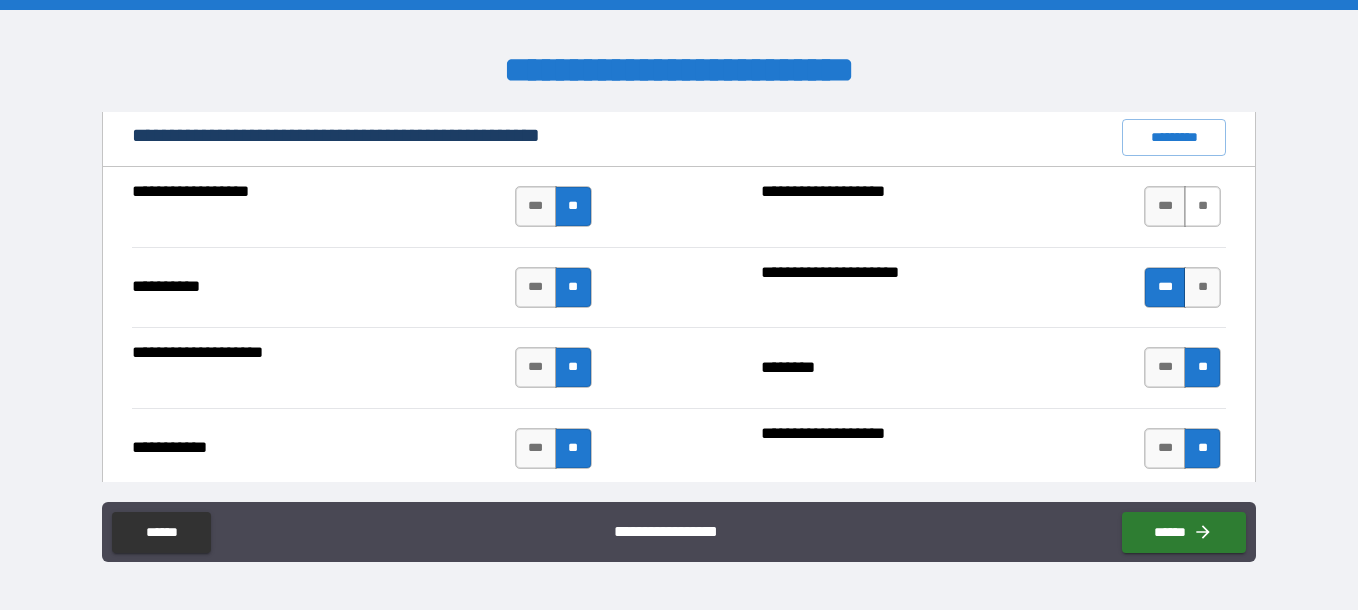 click on "**" at bounding box center [1202, 206] 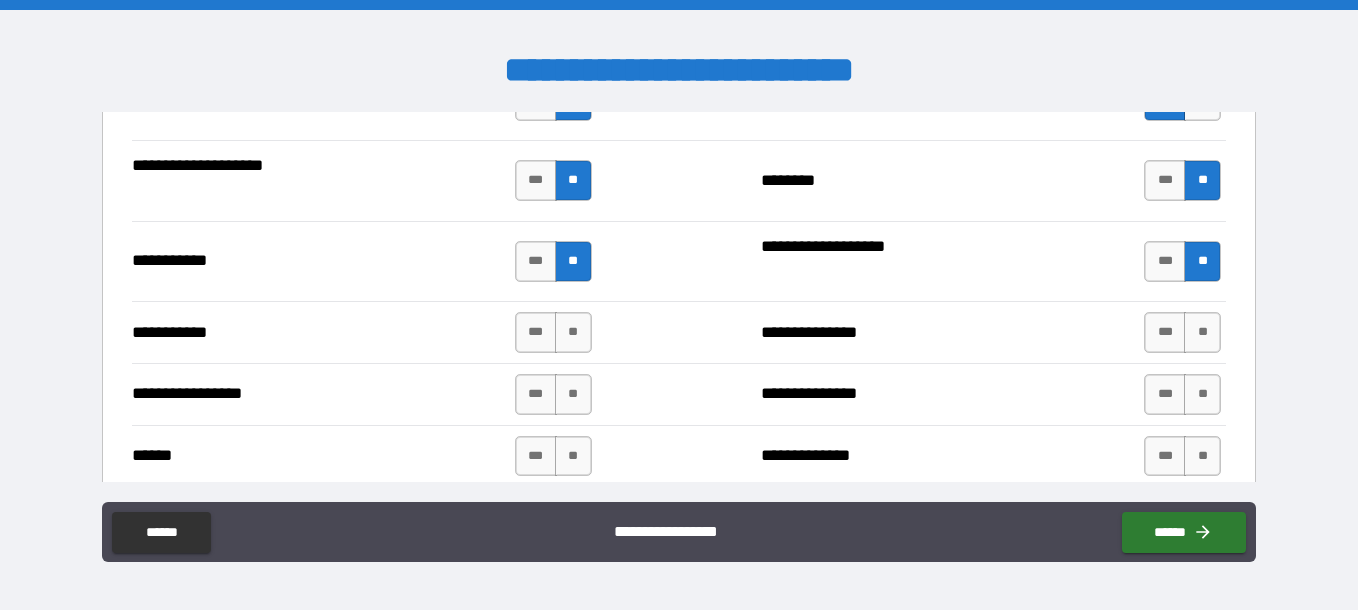 scroll, scrollTop: 2250, scrollLeft: 0, axis: vertical 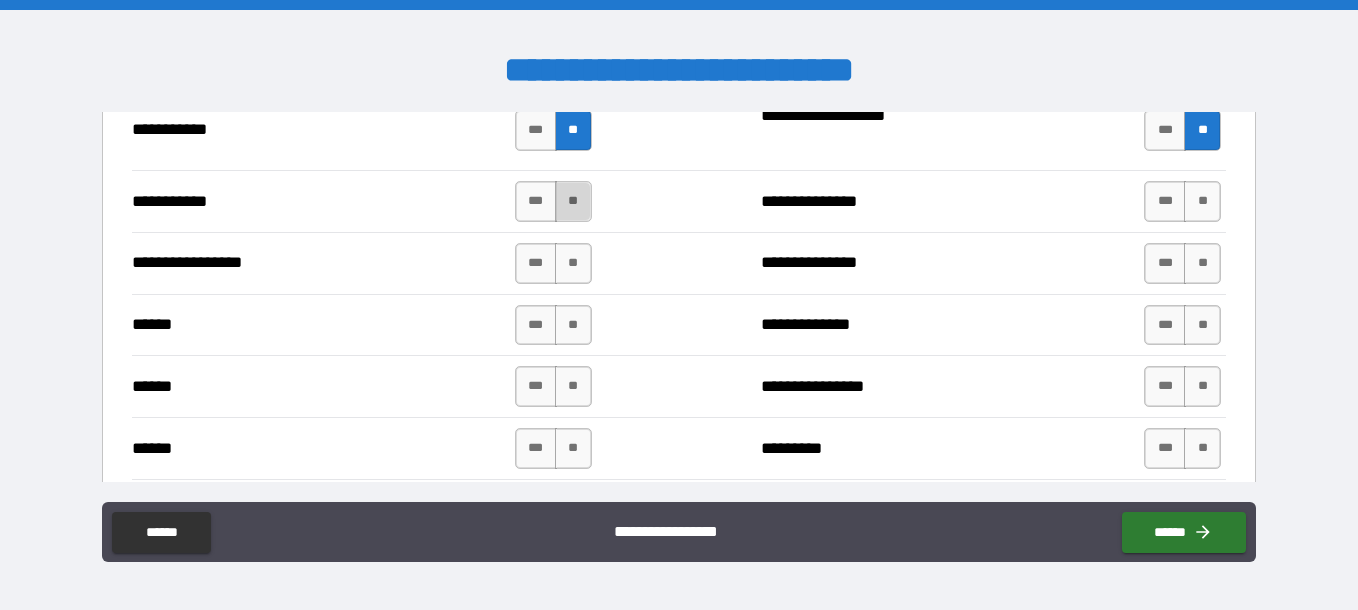 click on "**" at bounding box center [573, 201] 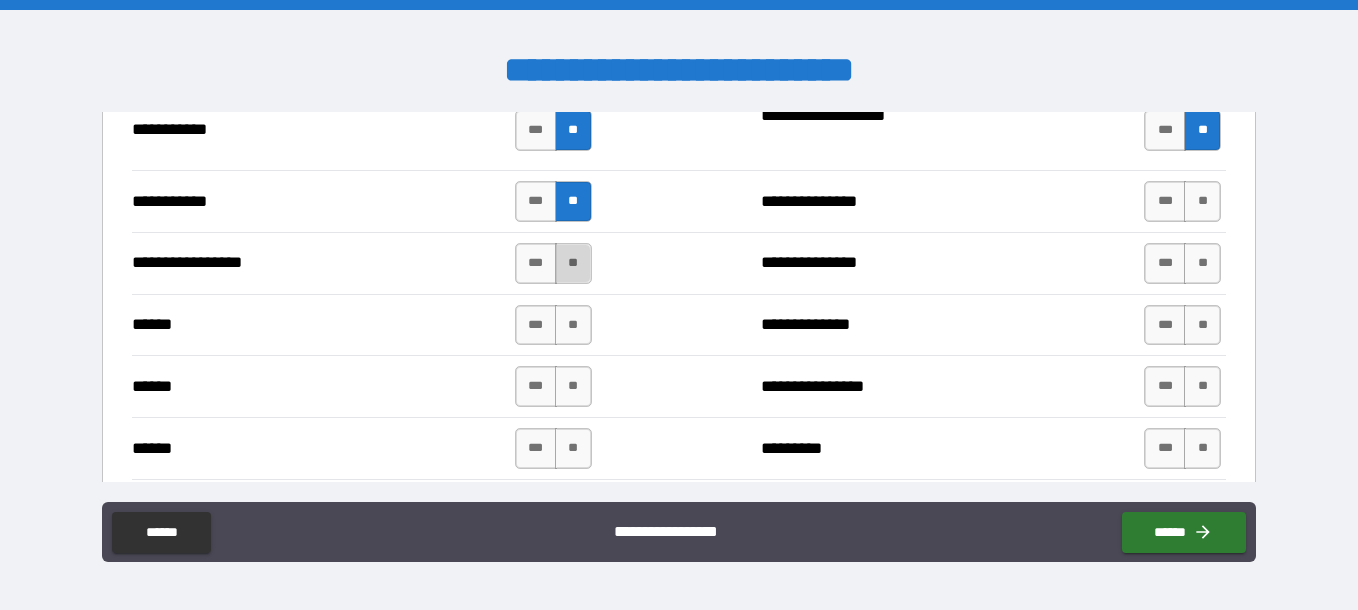 click on "**" at bounding box center (573, 263) 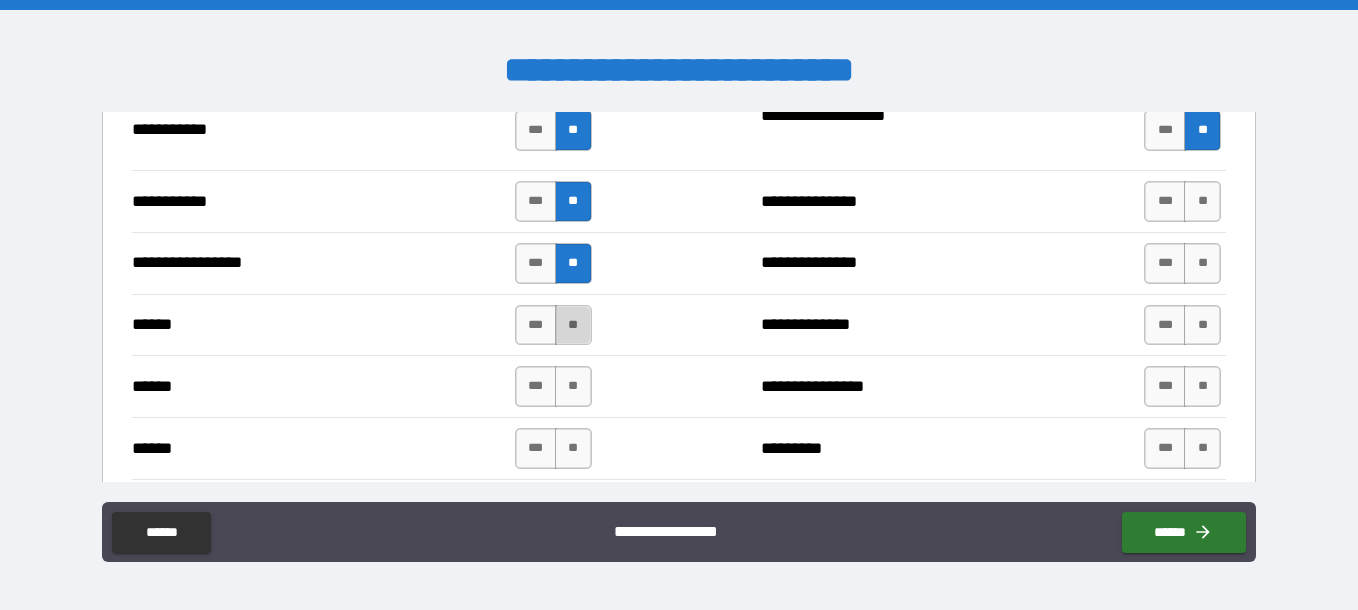 click on "**" at bounding box center (573, 325) 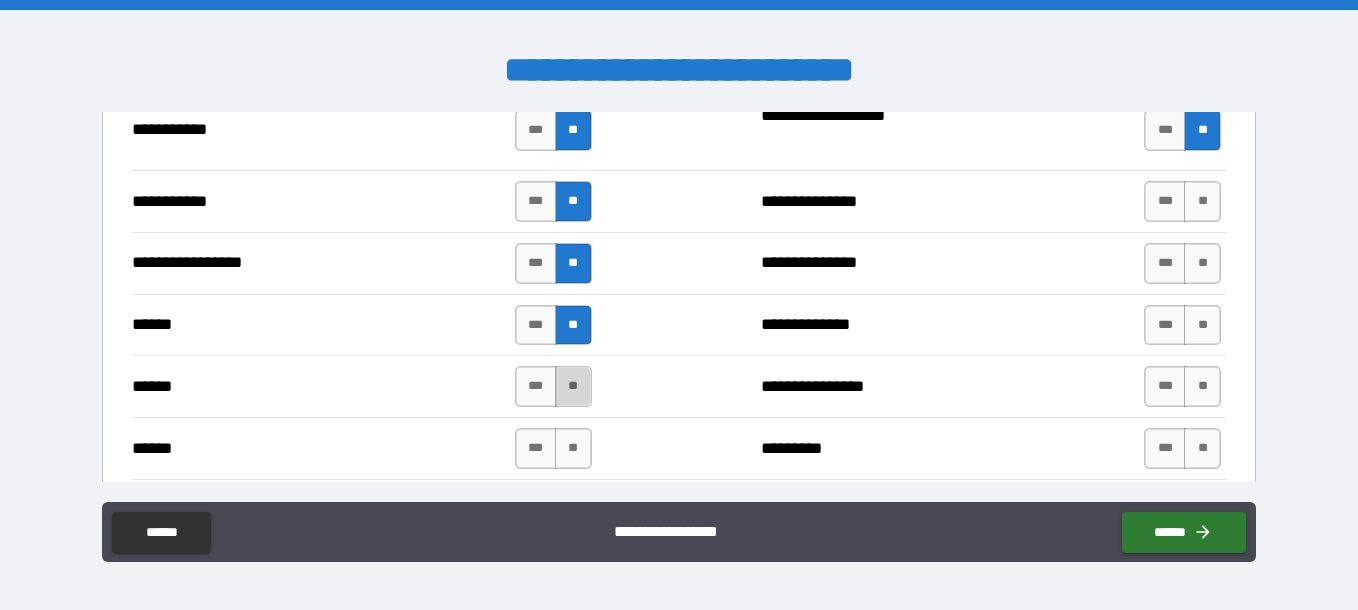 drag, startPoint x: 569, startPoint y: 388, endPoint x: 590, endPoint y: 422, distance: 39.962482 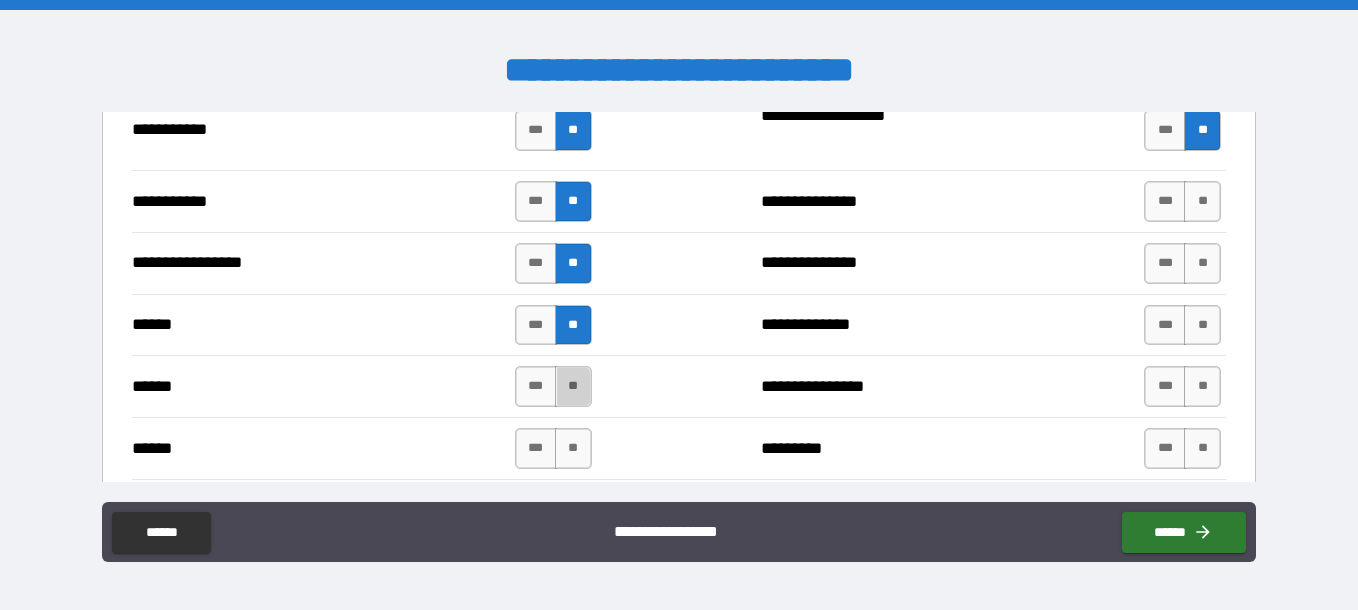 click on "**" at bounding box center (573, 386) 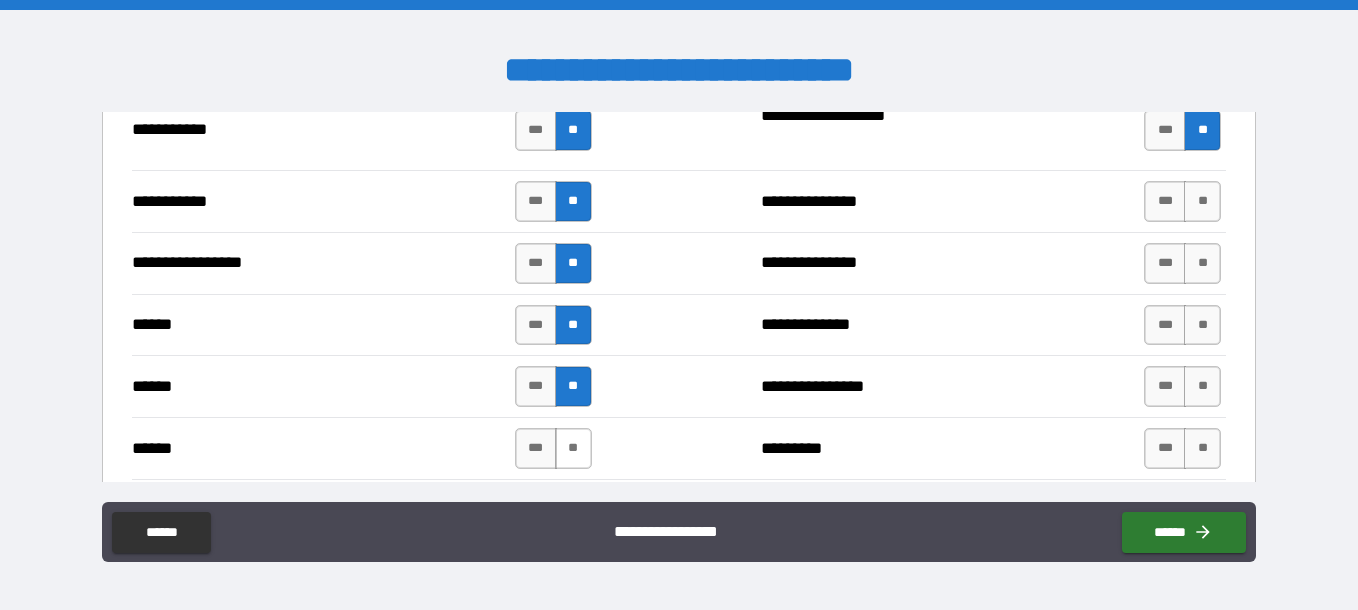click on "**" at bounding box center [573, 448] 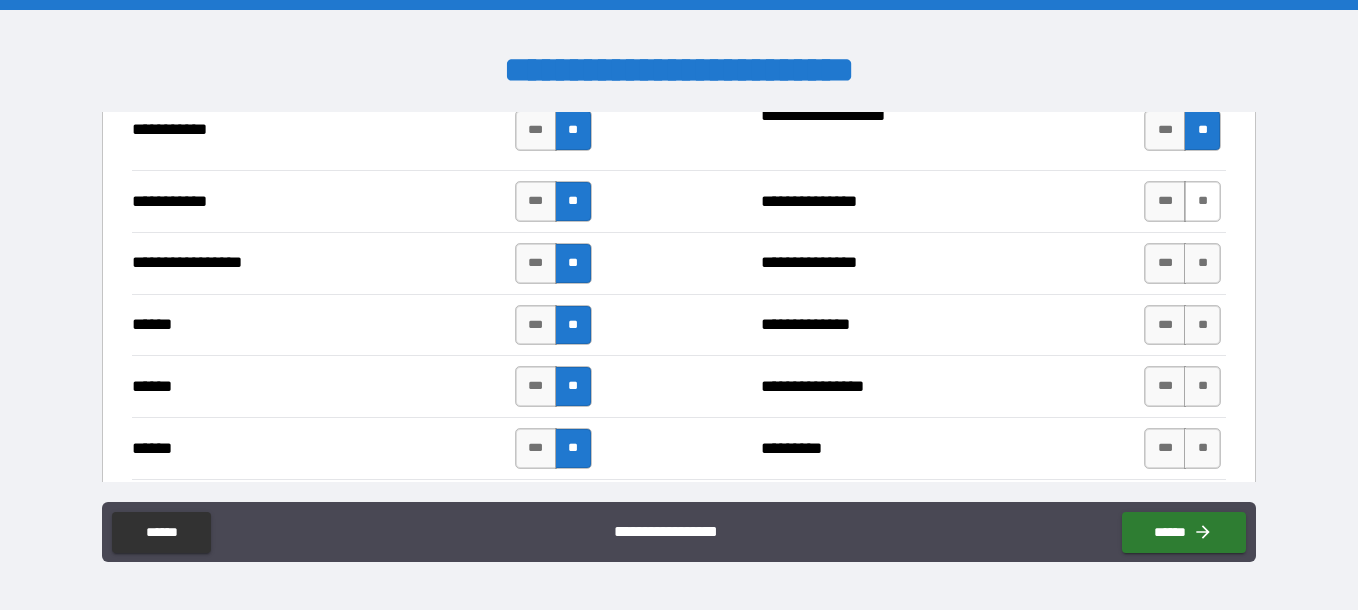 click on "**" at bounding box center (1202, 201) 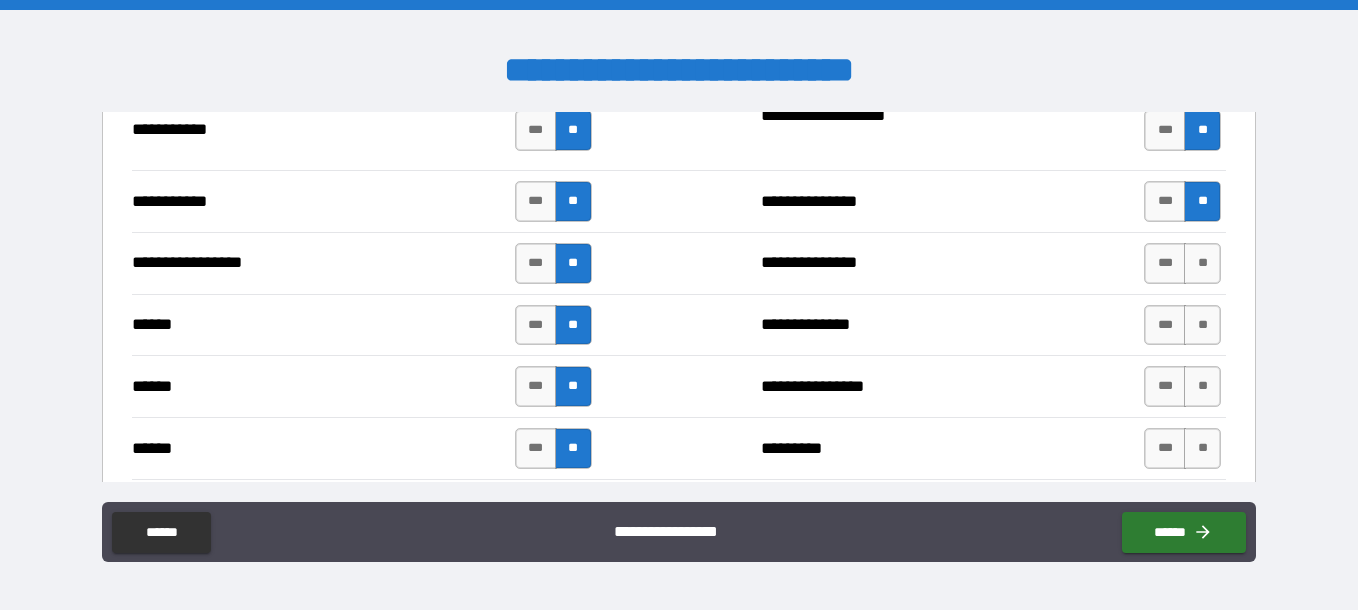 drag, startPoint x: 1183, startPoint y: 250, endPoint x: 1169, endPoint y: 239, distance: 17.804493 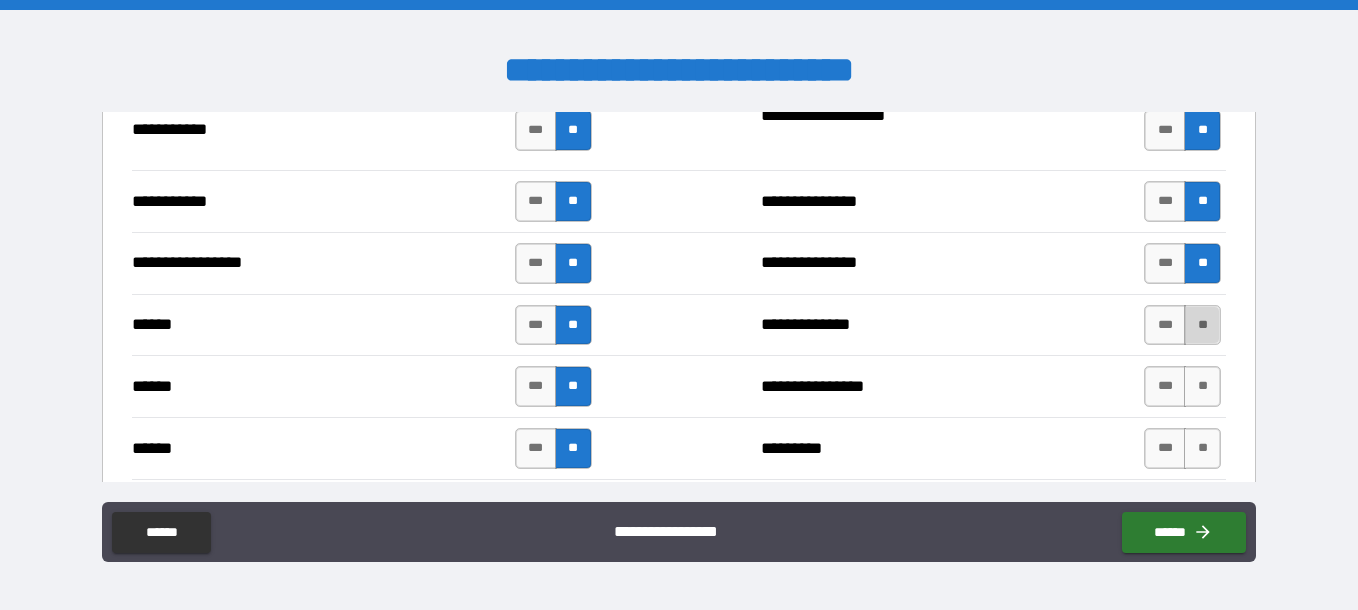 click on "**" at bounding box center (1202, 325) 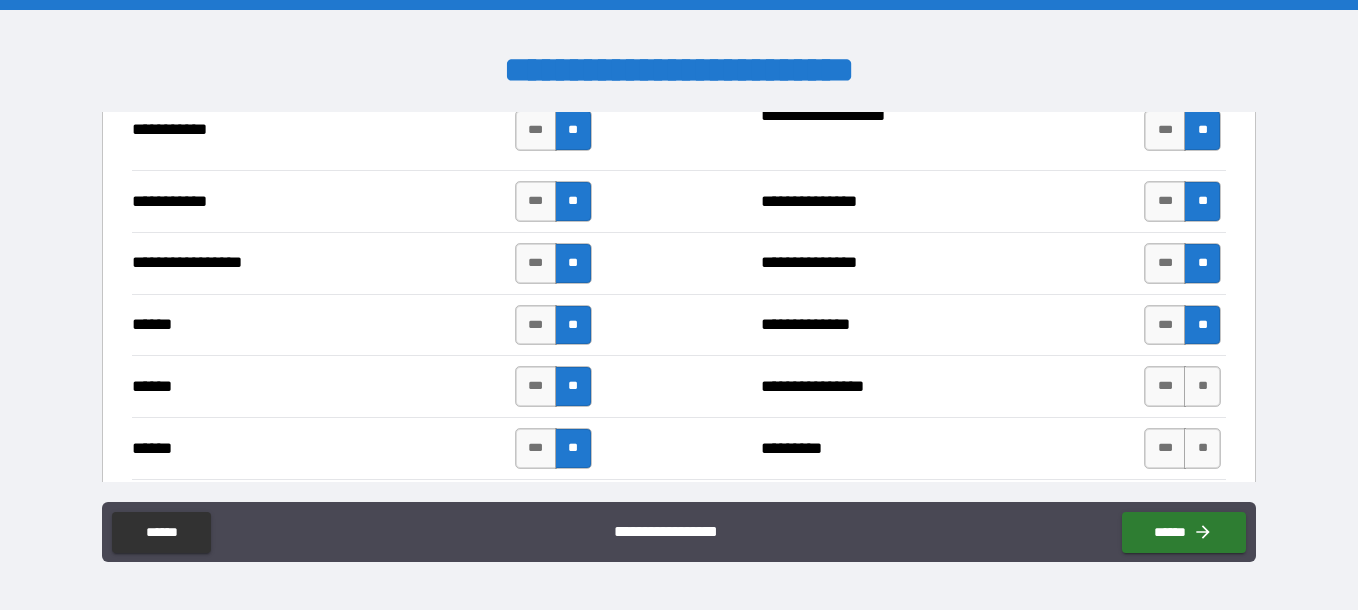 click on "**" at bounding box center [1202, 386] 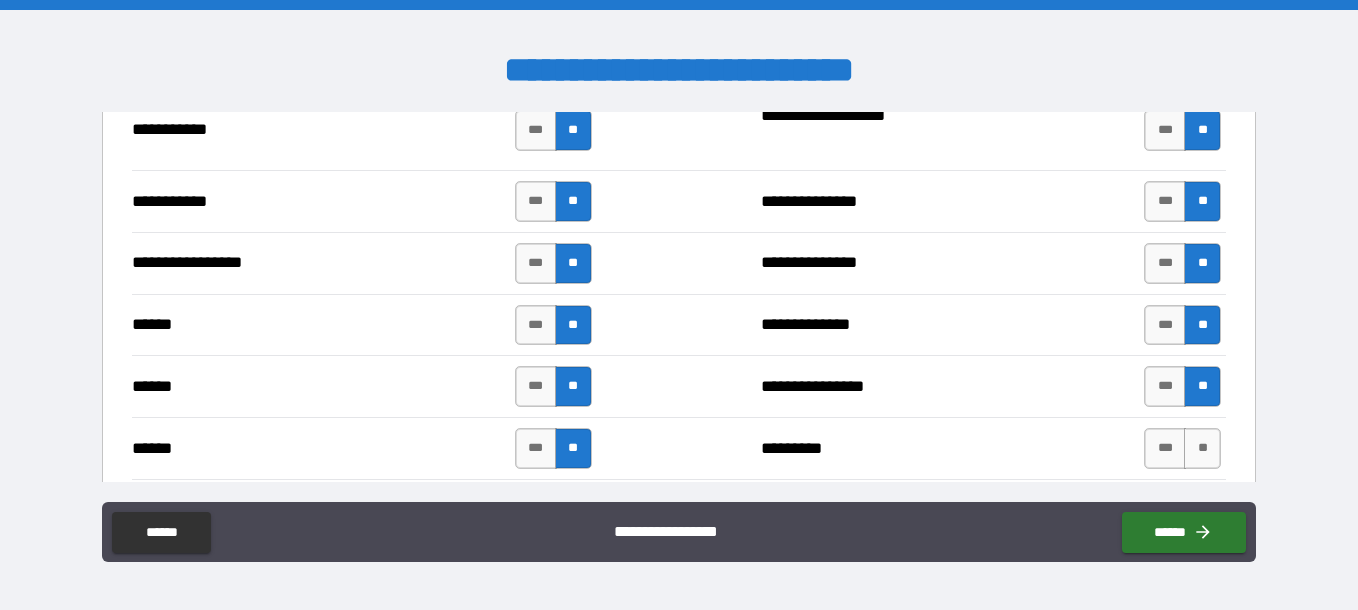 drag, startPoint x: 1196, startPoint y: 445, endPoint x: 1263, endPoint y: 386, distance: 89.27486 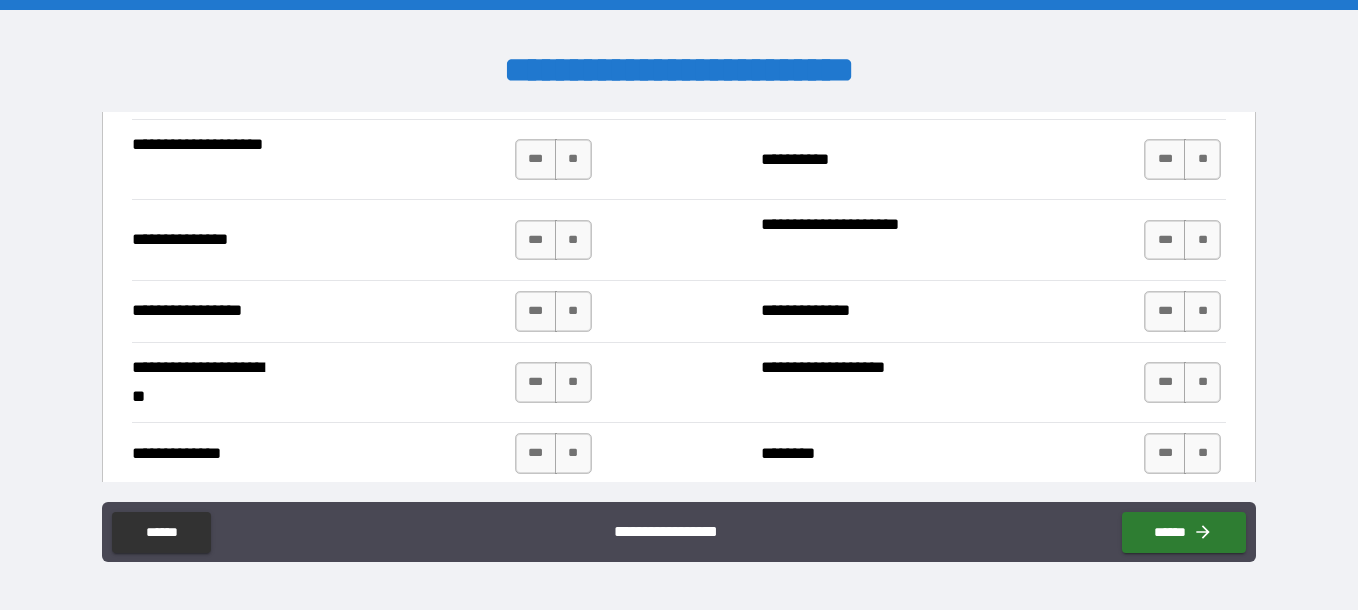 scroll, scrollTop: 2624, scrollLeft: 0, axis: vertical 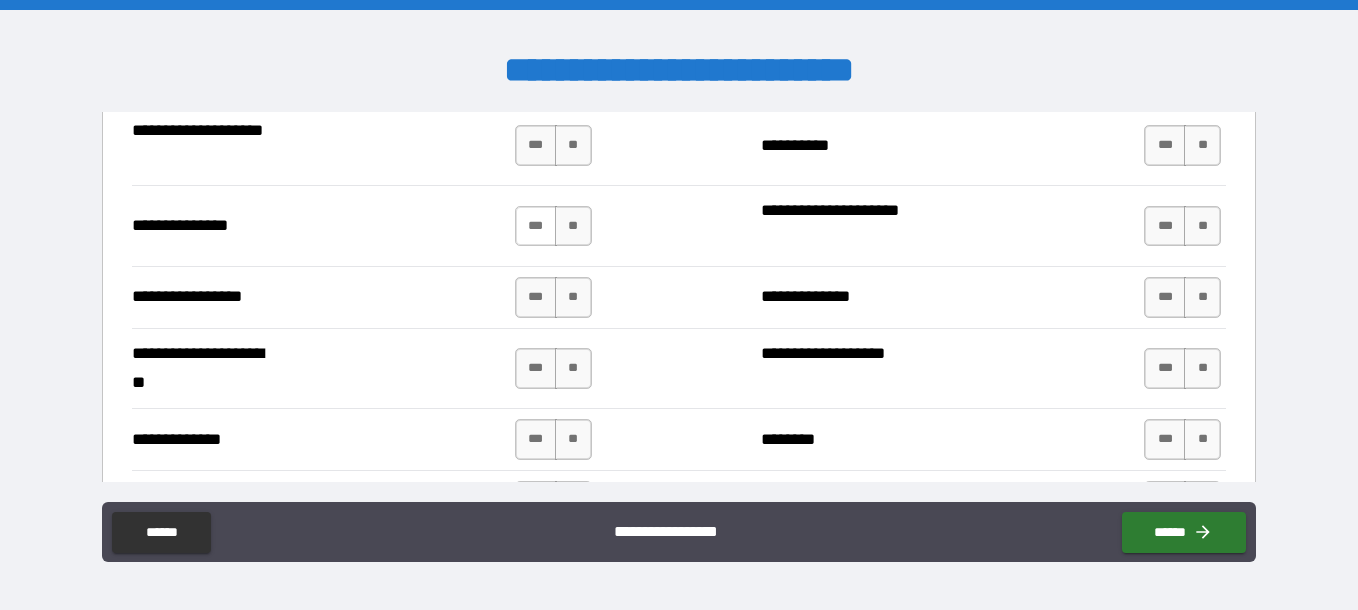 click on "***" at bounding box center [536, 226] 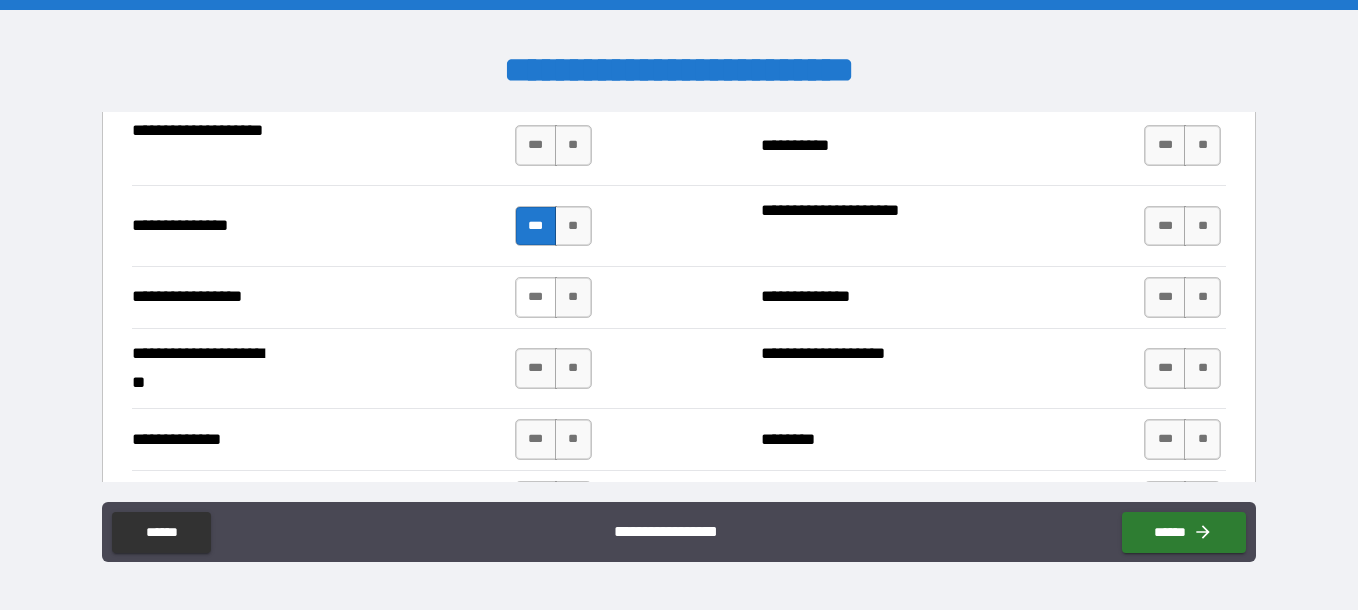 click on "***" at bounding box center [536, 297] 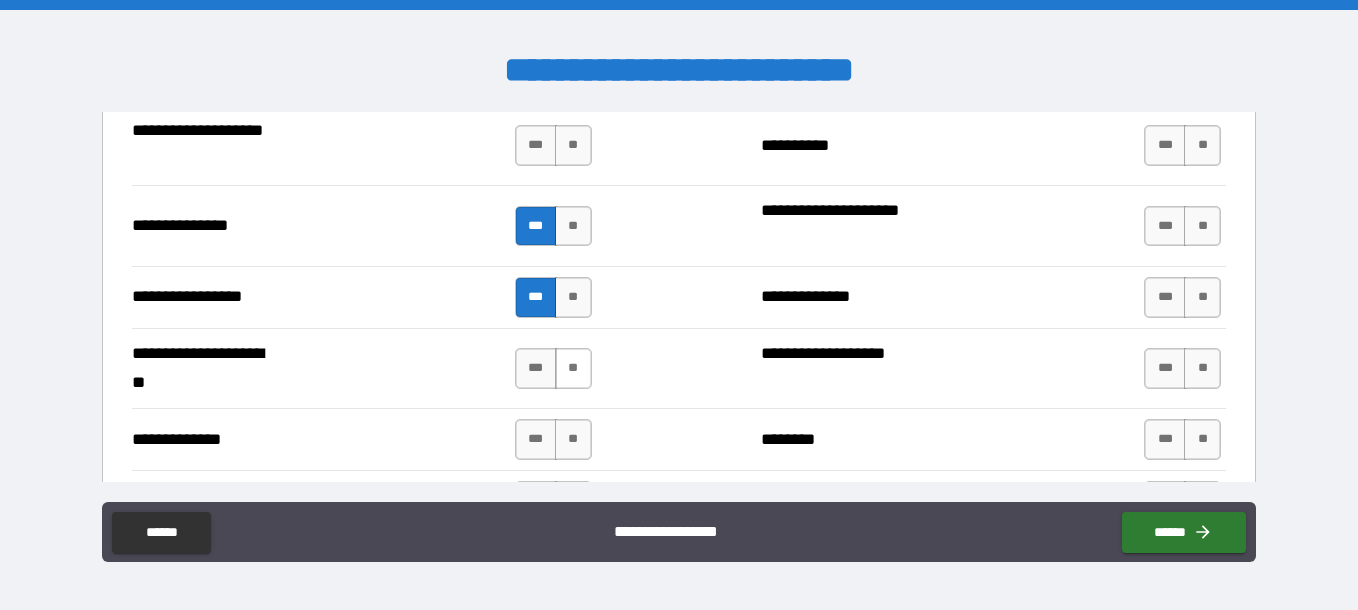 click on "**" at bounding box center [573, 368] 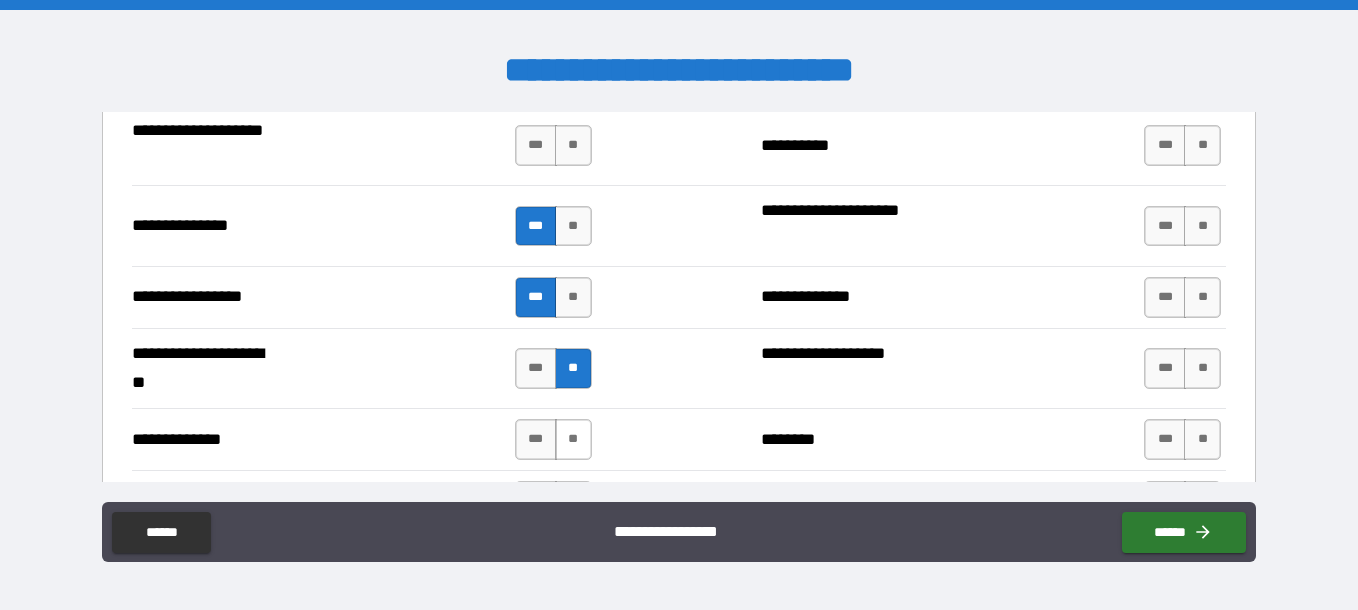 click on "**" at bounding box center [573, 439] 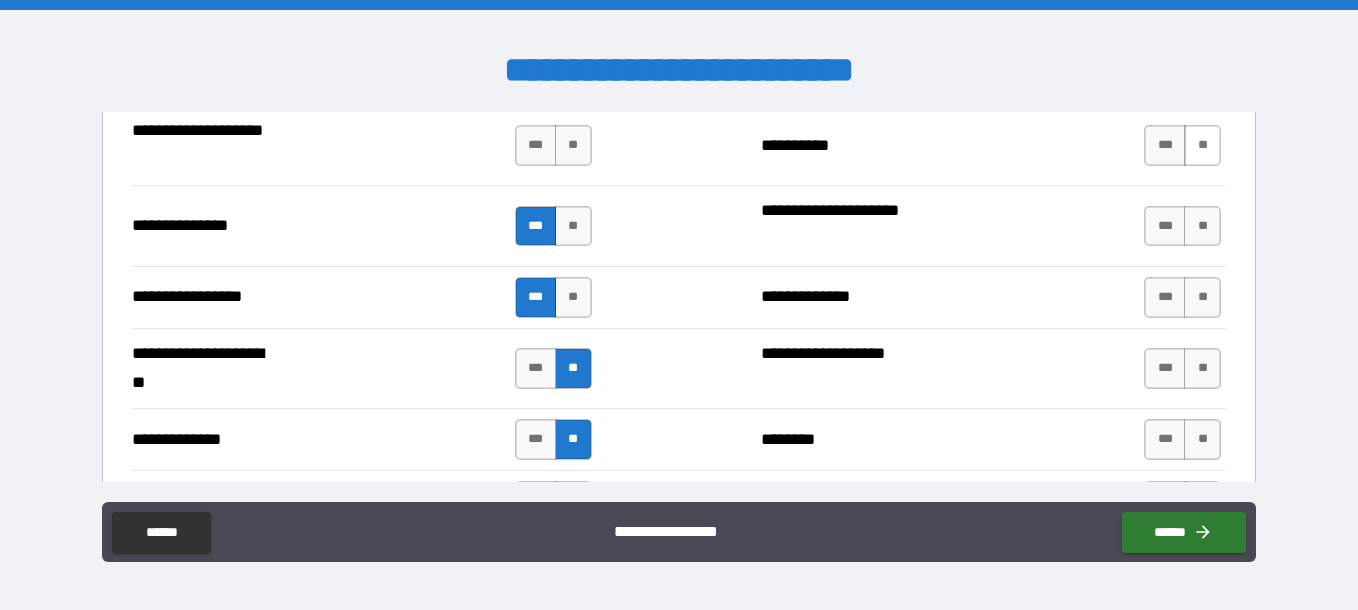 click on "**" at bounding box center [1202, 145] 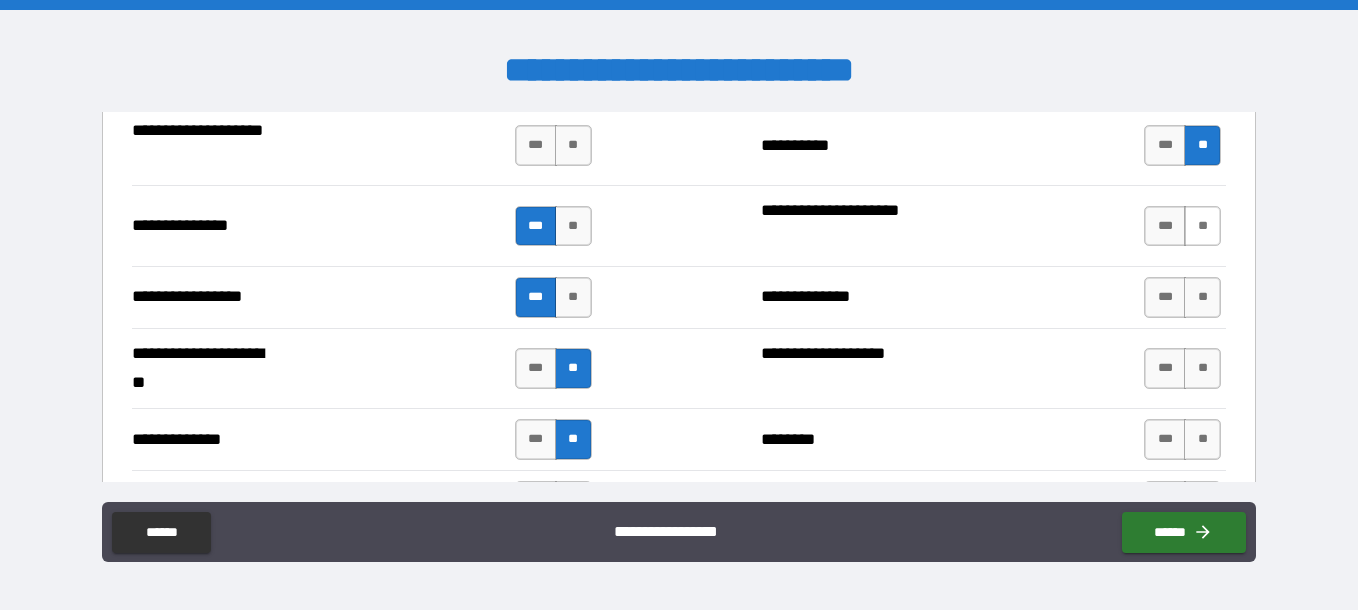 click on "**" at bounding box center [1202, 226] 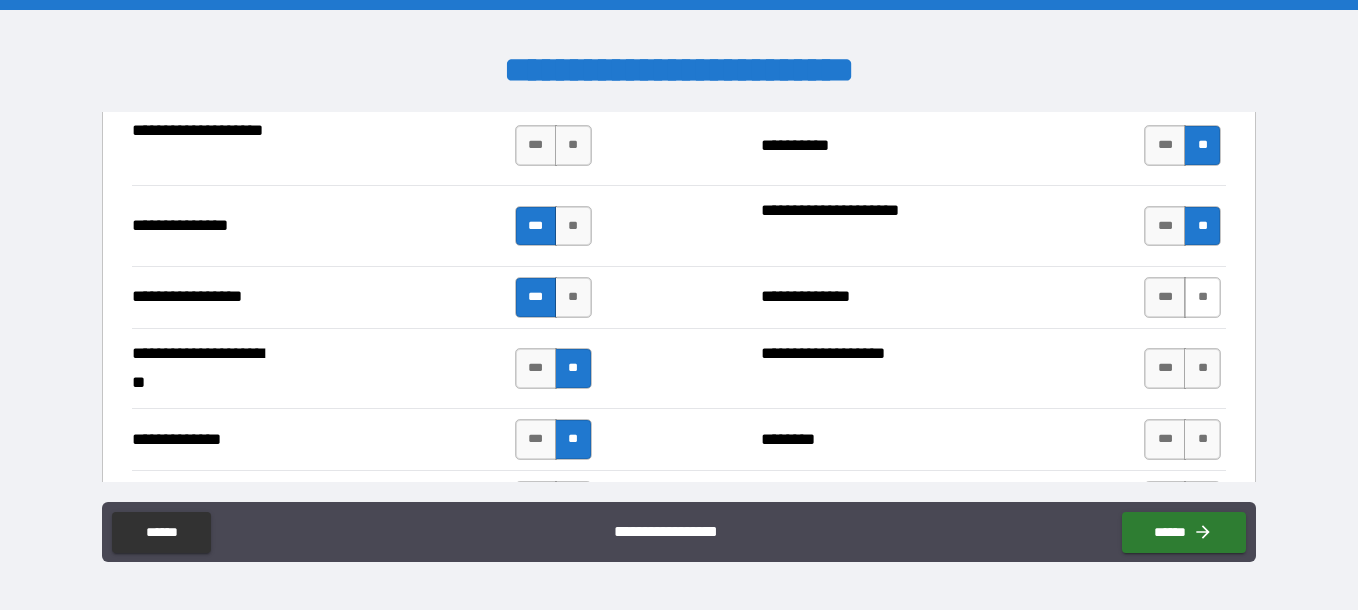 click on "**" at bounding box center (1202, 297) 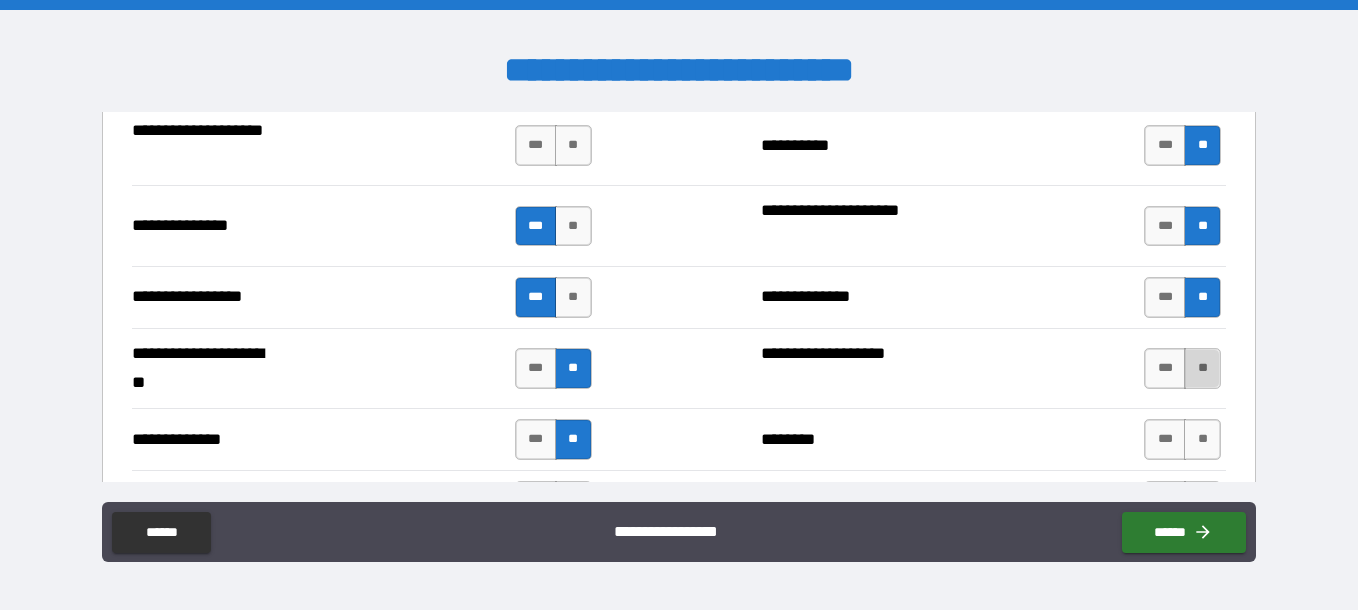 drag, startPoint x: 1189, startPoint y: 363, endPoint x: 1185, endPoint y: 383, distance: 20.396078 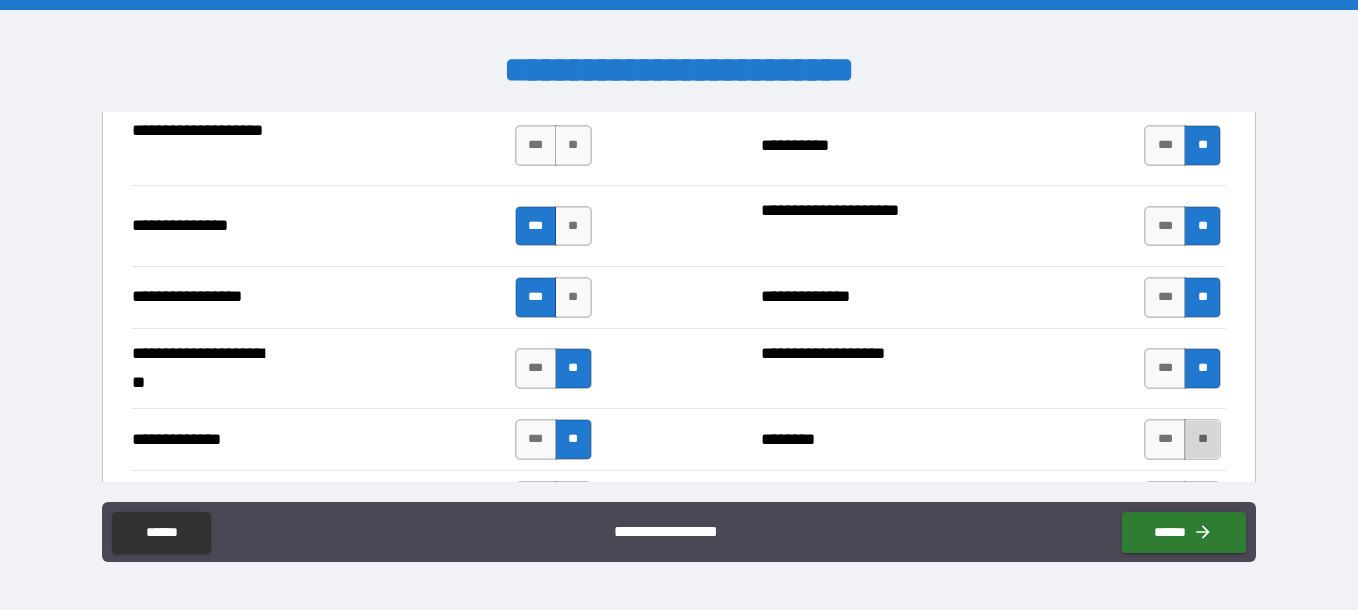 click on "**" at bounding box center (1202, 439) 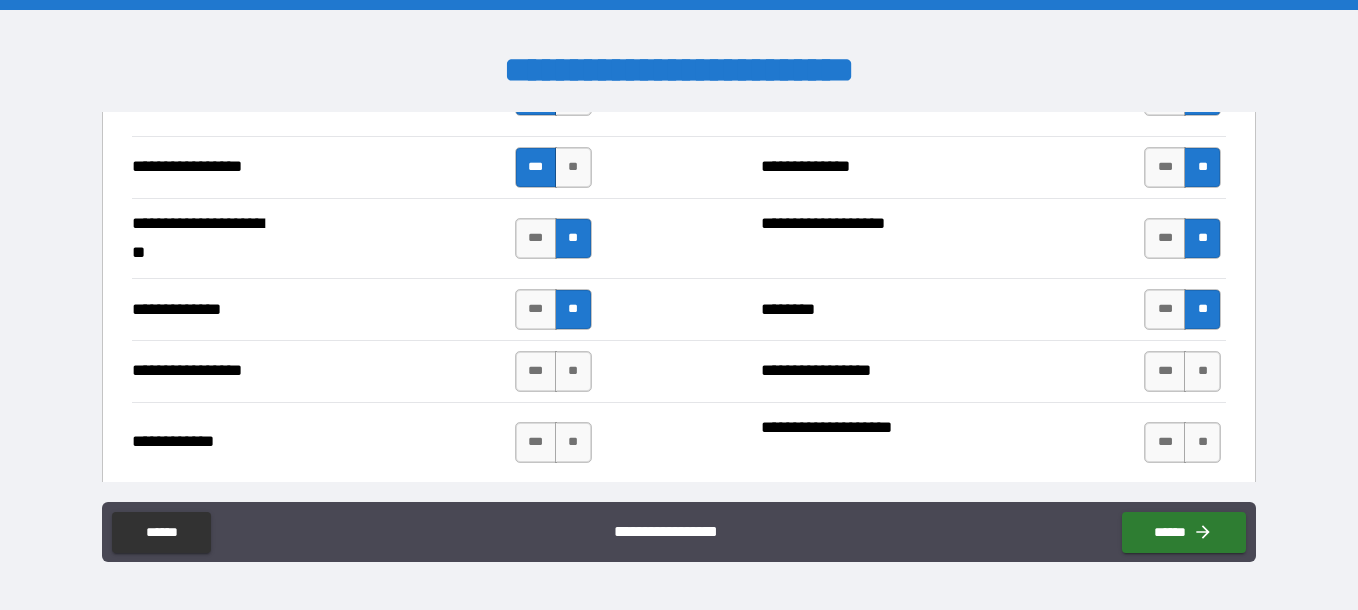 scroll, scrollTop: 2812, scrollLeft: 0, axis: vertical 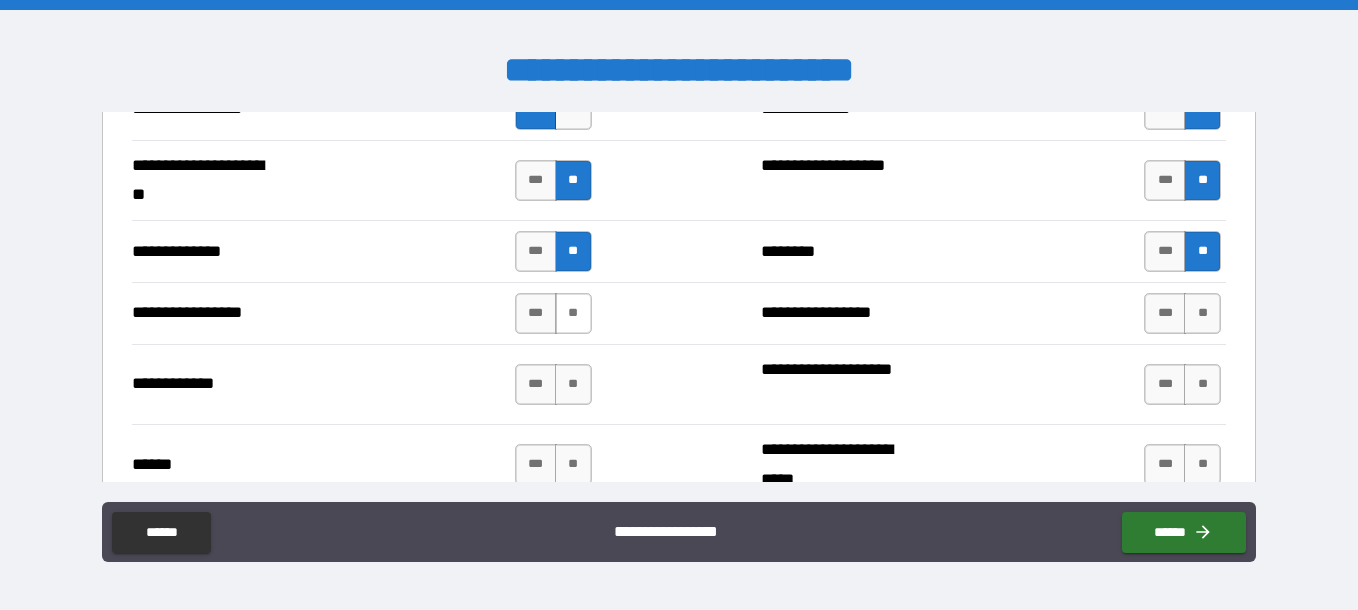 click on "**" at bounding box center [573, 313] 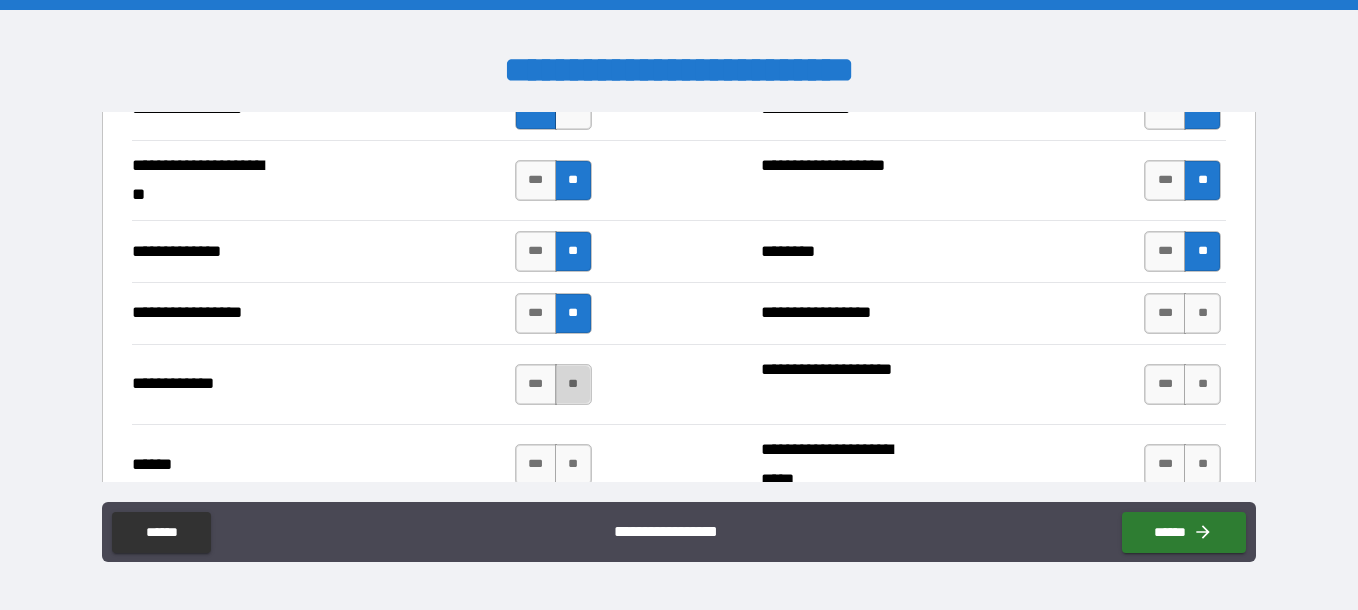click on "**" at bounding box center [573, 384] 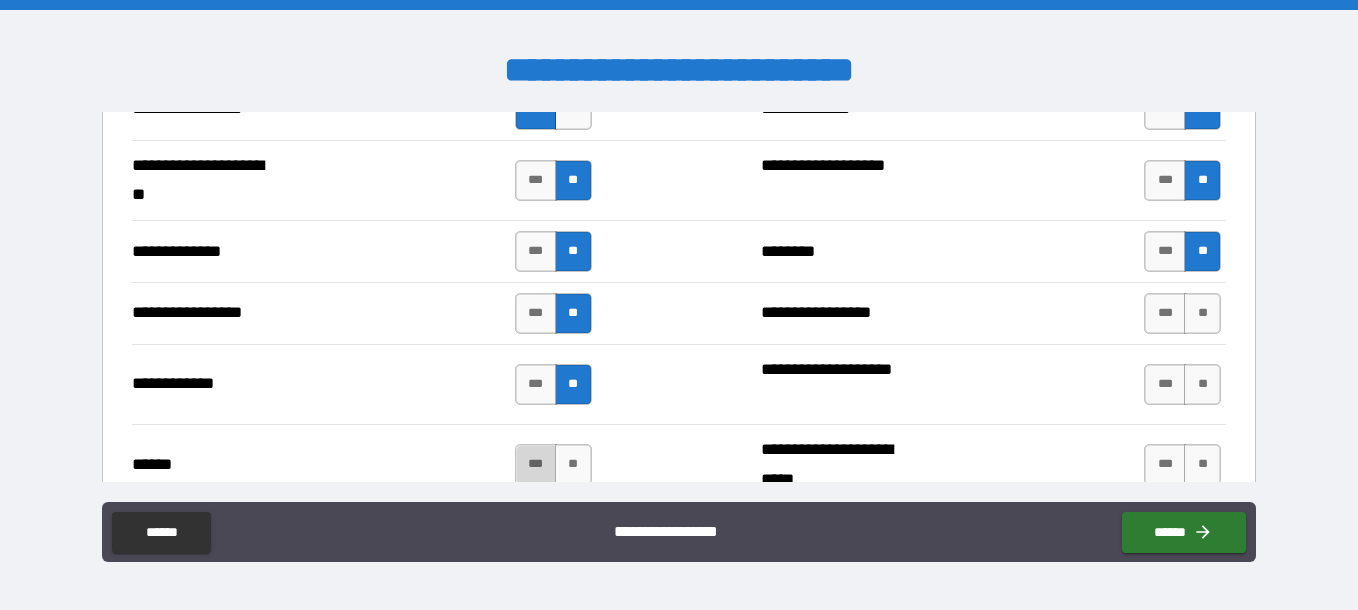 drag, startPoint x: 521, startPoint y: 451, endPoint x: 542, endPoint y: 449, distance: 21.095022 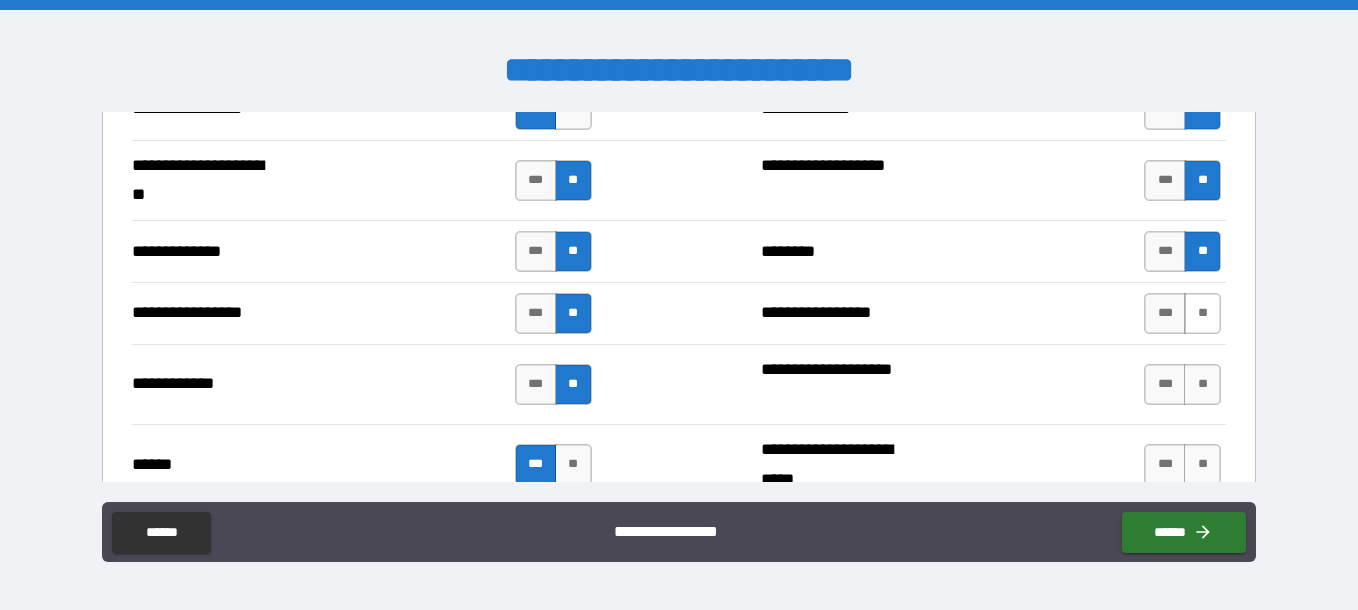 click on "**" at bounding box center [1202, 313] 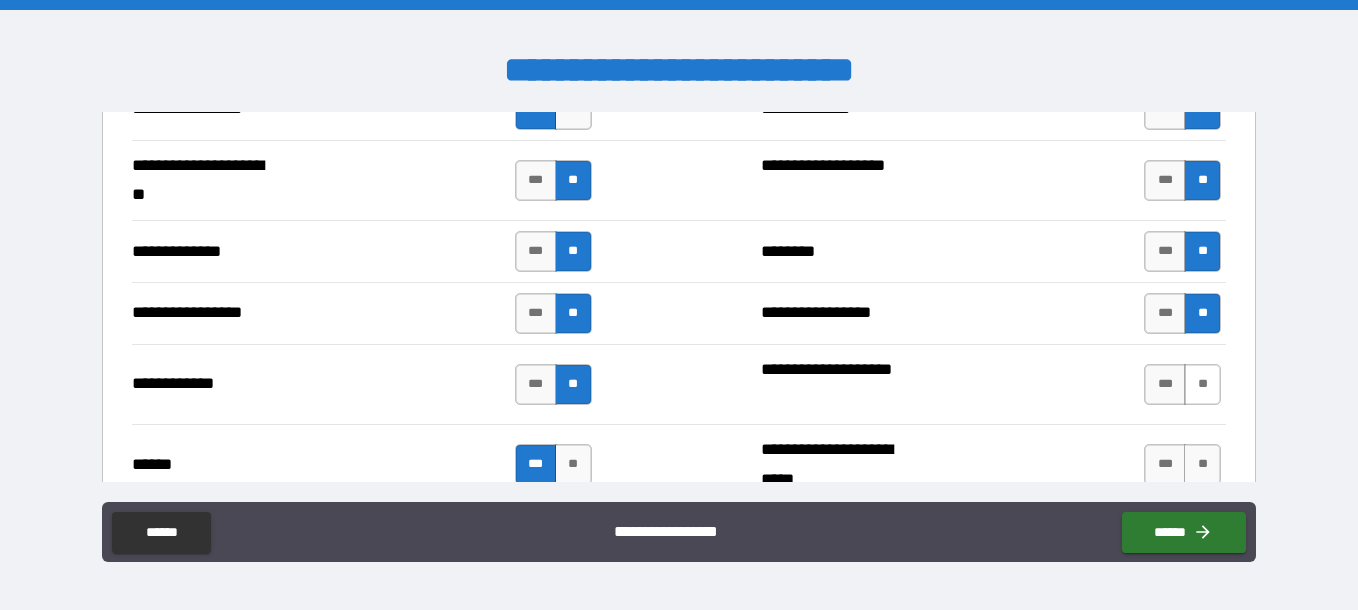 click on "**" at bounding box center [1202, 384] 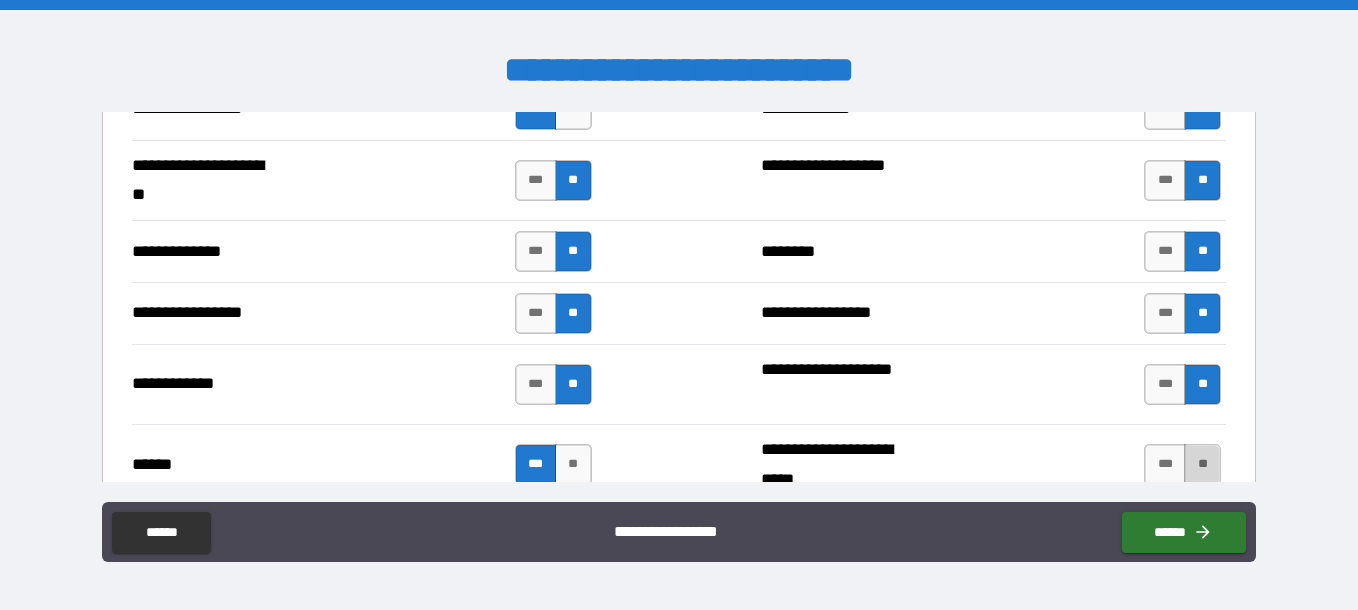 drag, startPoint x: 1187, startPoint y: 461, endPoint x: 1269, endPoint y: 378, distance: 116.67476 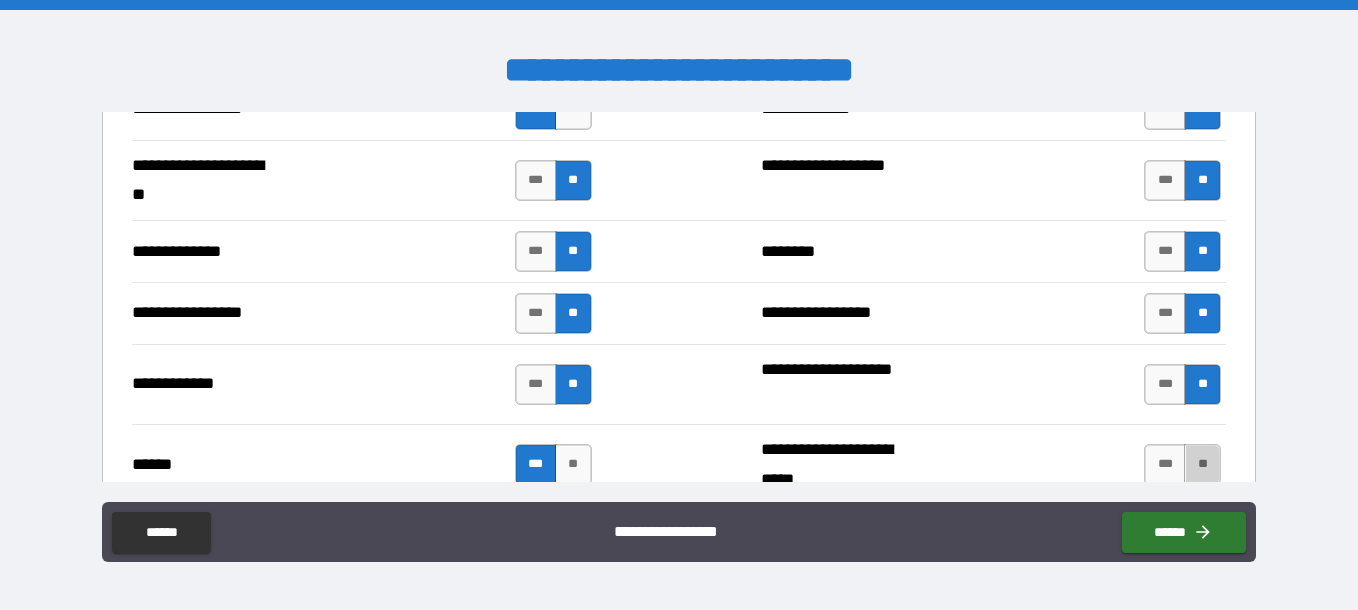 click on "**" at bounding box center (1202, 464) 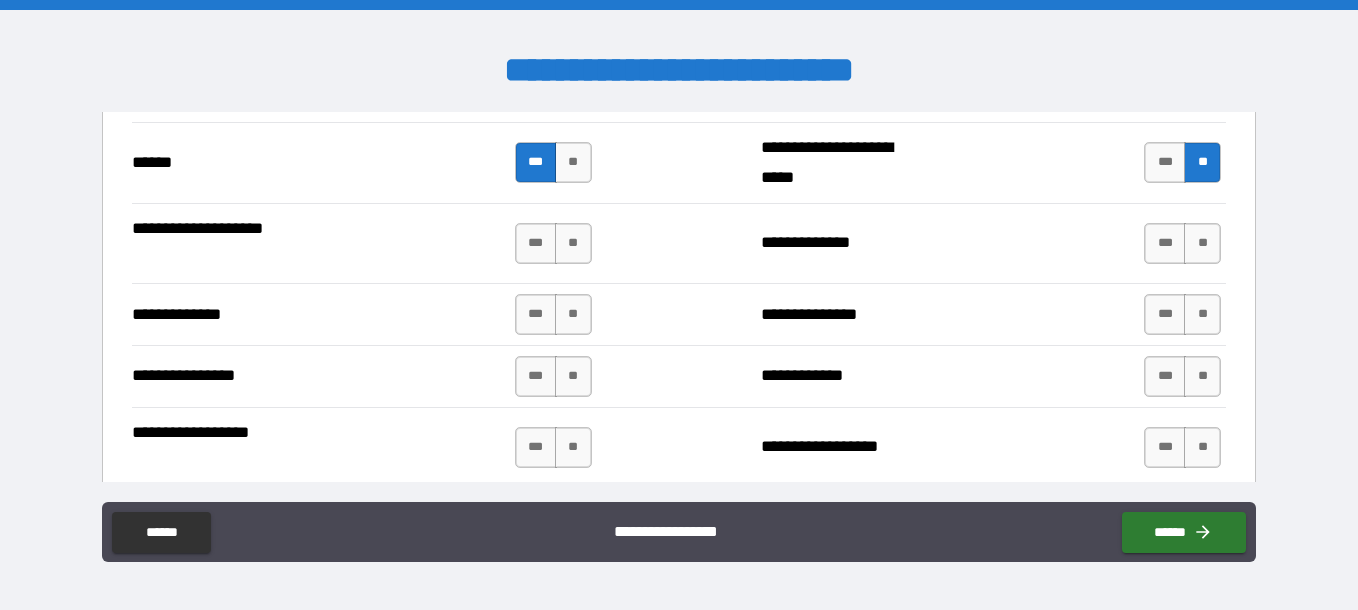 scroll, scrollTop: 3143, scrollLeft: 0, axis: vertical 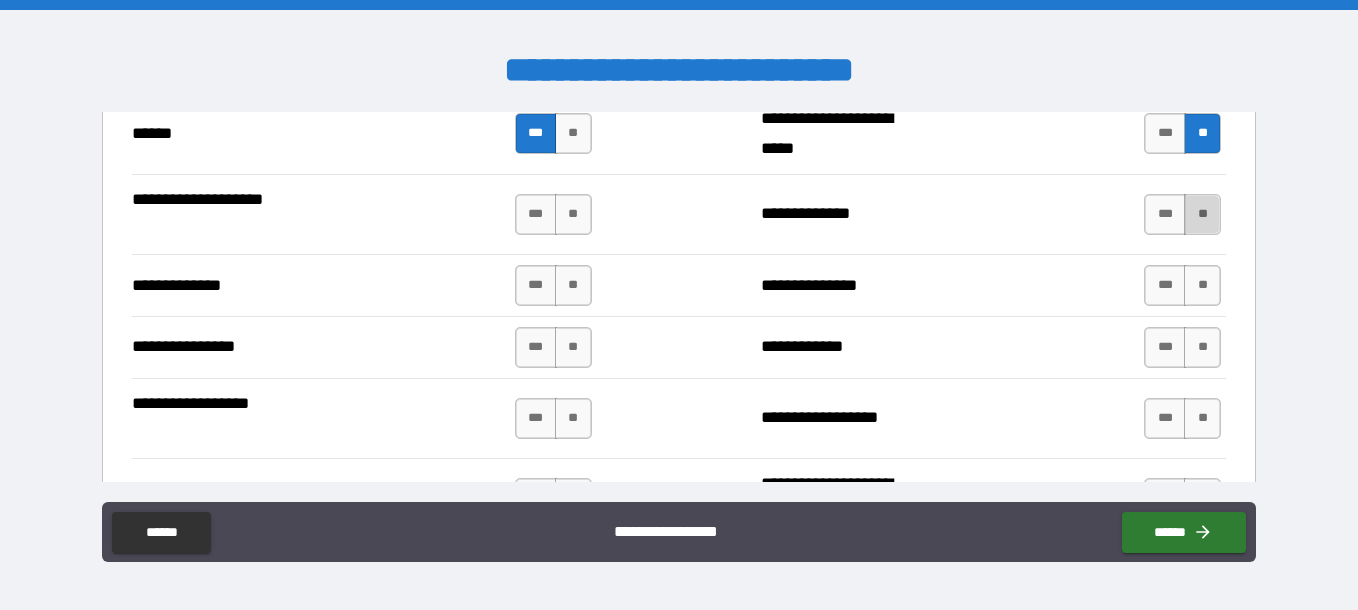 click on "**" at bounding box center [1202, 214] 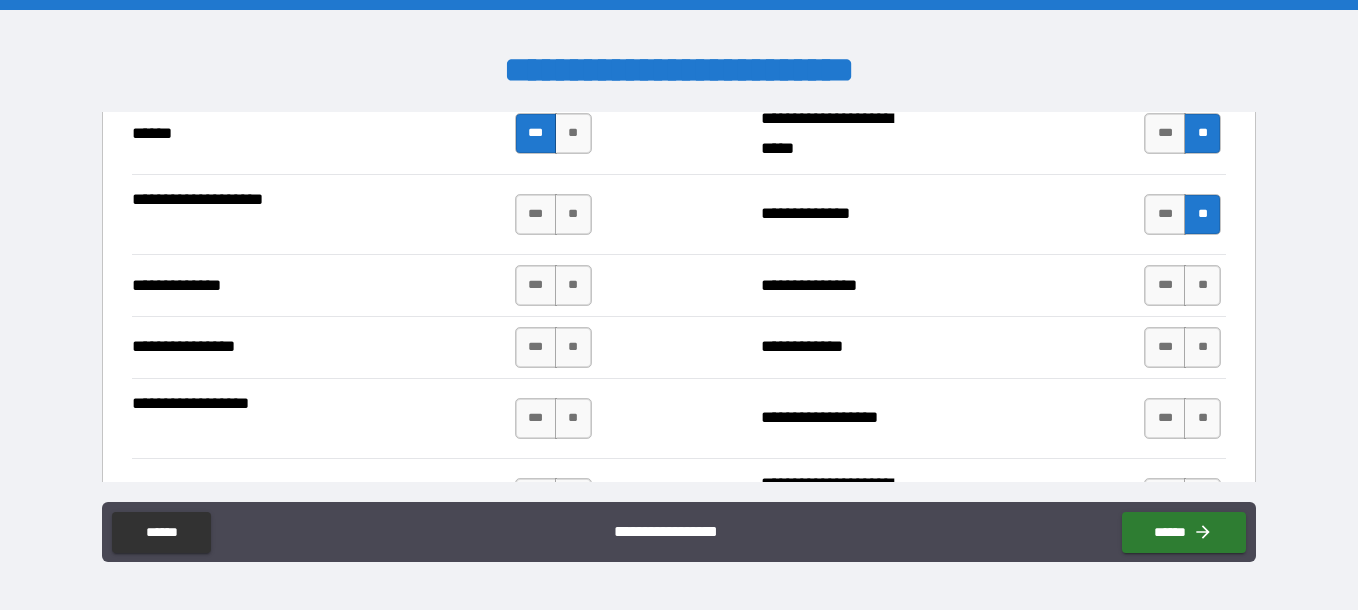 click on "**" at bounding box center [1202, 285] 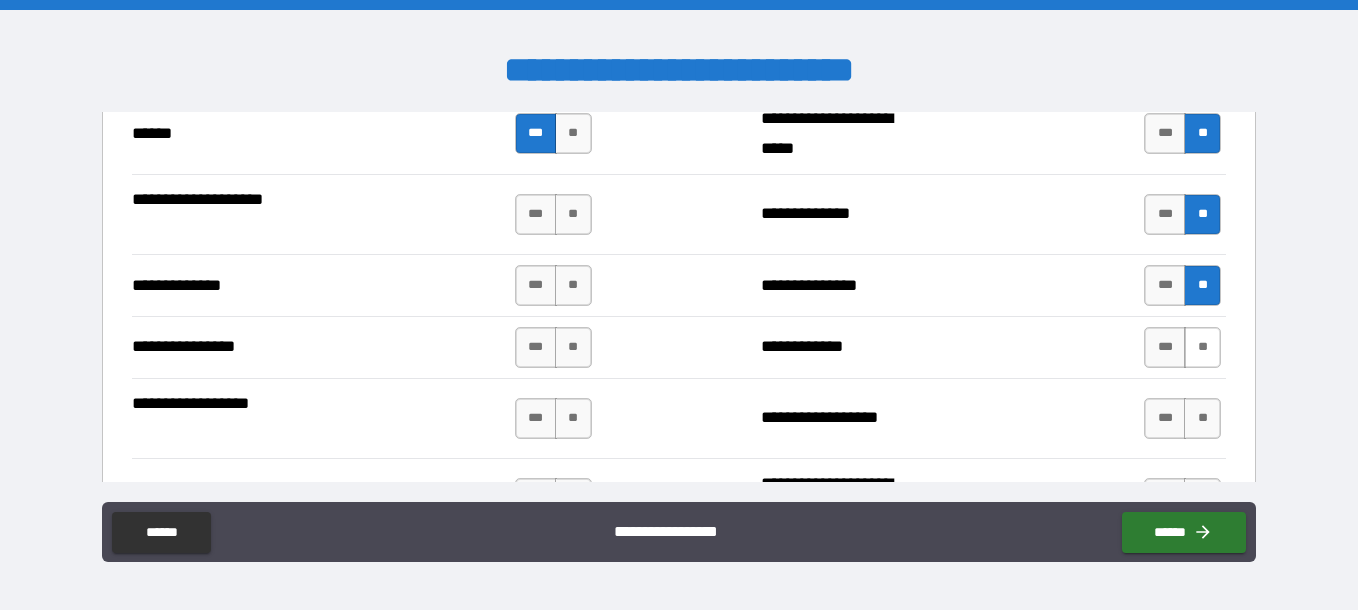 click on "**" at bounding box center [1202, 347] 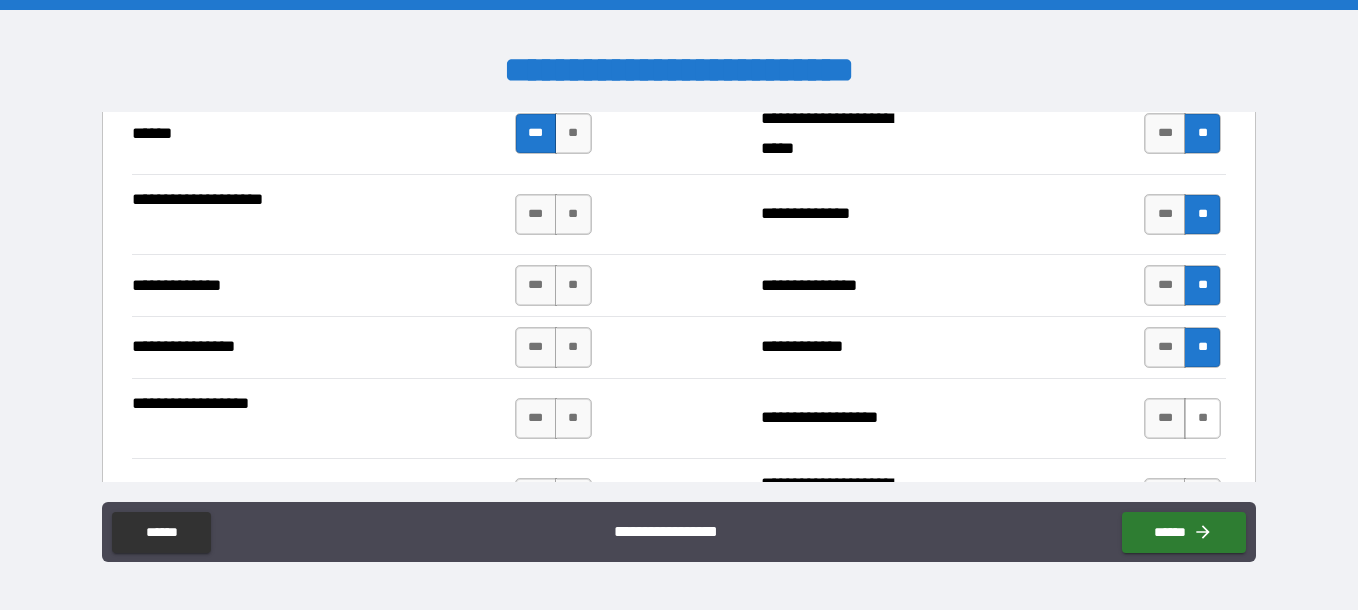 click on "**" at bounding box center [1202, 418] 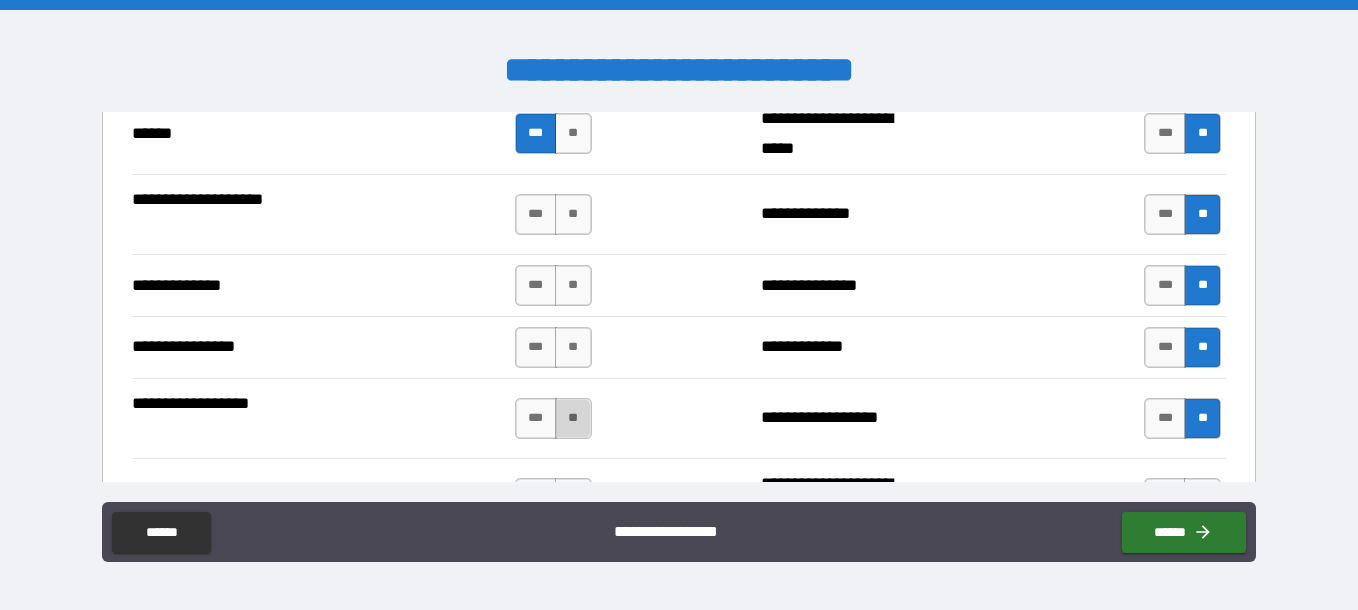 click on "**" at bounding box center (573, 418) 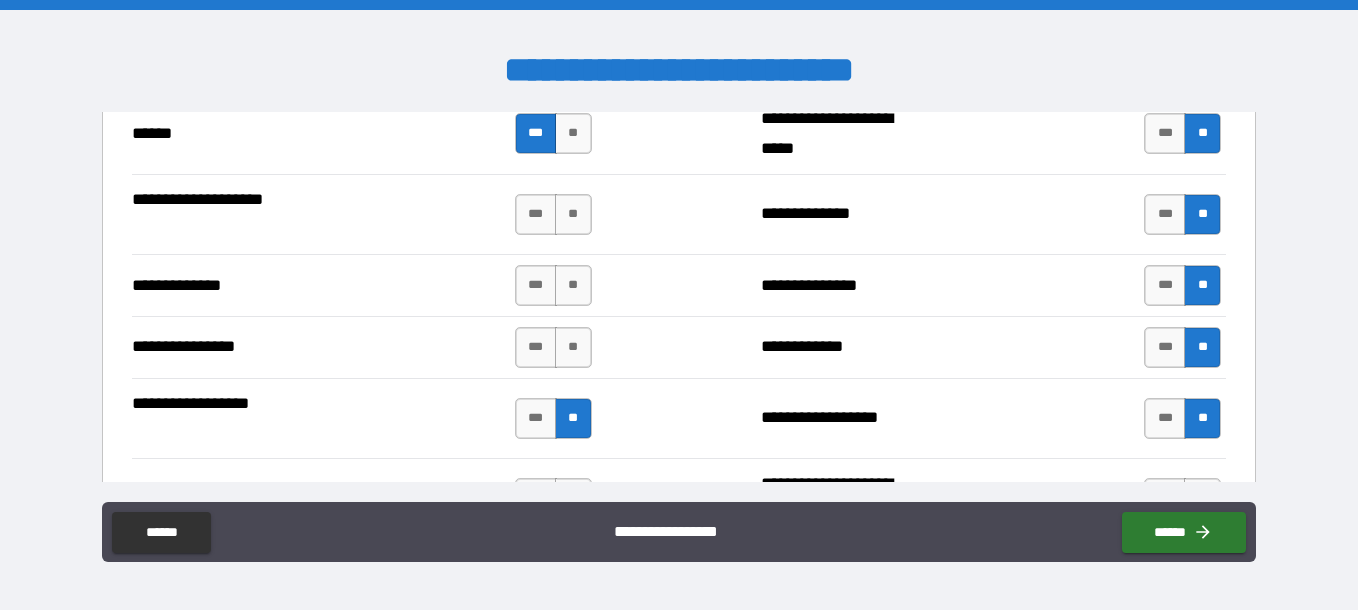 drag, startPoint x: 547, startPoint y: 335, endPoint x: 564, endPoint y: 326, distance: 19.235384 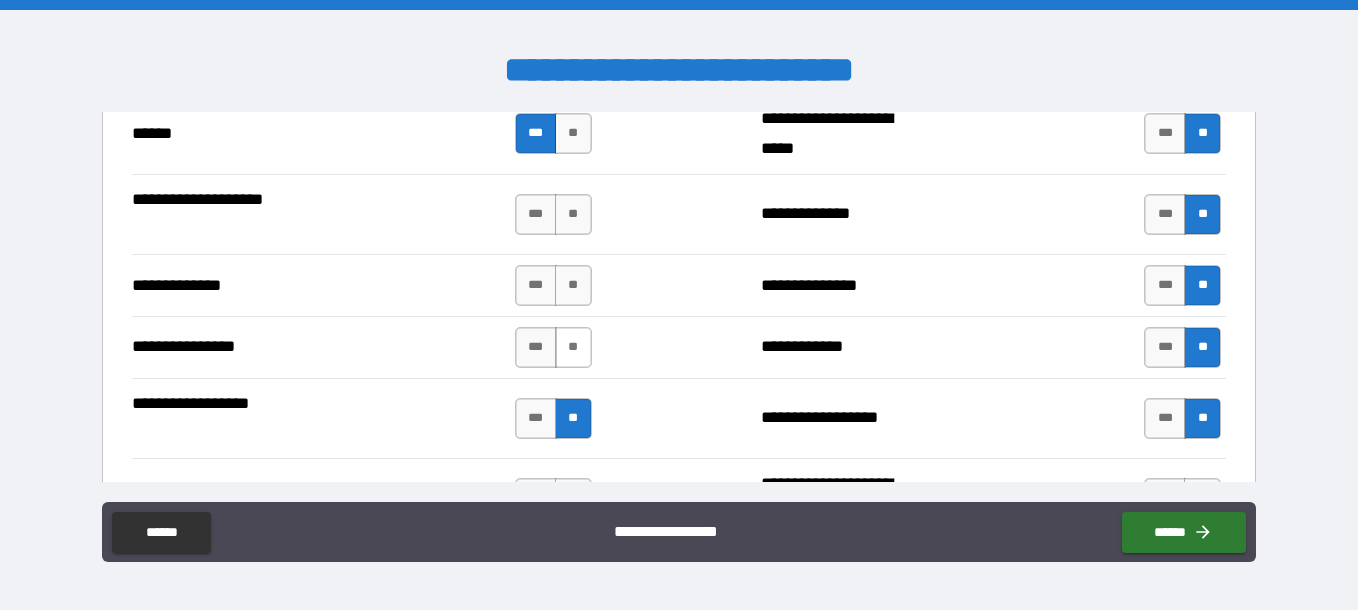click on "**" at bounding box center [573, 347] 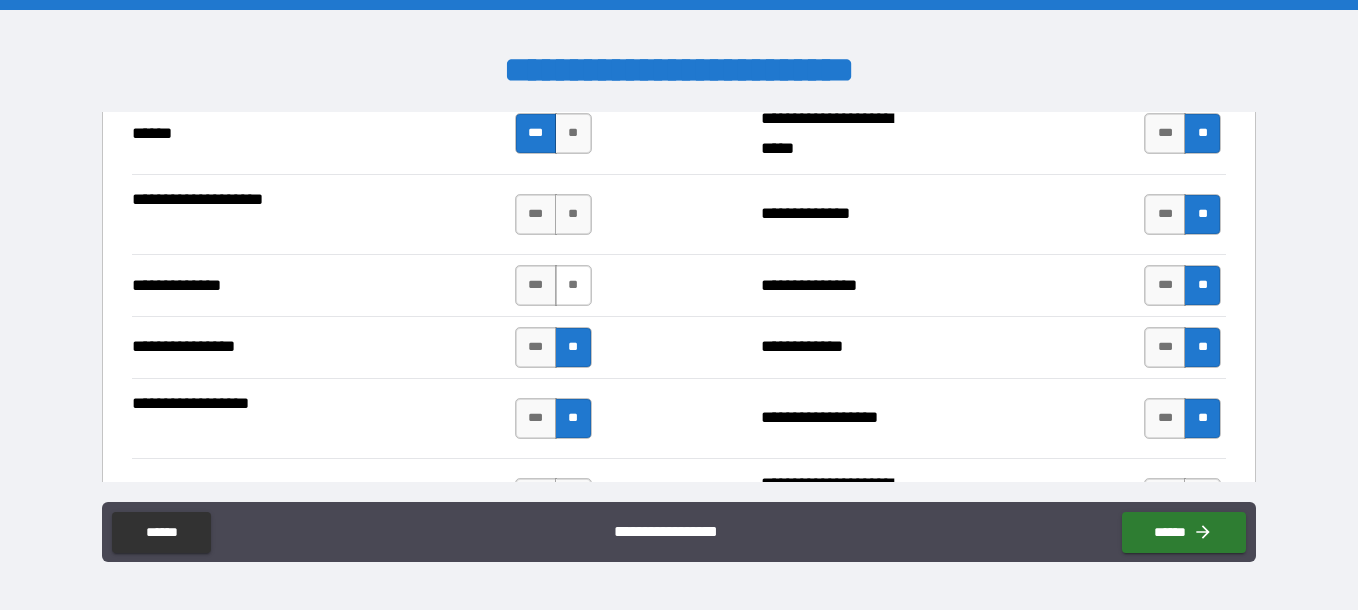 drag, startPoint x: 567, startPoint y: 284, endPoint x: 582, endPoint y: 276, distance: 17 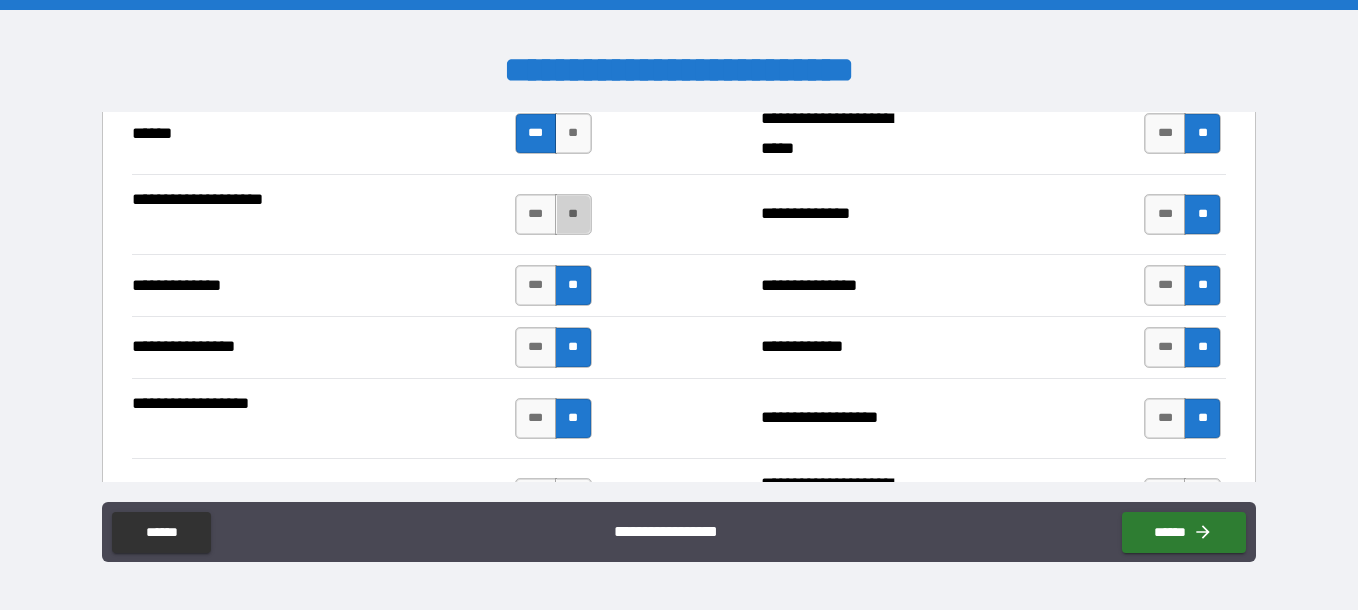 drag, startPoint x: 564, startPoint y: 221, endPoint x: 577, endPoint y: 234, distance: 18.384777 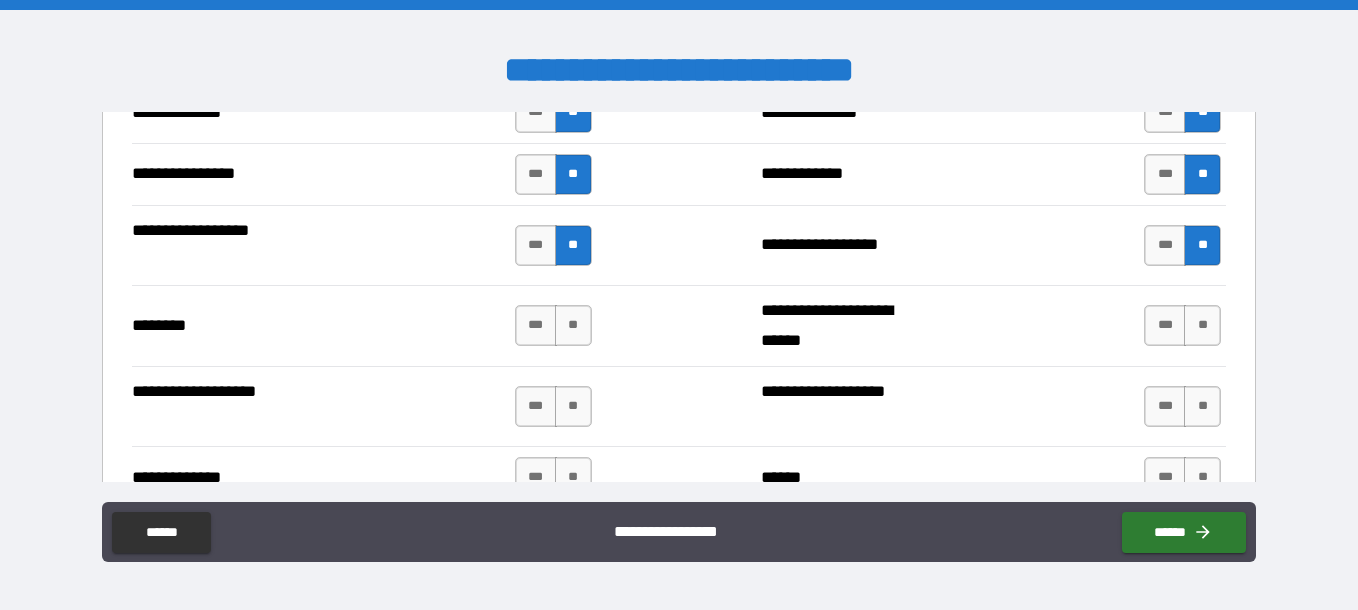 scroll, scrollTop: 3359, scrollLeft: 0, axis: vertical 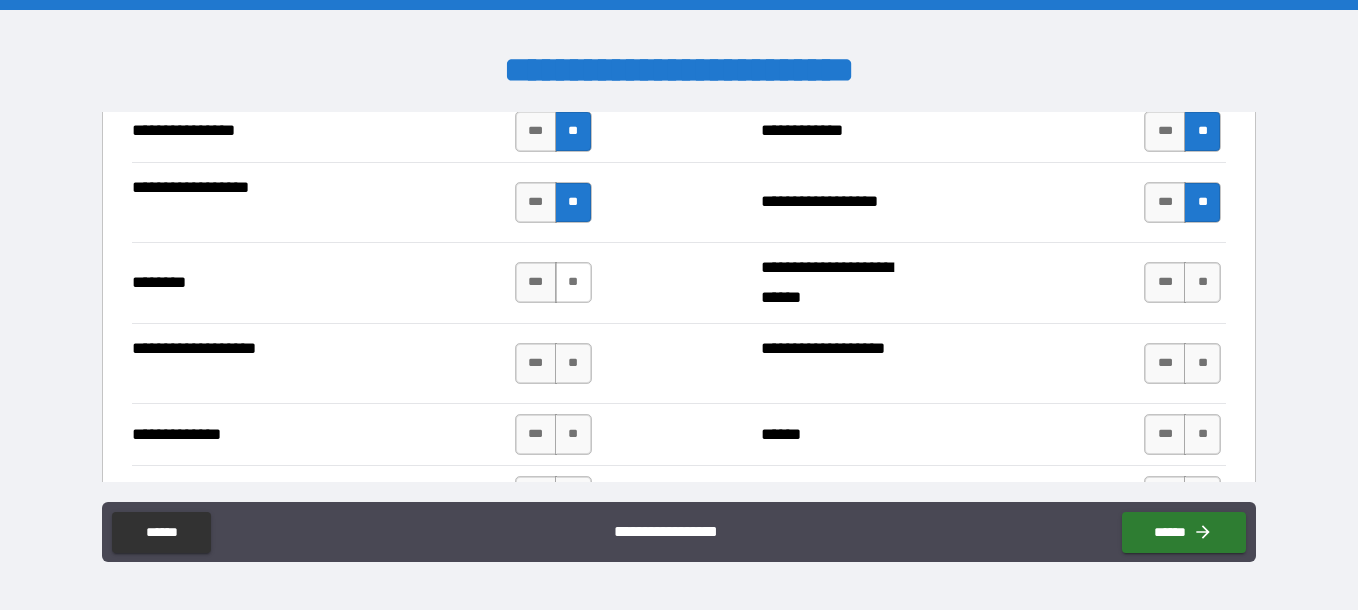 click on "**" at bounding box center [573, 282] 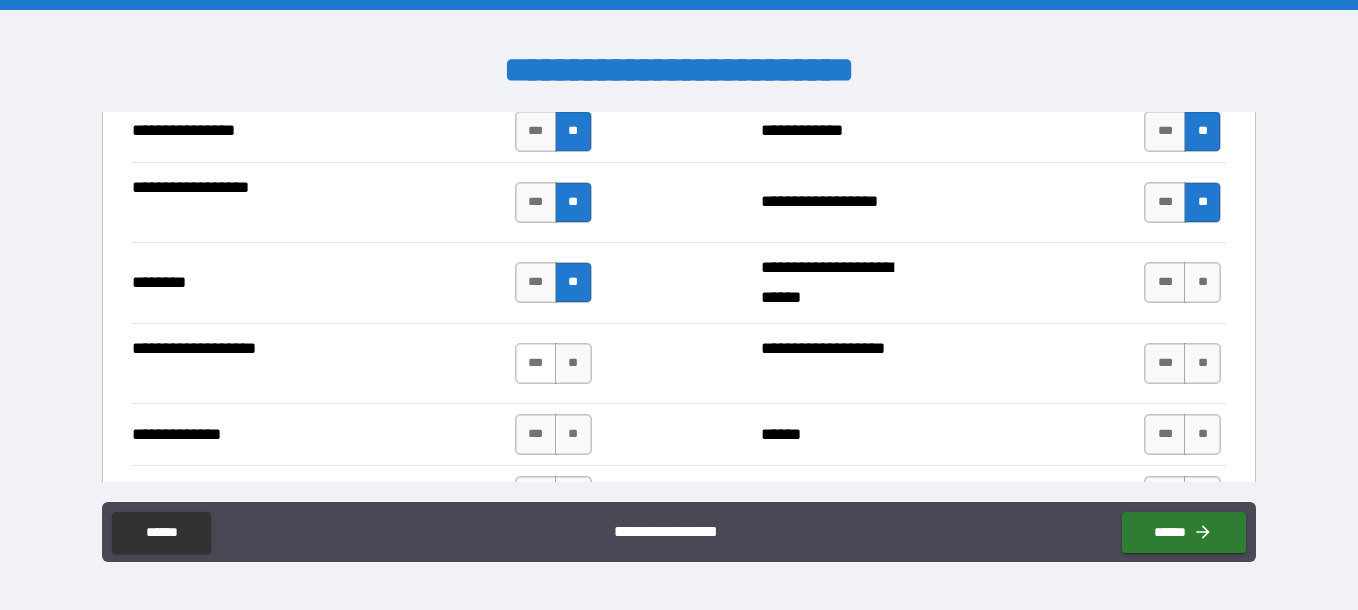 click on "***" at bounding box center [536, 363] 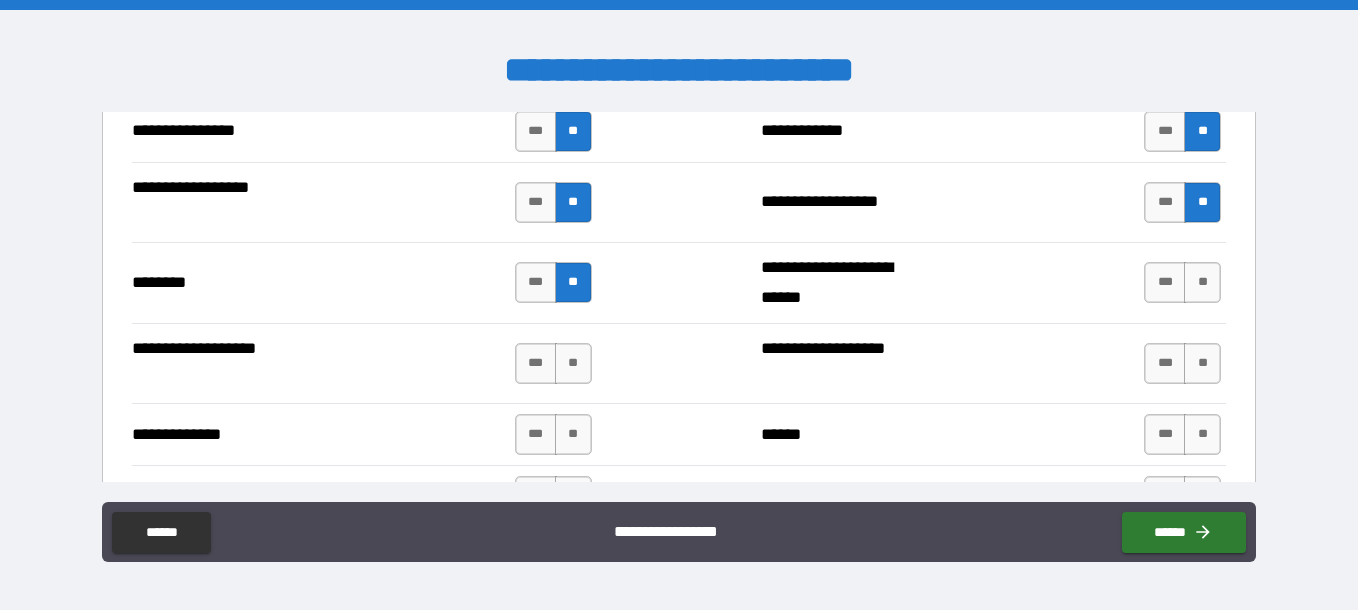 click on "**********" at bounding box center [679, 297] 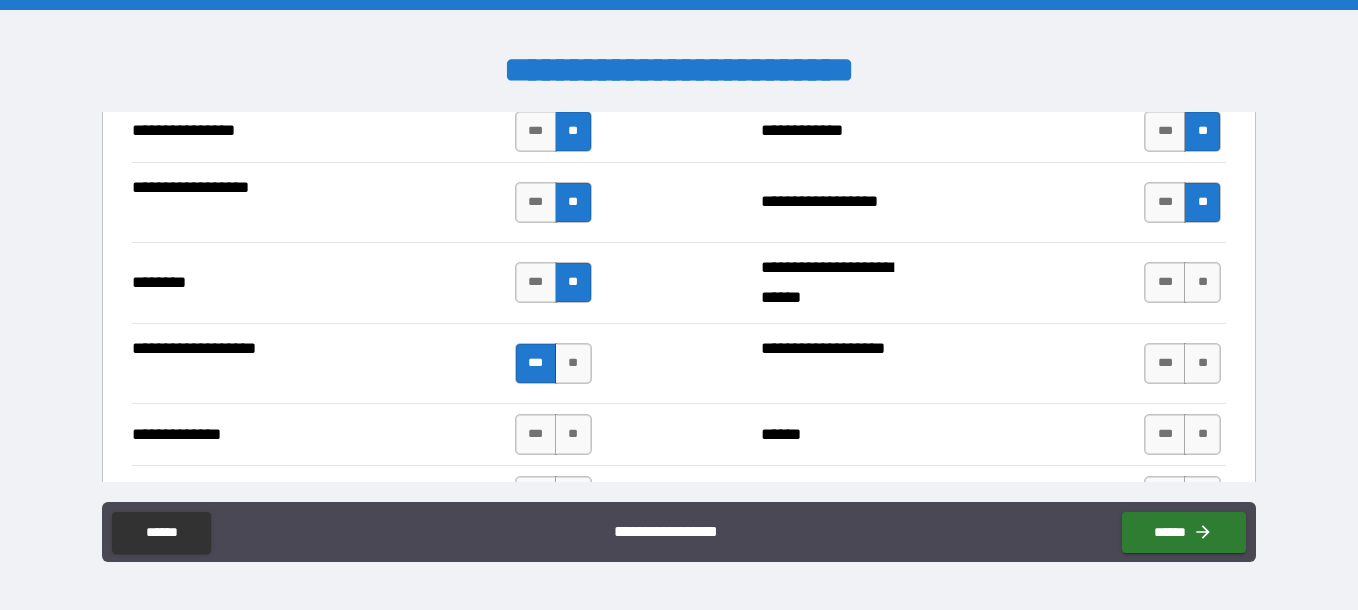 drag, startPoint x: 564, startPoint y: 440, endPoint x: 689, endPoint y: 427, distance: 125.67418 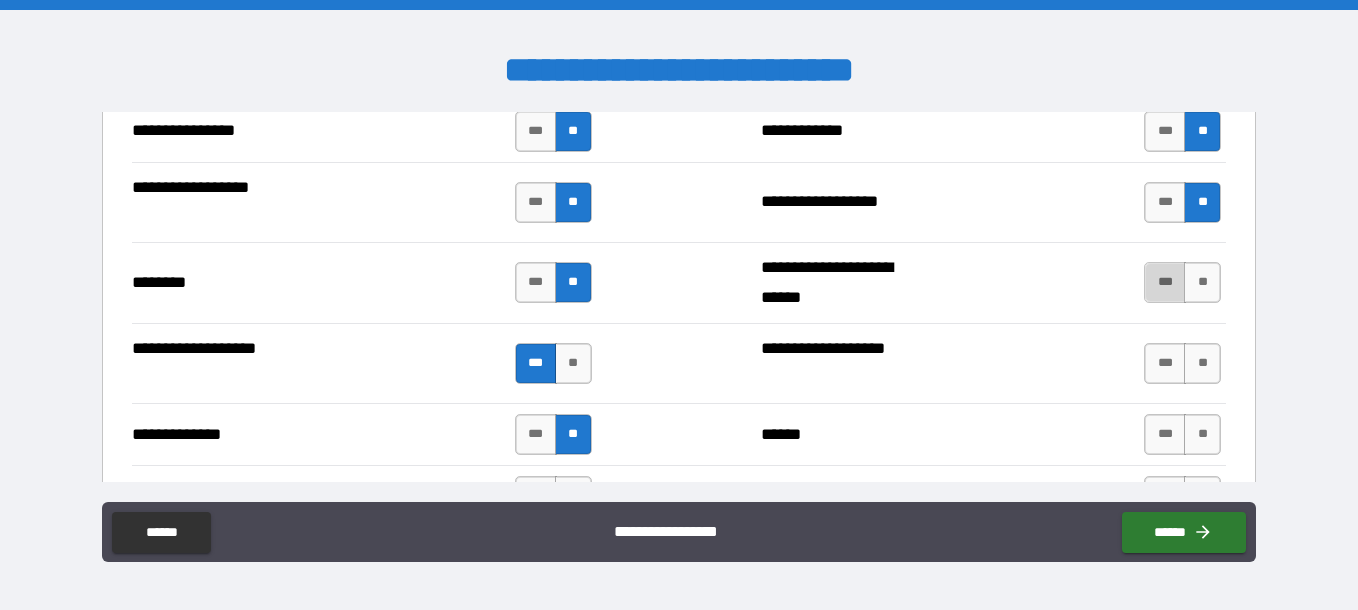 click on "***" at bounding box center [1165, 282] 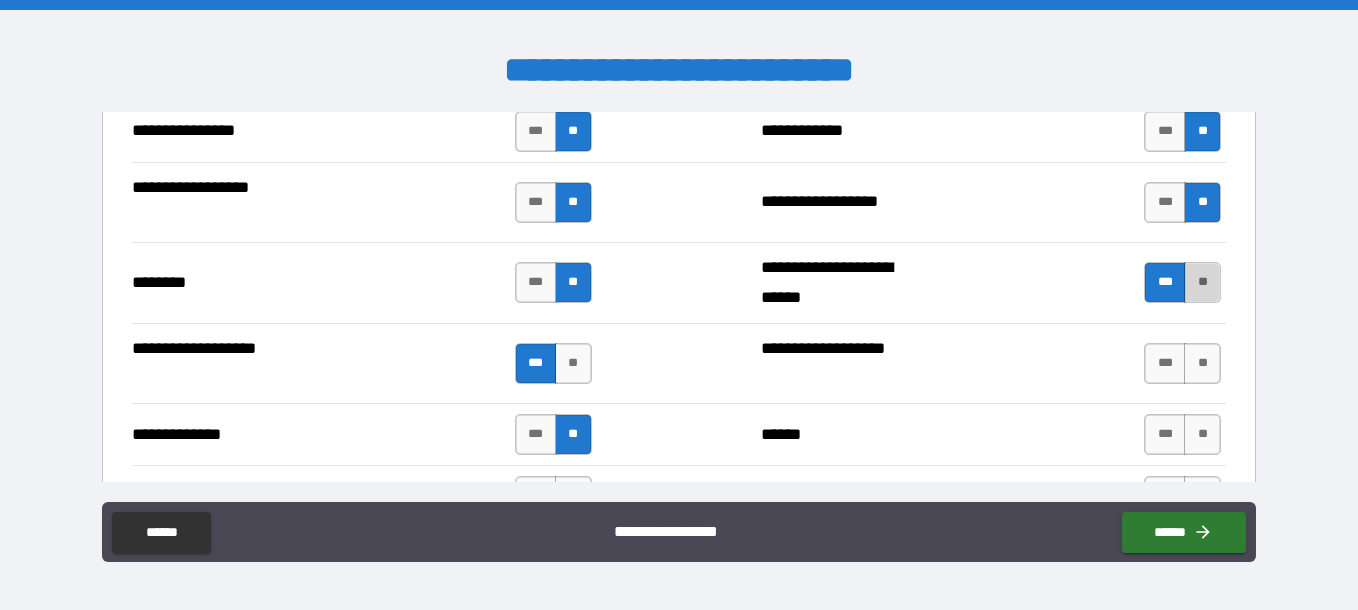 click on "**" at bounding box center (1202, 282) 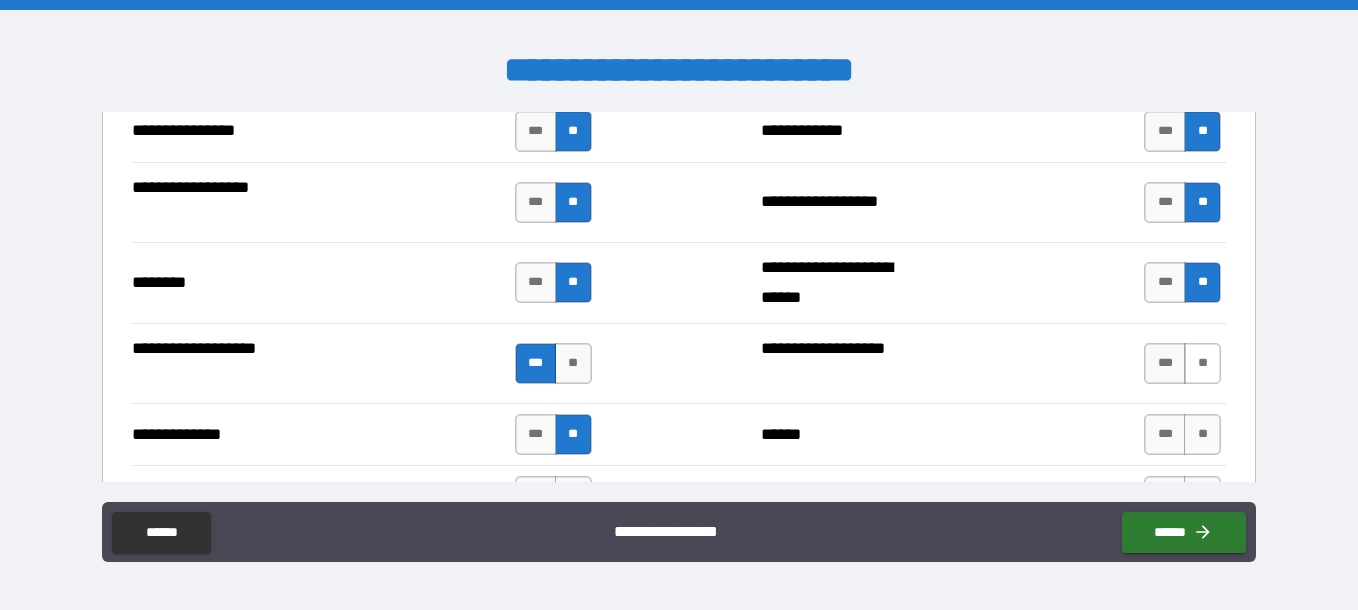 click on "**" at bounding box center (1202, 363) 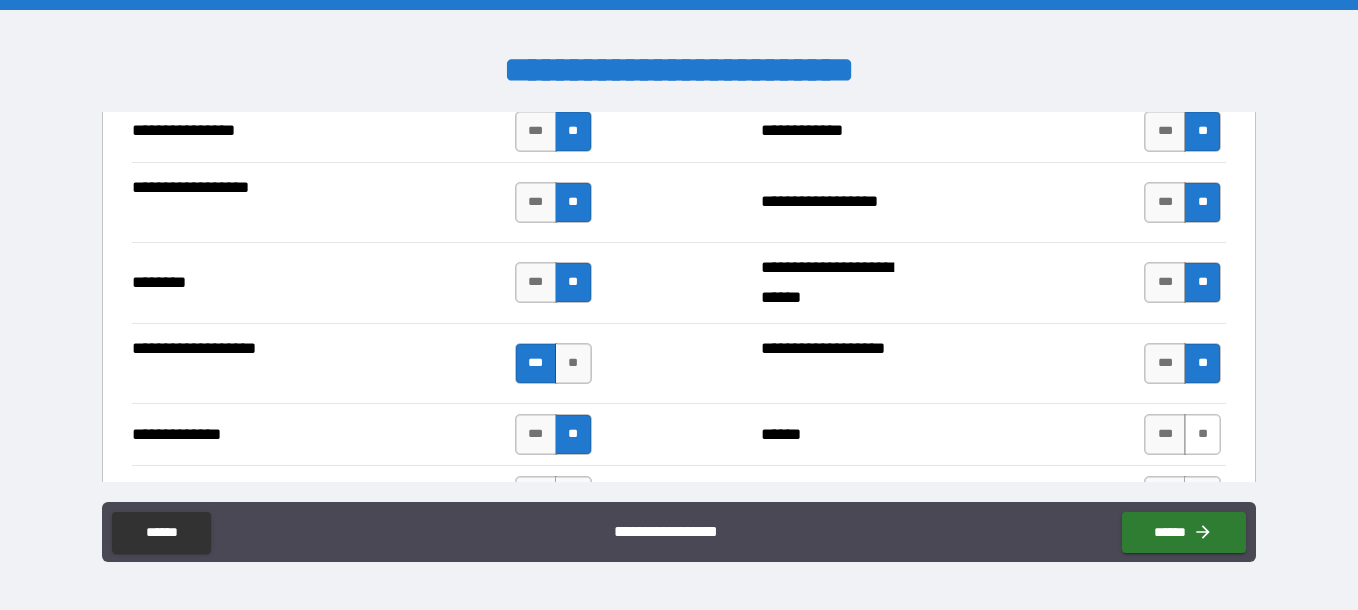 drag, startPoint x: 1191, startPoint y: 431, endPoint x: 1202, endPoint y: 417, distance: 17.804493 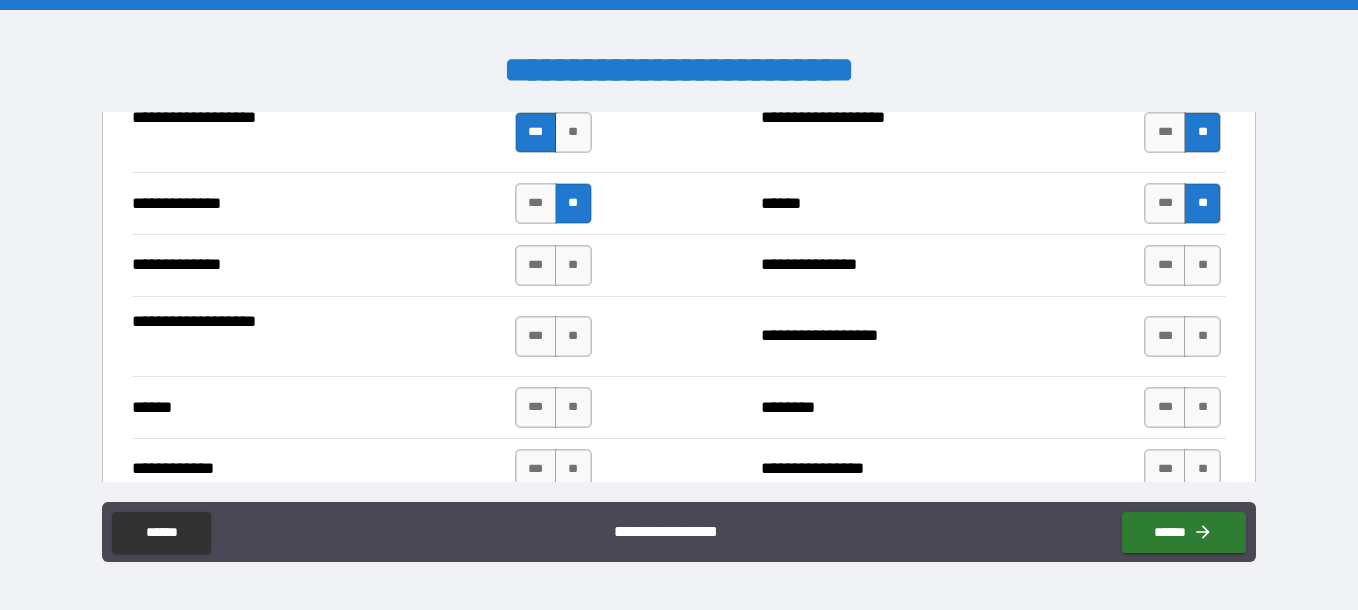 scroll, scrollTop: 3605, scrollLeft: 0, axis: vertical 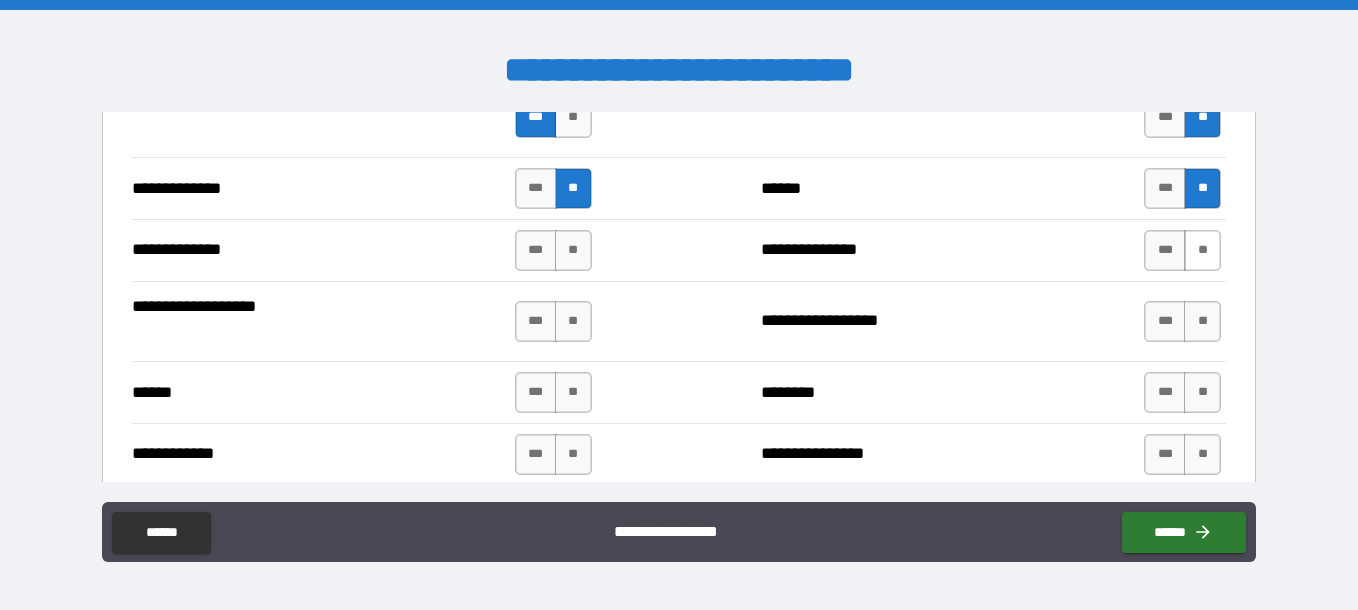 click on "**" at bounding box center [1202, 250] 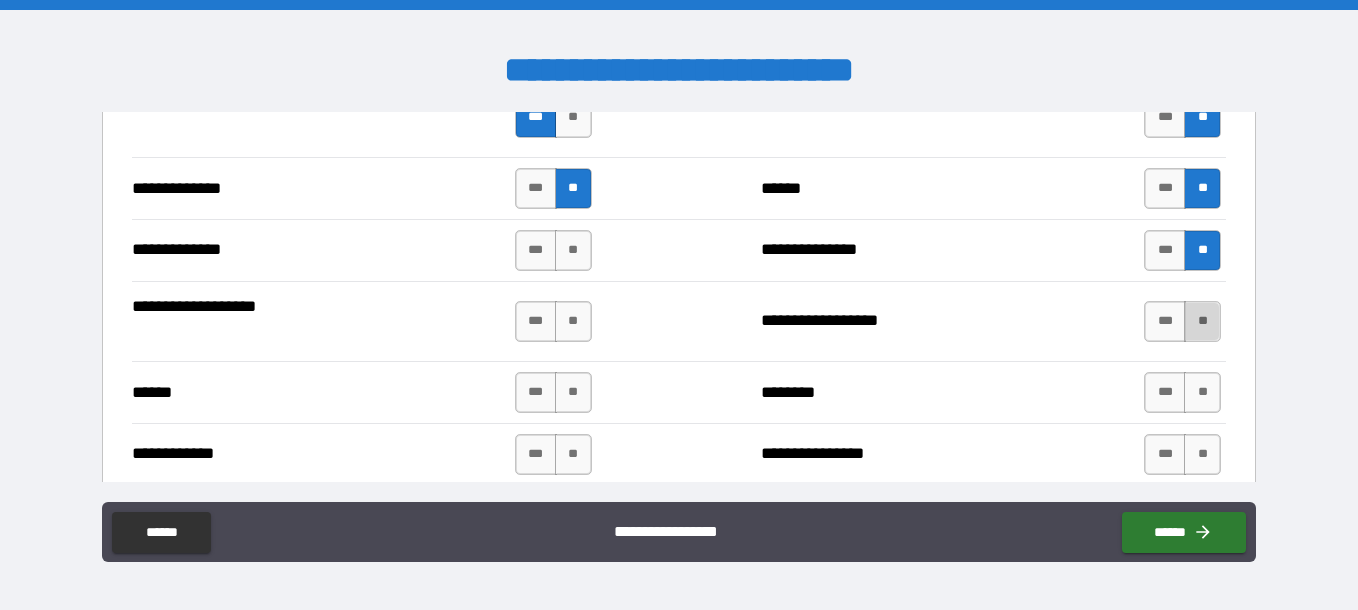 click on "**" at bounding box center (1202, 321) 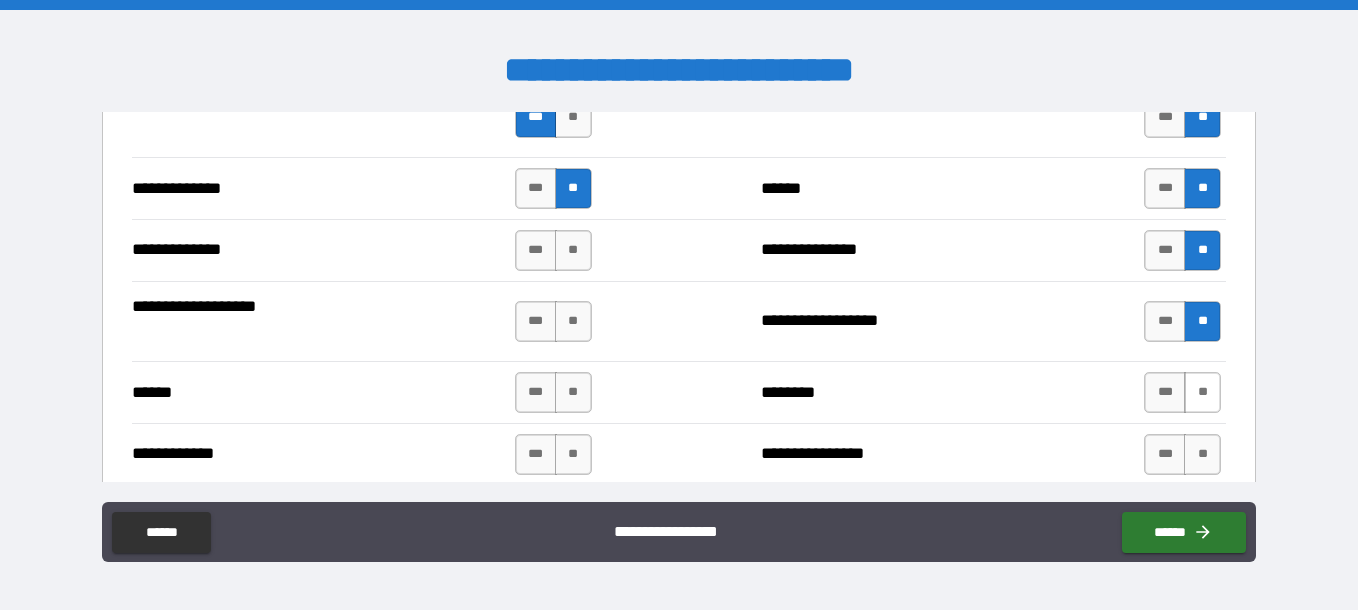 click on "**" at bounding box center [1202, 392] 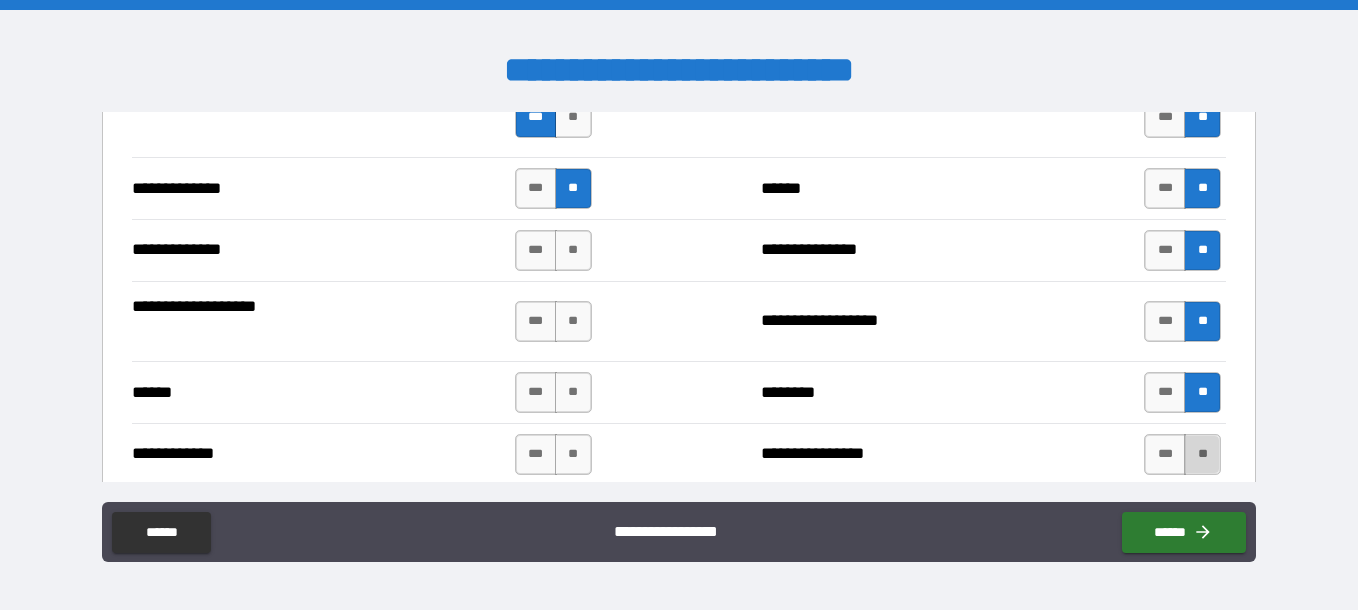 drag, startPoint x: 1195, startPoint y: 454, endPoint x: 1188, endPoint y: 445, distance: 11.401754 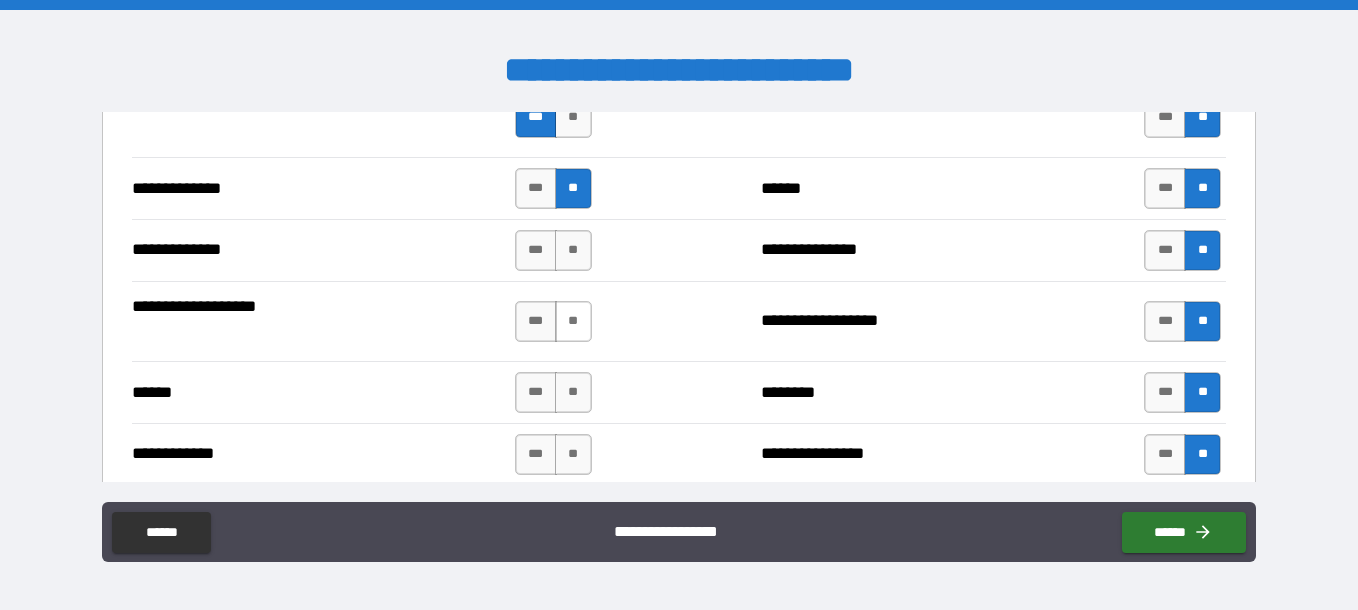 click on "**" at bounding box center [573, 321] 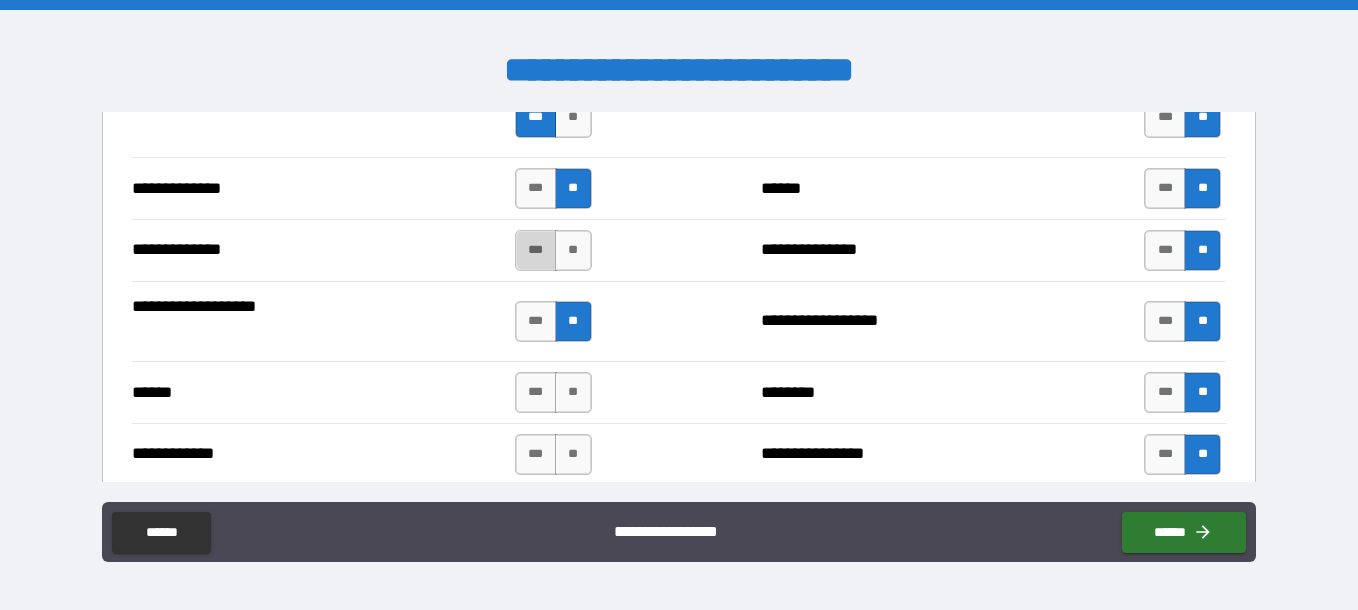 drag, startPoint x: 534, startPoint y: 248, endPoint x: 556, endPoint y: 274, distance: 34.058773 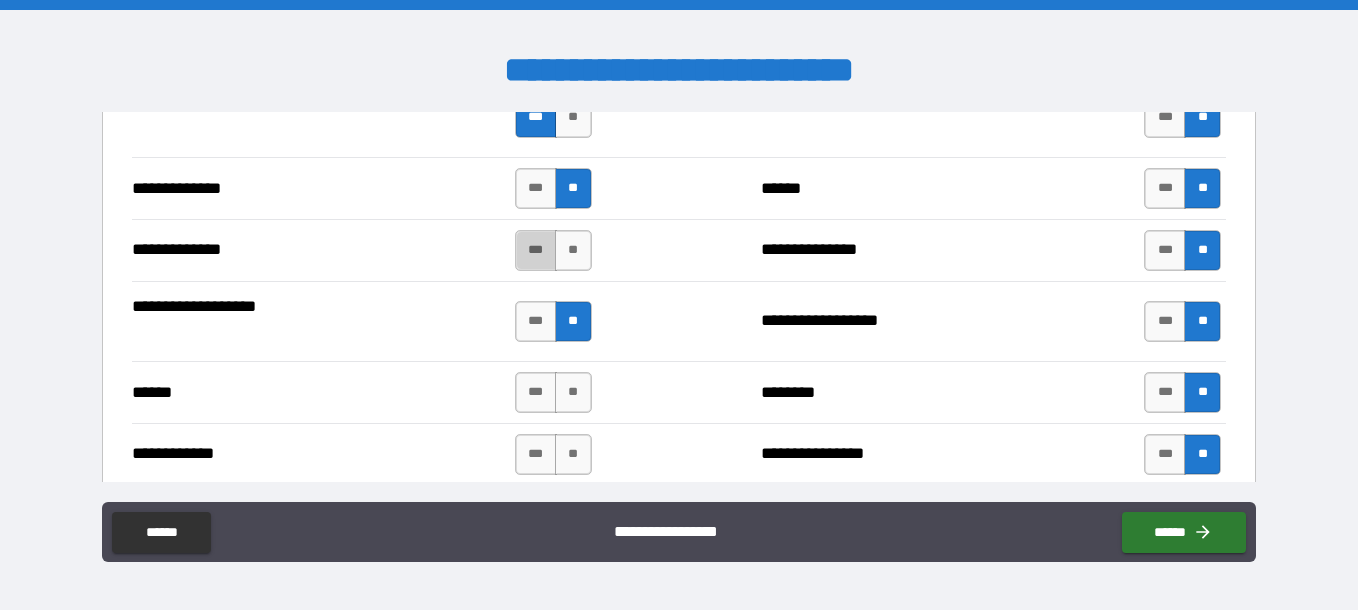 click on "***" at bounding box center [536, 250] 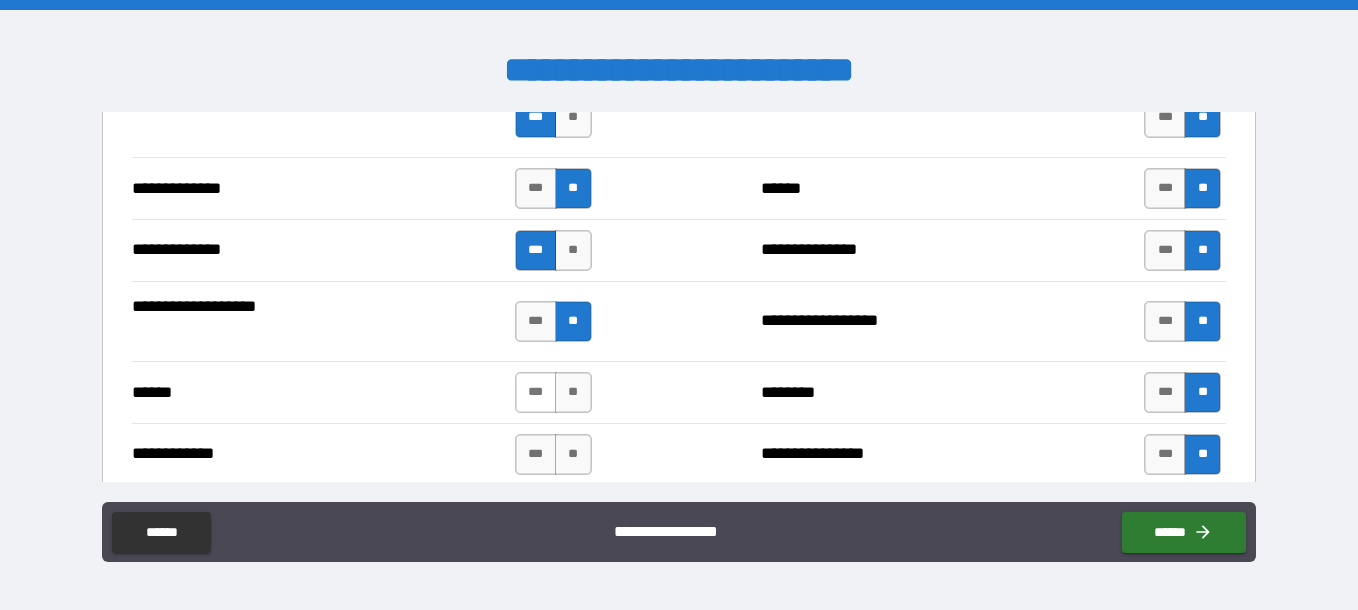 click on "***" at bounding box center (536, 392) 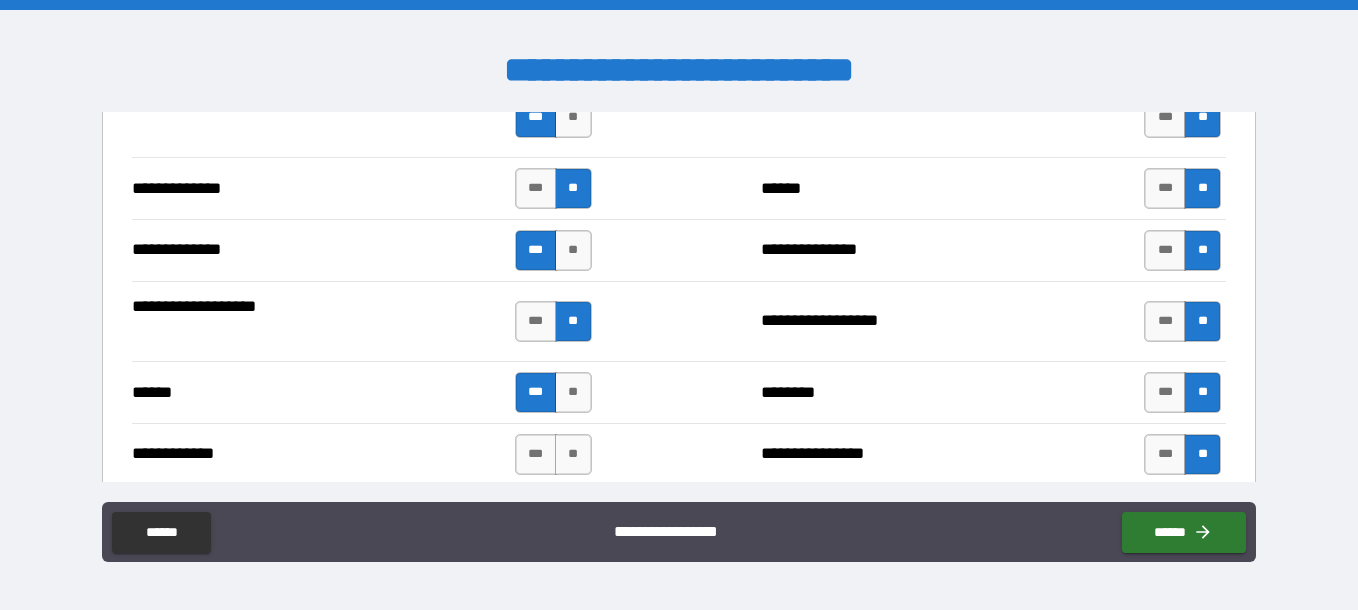 drag, startPoint x: 573, startPoint y: 453, endPoint x: 629, endPoint y: 454, distance: 56.008926 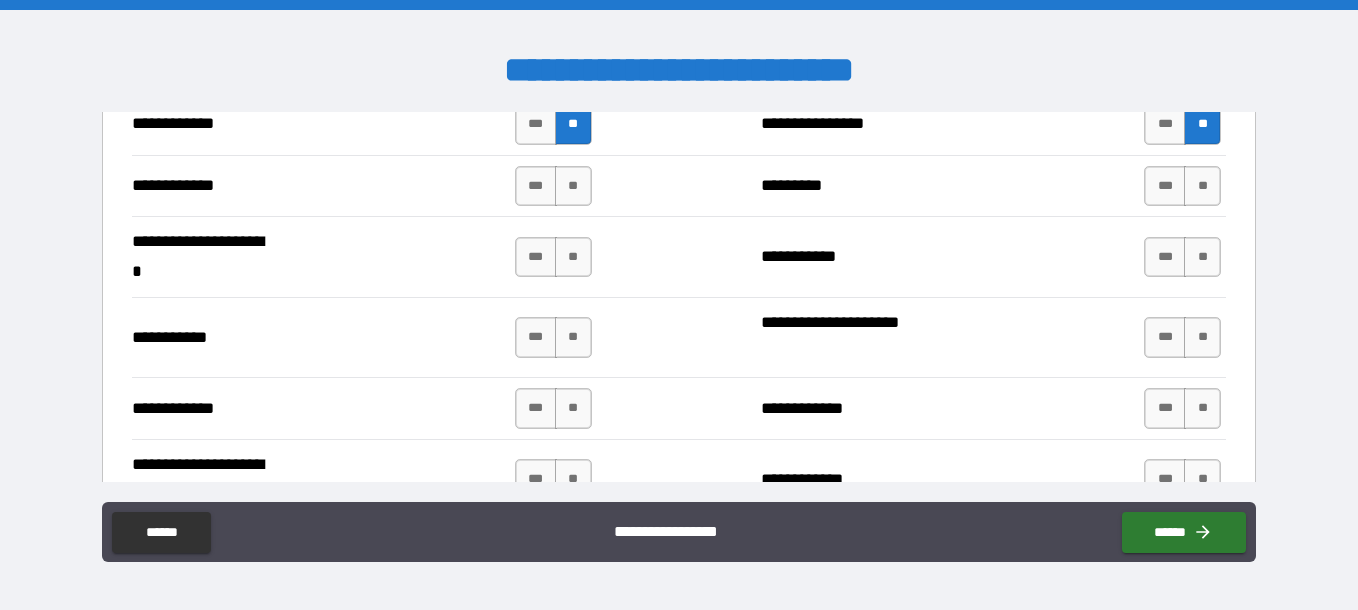 scroll, scrollTop: 3893, scrollLeft: 0, axis: vertical 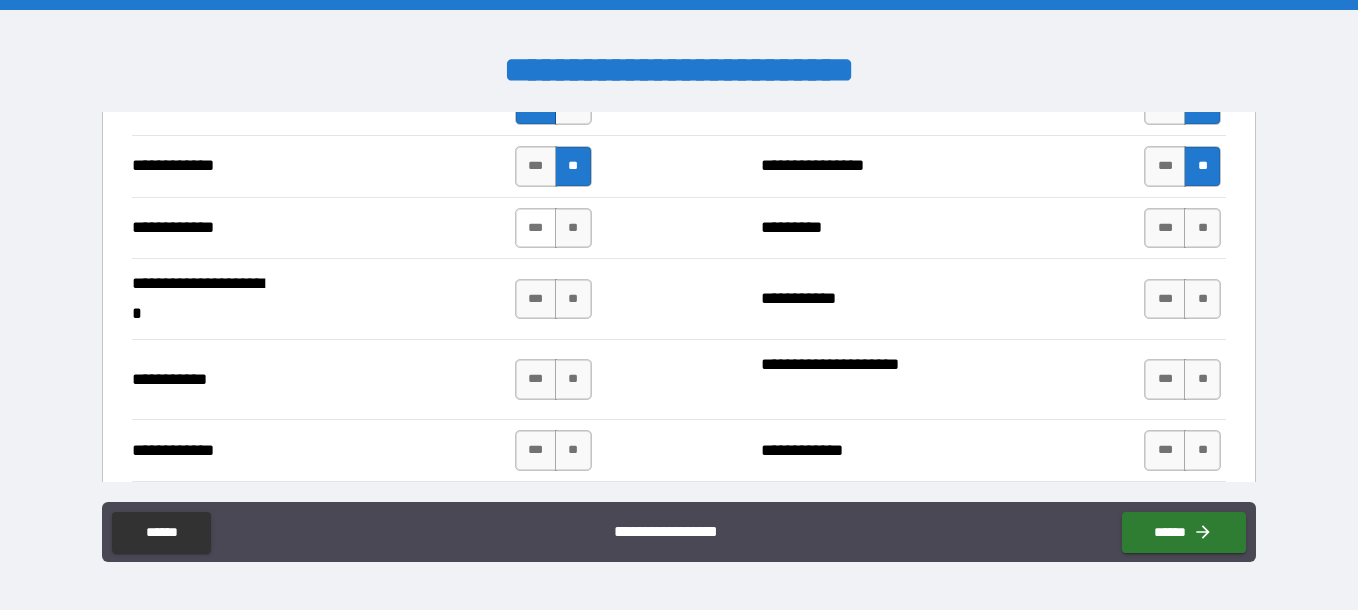 click on "***" at bounding box center (536, 228) 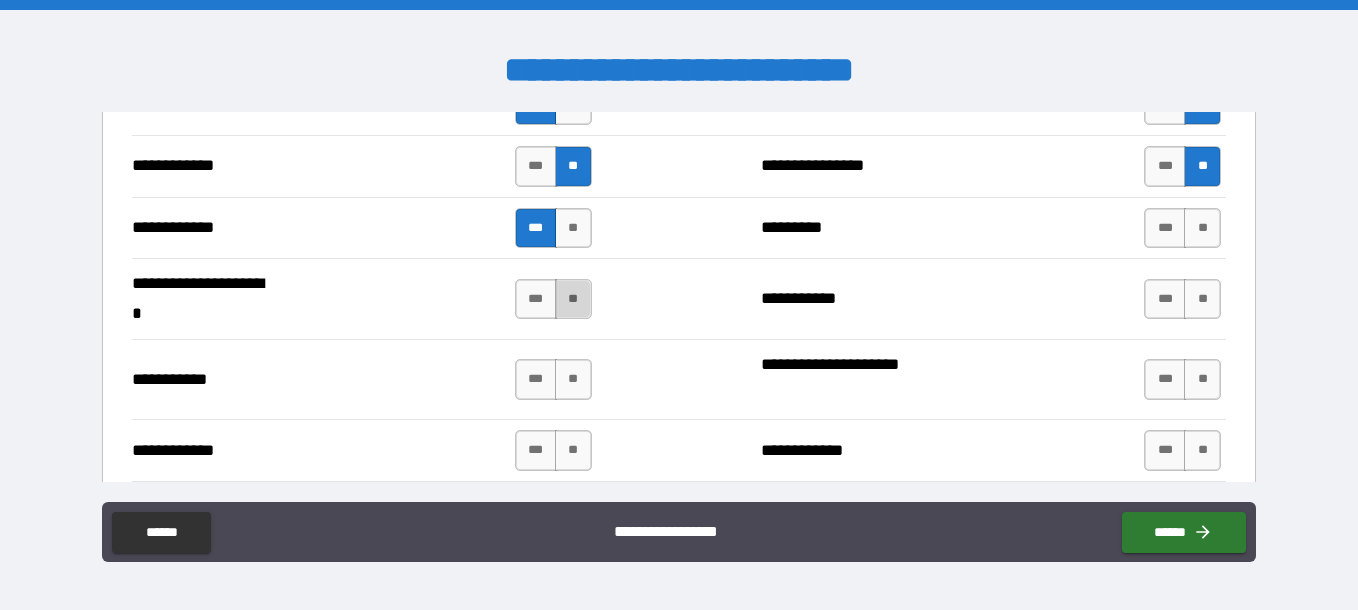 click on "**" at bounding box center [573, 299] 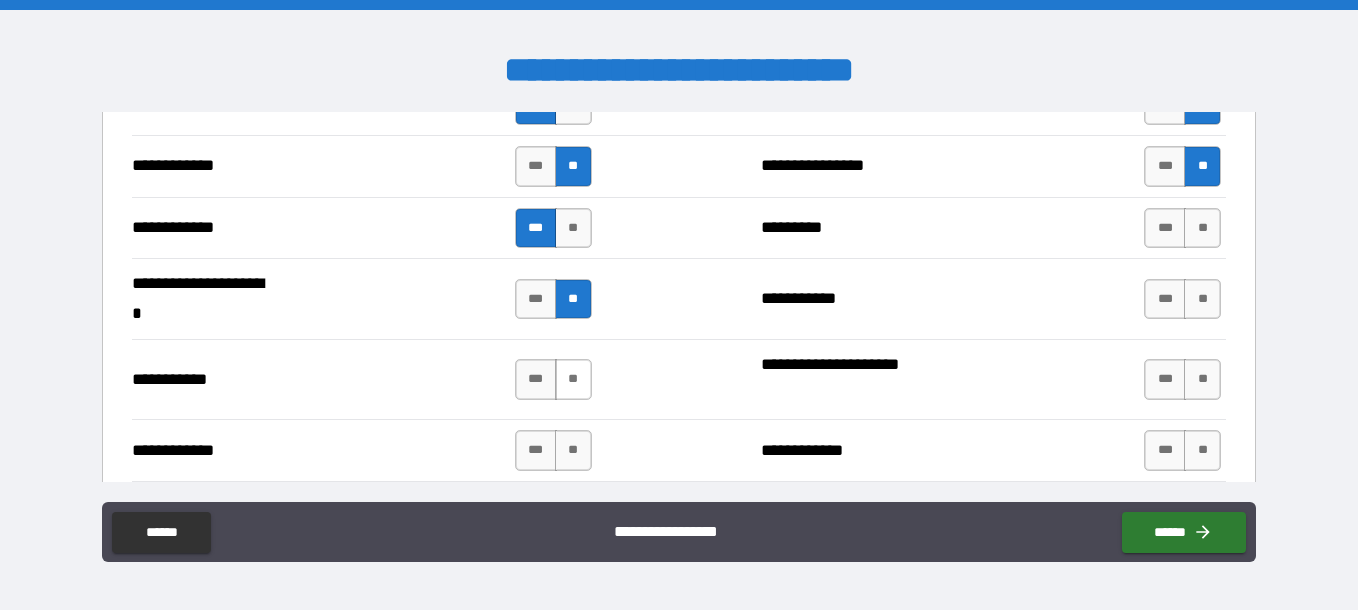 click on "**" at bounding box center [573, 379] 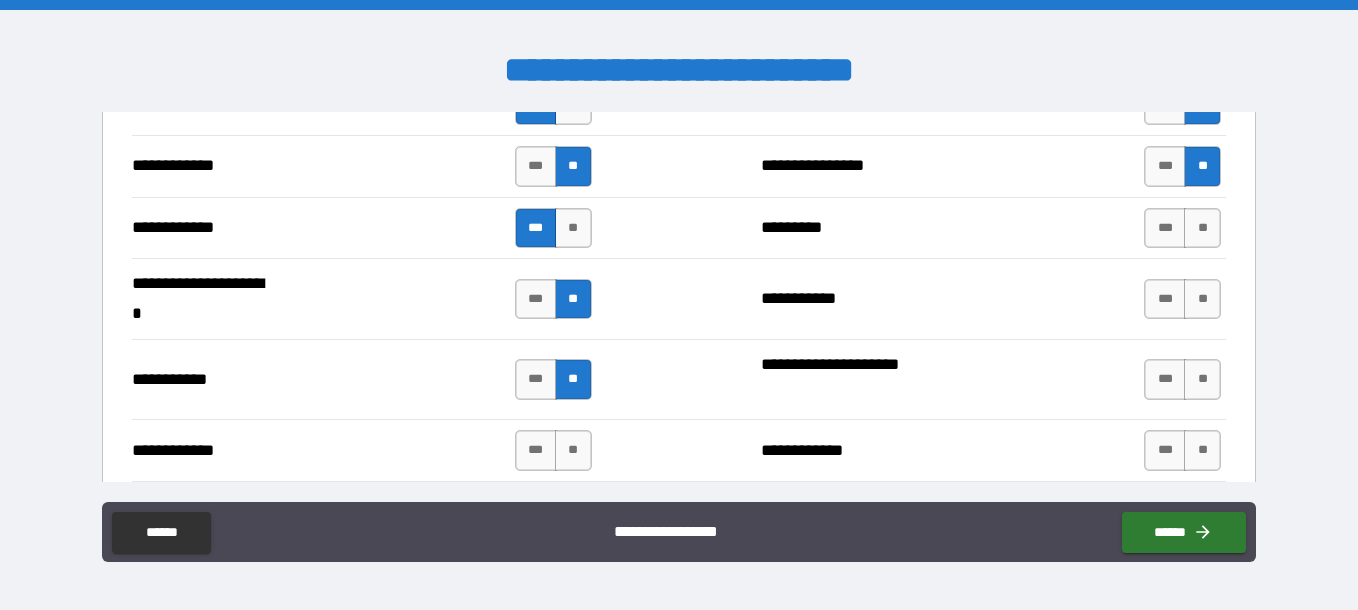 drag, startPoint x: 572, startPoint y: 451, endPoint x: 828, endPoint y: 407, distance: 259.75372 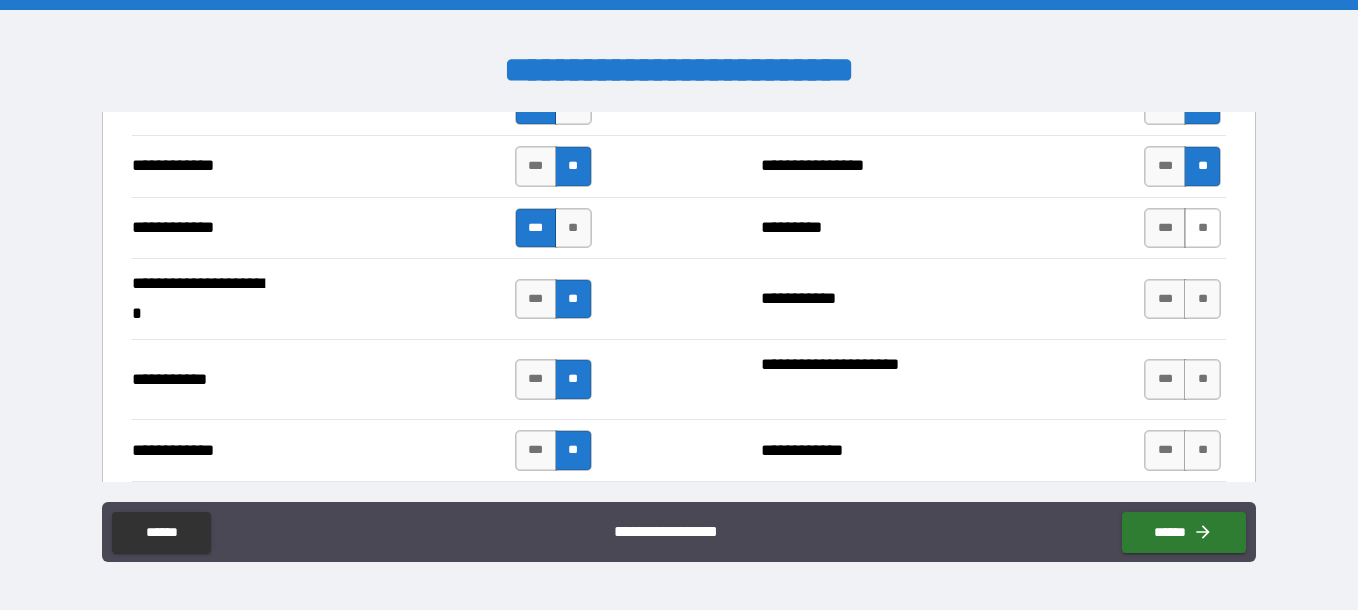 click on "**" at bounding box center (1202, 228) 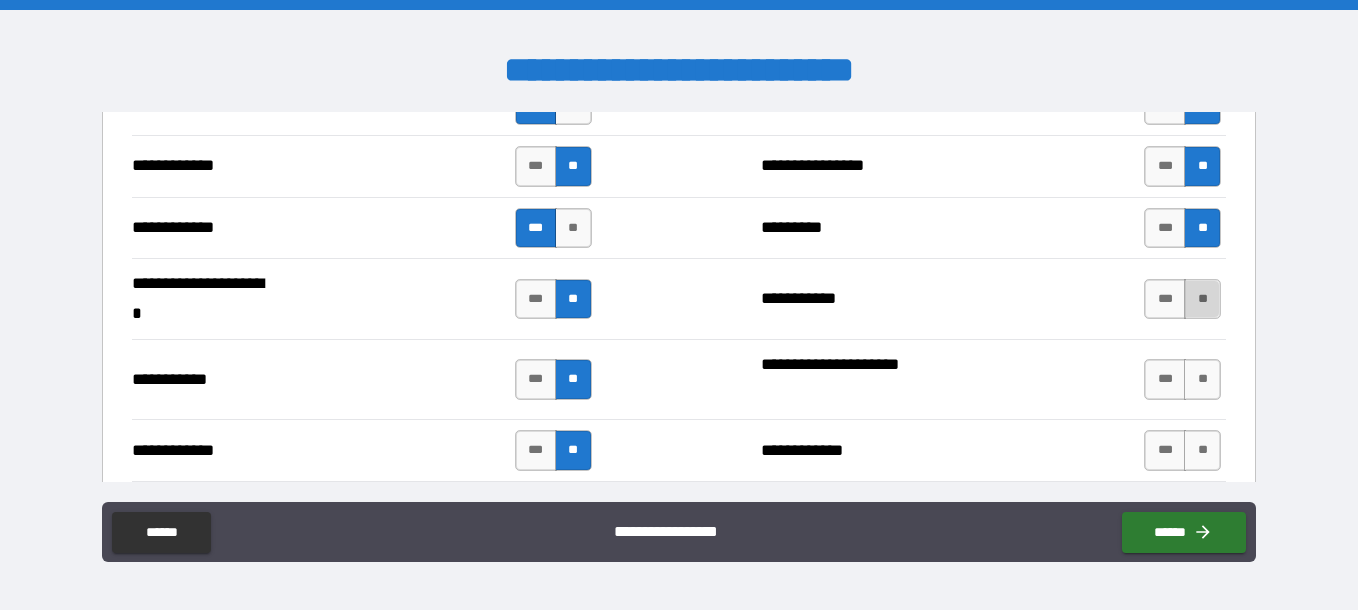 click on "**" at bounding box center (1202, 299) 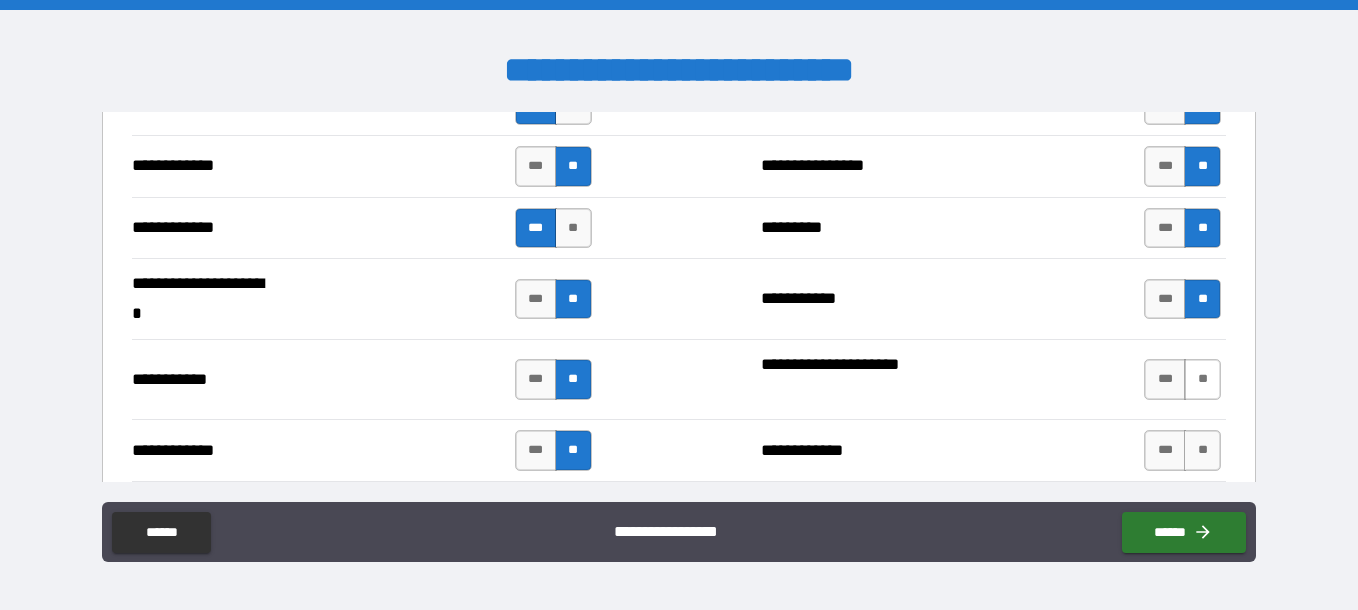 click on "**" at bounding box center [1202, 379] 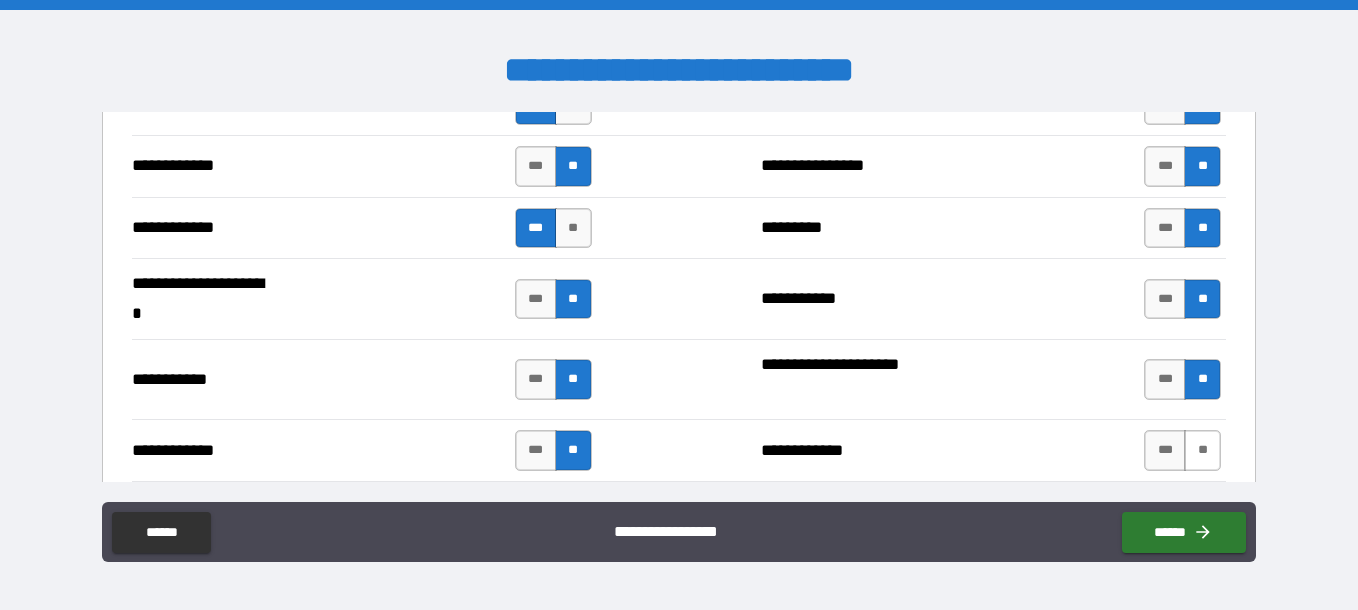 click on "**" at bounding box center (1202, 450) 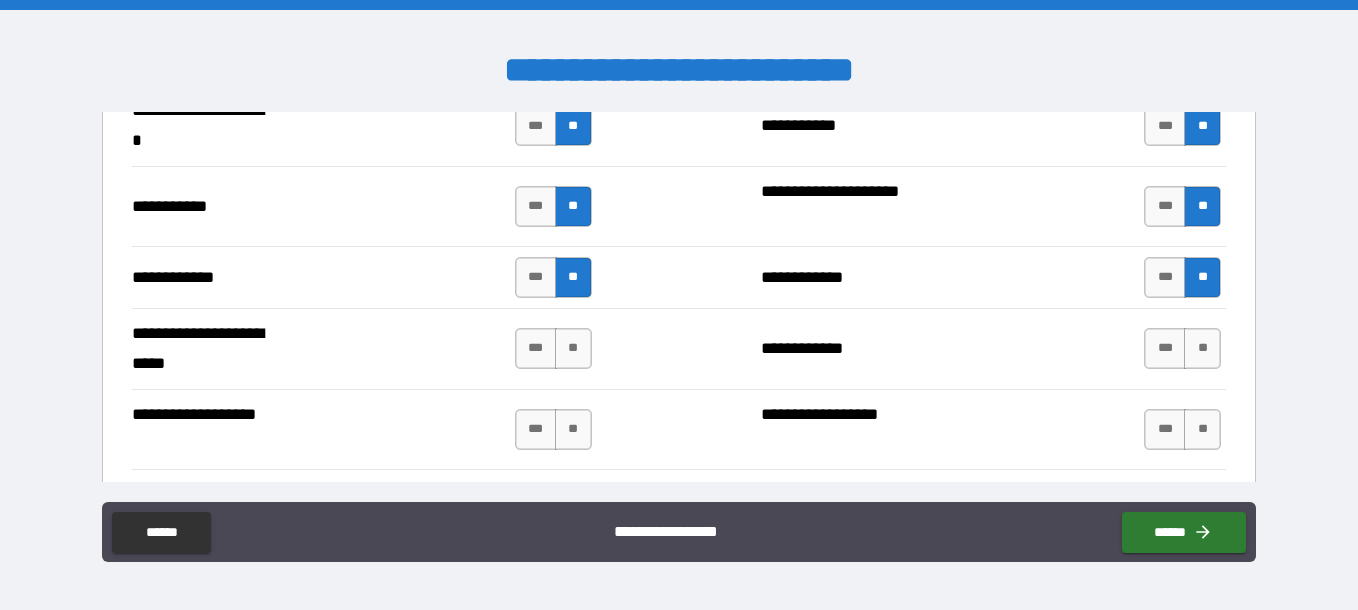 scroll, scrollTop: 4123, scrollLeft: 0, axis: vertical 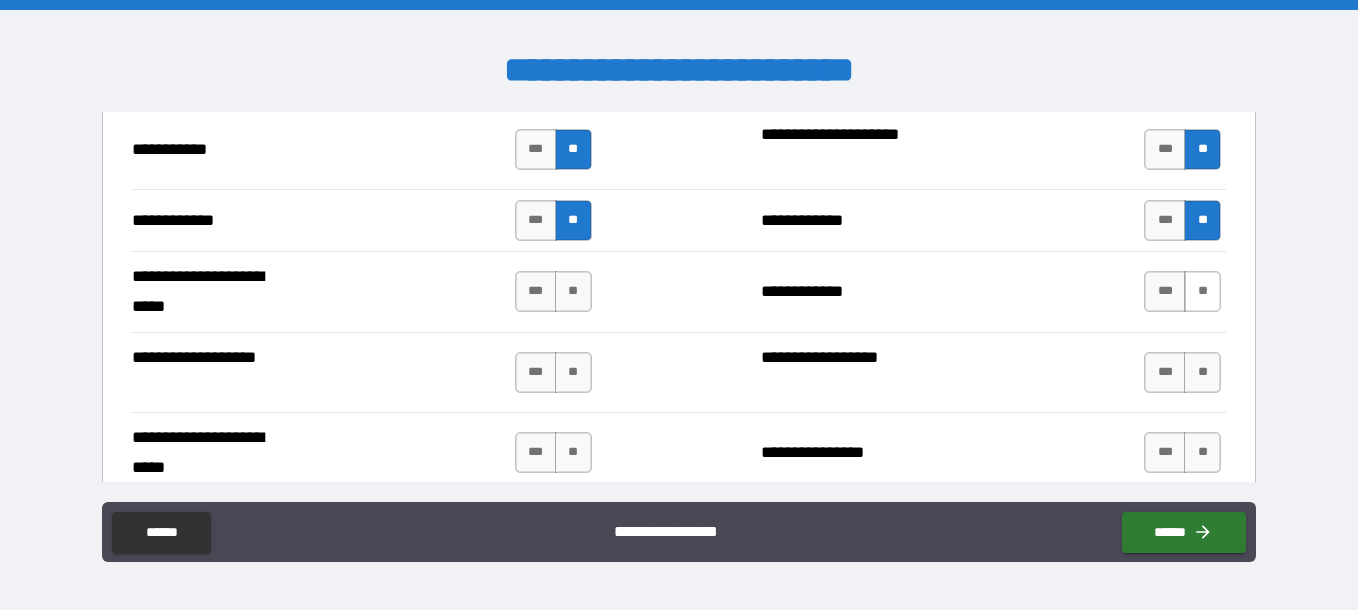 click on "**" at bounding box center (1202, 291) 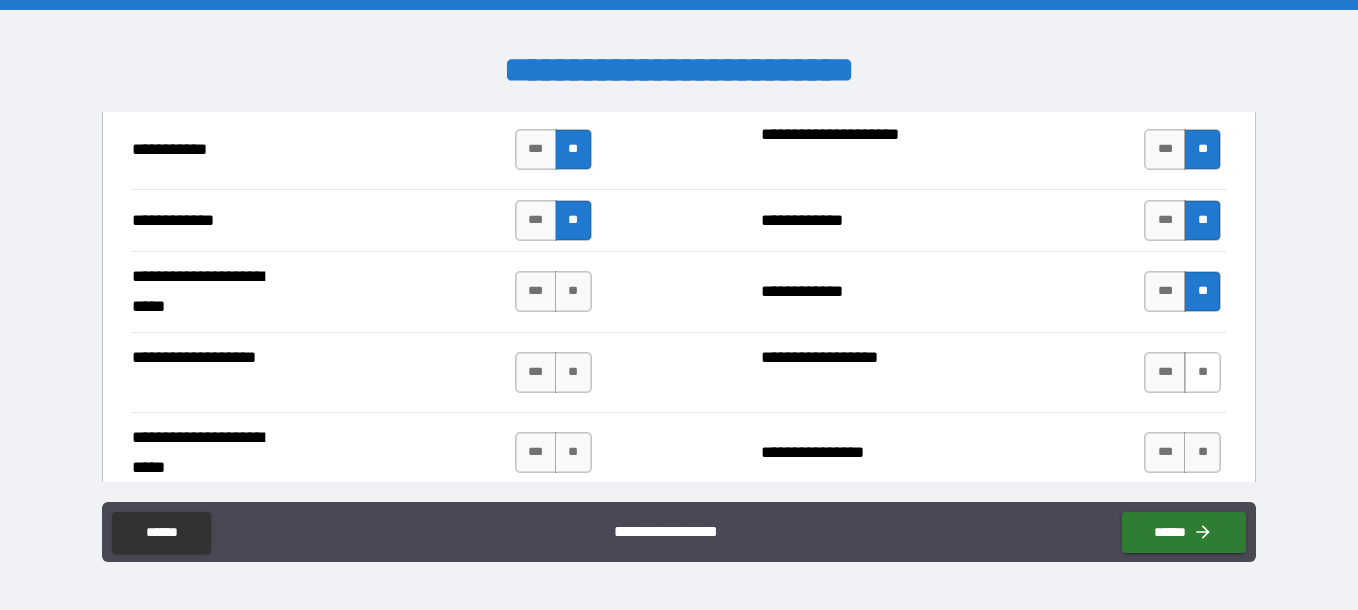 click on "**" at bounding box center (1202, 372) 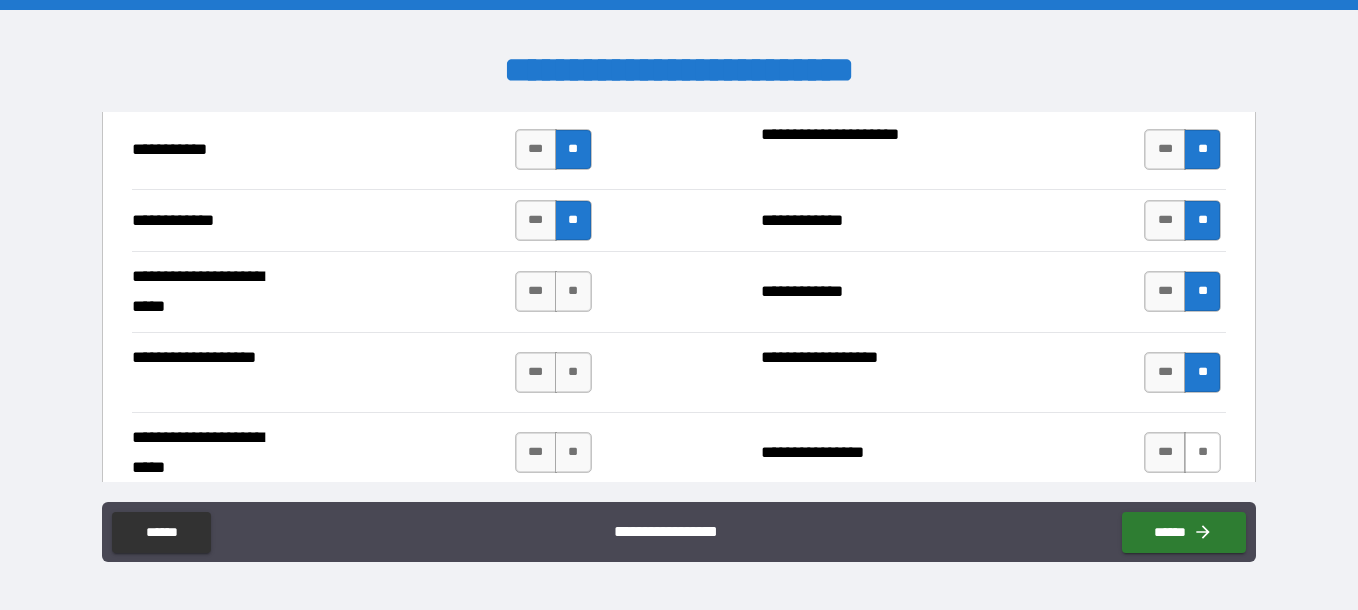 drag, startPoint x: 1194, startPoint y: 446, endPoint x: 1184, endPoint y: 438, distance: 12.806249 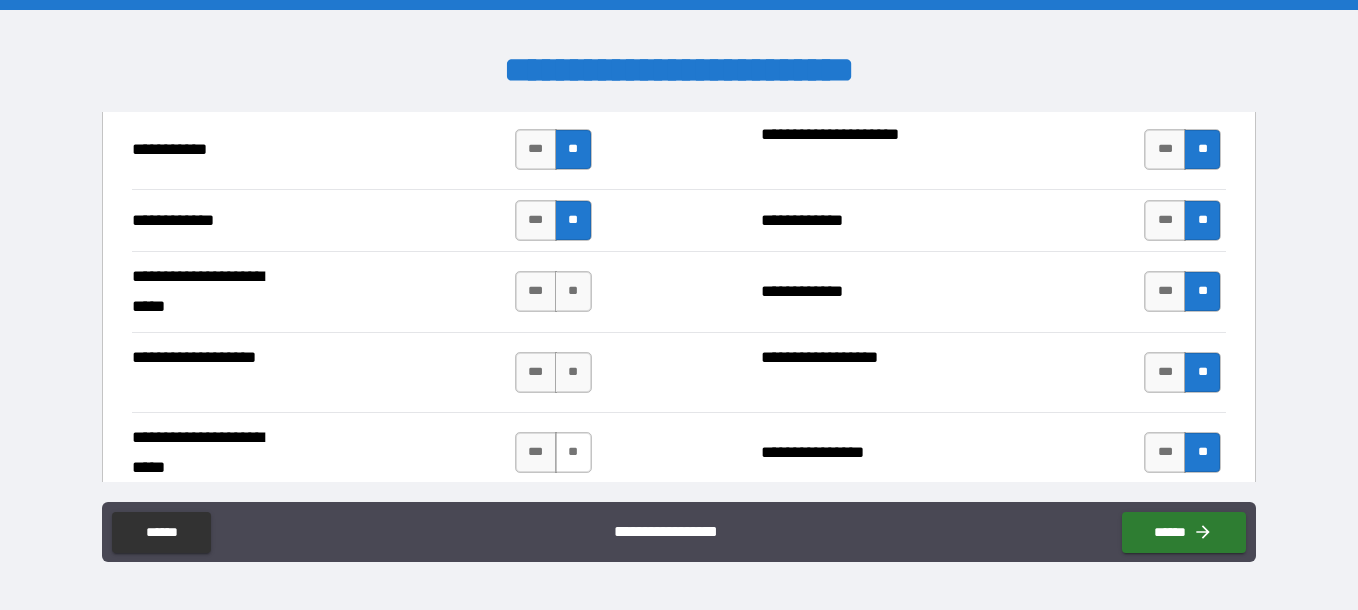 click on "**" at bounding box center (573, 452) 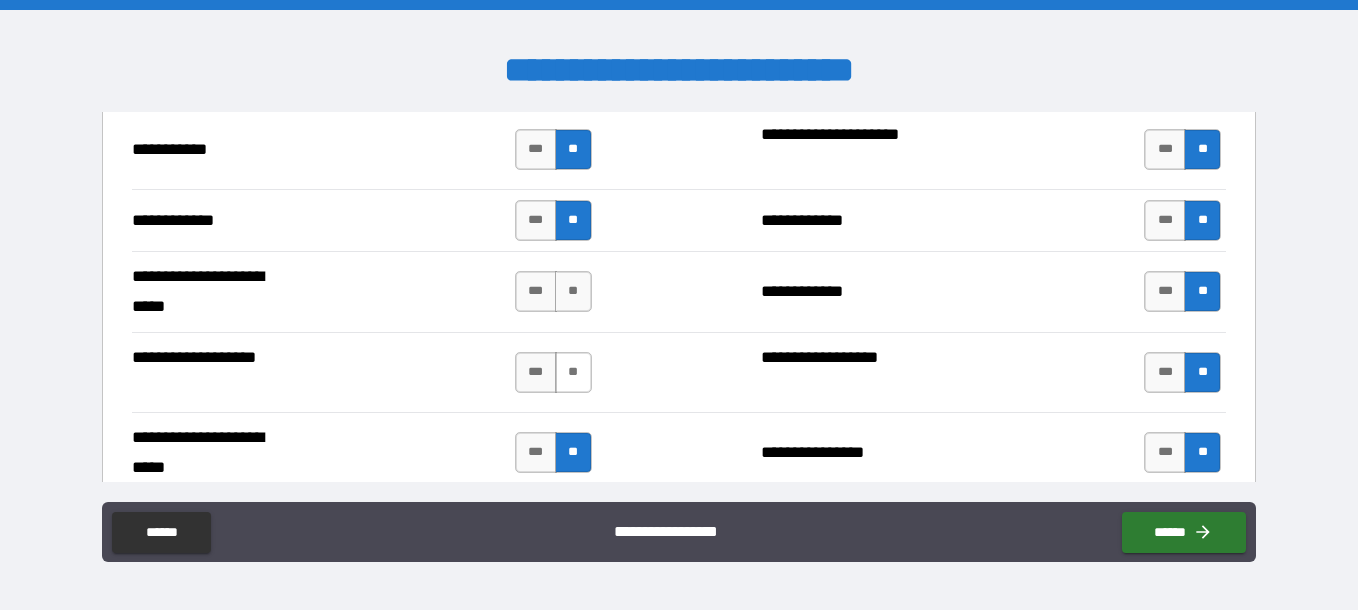 drag, startPoint x: 562, startPoint y: 379, endPoint x: 580, endPoint y: 368, distance: 21.095022 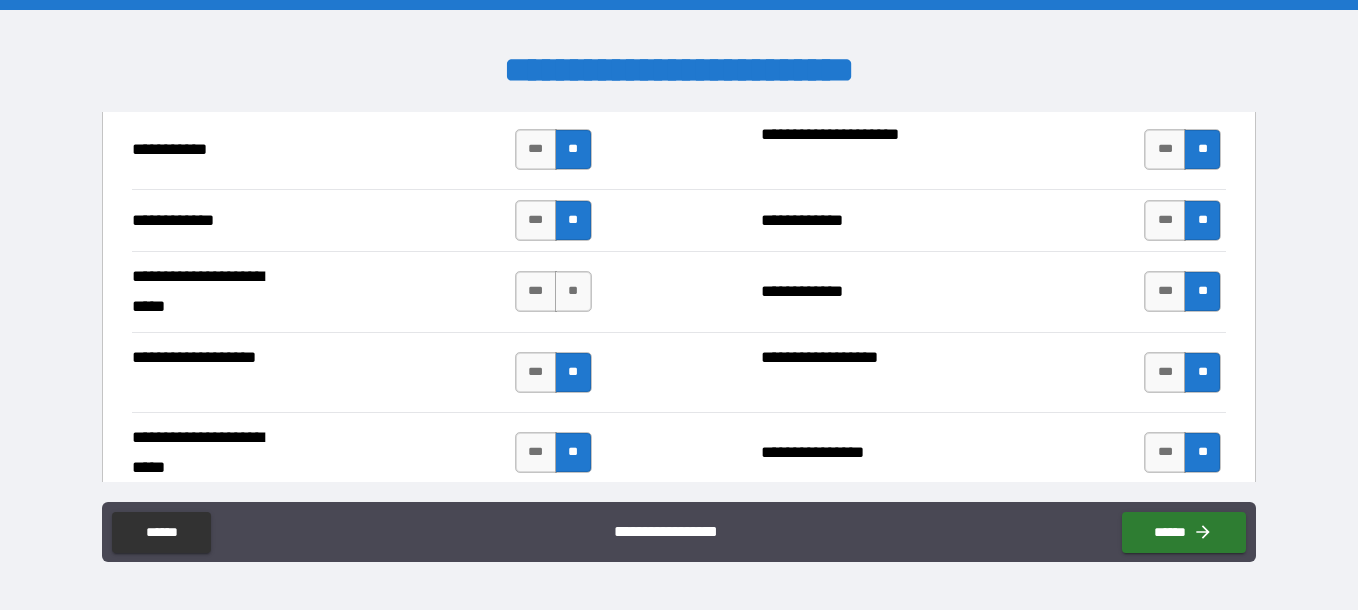 click on "**" at bounding box center (573, 291) 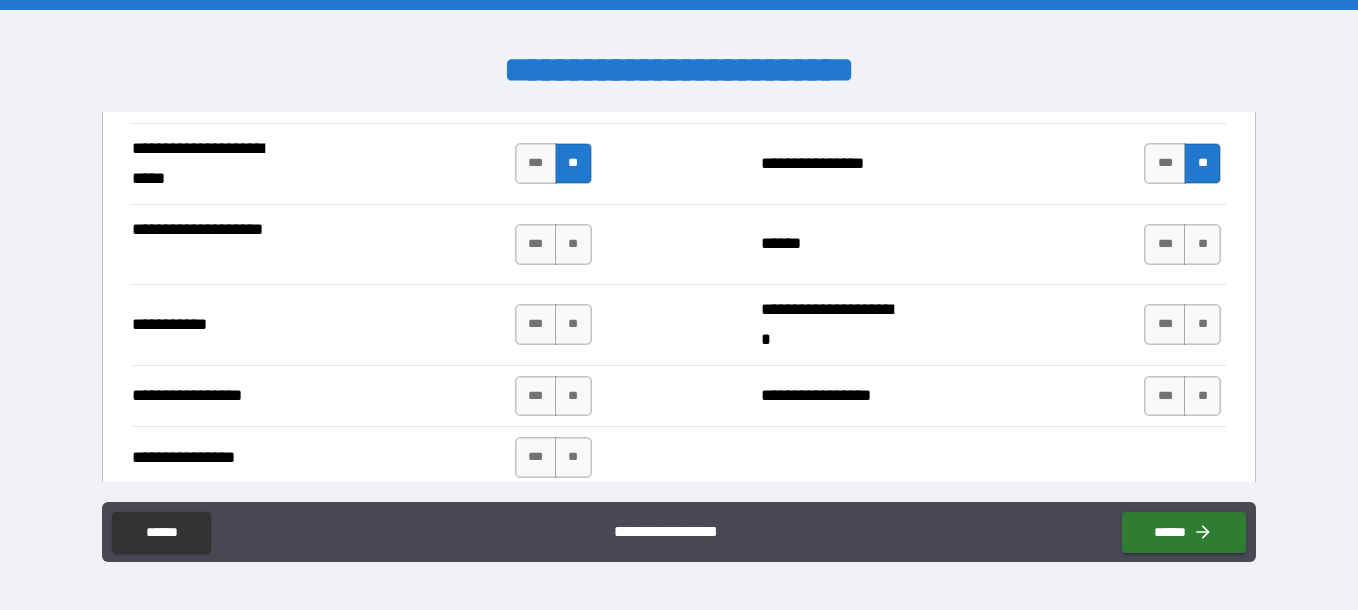 scroll, scrollTop: 4455, scrollLeft: 0, axis: vertical 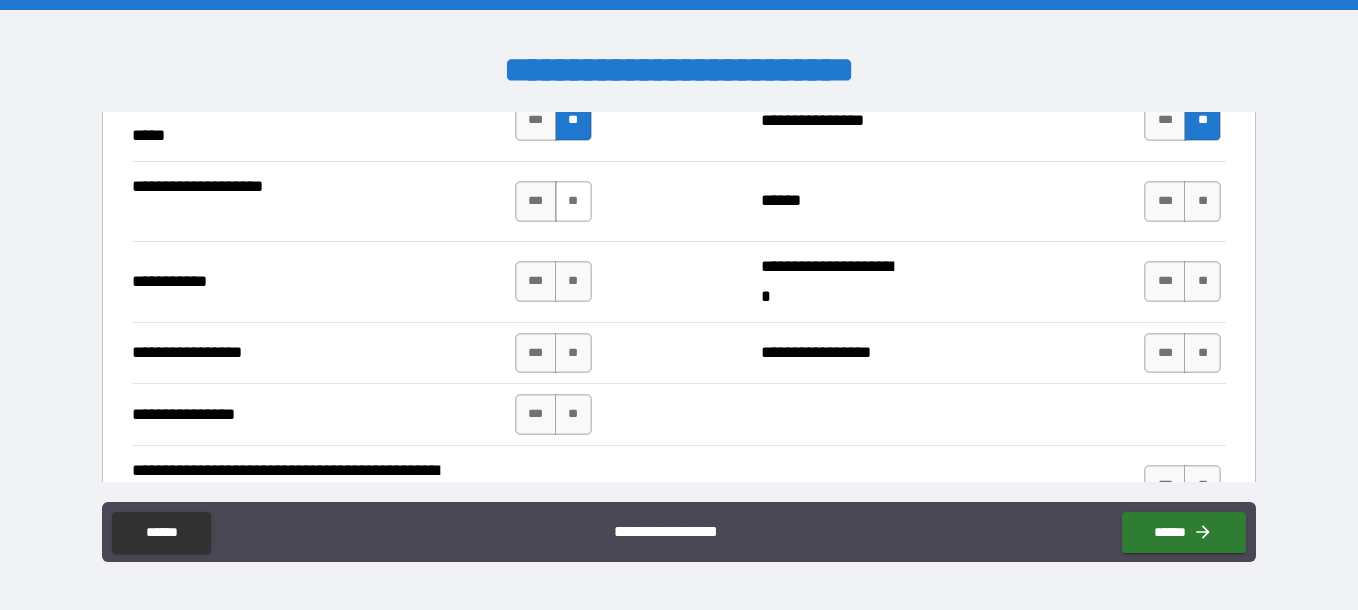 click on "**" at bounding box center [573, 201] 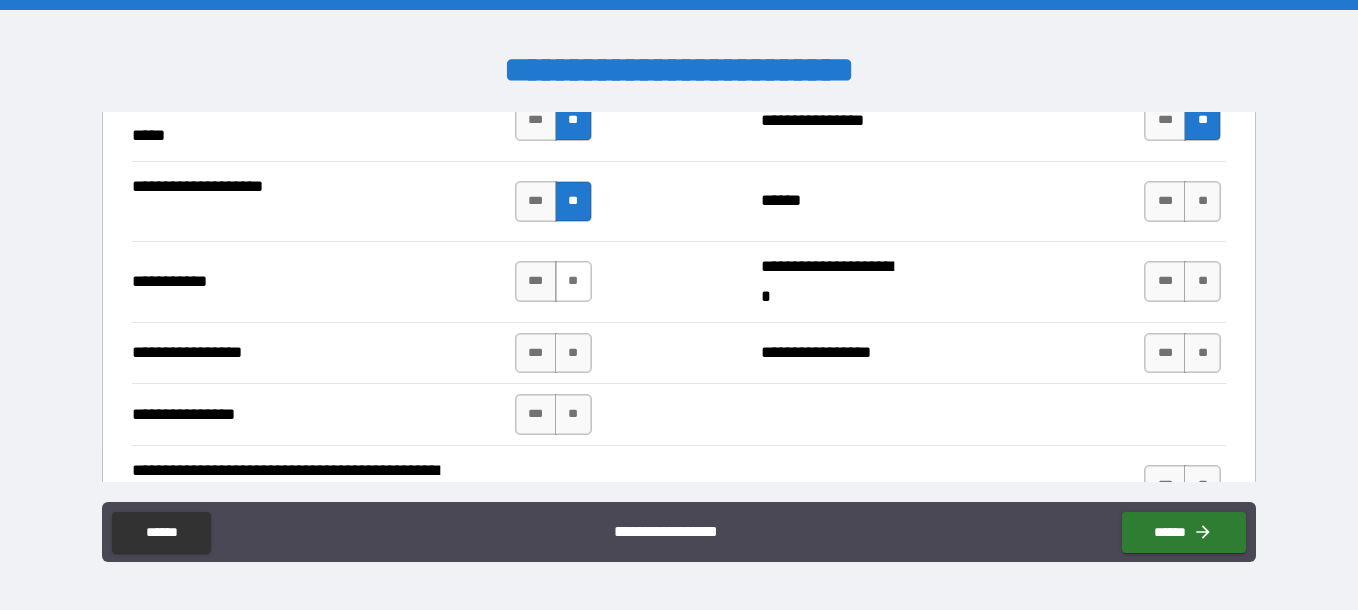 click on "**" at bounding box center [573, 281] 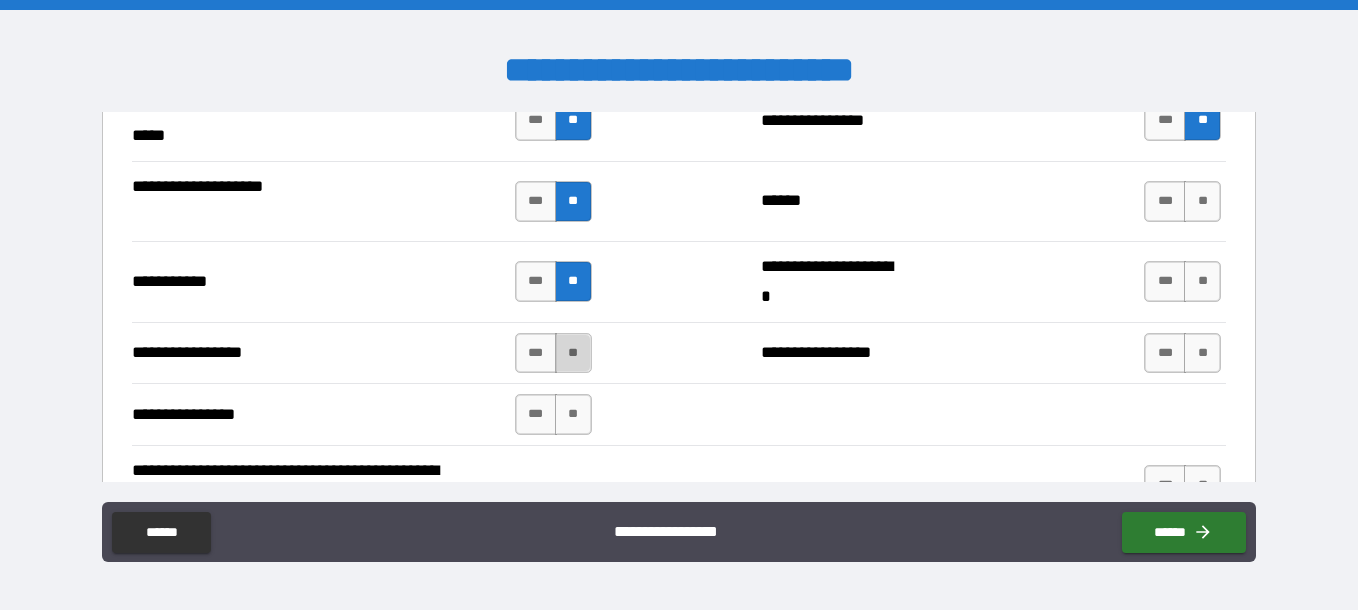 click on "**" at bounding box center [573, 353] 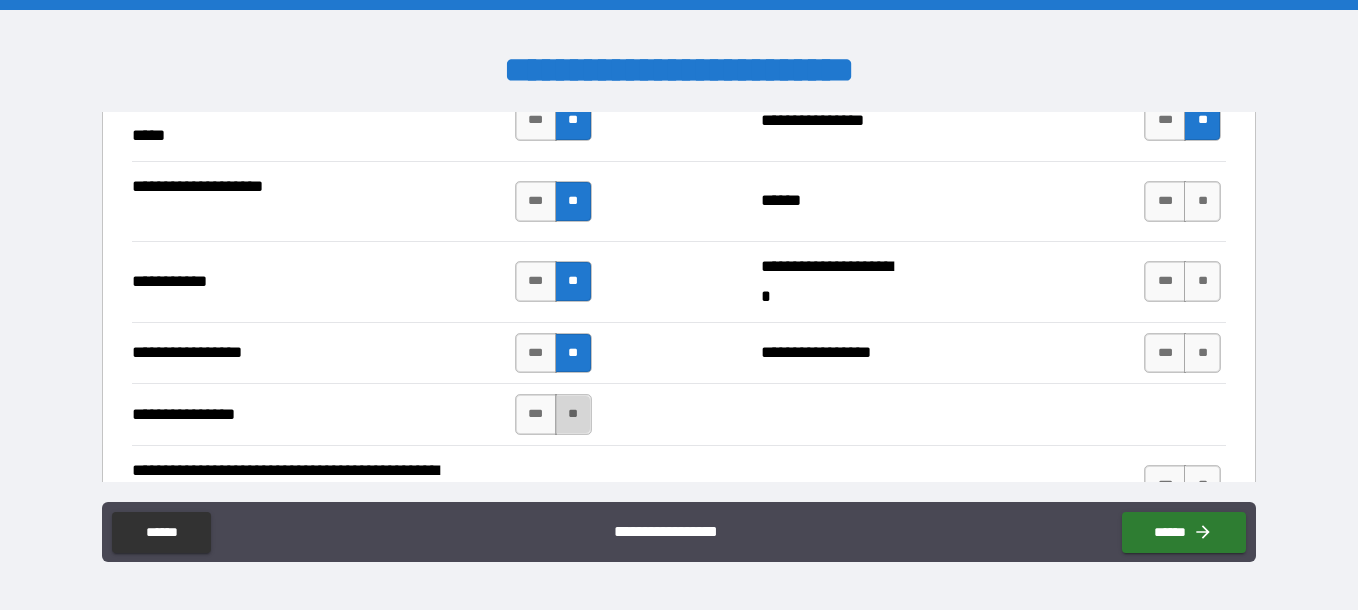 click on "**" at bounding box center [573, 414] 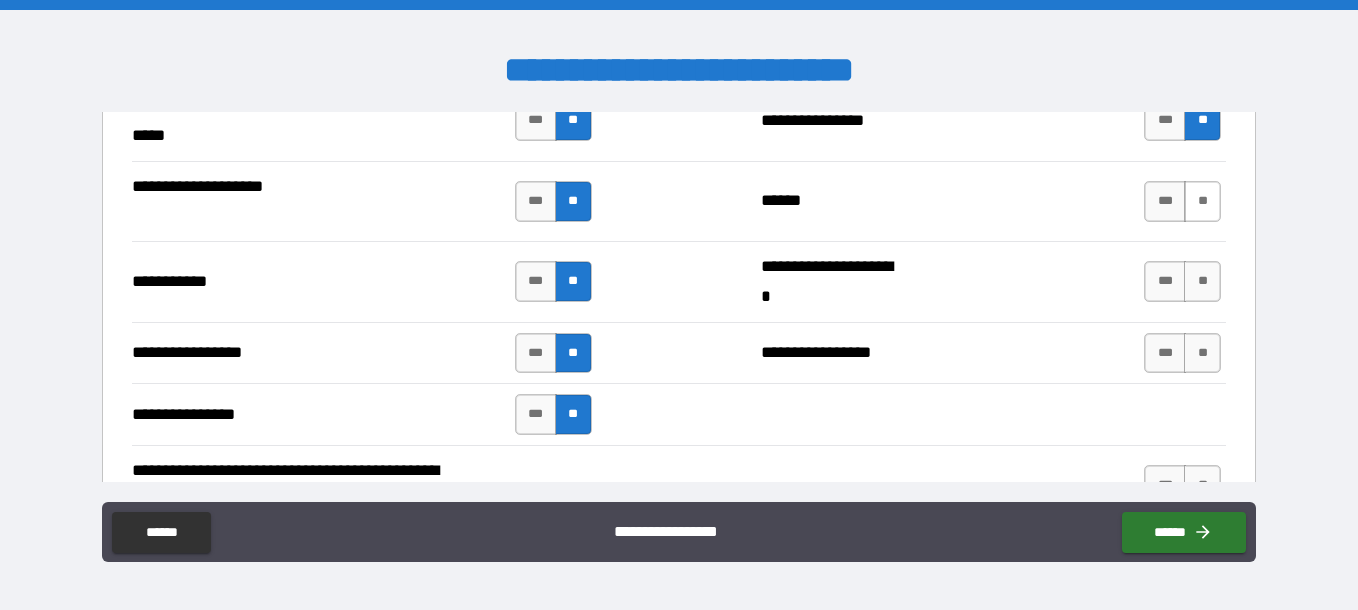 click on "**" at bounding box center (1202, 201) 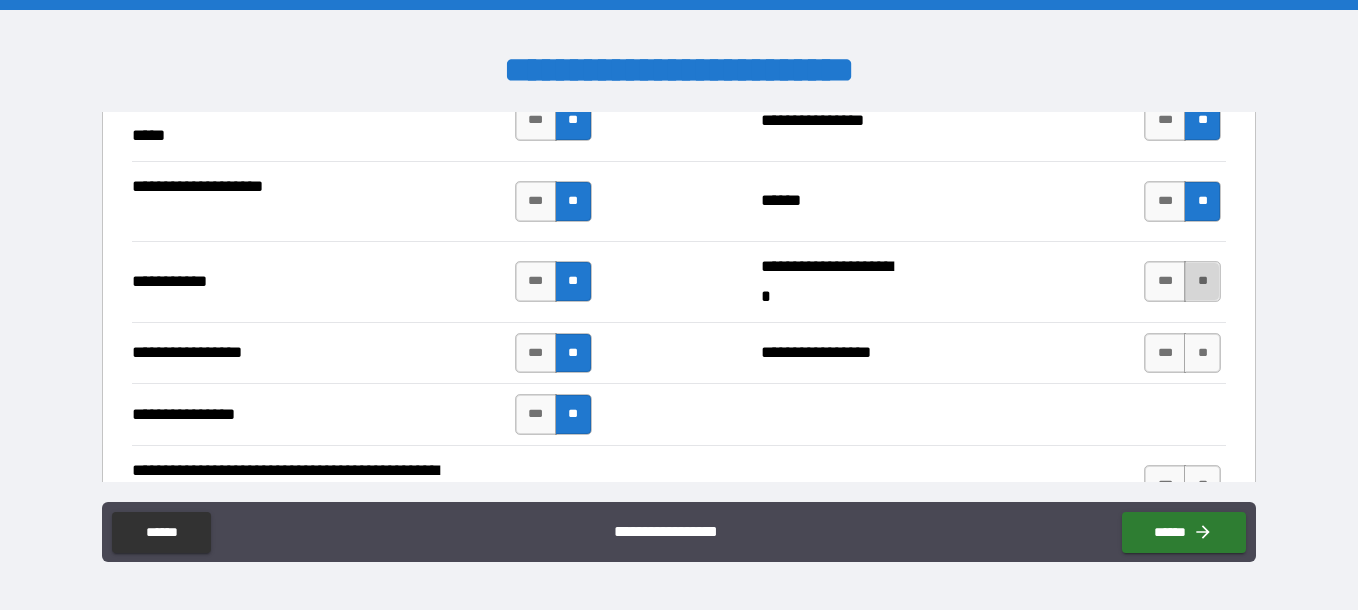 click on "**" at bounding box center [1202, 281] 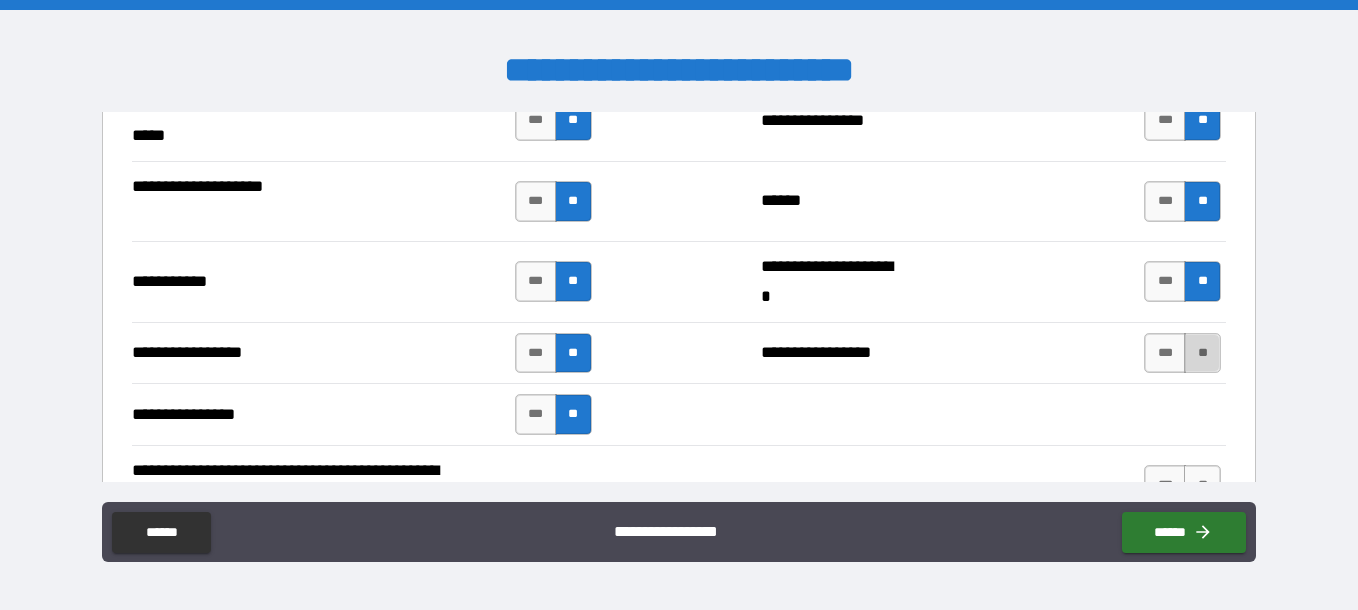 click on "**" at bounding box center [1202, 353] 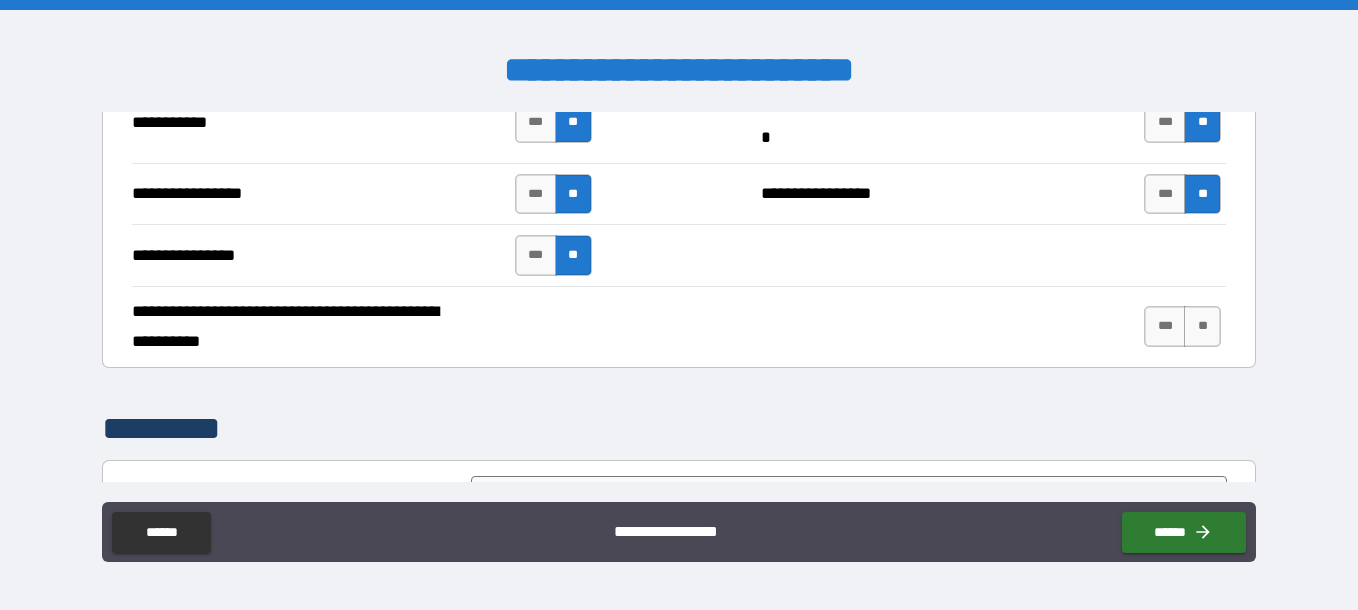 scroll, scrollTop: 4657, scrollLeft: 0, axis: vertical 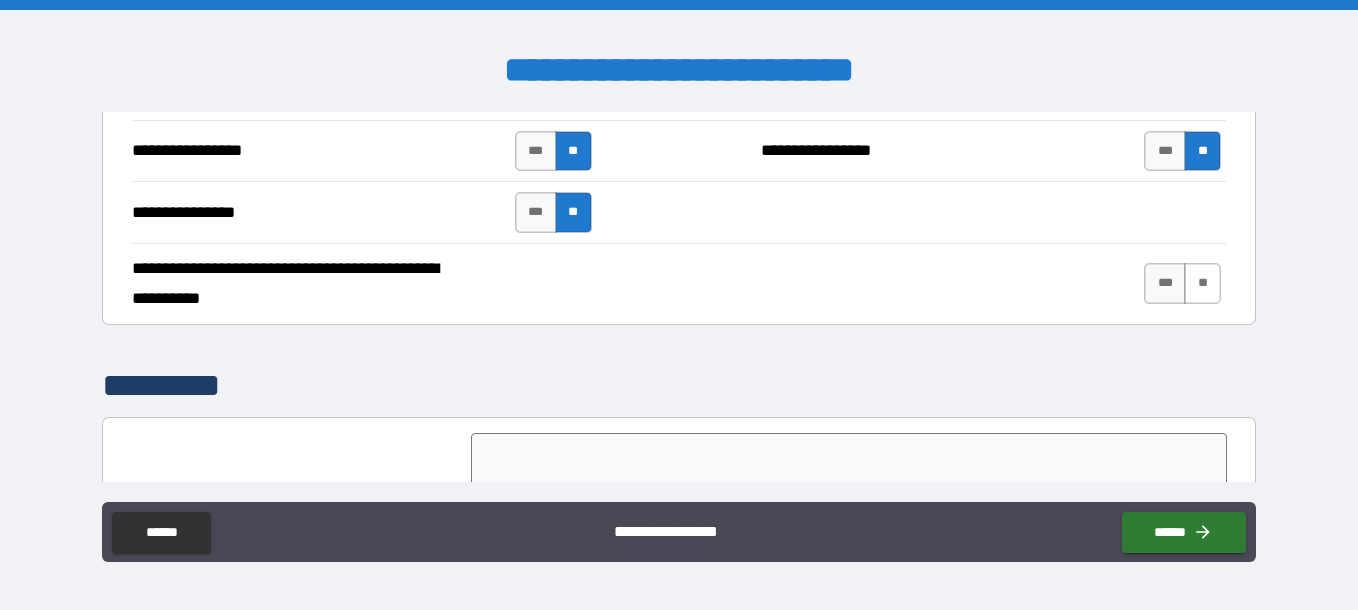 click on "**" at bounding box center (1202, 283) 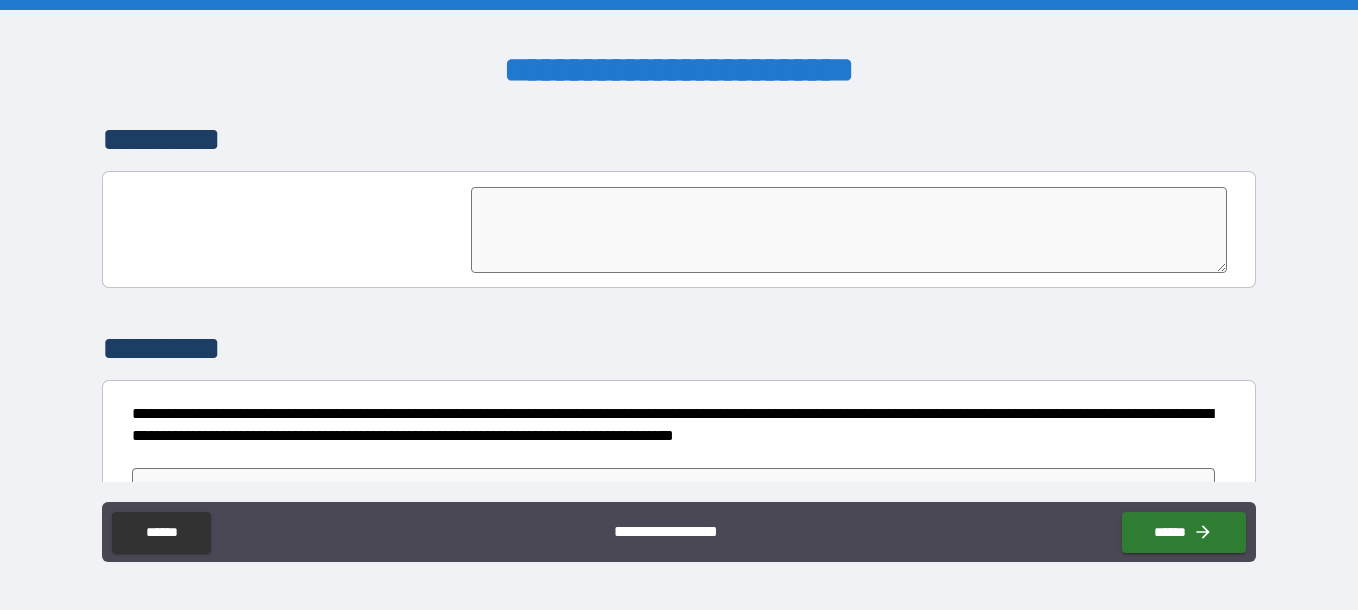 scroll, scrollTop: 4960, scrollLeft: 0, axis: vertical 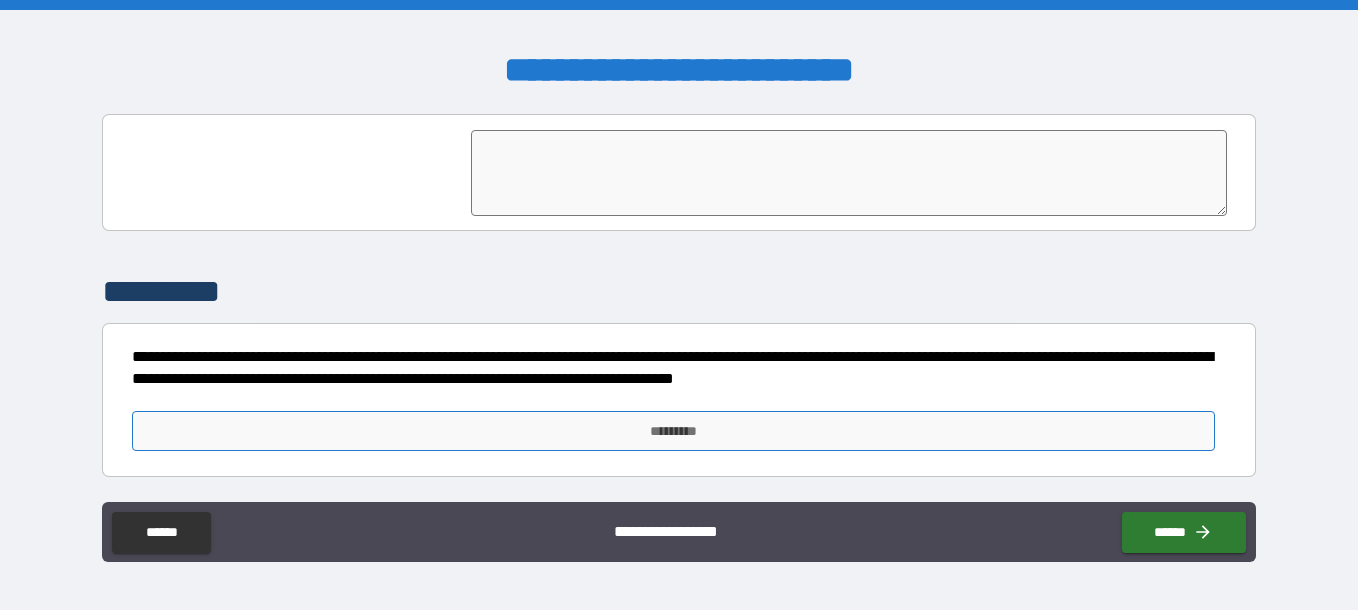 click on "*********" at bounding box center [673, 431] 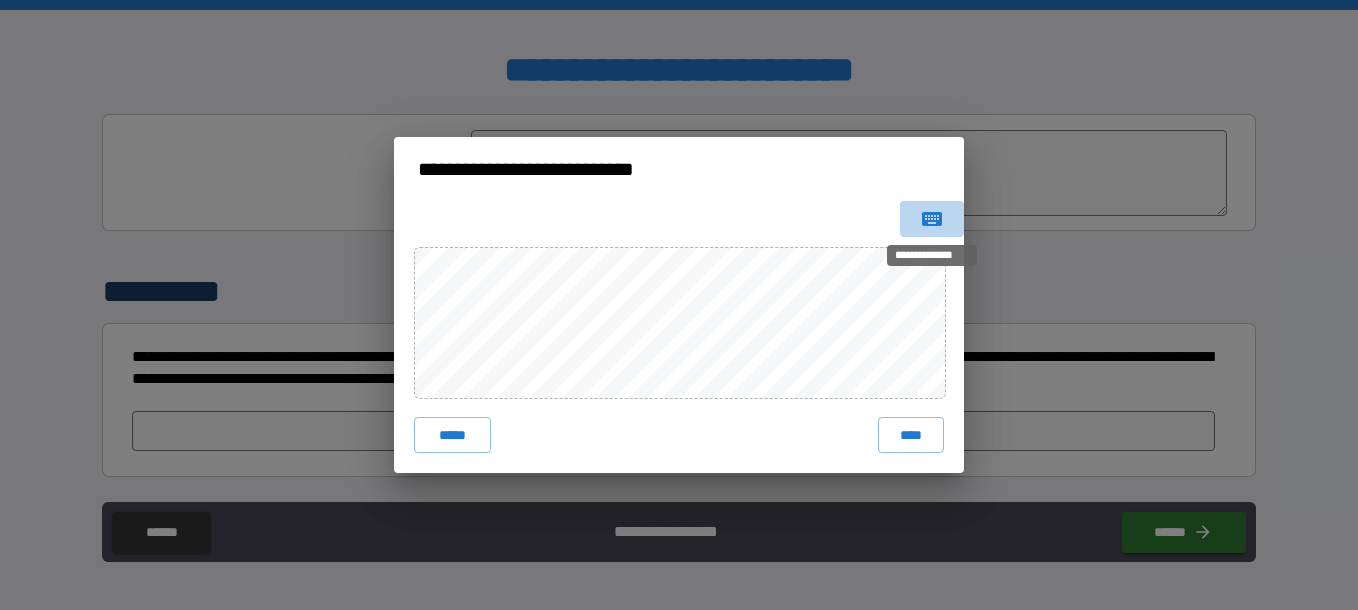 click 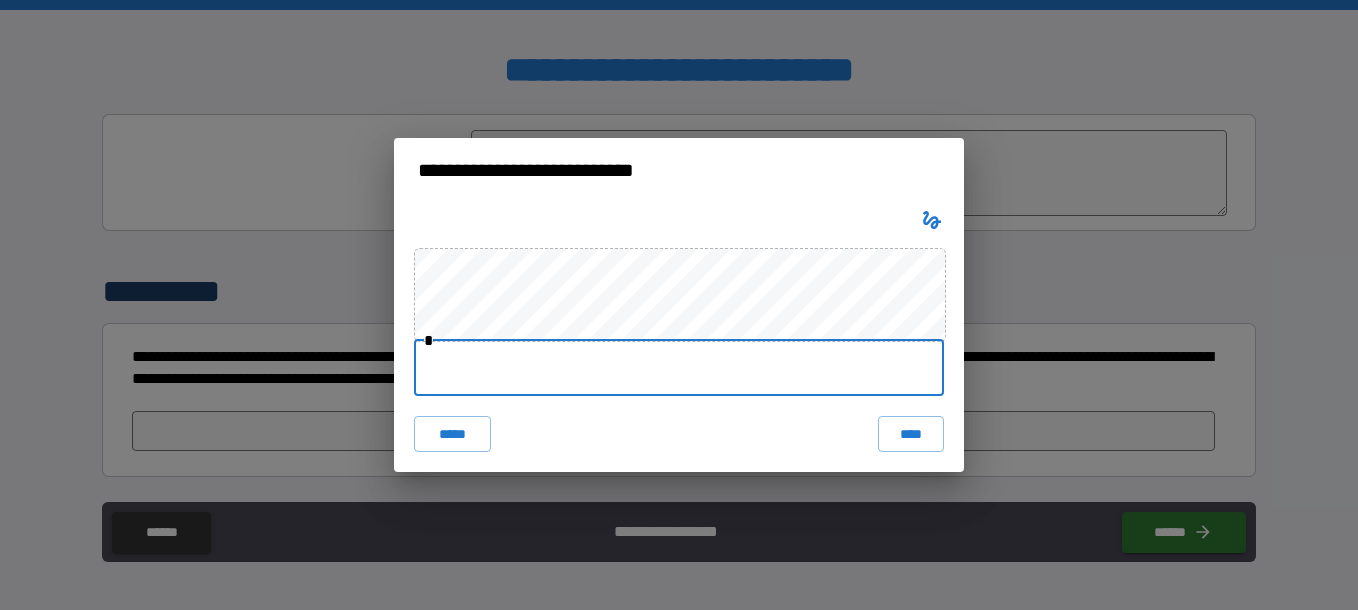 click at bounding box center (679, 368) 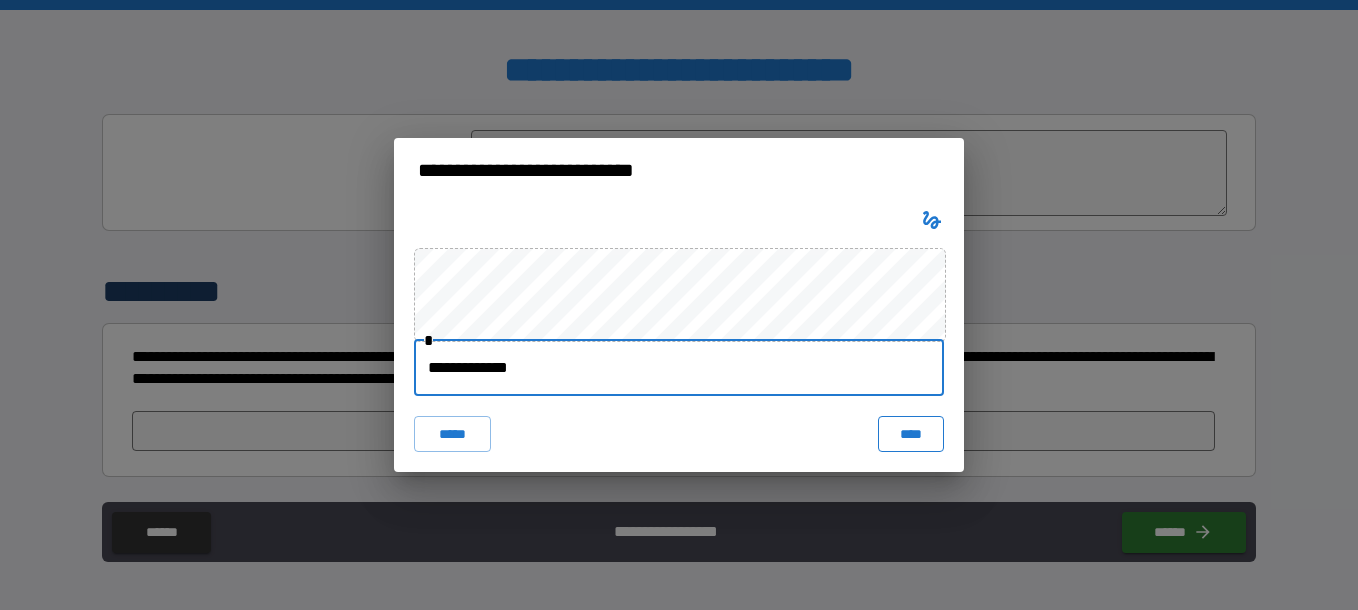 click on "****" at bounding box center [911, 434] 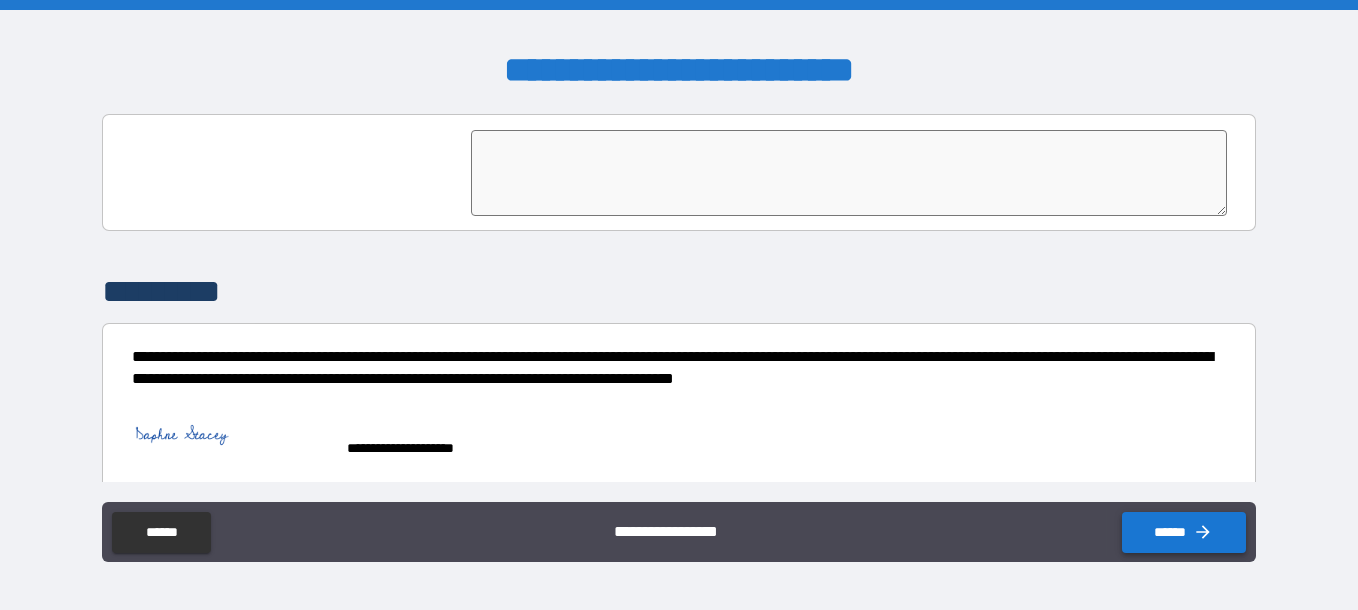 click on "******" at bounding box center [1184, 532] 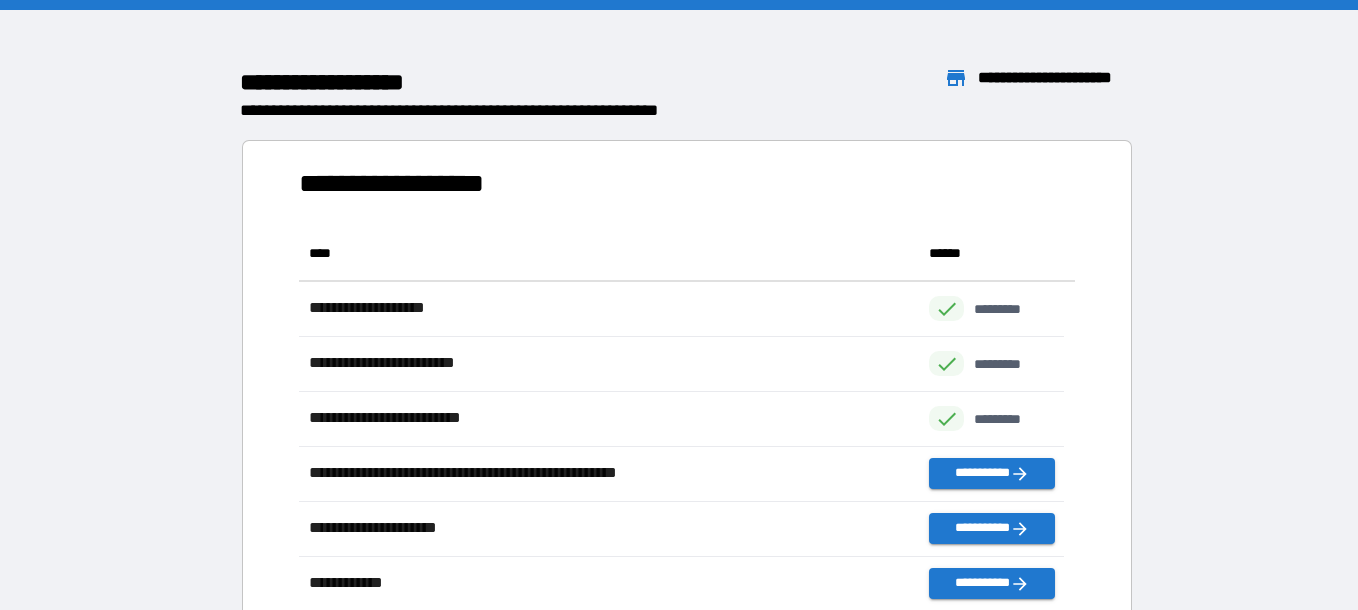 scroll, scrollTop: 371, scrollLeft: 751, axis: both 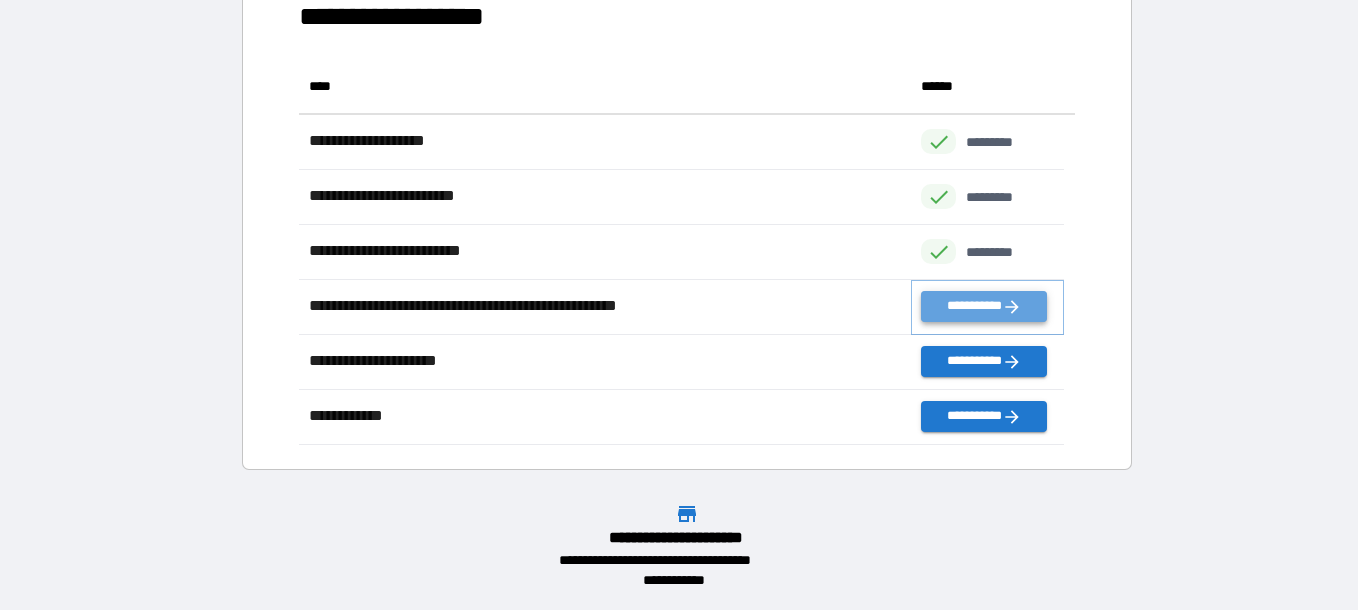 click on "**********" at bounding box center (983, 306) 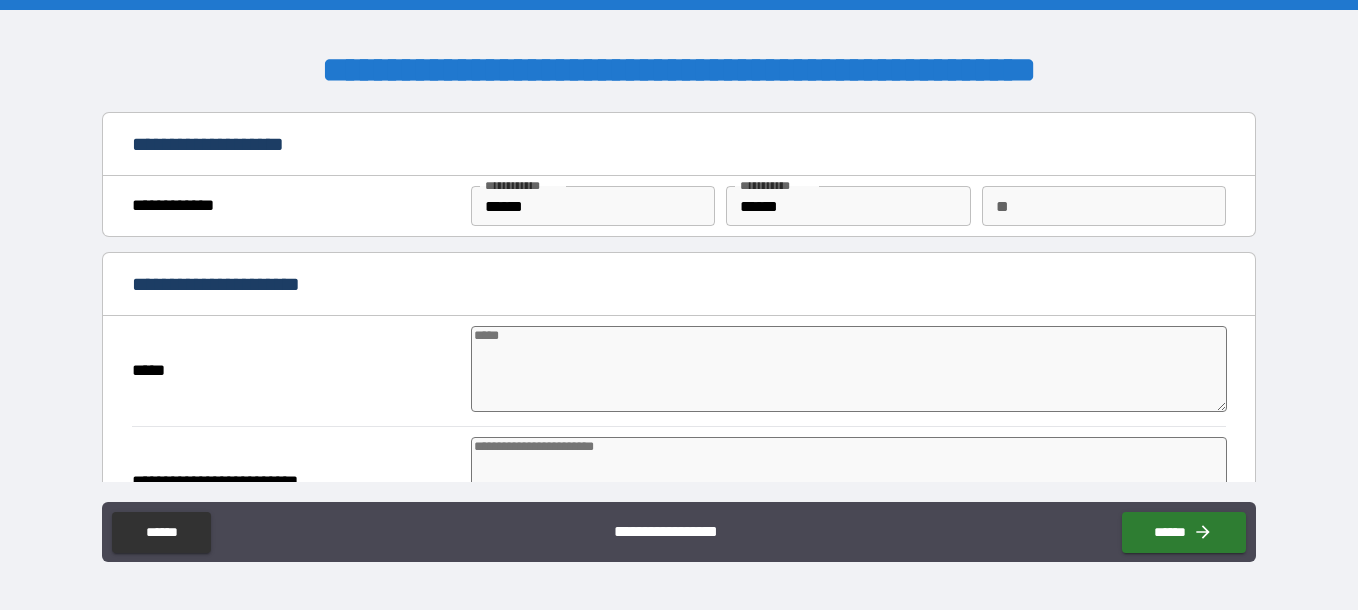click at bounding box center (849, 369) 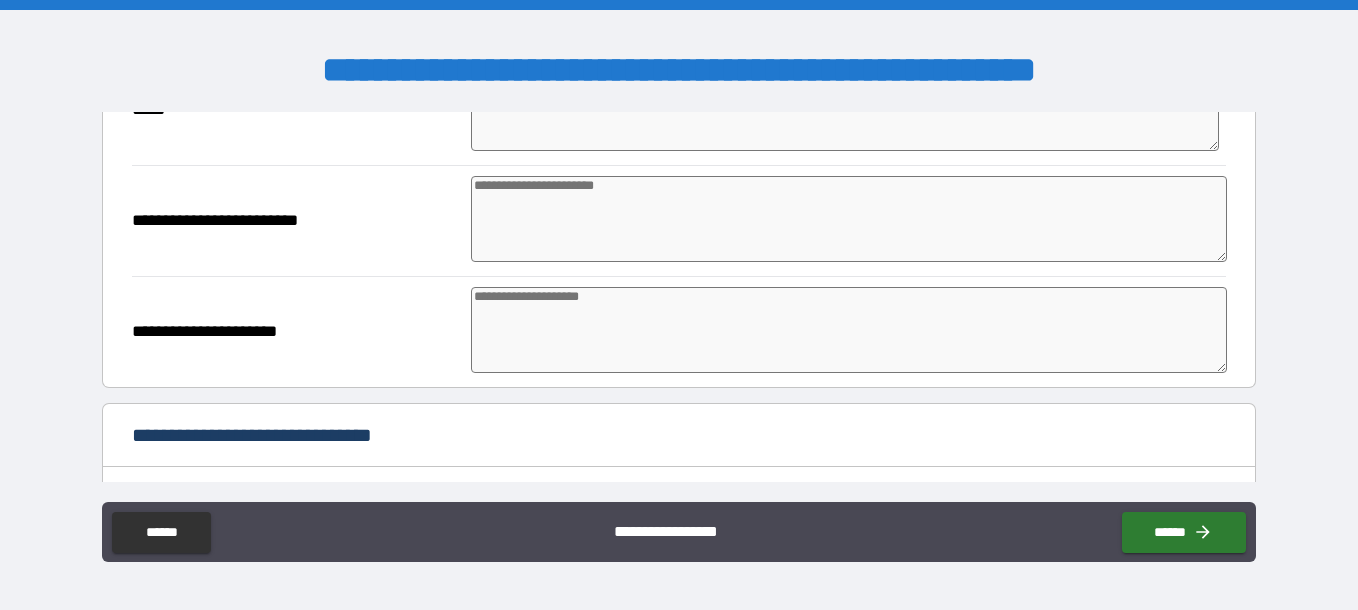 scroll, scrollTop: 274, scrollLeft: 0, axis: vertical 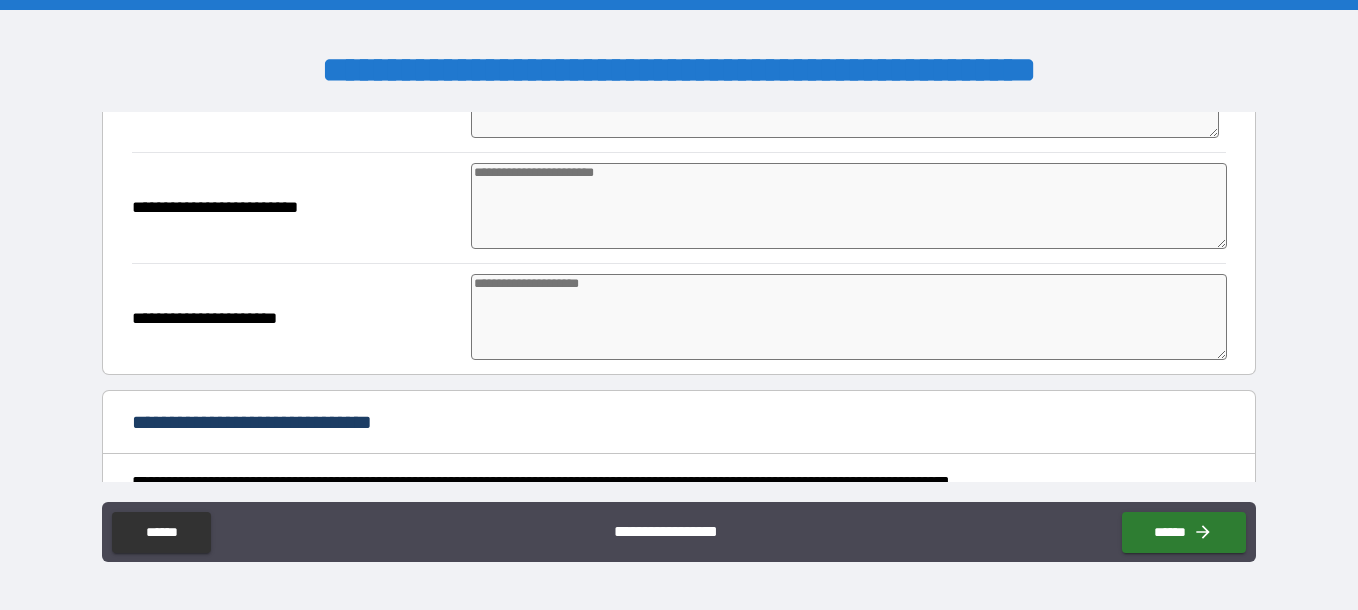click at bounding box center [849, 206] 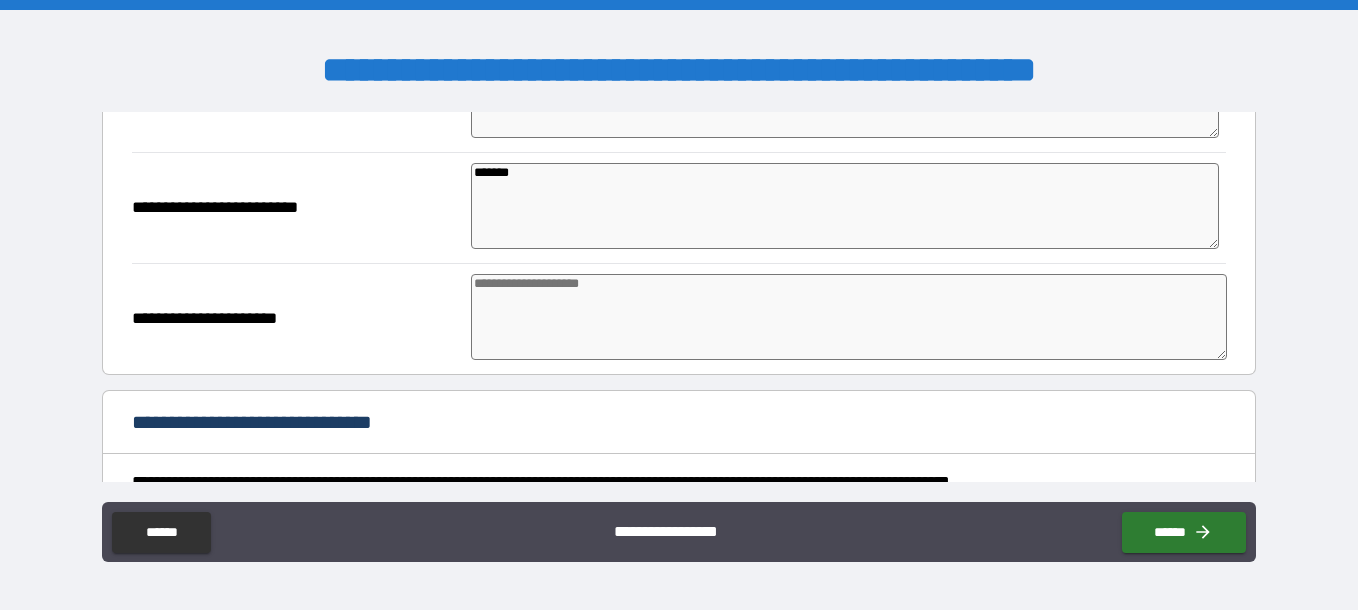 click at bounding box center [849, 317] 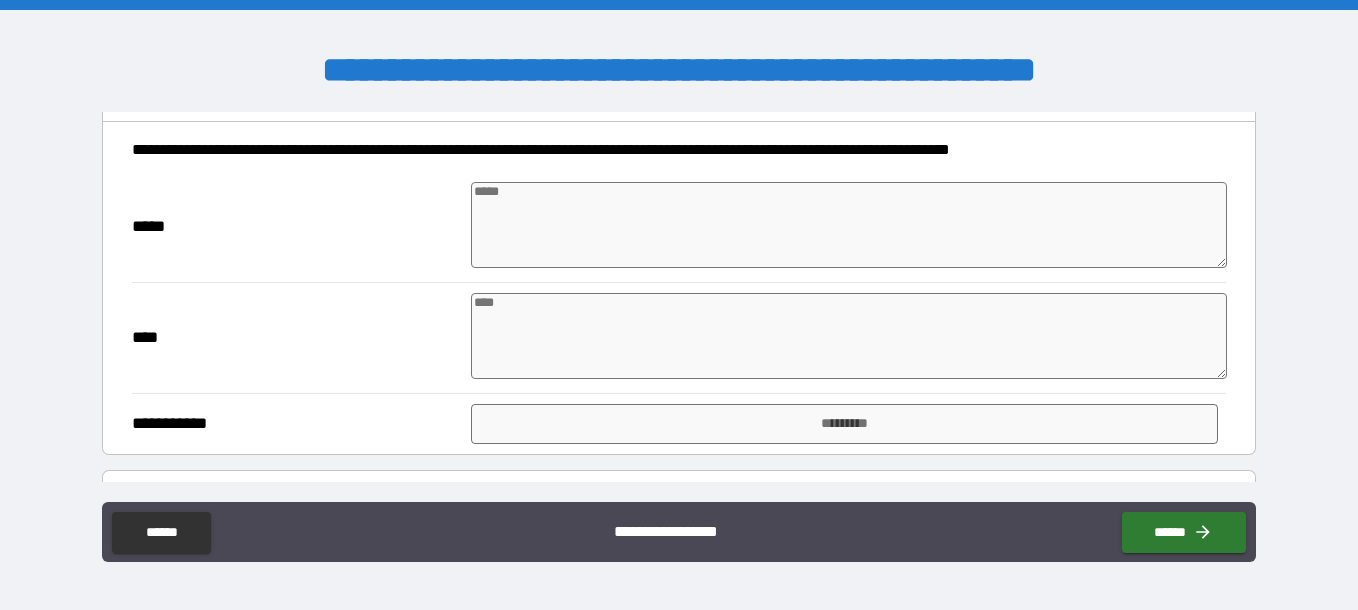 scroll, scrollTop: 594, scrollLeft: 0, axis: vertical 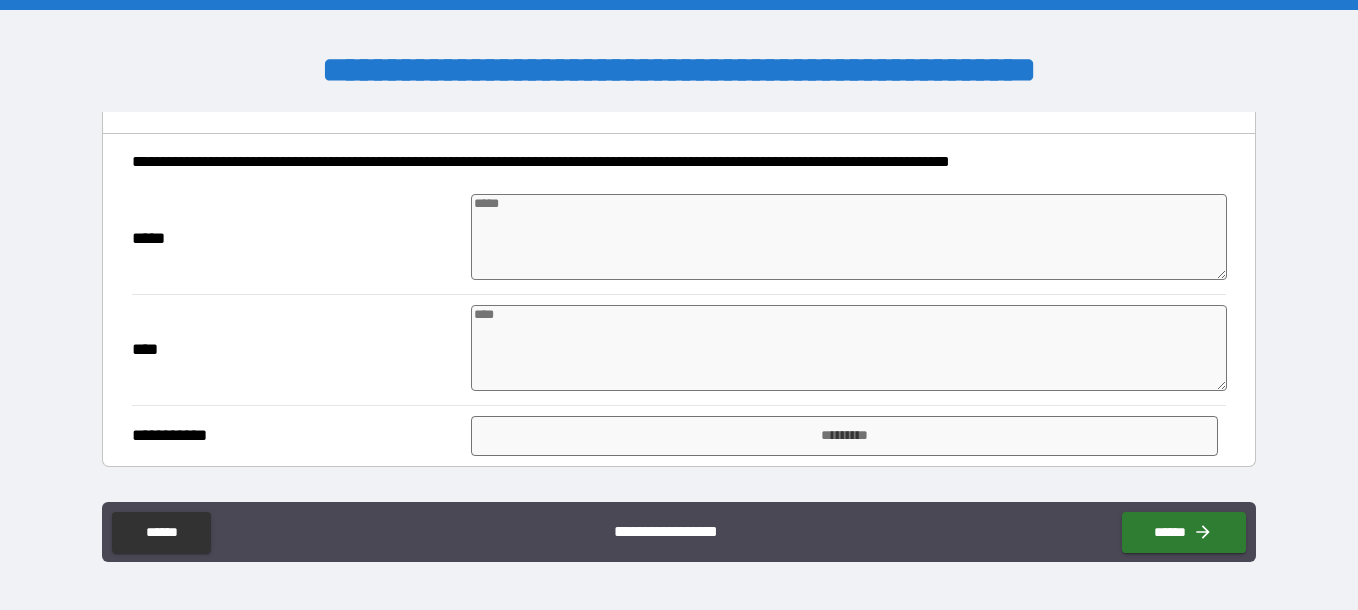 click at bounding box center (849, 237) 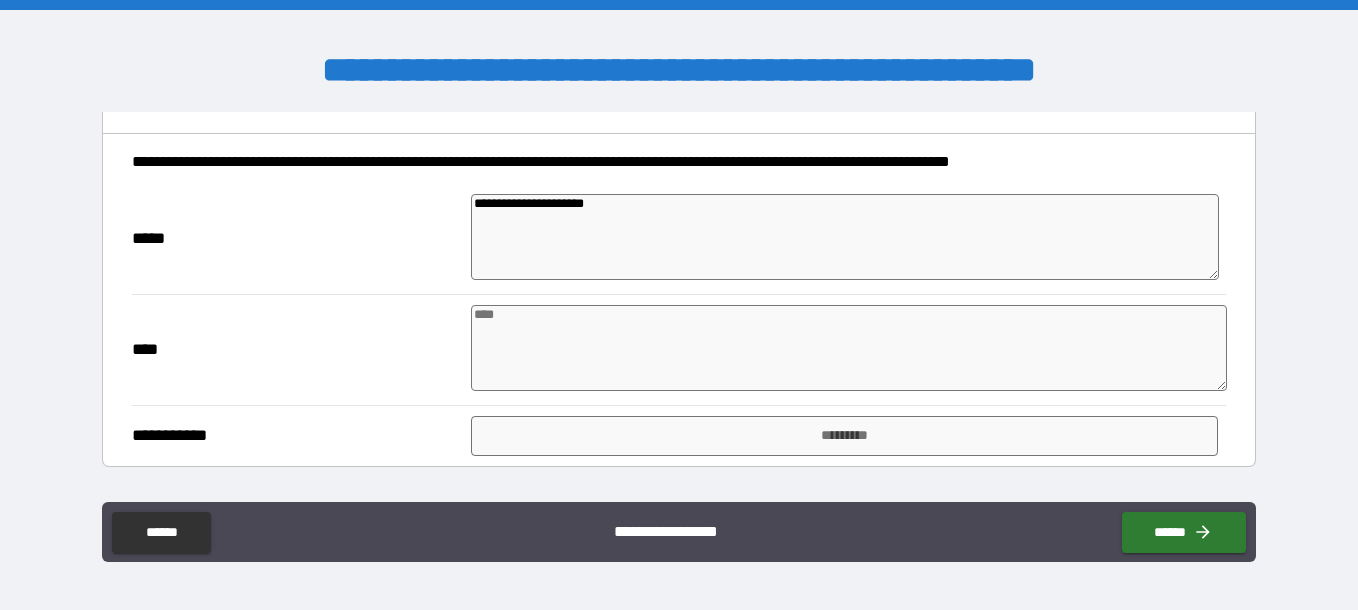 click at bounding box center [849, 348] 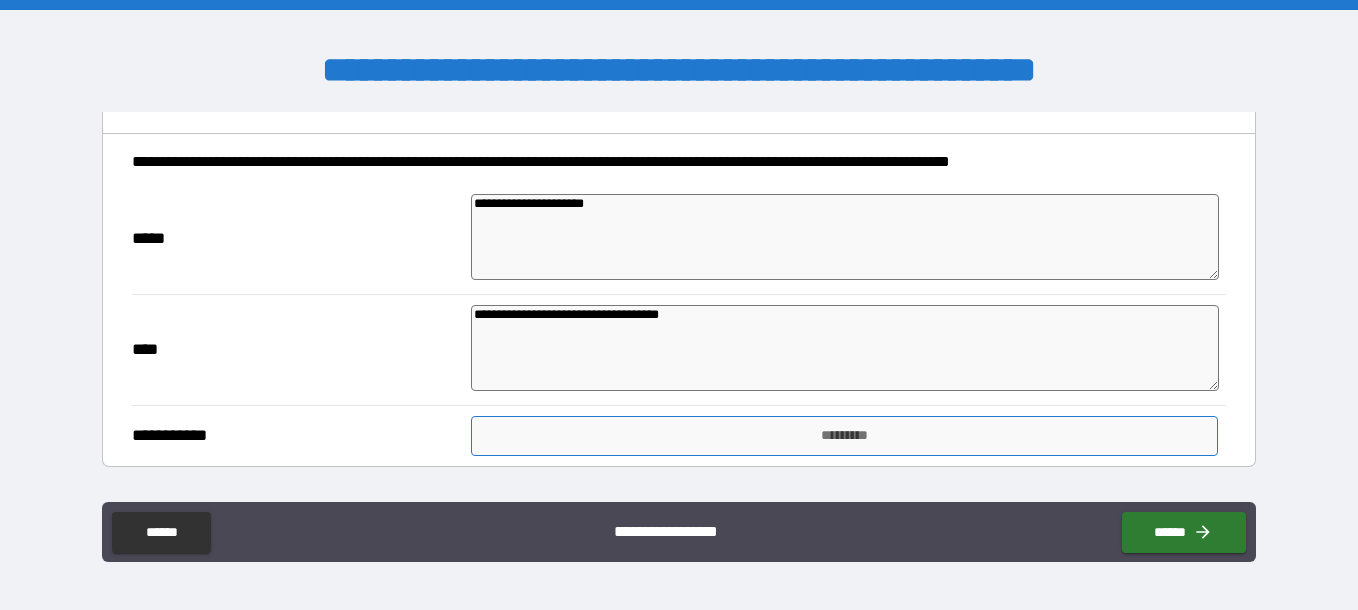 click on "*********" at bounding box center [844, 436] 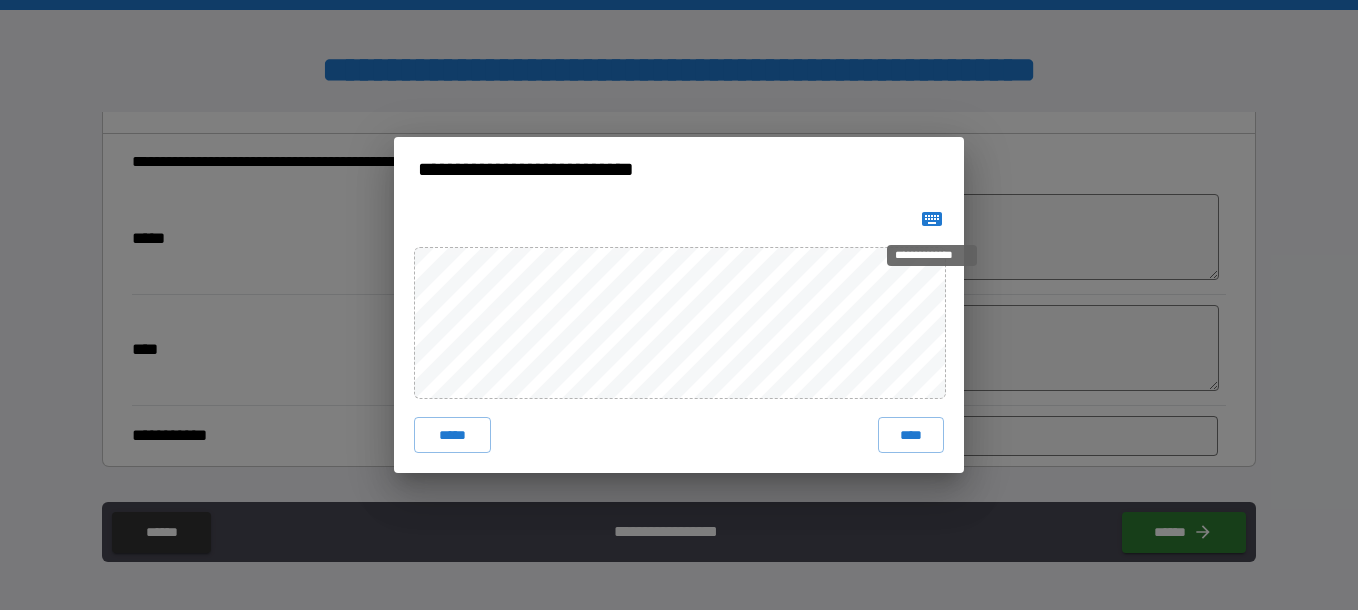 click 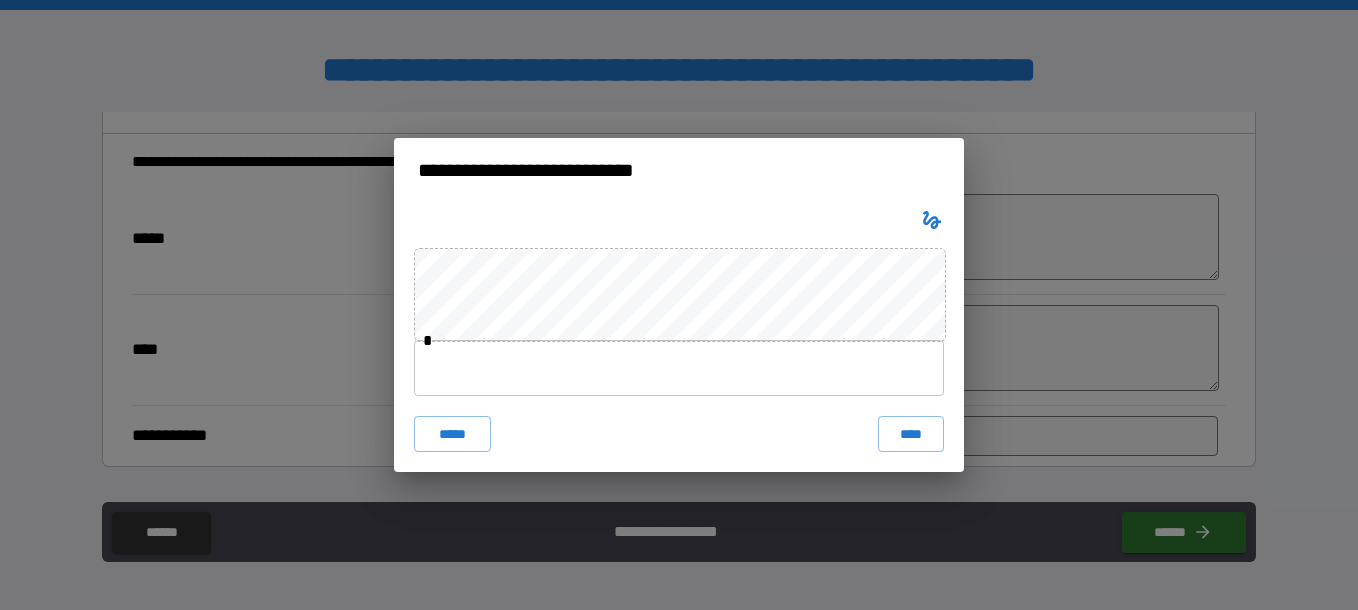 click at bounding box center [679, 368] 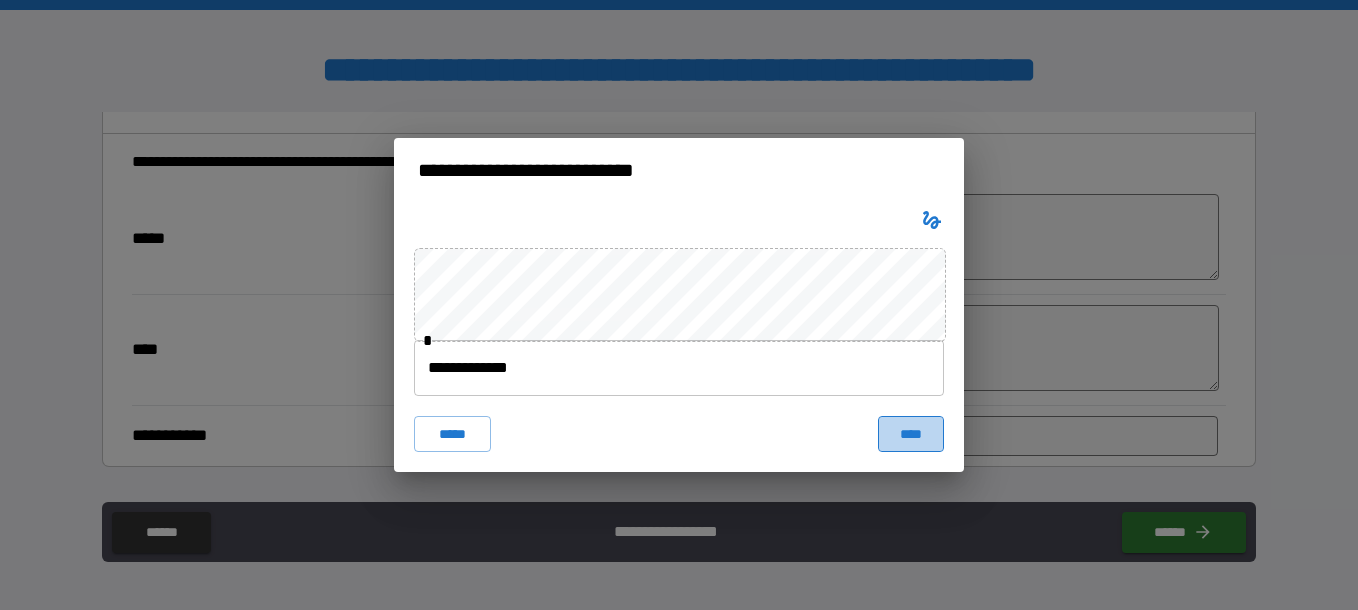 click on "****" at bounding box center (911, 434) 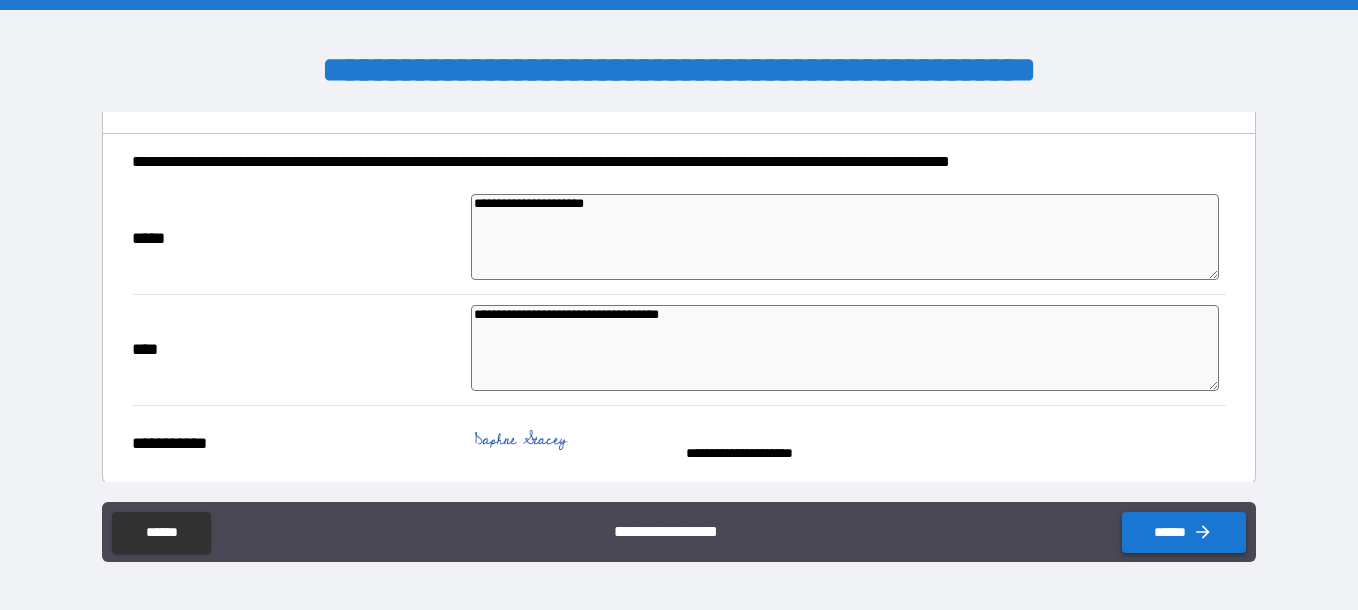 click 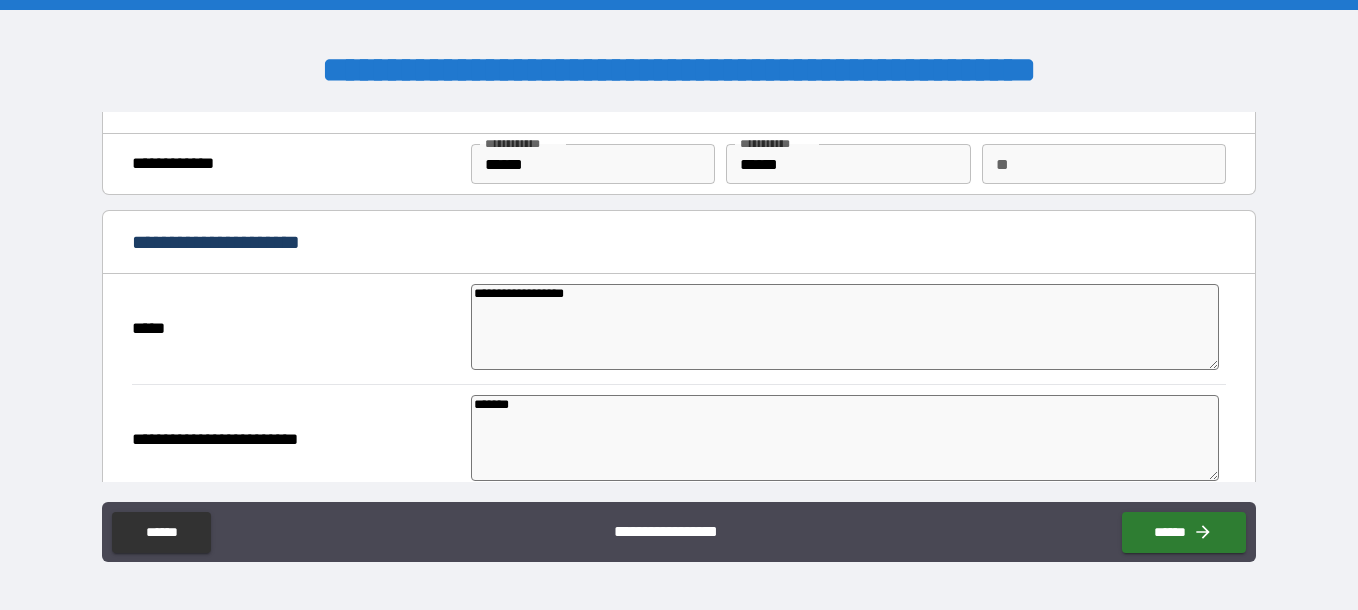 scroll, scrollTop: 0, scrollLeft: 0, axis: both 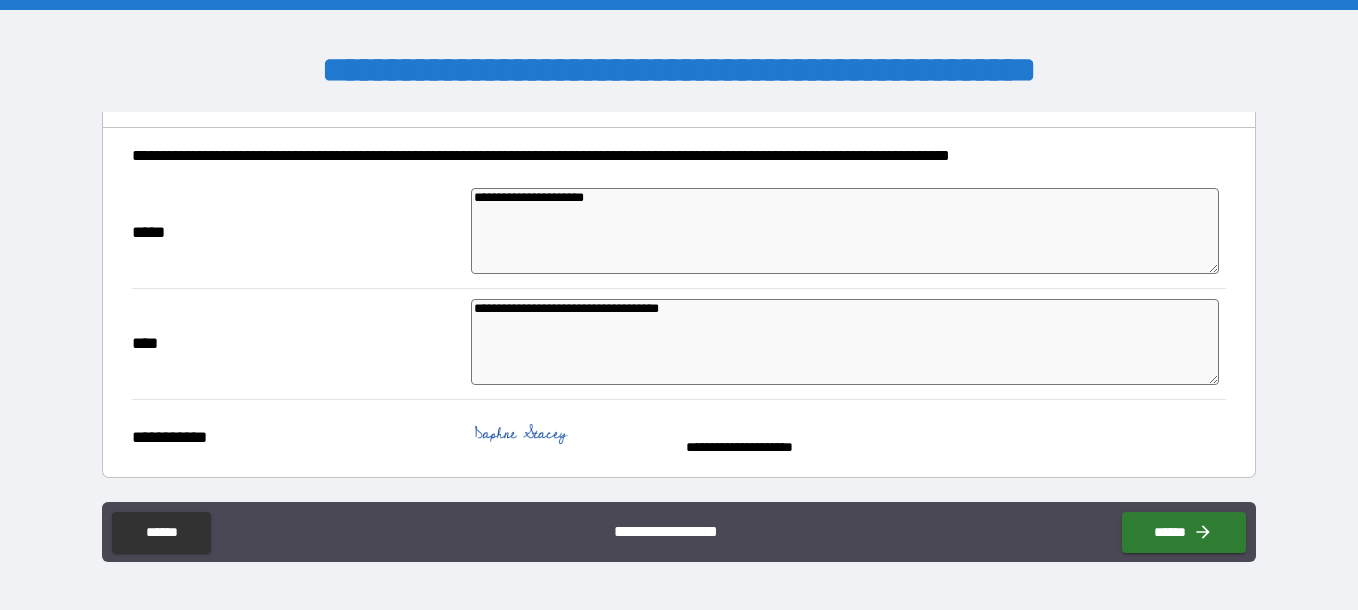 click on "**********" at bounding box center (845, 231) 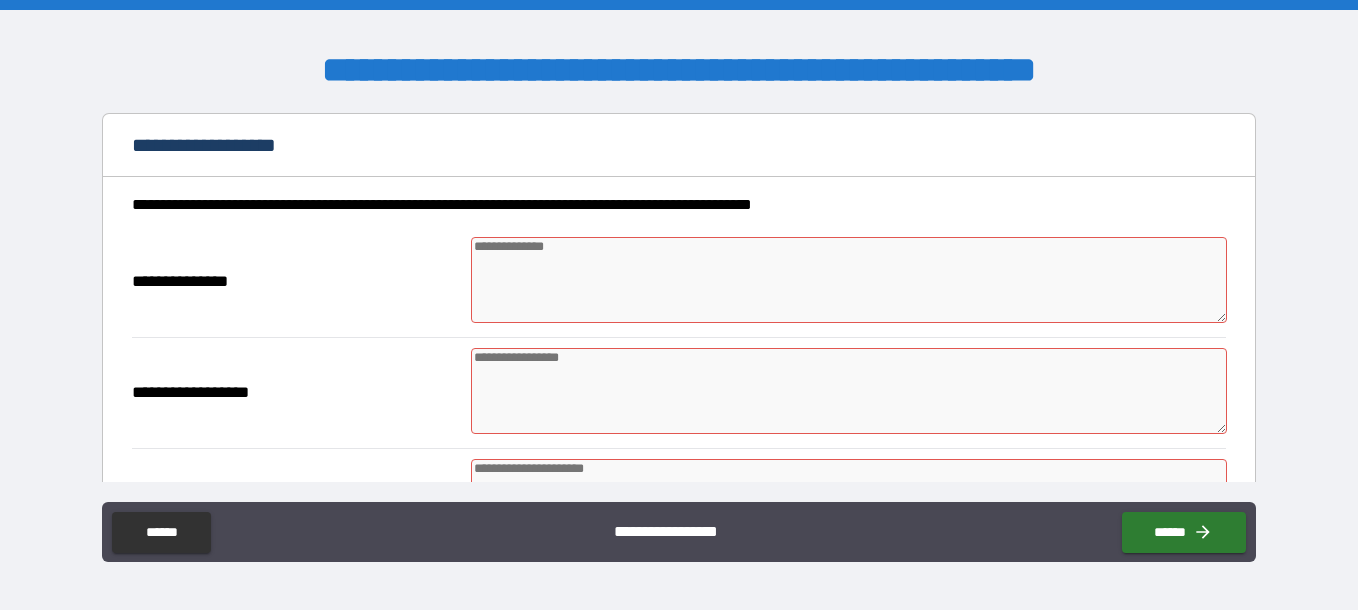 scroll, scrollTop: 1000, scrollLeft: 0, axis: vertical 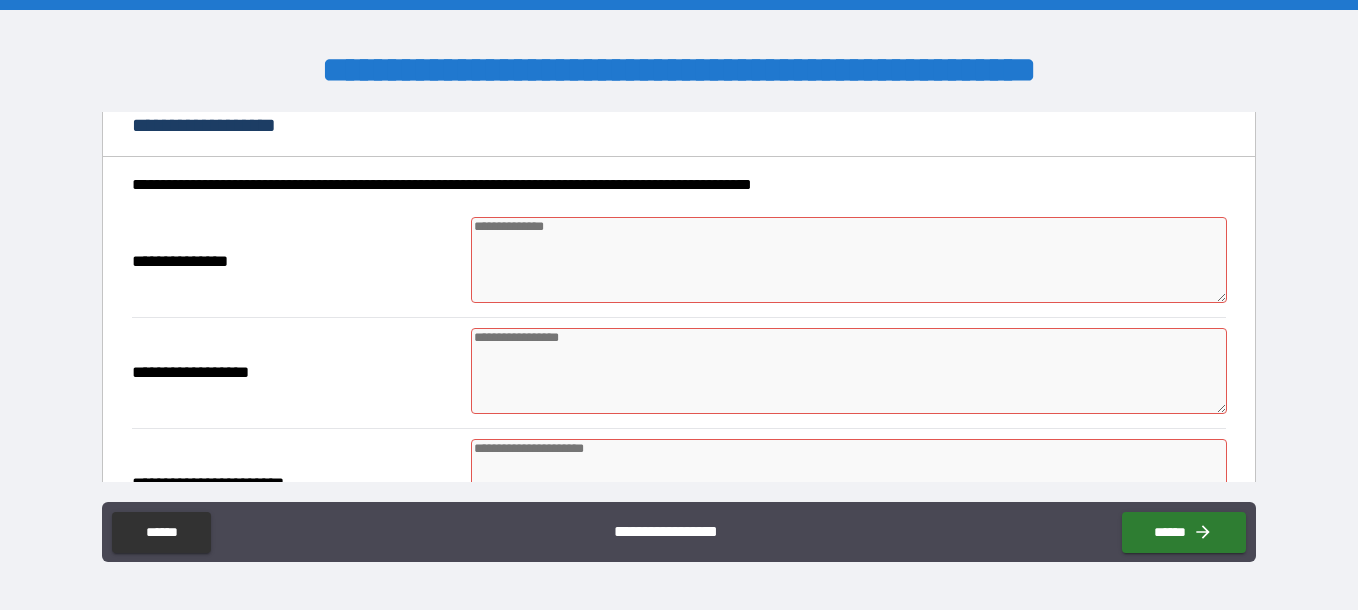 click at bounding box center [849, 260] 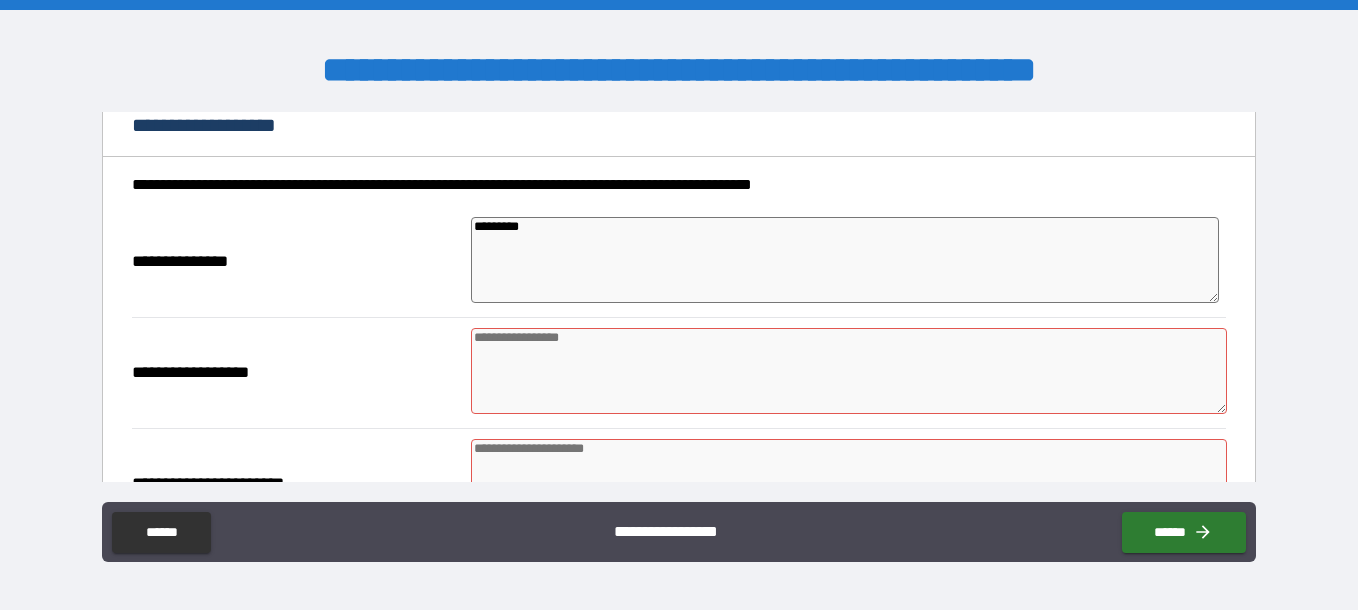 click at bounding box center (849, 371) 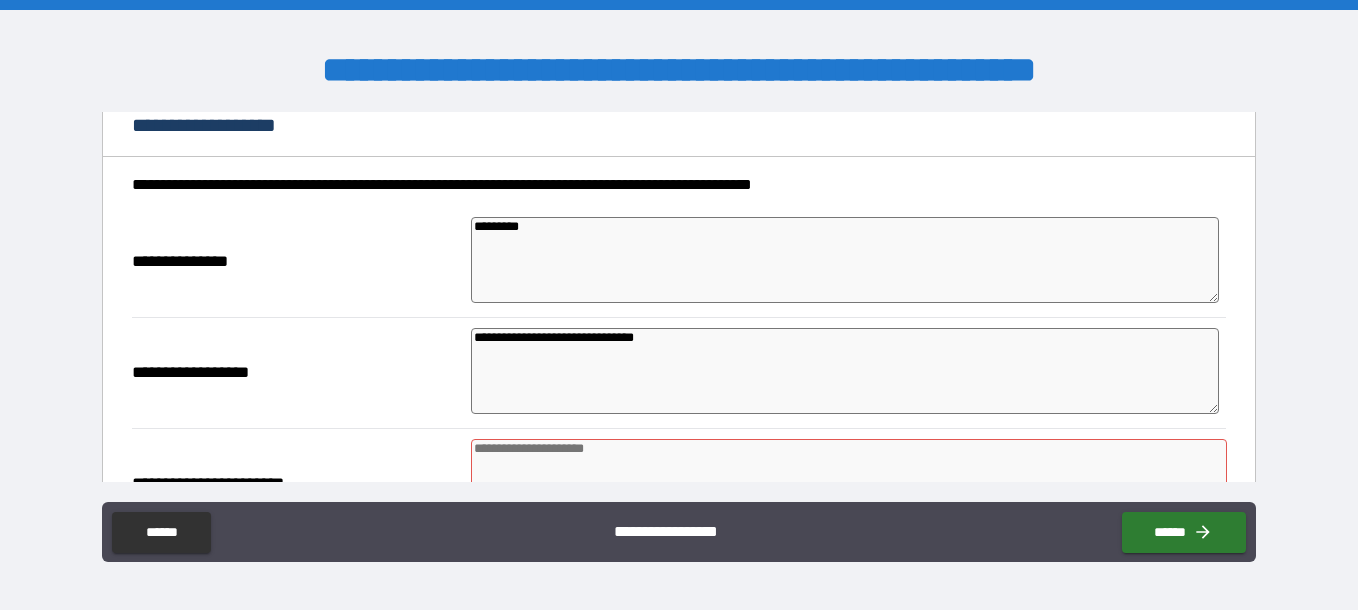 click on "**********" at bounding box center (845, 371) 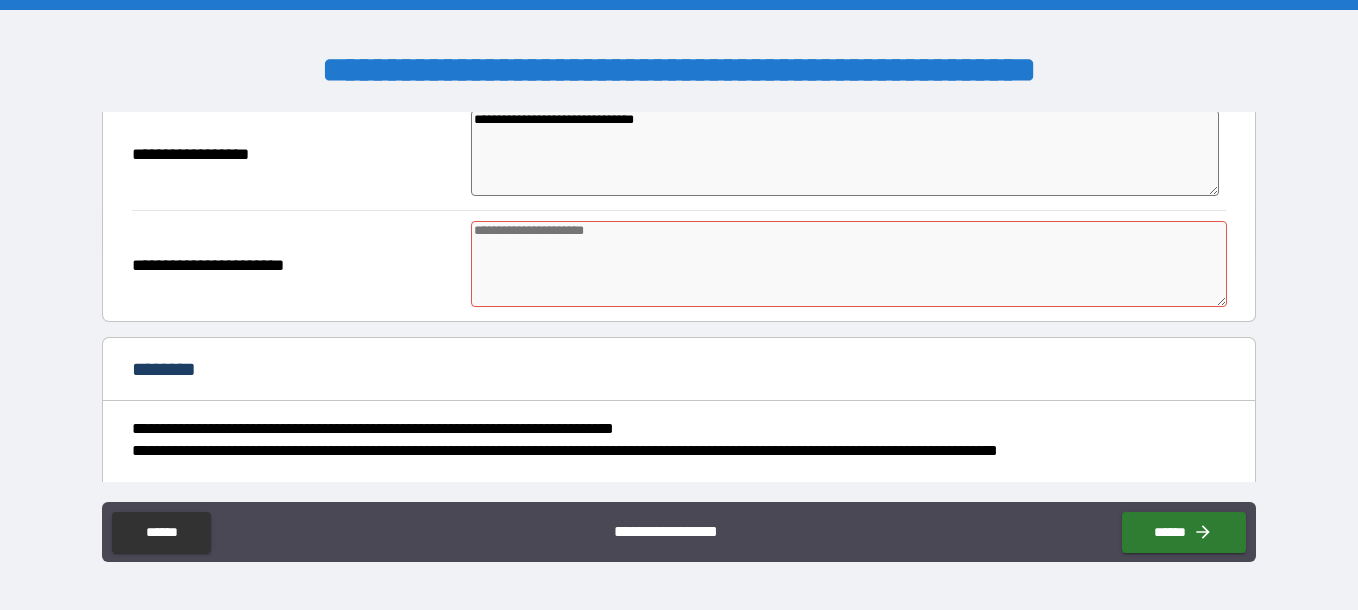 scroll, scrollTop: 1235, scrollLeft: 0, axis: vertical 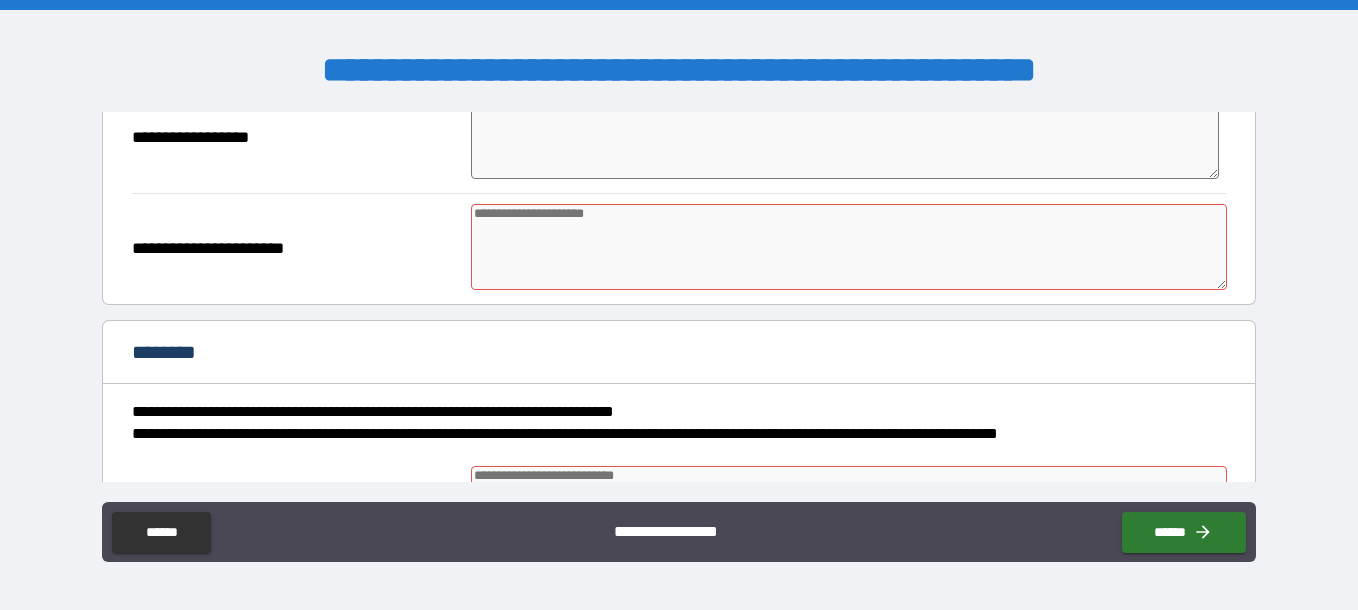 click at bounding box center [849, 247] 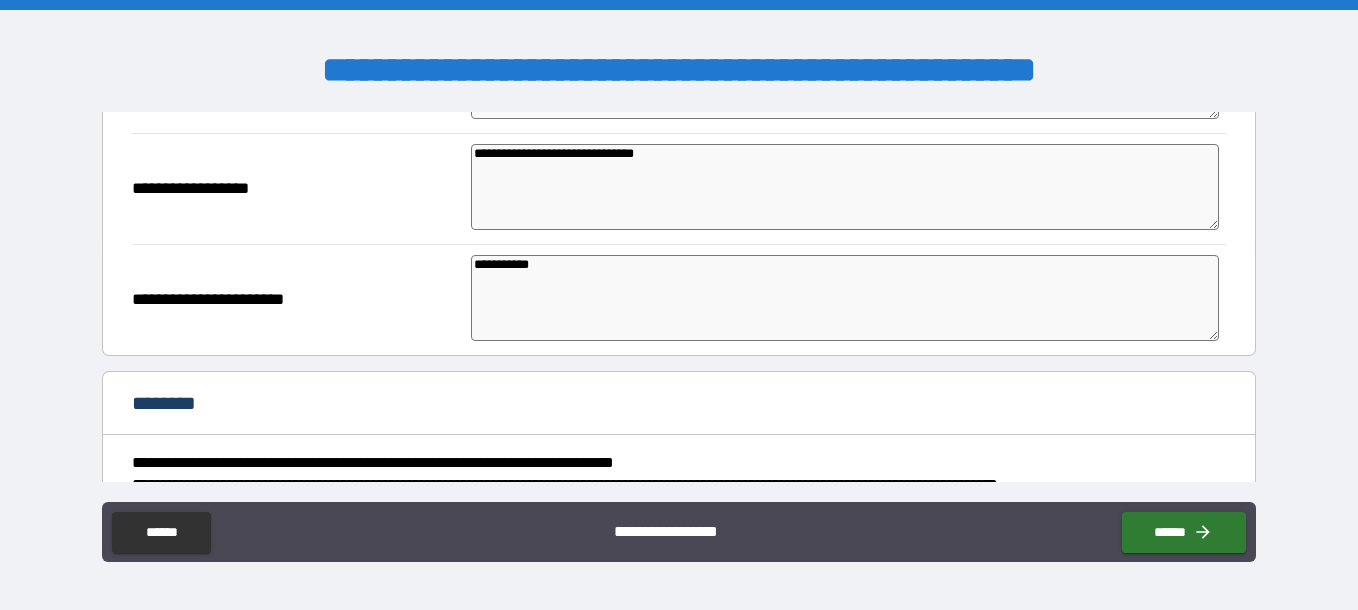 scroll, scrollTop: 1135, scrollLeft: 0, axis: vertical 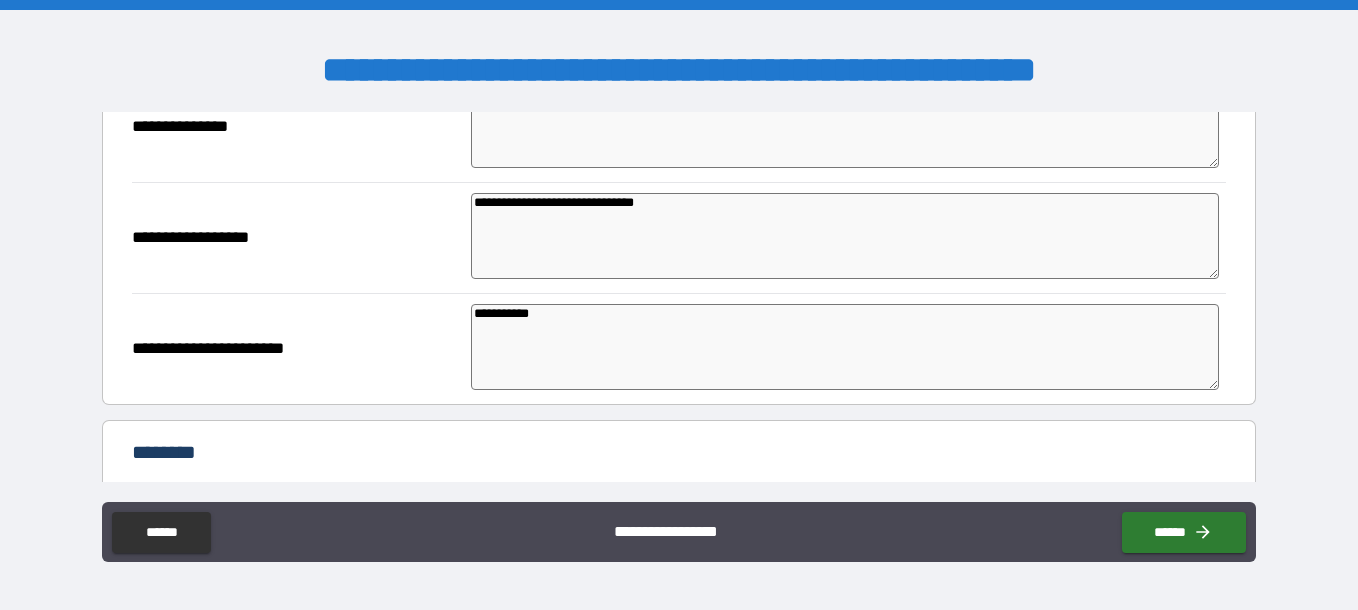 drag, startPoint x: 1256, startPoint y: 328, endPoint x: 1253, endPoint y: 395, distance: 67.06713 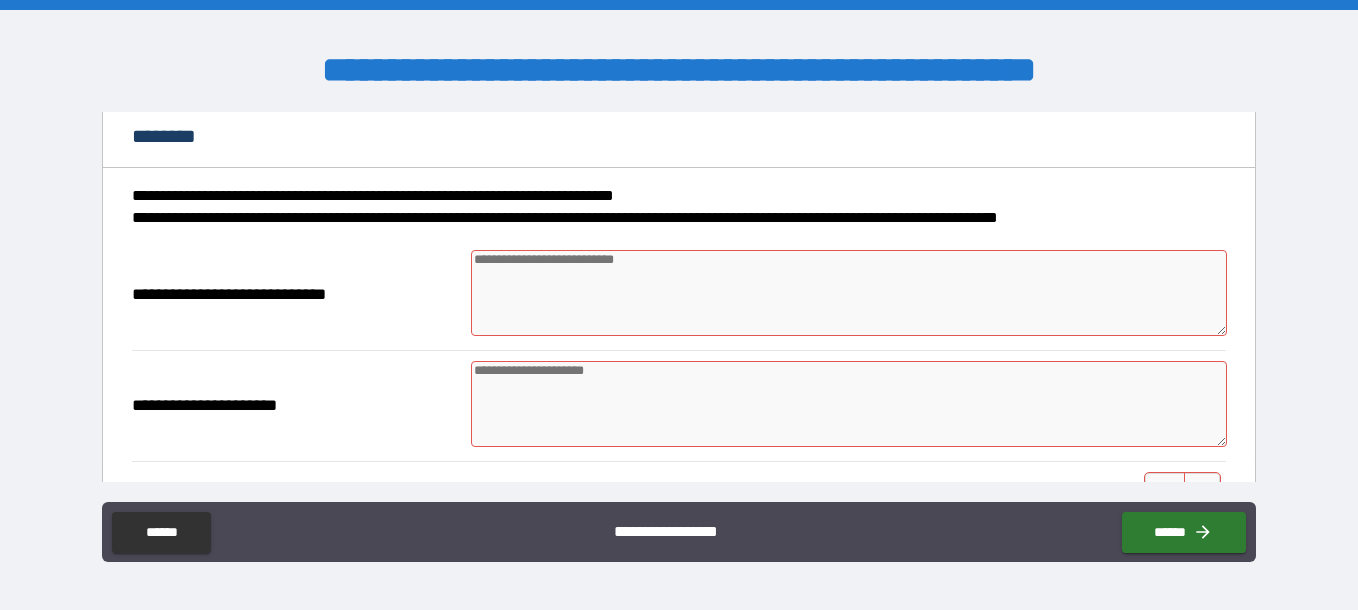 scroll, scrollTop: 1452, scrollLeft: 0, axis: vertical 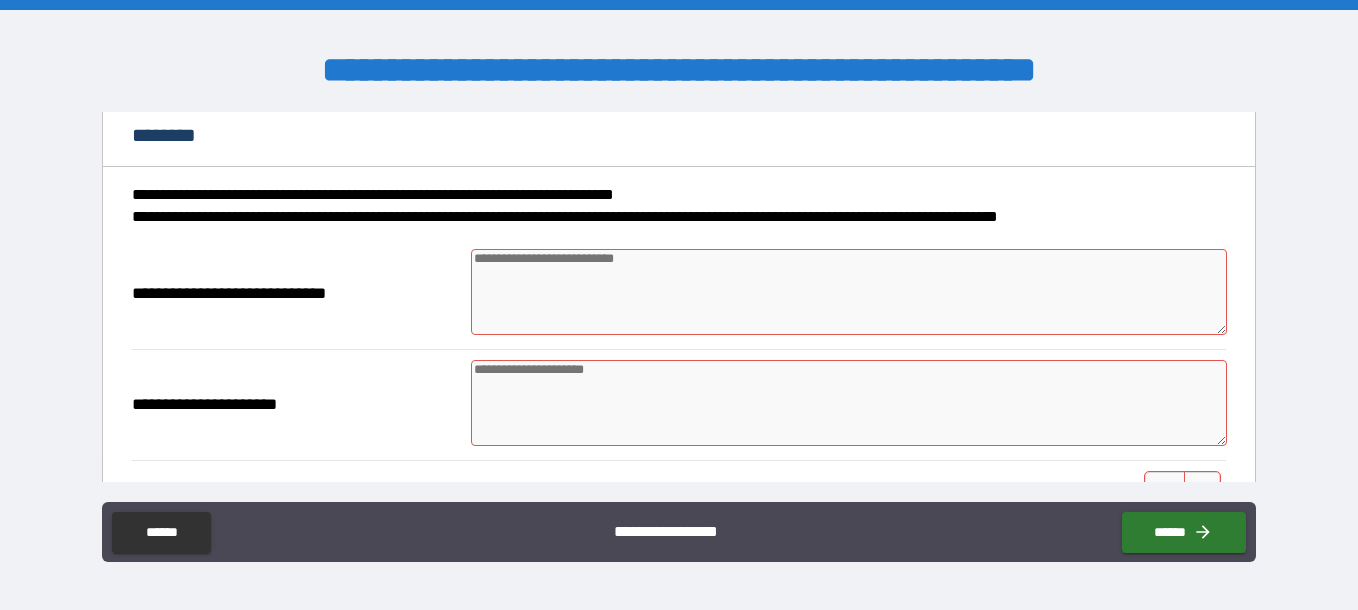 click at bounding box center (849, 292) 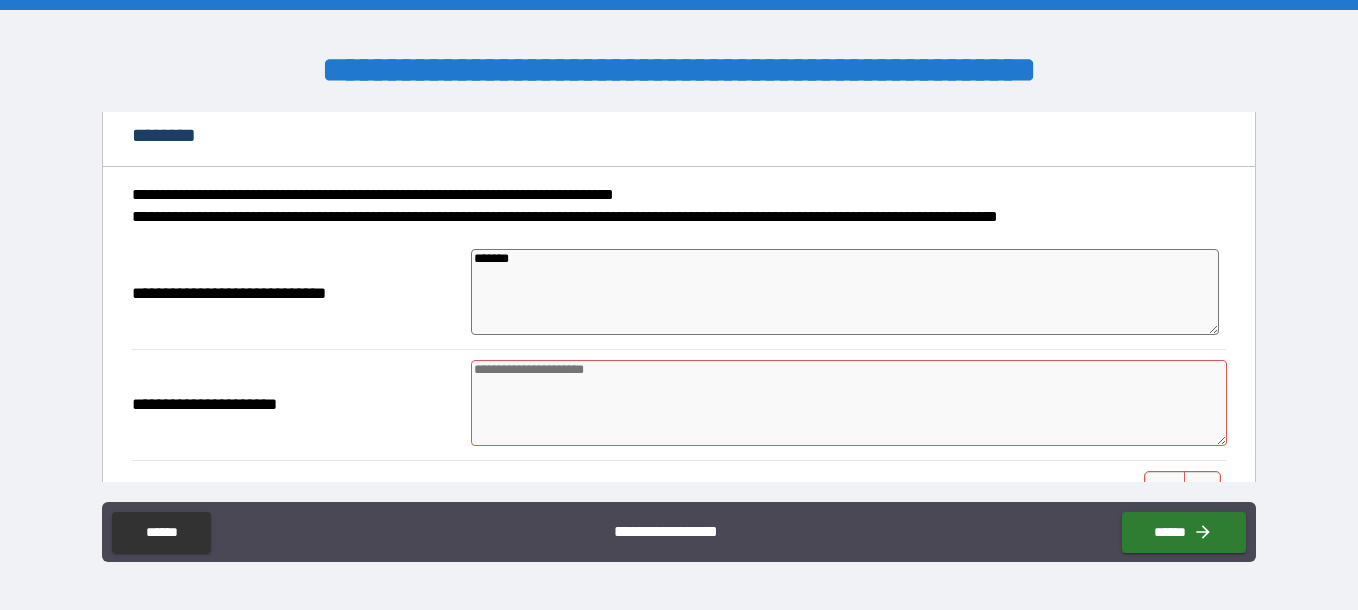 click at bounding box center [849, 403] 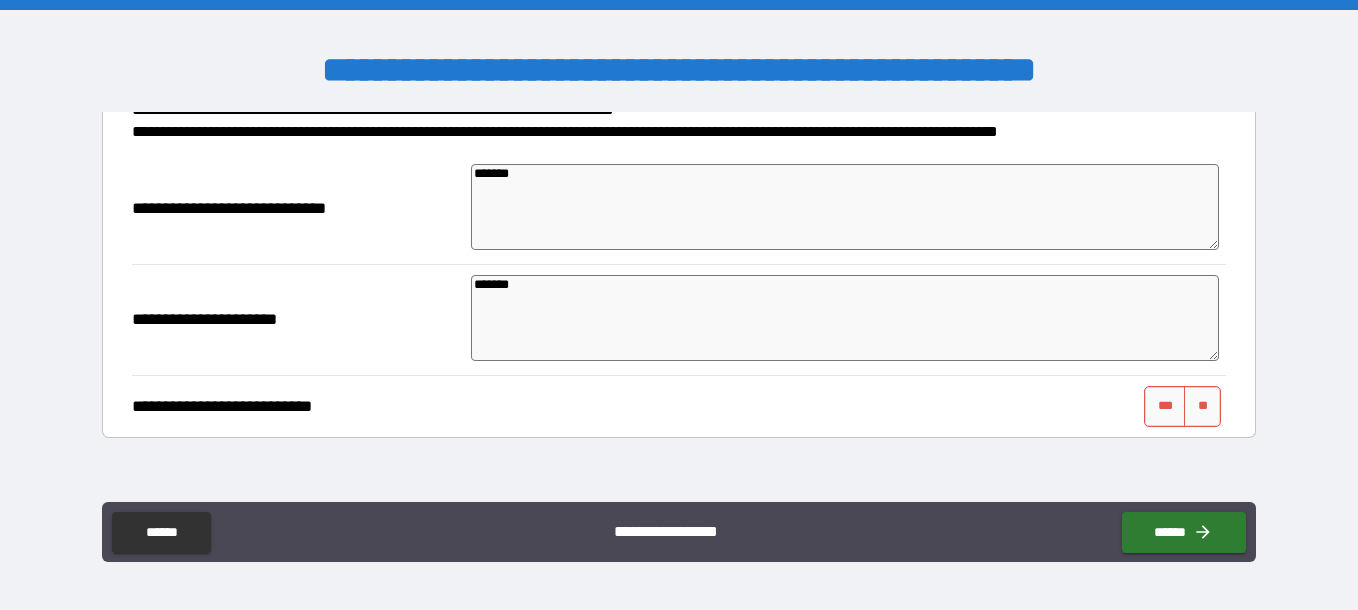scroll, scrollTop: 1652, scrollLeft: 0, axis: vertical 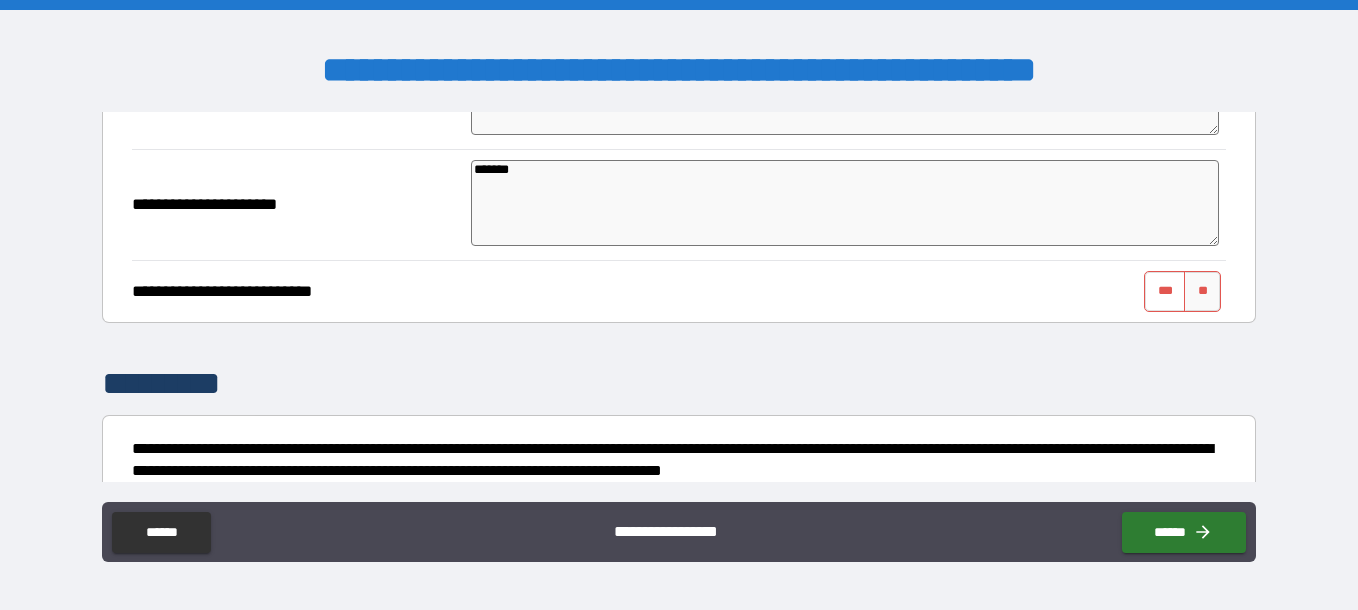 click on "***" at bounding box center (1165, 291) 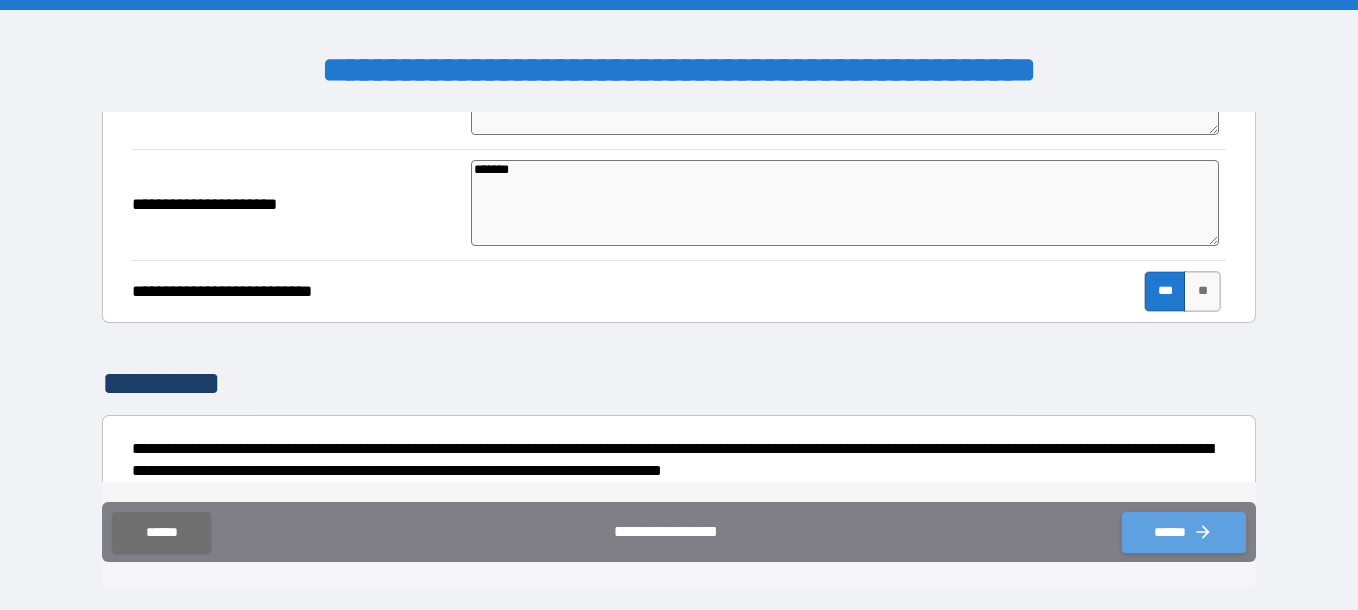 click on "******" at bounding box center (1184, 532) 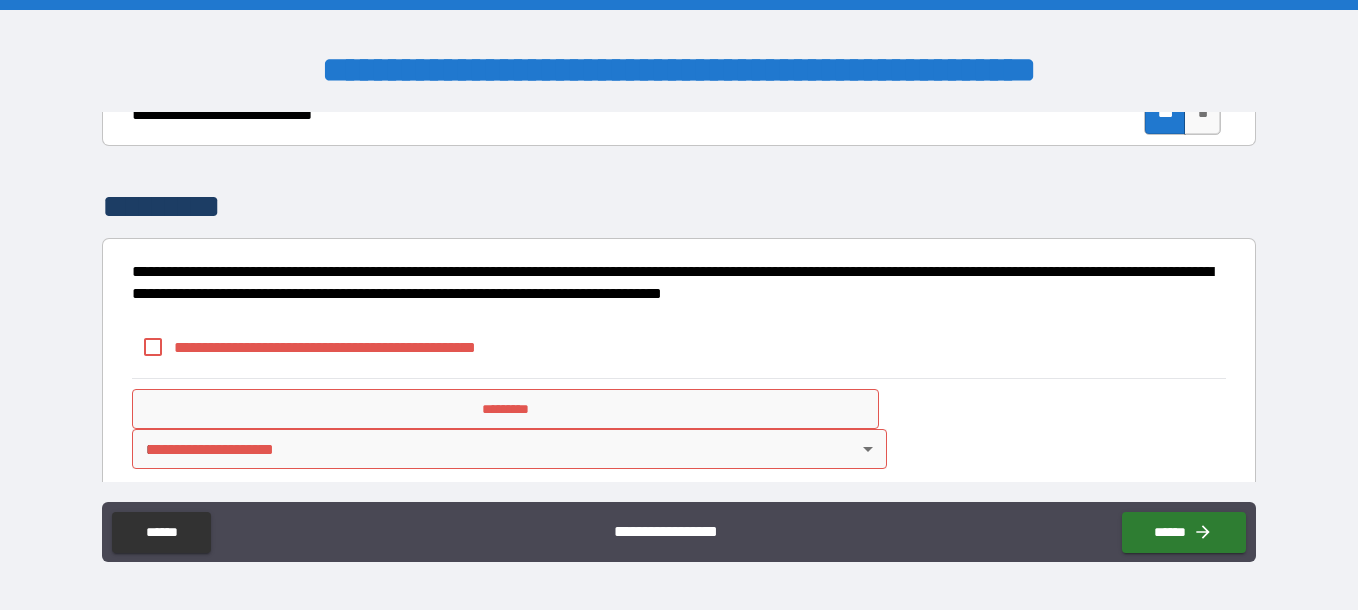 scroll, scrollTop: 1841, scrollLeft: 0, axis: vertical 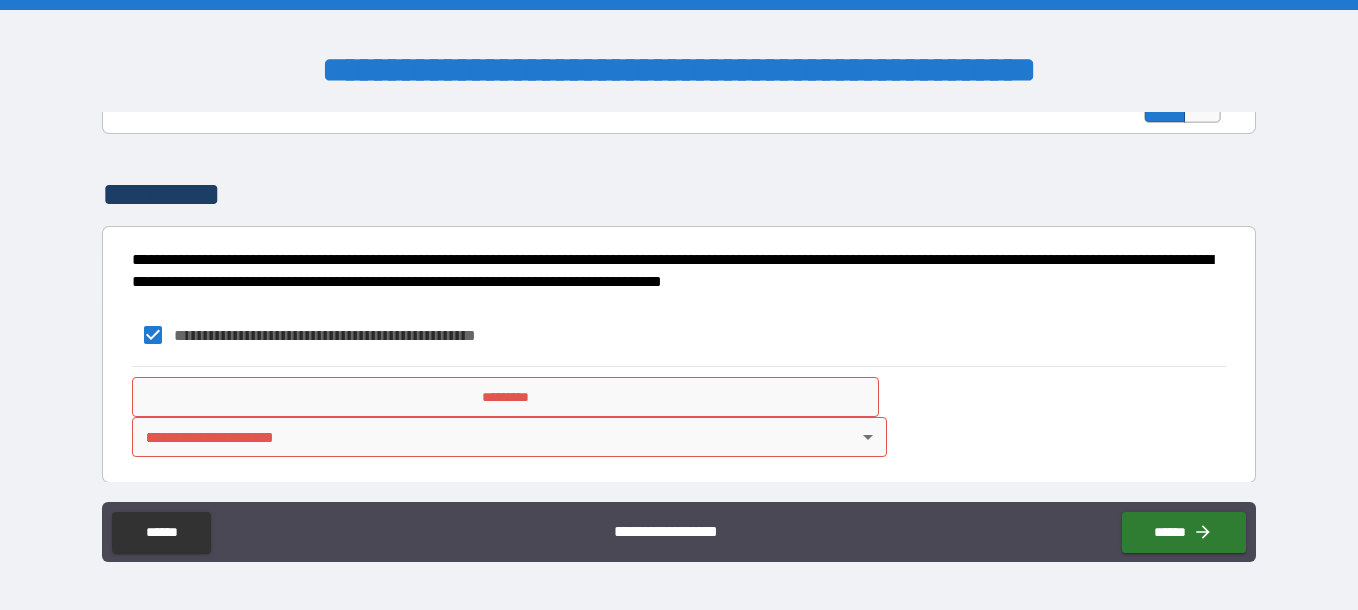 click on "*********" at bounding box center [505, 397] 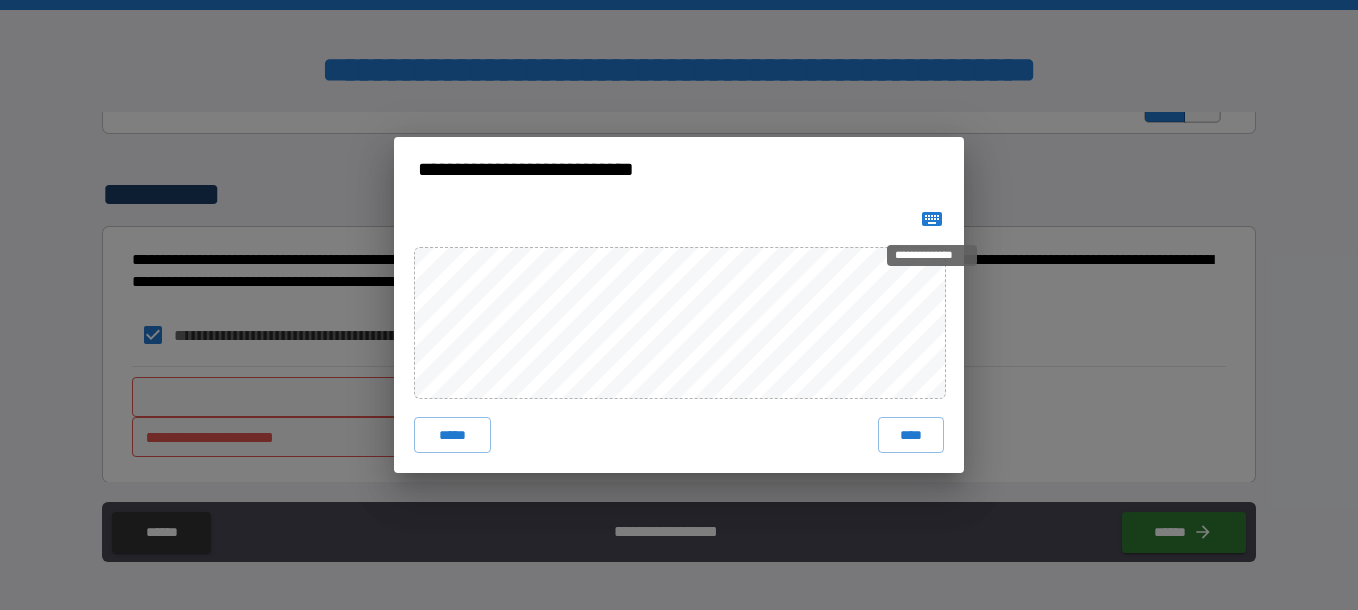 click 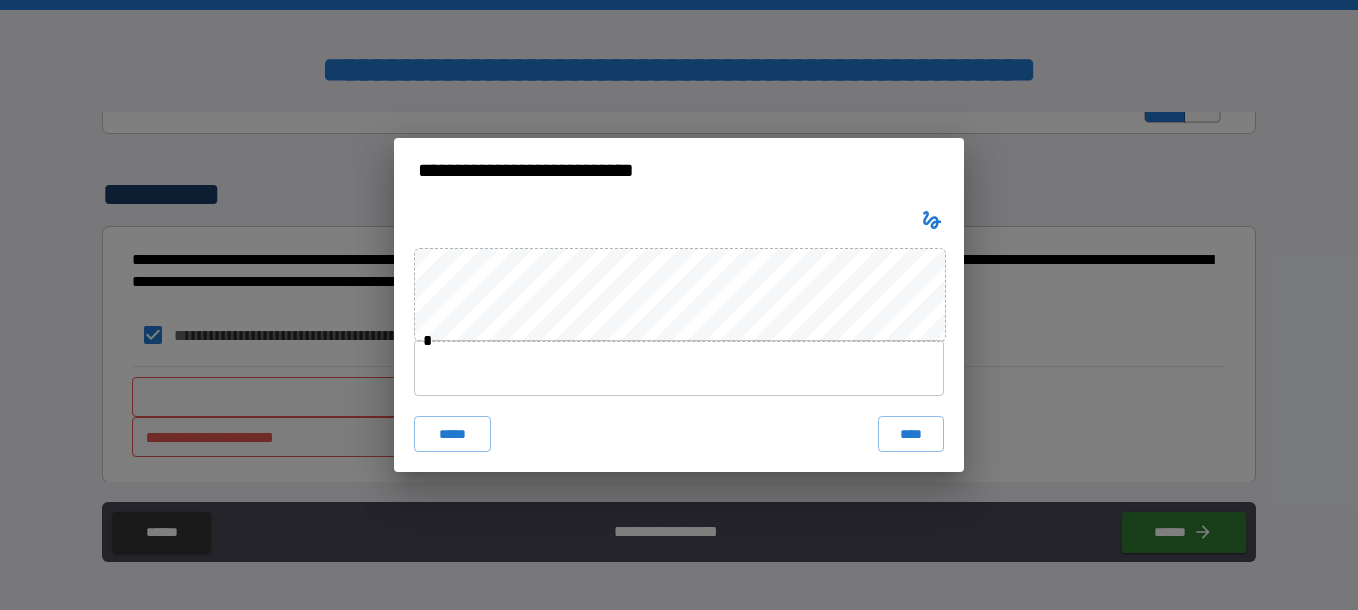 click at bounding box center [679, 368] 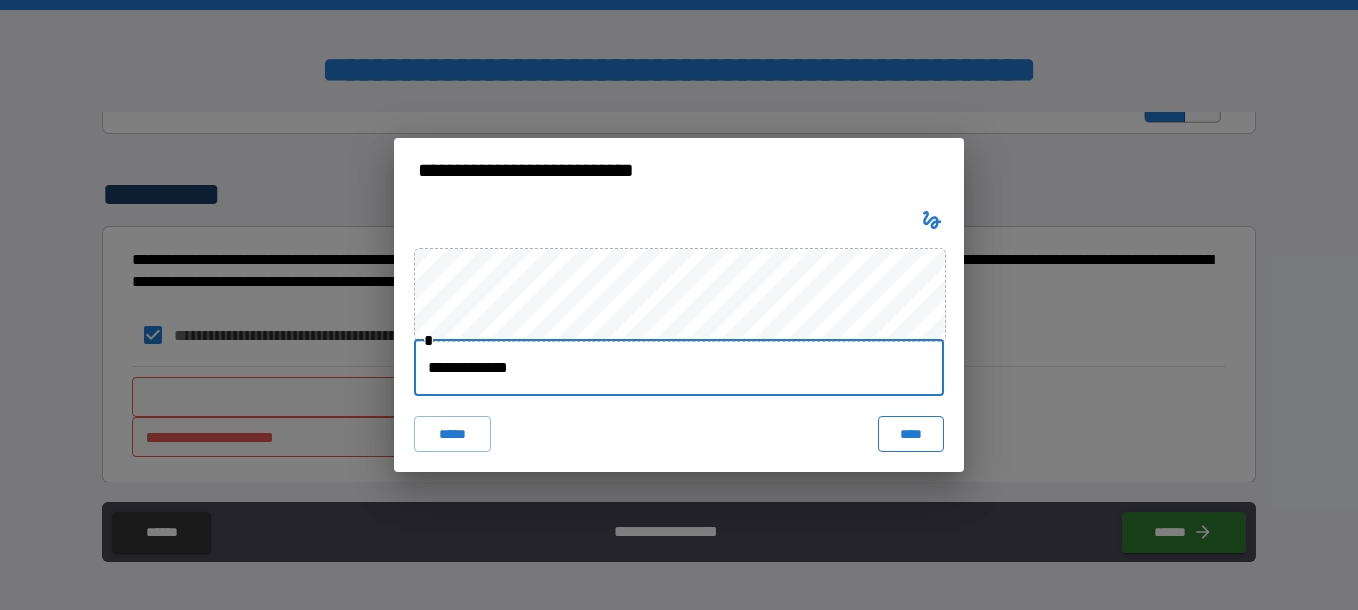 click on "****" at bounding box center [911, 434] 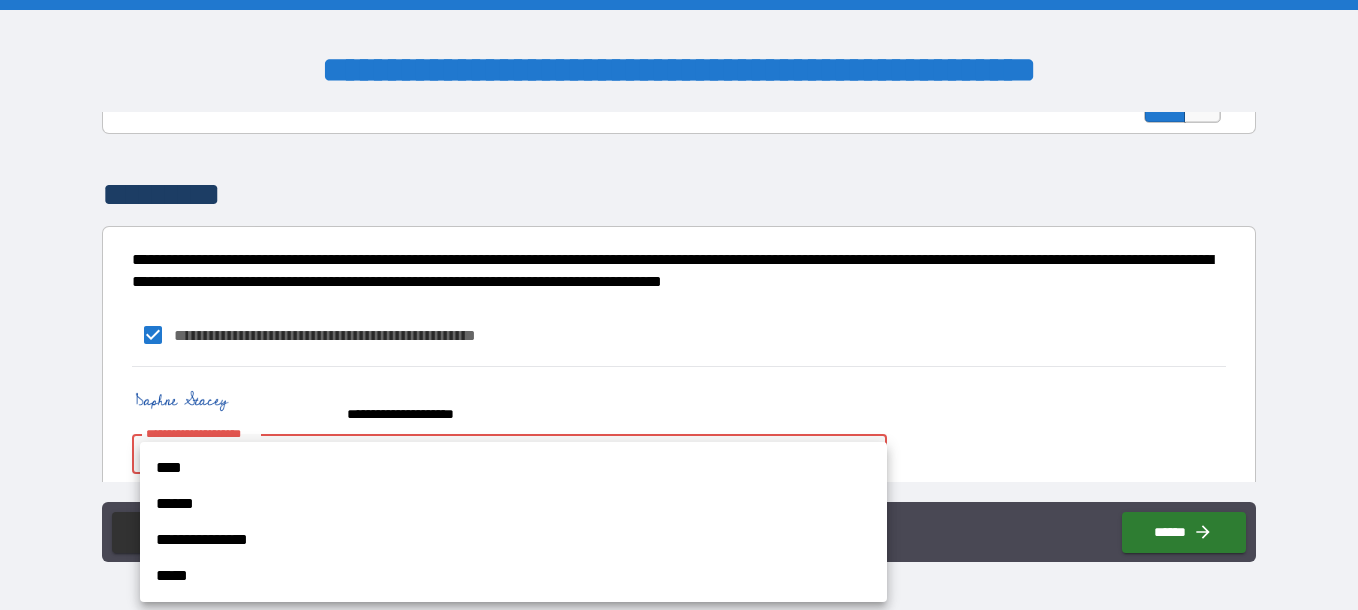 click on "**********" at bounding box center (679, 305) 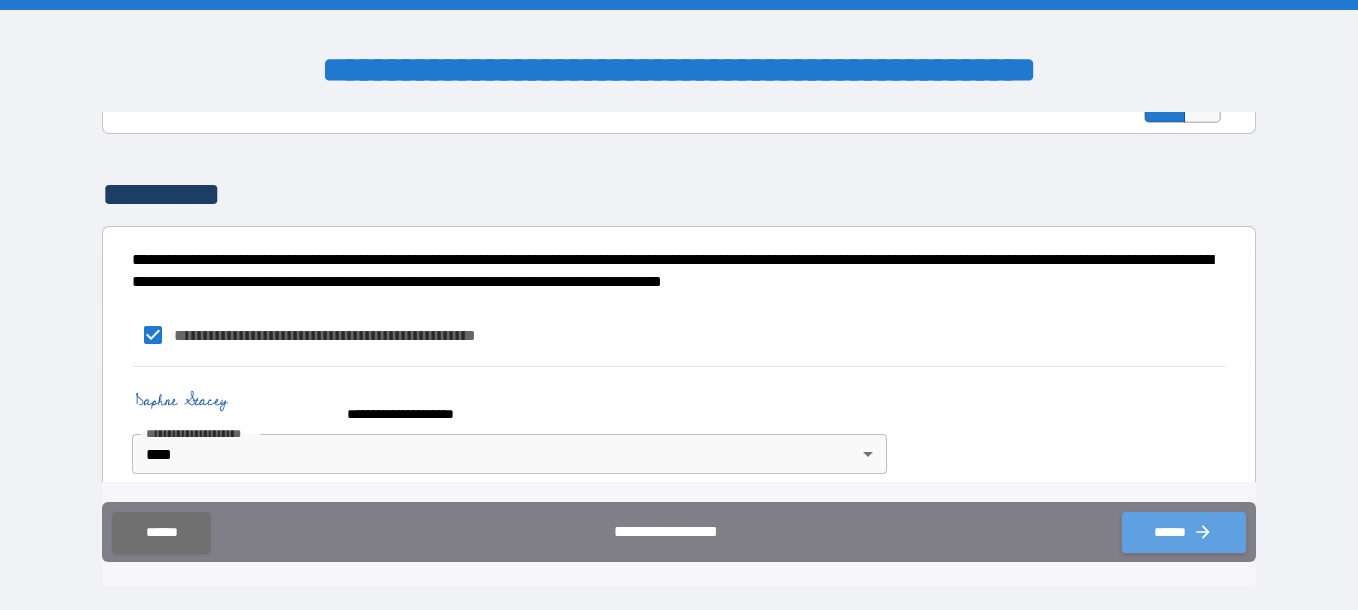click on "******" at bounding box center [1184, 532] 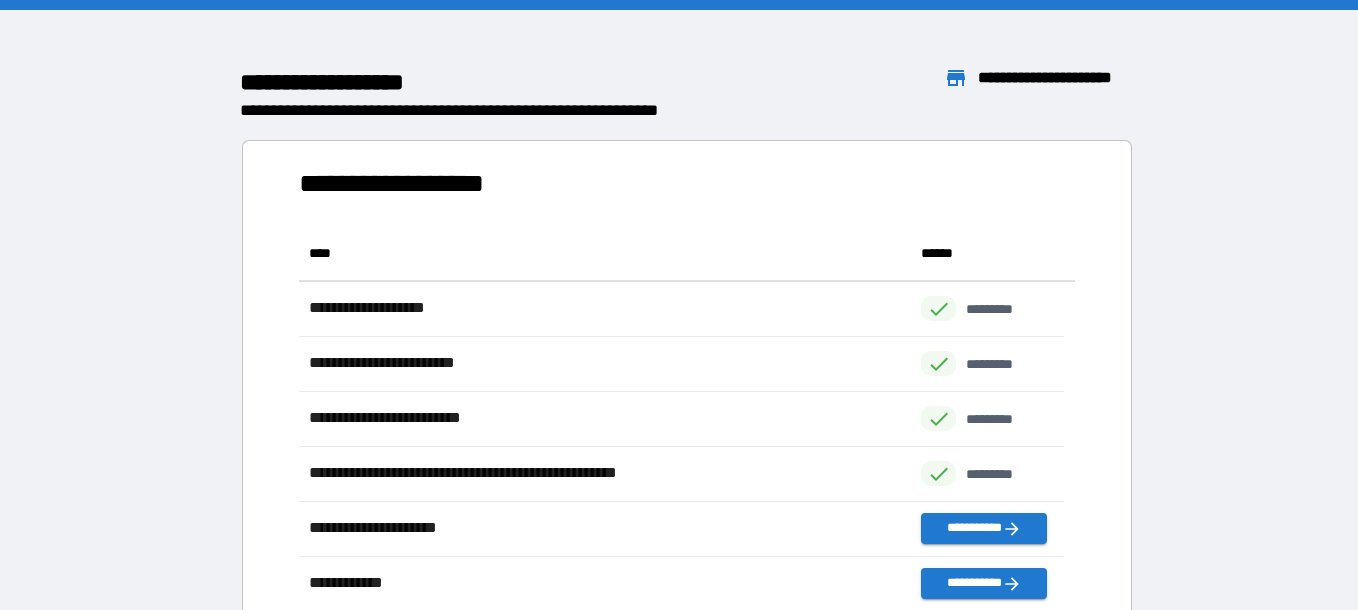 scroll, scrollTop: 16, scrollLeft: 16, axis: both 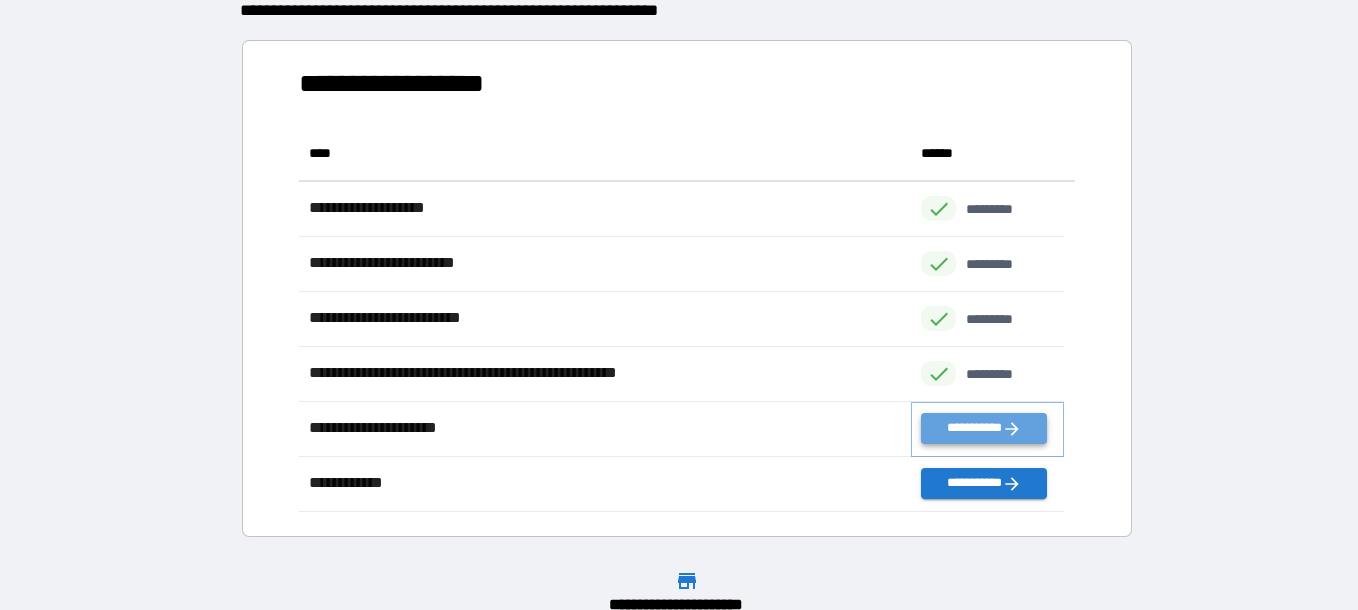 click on "**********" at bounding box center (983, 428) 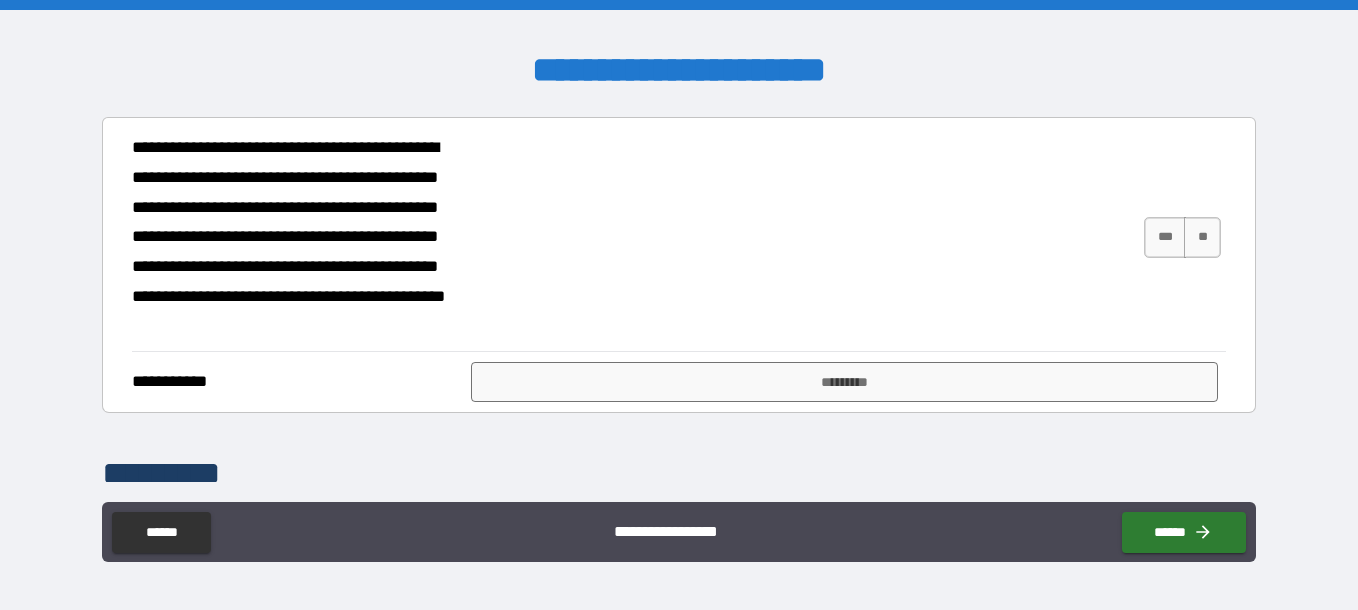 scroll, scrollTop: 141, scrollLeft: 0, axis: vertical 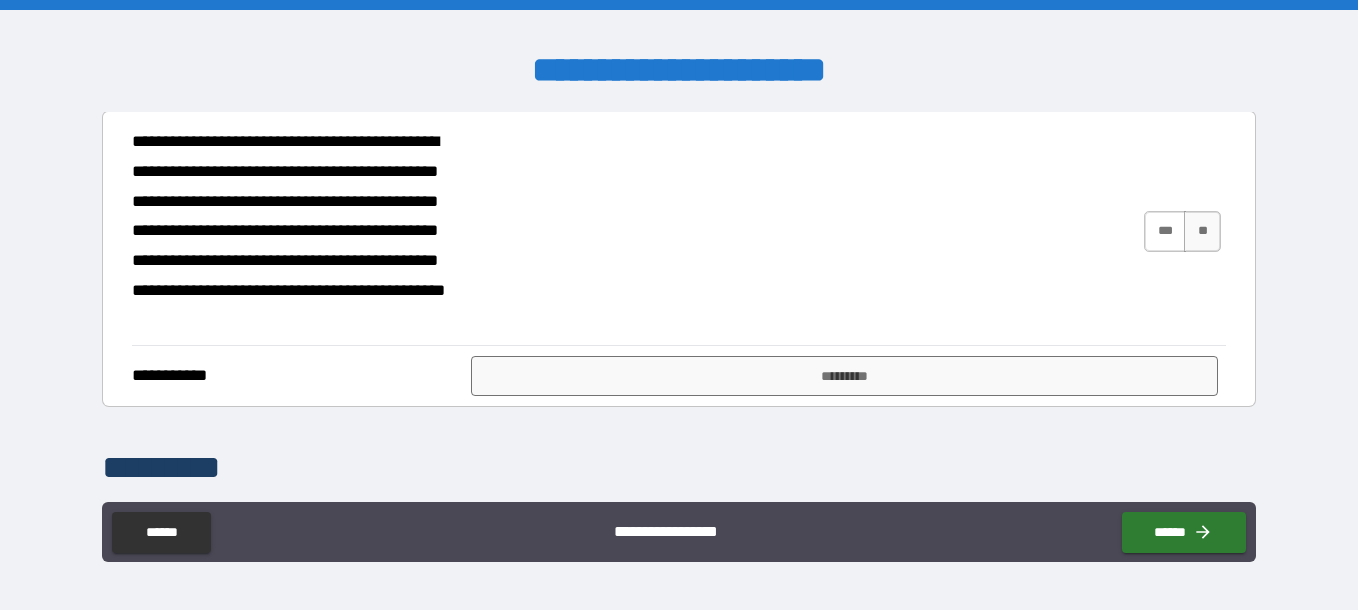 click on "***" at bounding box center [1165, 231] 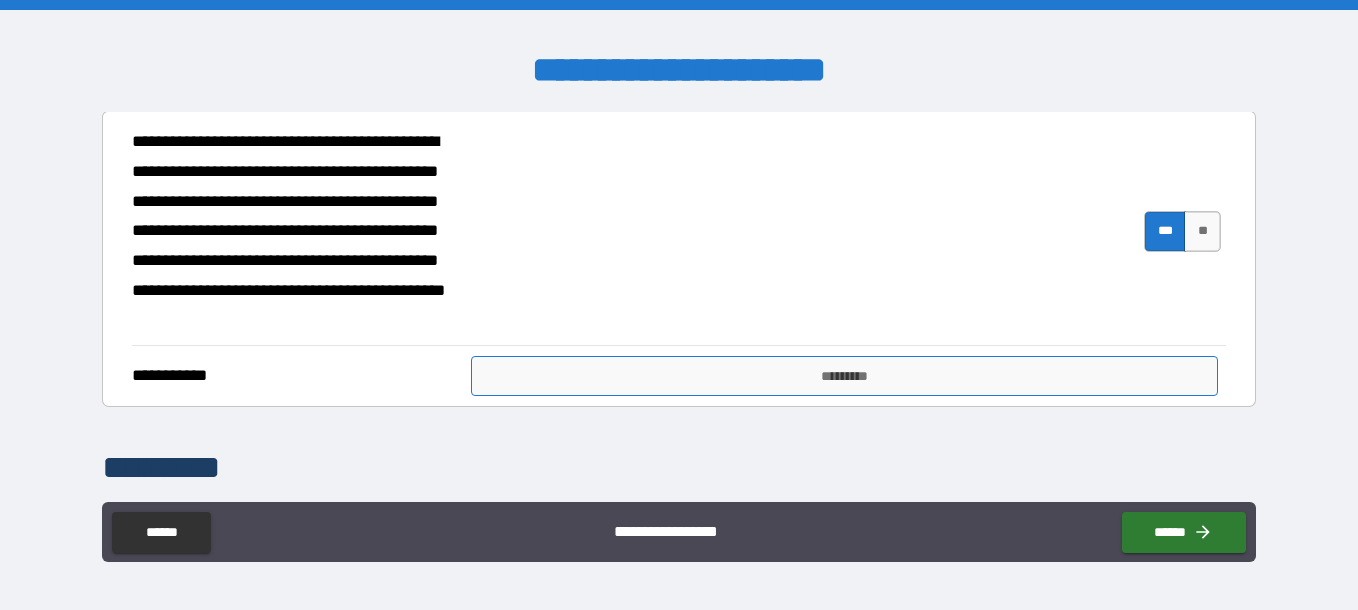 click on "*********" at bounding box center (844, 376) 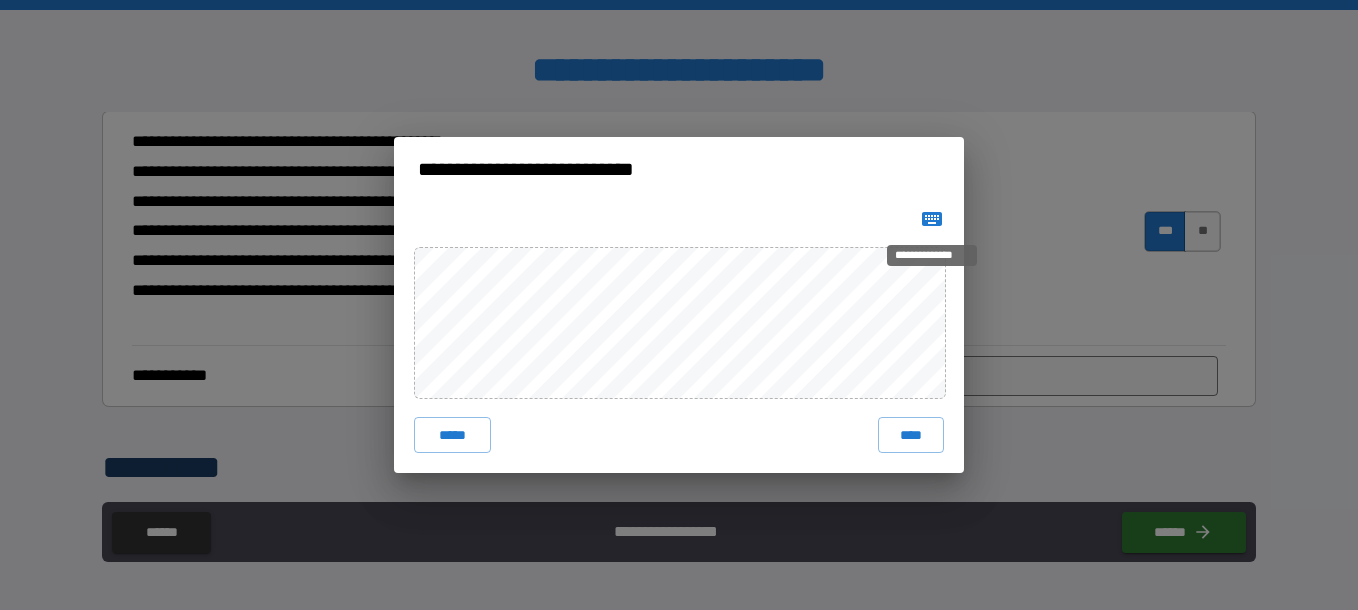 click 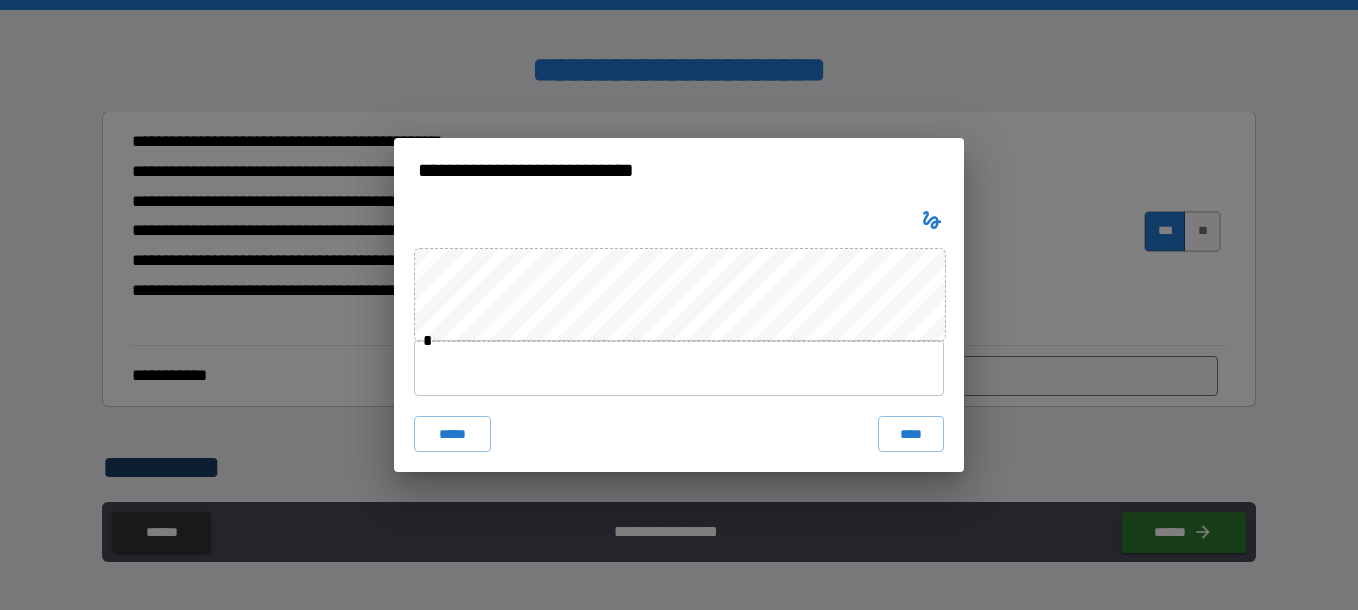 click at bounding box center (679, 368) 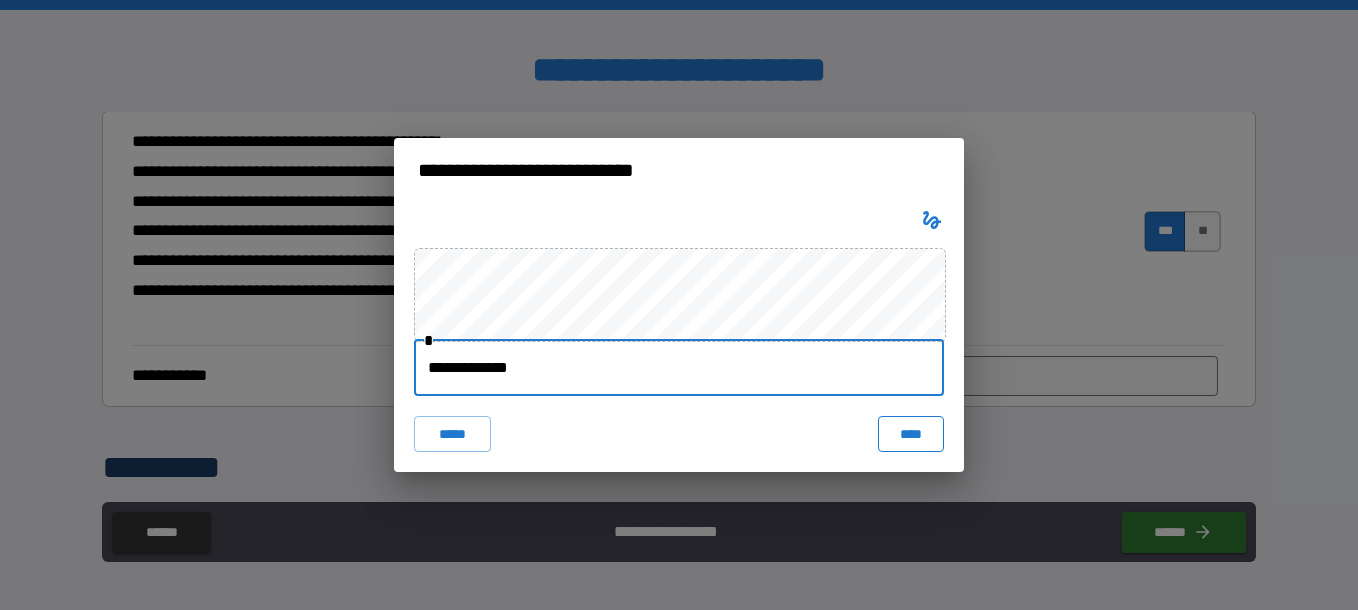 click on "****" at bounding box center [911, 434] 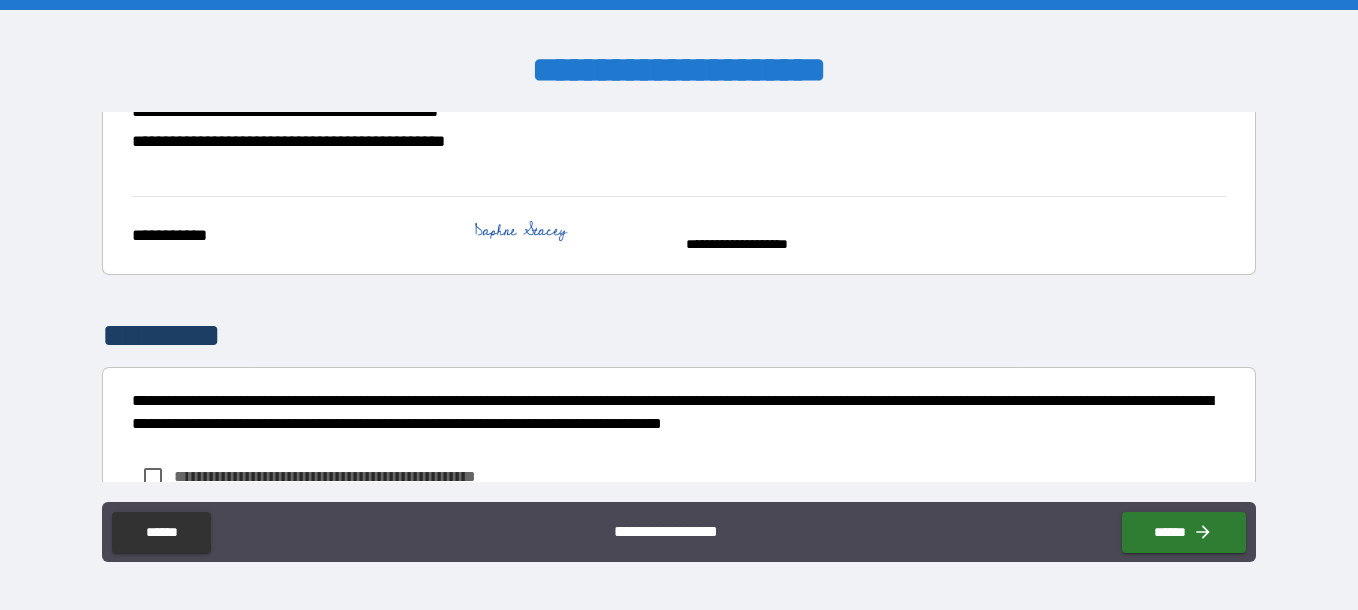 scroll, scrollTop: 307, scrollLeft: 0, axis: vertical 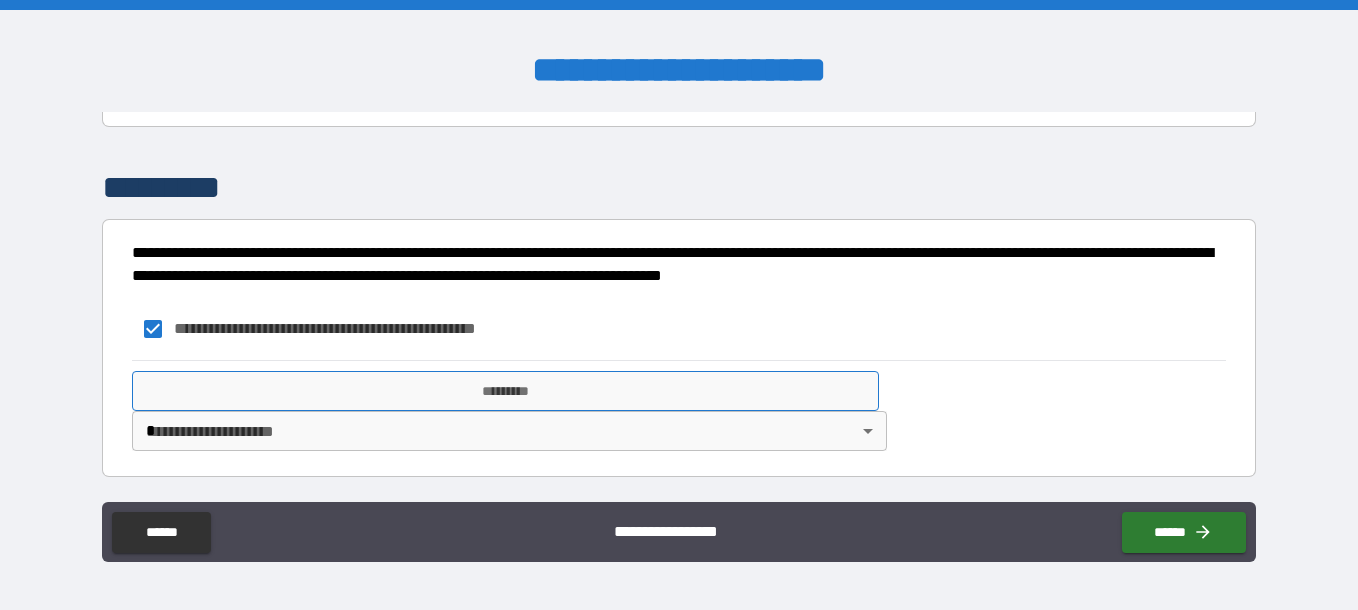 click on "*********" at bounding box center [505, 391] 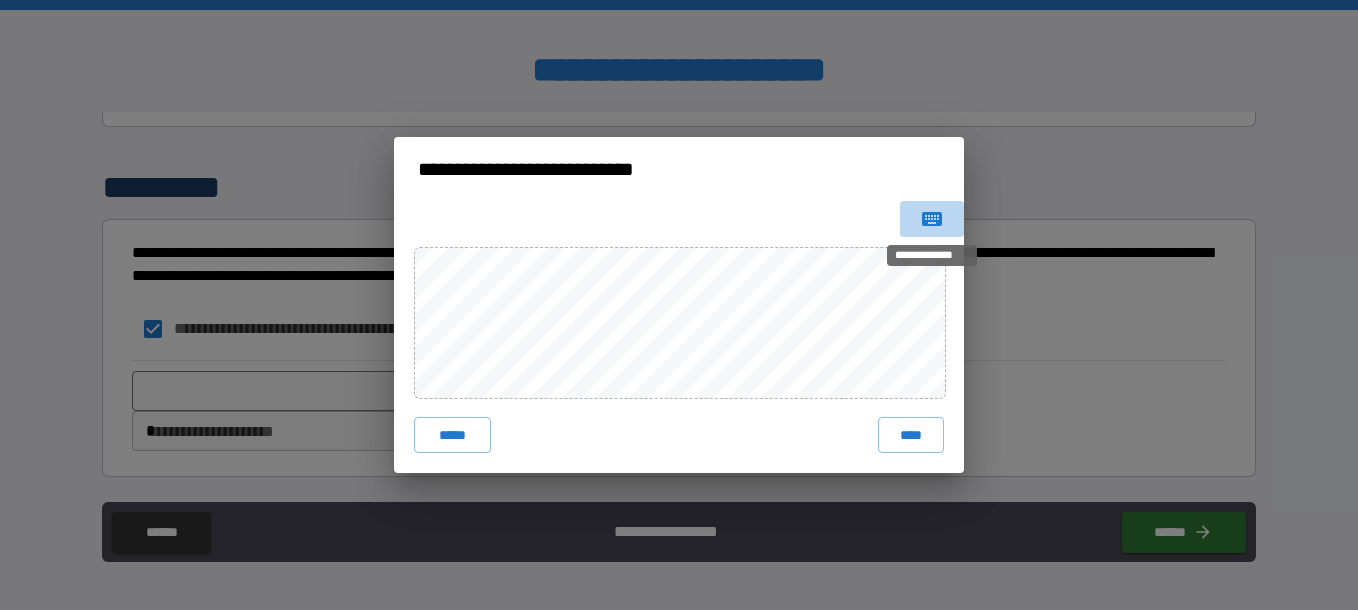 click 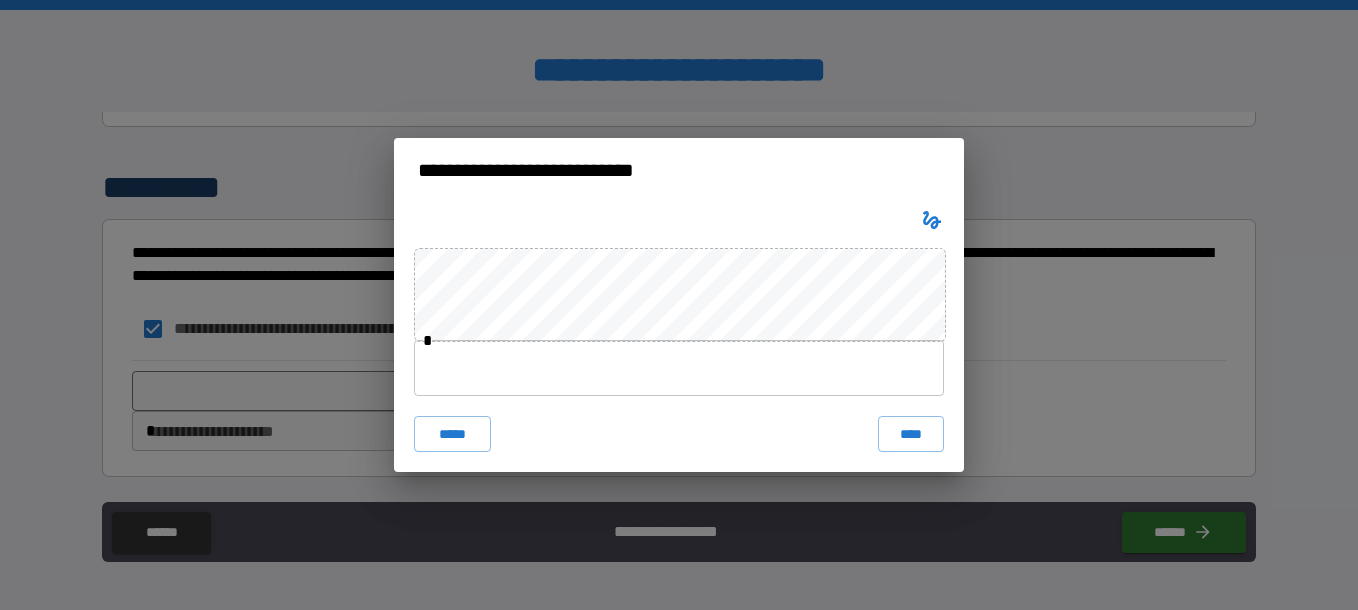 click at bounding box center (679, 368) 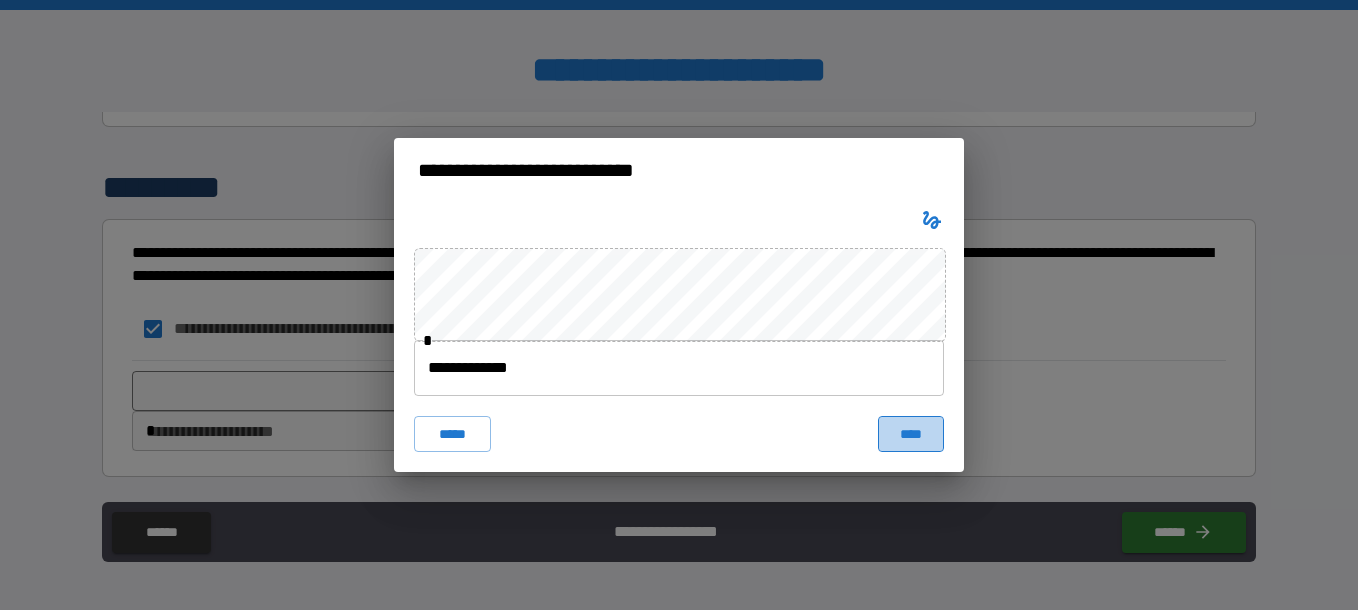 click on "****" at bounding box center (911, 434) 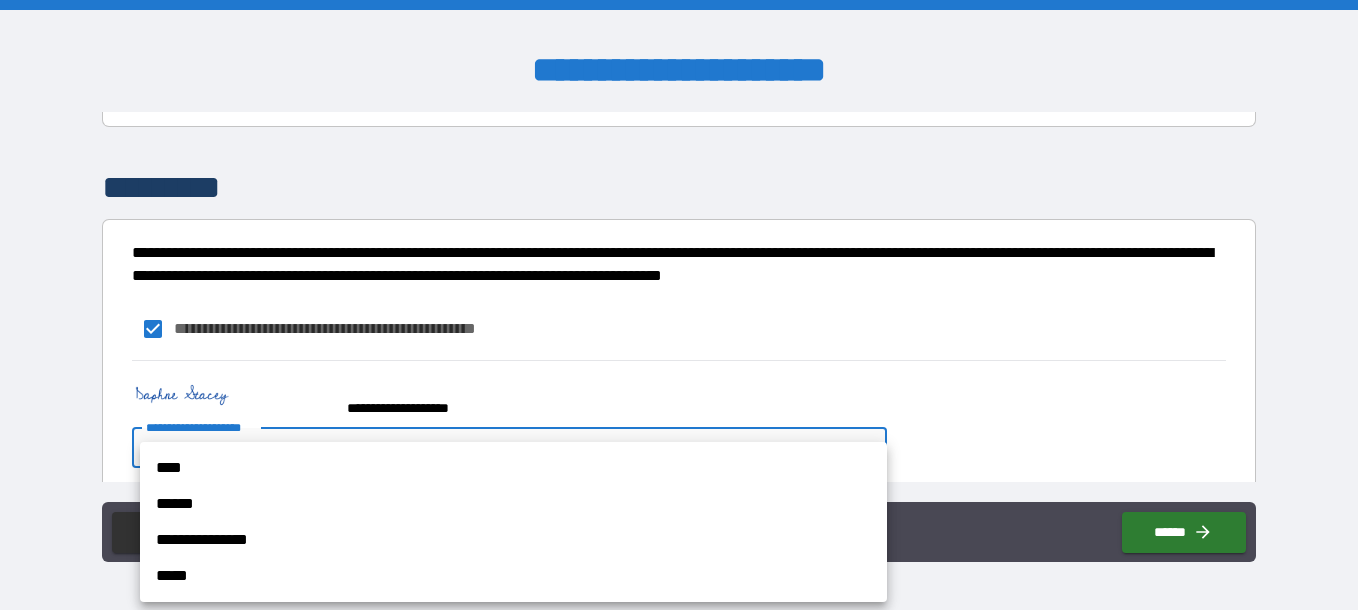 click on "**********" at bounding box center (679, 305) 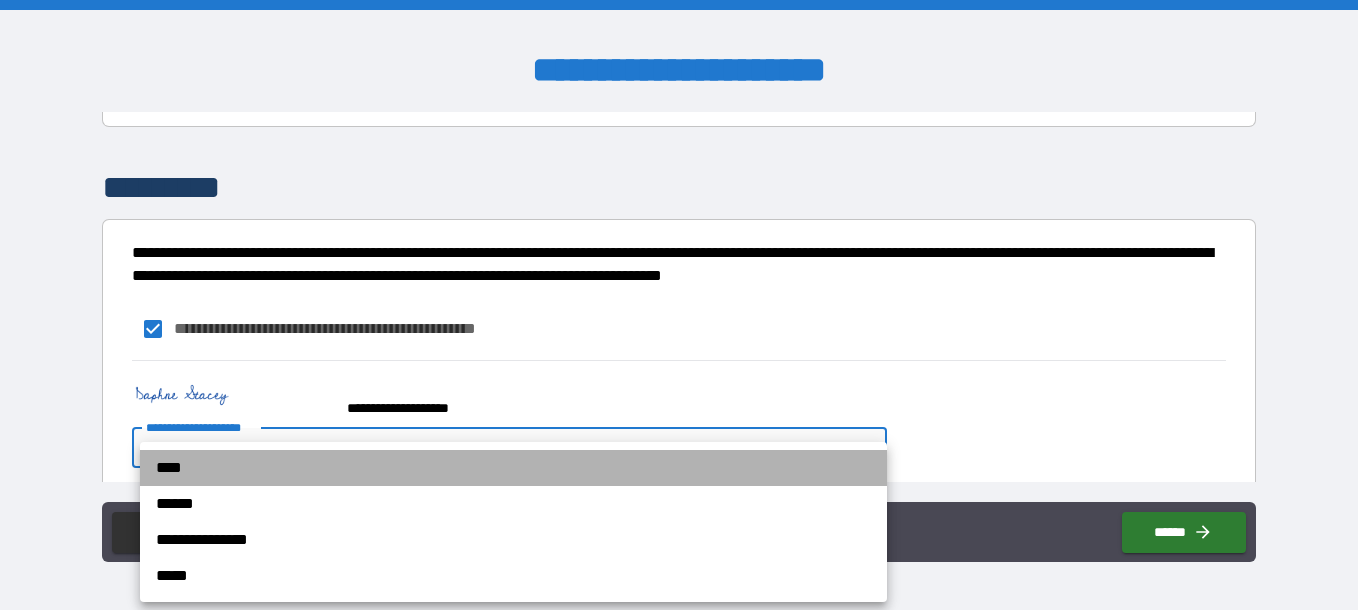click on "****" at bounding box center [513, 468] 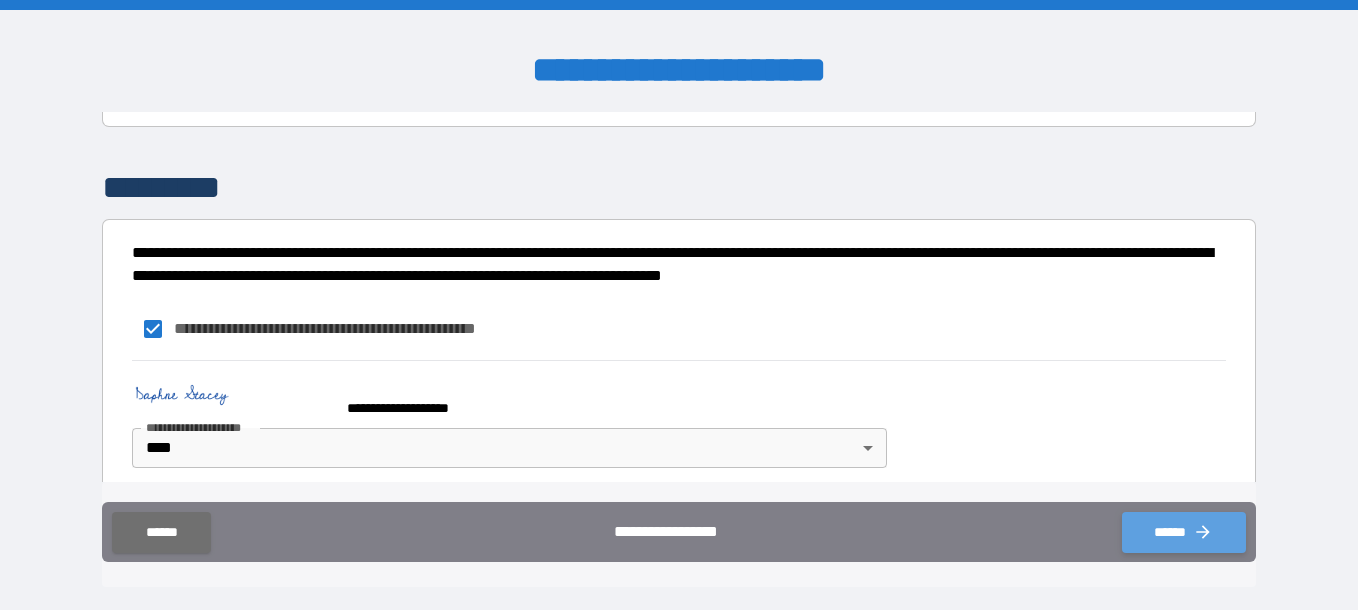 click on "******" at bounding box center [1184, 532] 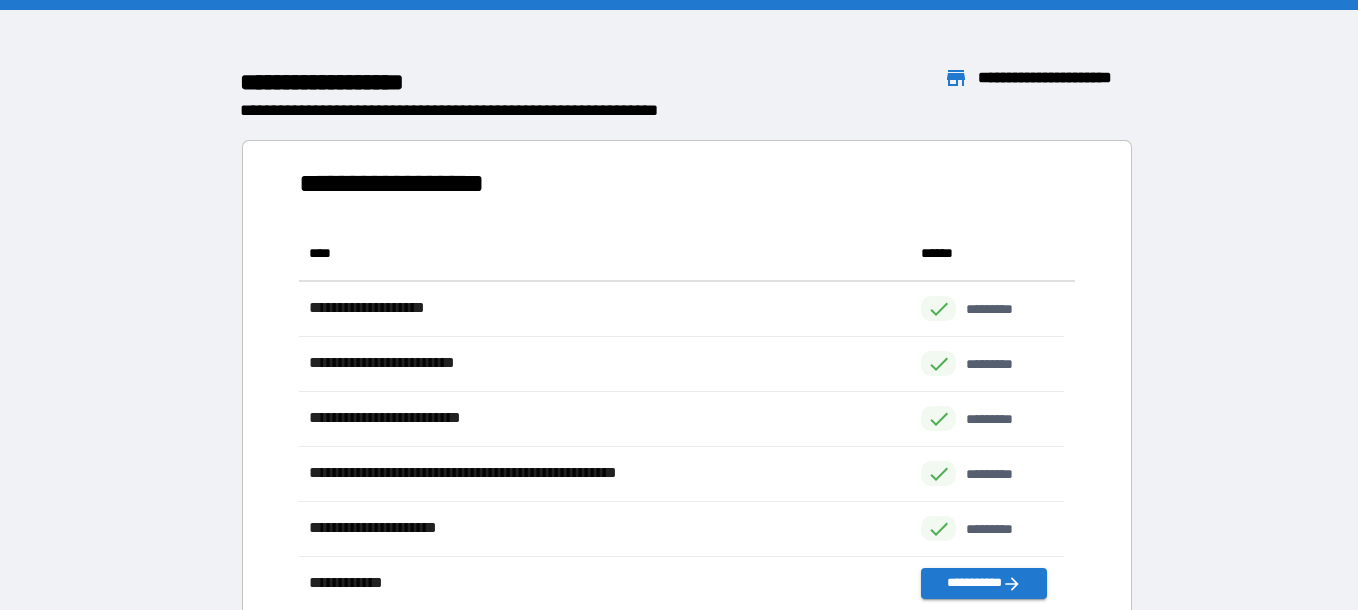 scroll, scrollTop: 371, scrollLeft: 751, axis: both 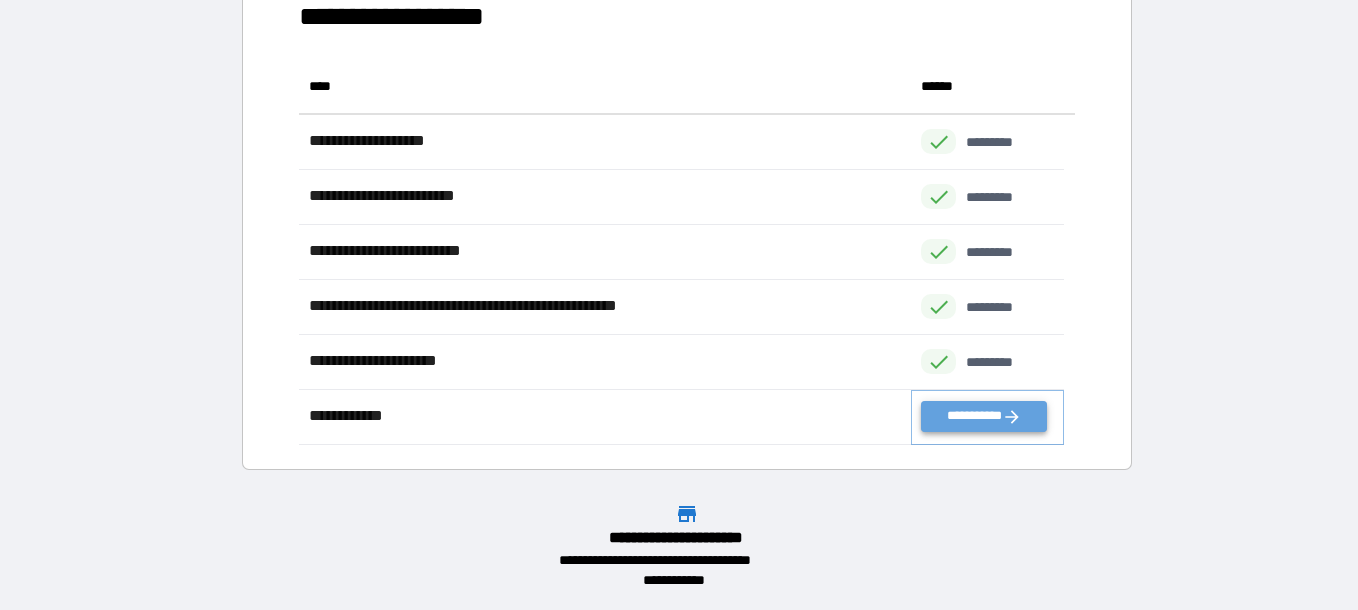 click on "**********" at bounding box center [983, 416] 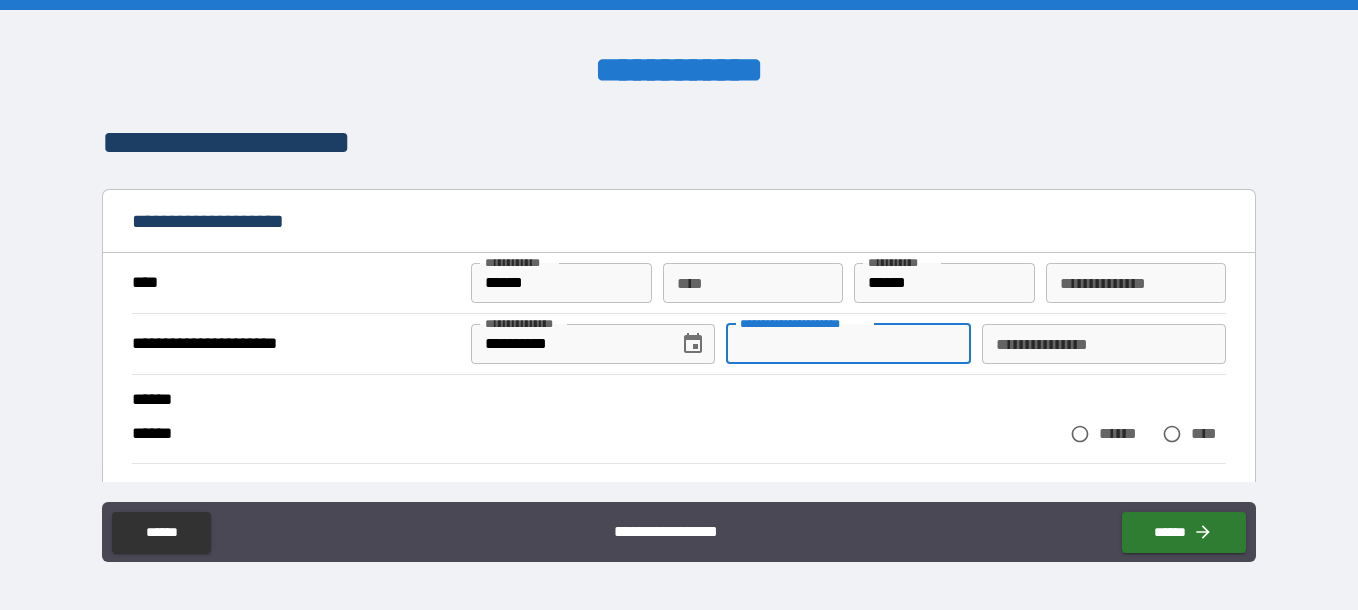 click on "**********" at bounding box center (848, 344) 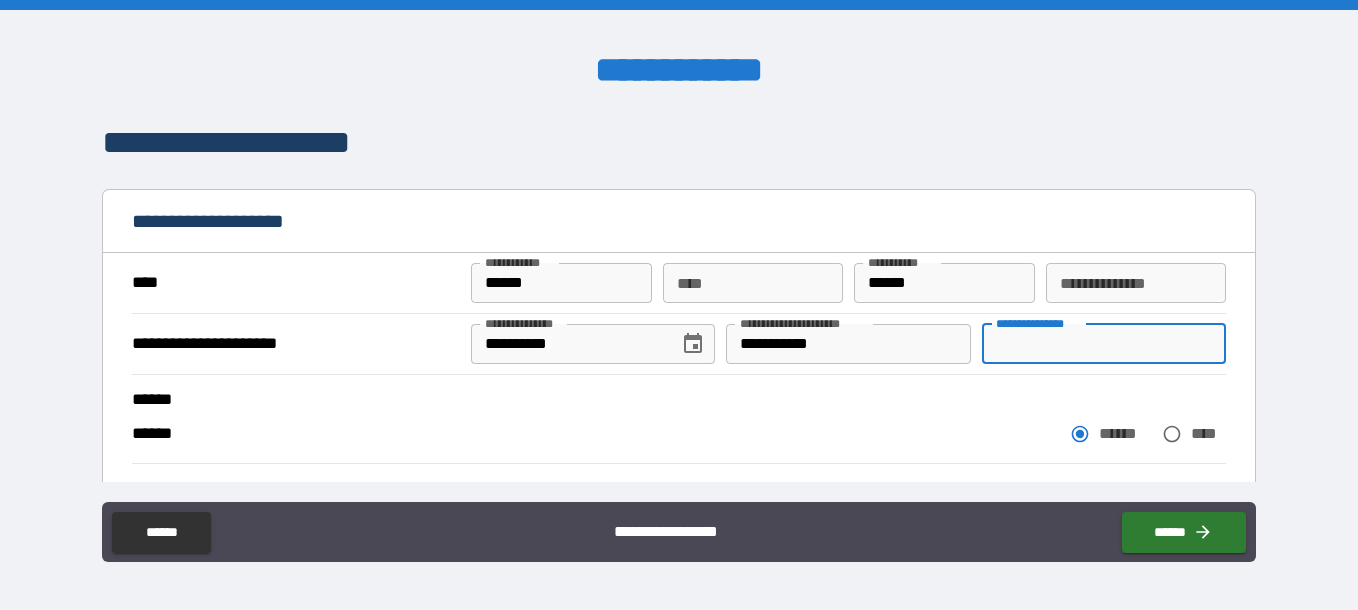 click on "**********" at bounding box center (1104, 344) 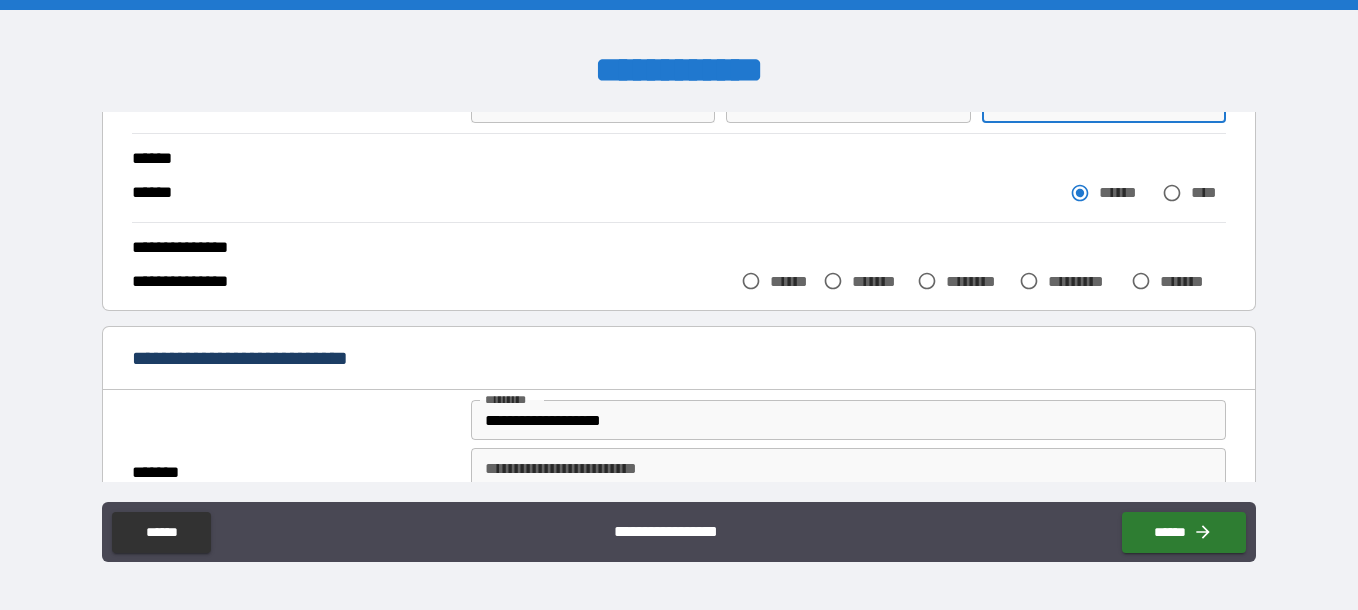 scroll, scrollTop: 259, scrollLeft: 0, axis: vertical 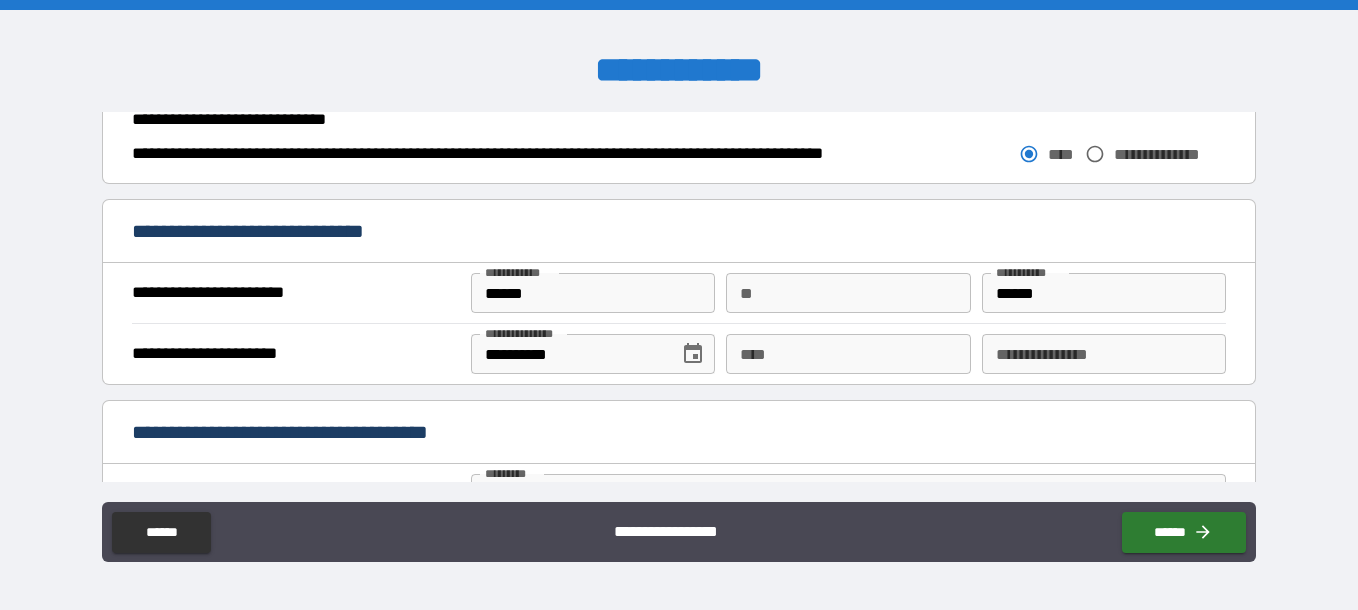 click on "****" at bounding box center [848, 354] 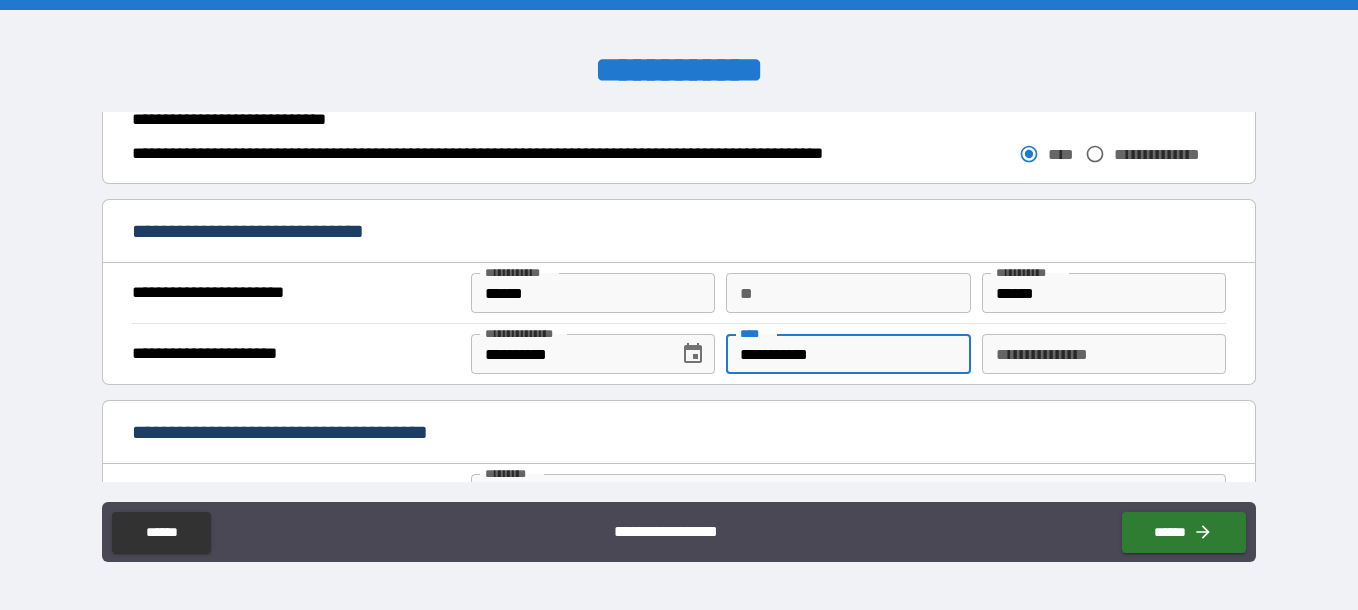 click on "**********" at bounding box center [1104, 354] 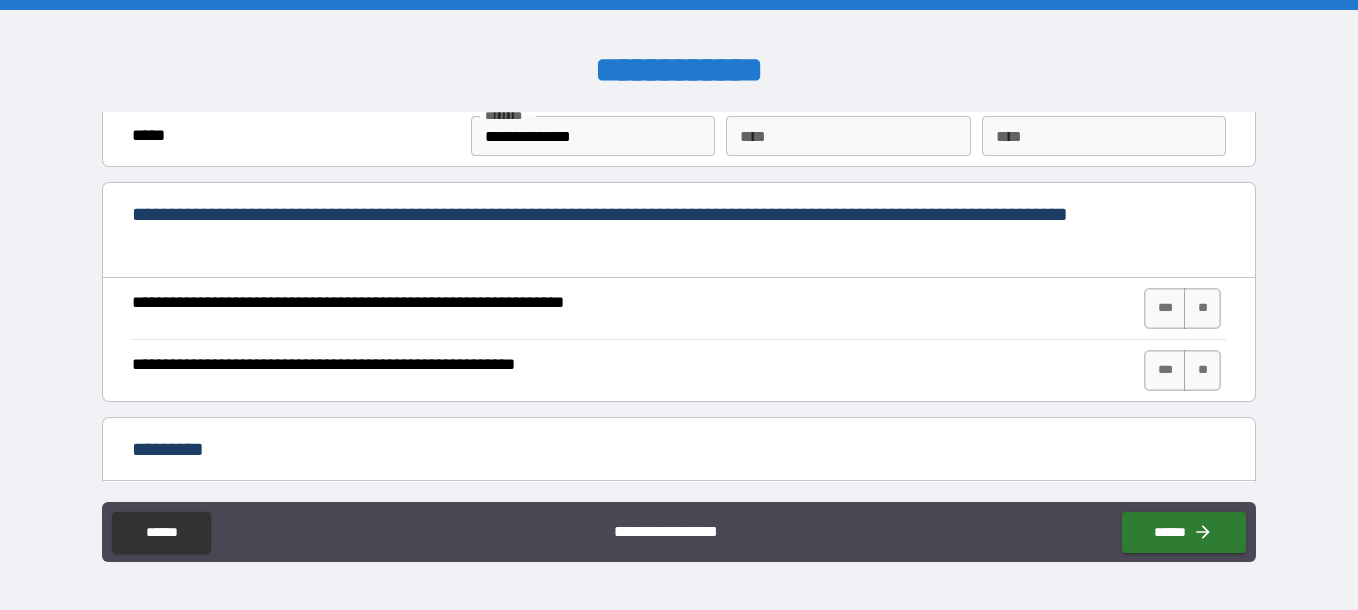 scroll, scrollTop: 1615, scrollLeft: 0, axis: vertical 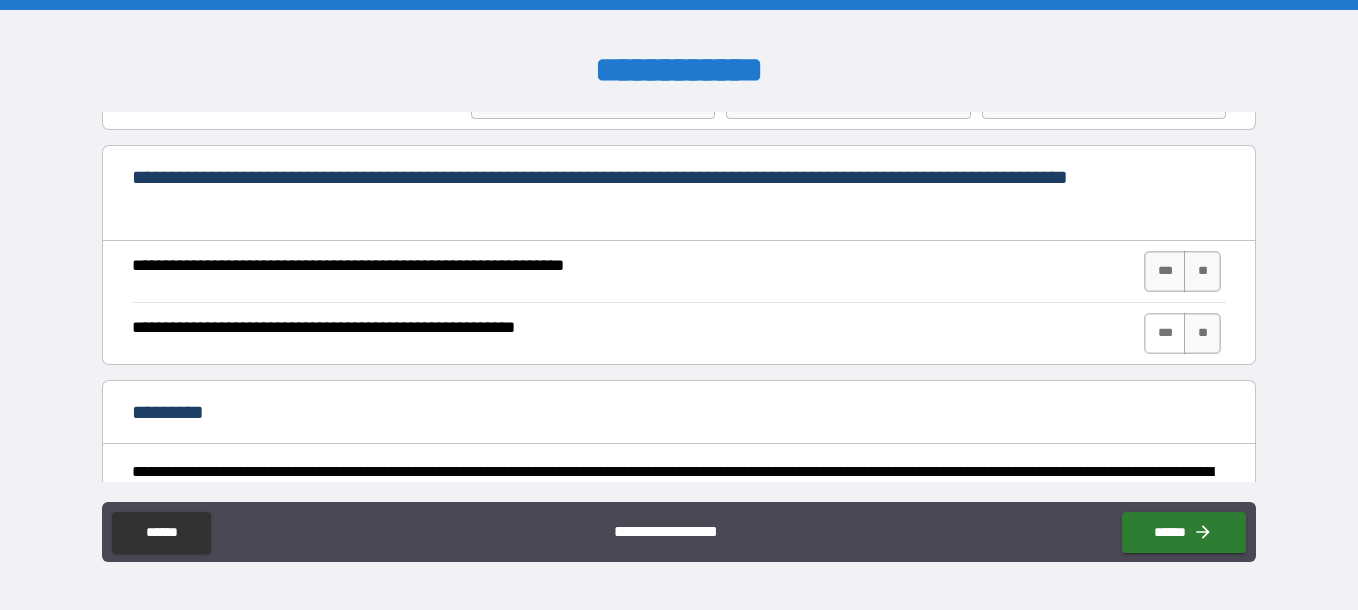 click on "***" at bounding box center (1165, 333) 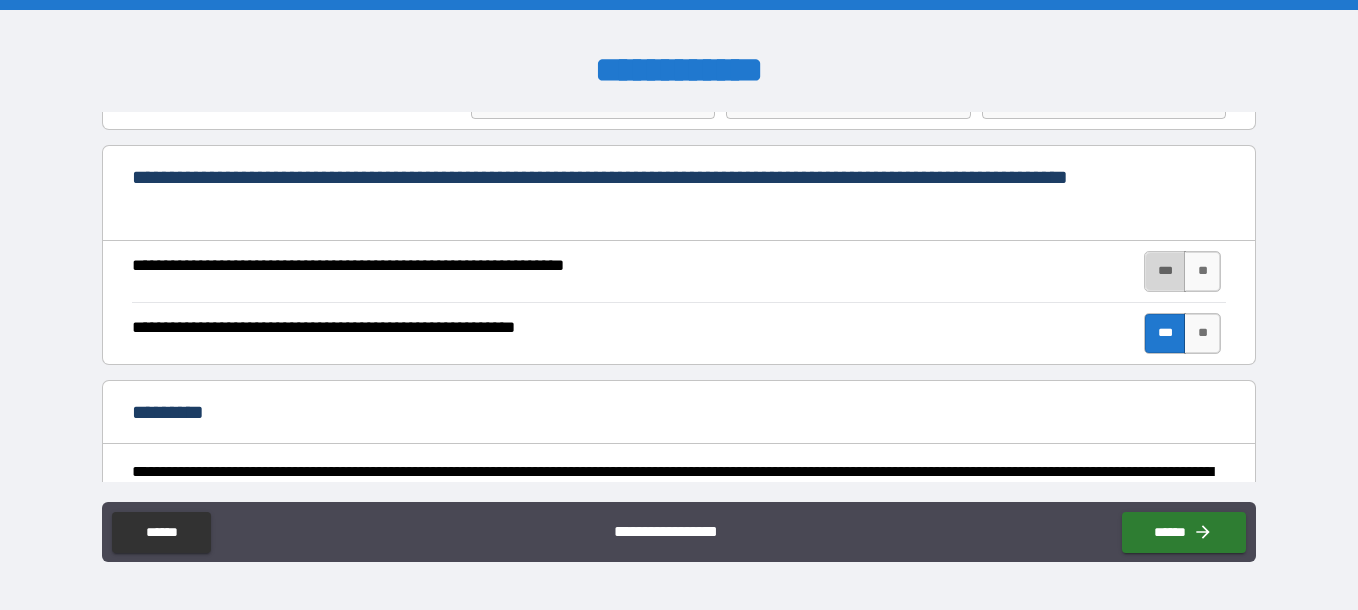 click on "***" at bounding box center (1165, 271) 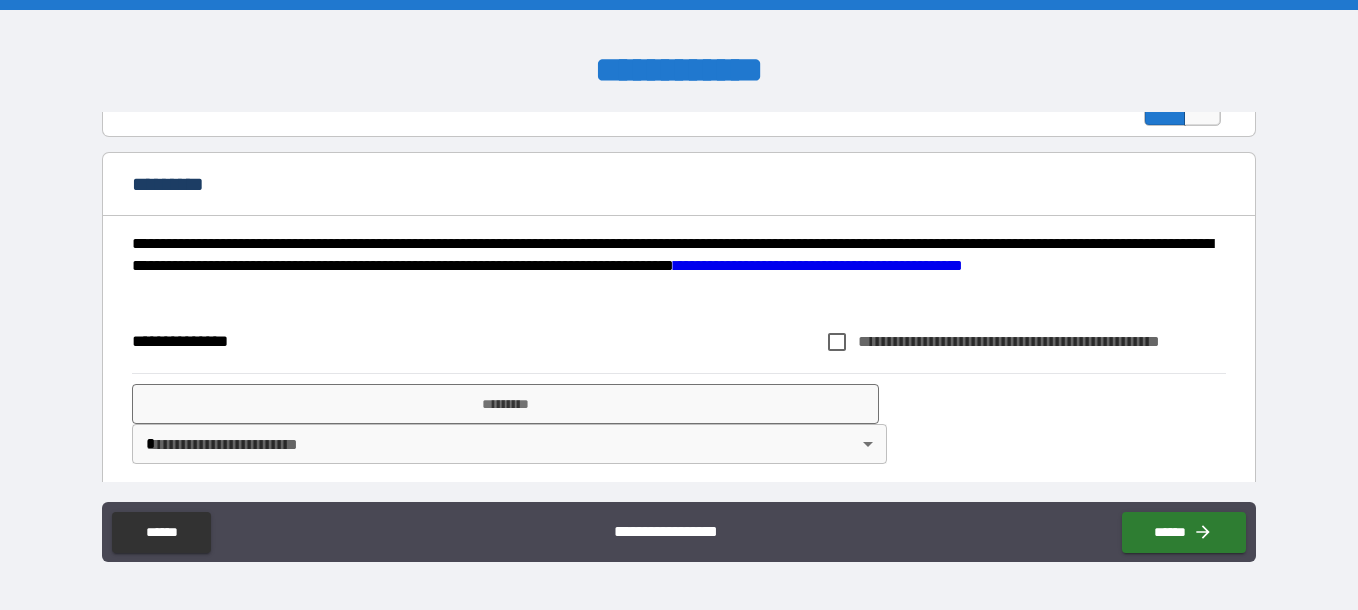 scroll, scrollTop: 1856, scrollLeft: 0, axis: vertical 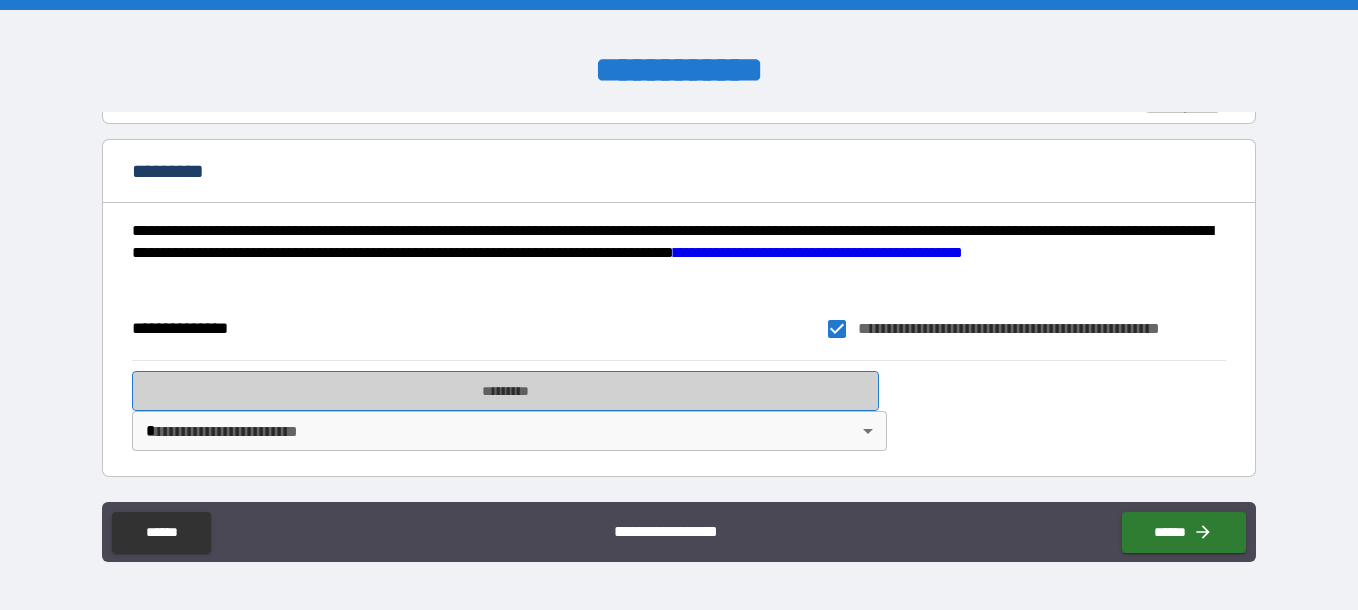 click on "*********" at bounding box center (505, 391) 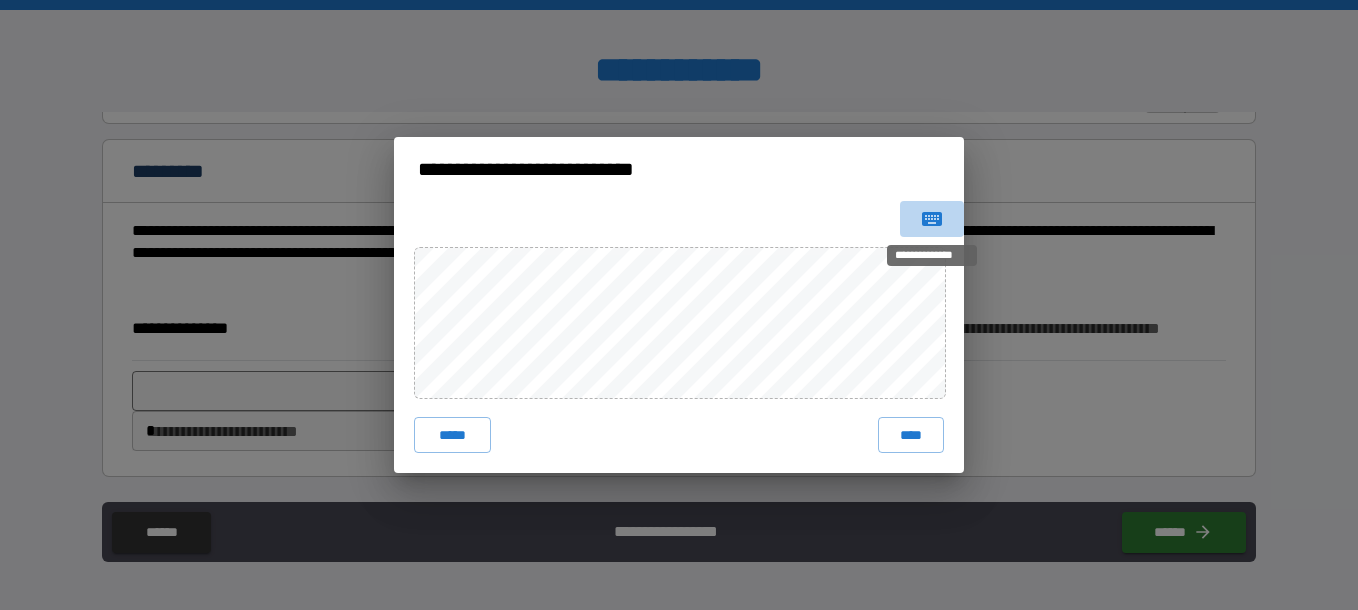 click 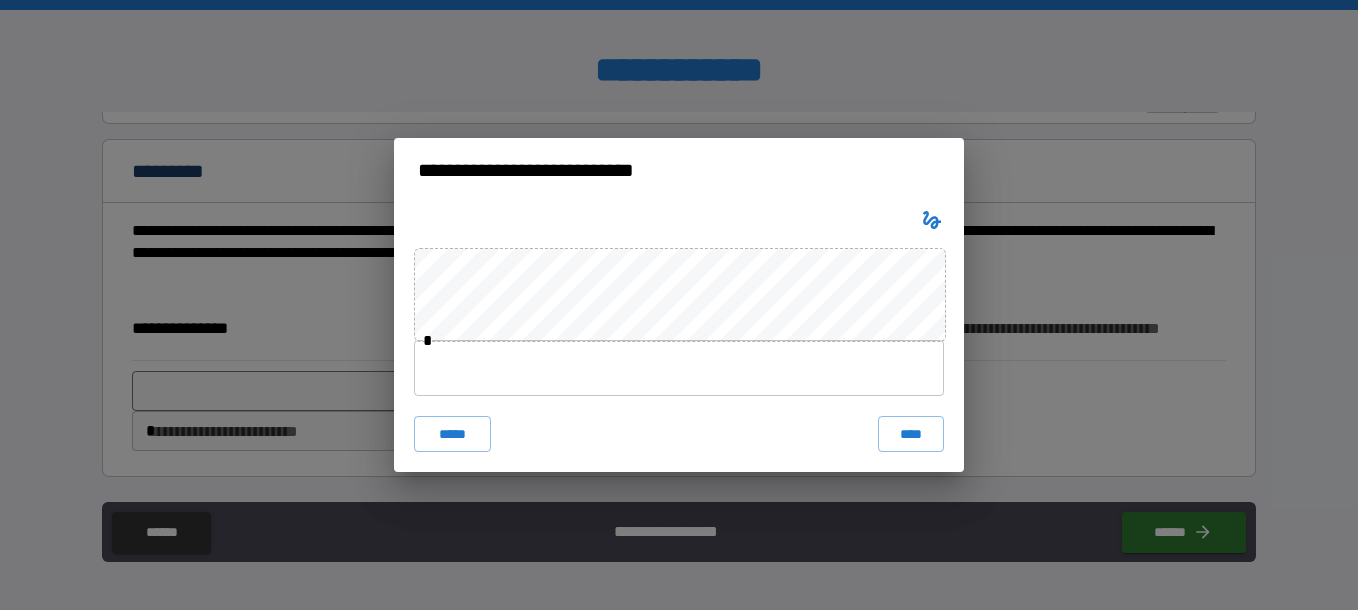 click at bounding box center [679, 368] 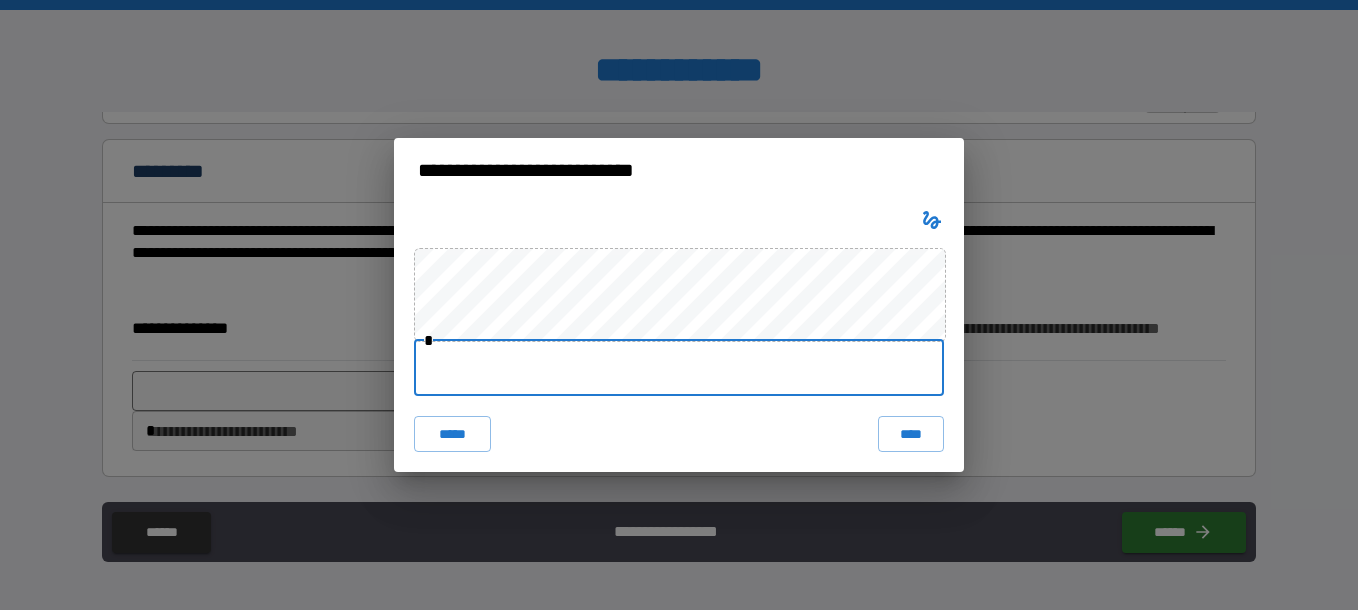 drag, startPoint x: 509, startPoint y: 377, endPoint x: 505, endPoint y: 361, distance: 16.492422 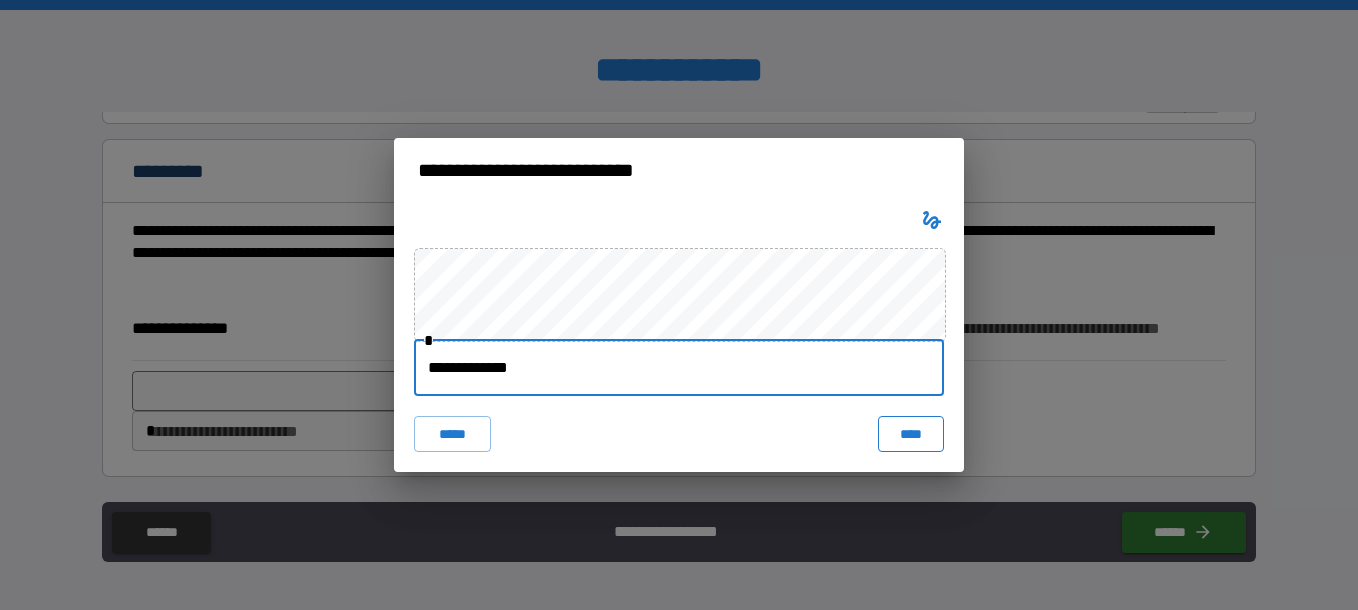 click on "****" at bounding box center [911, 434] 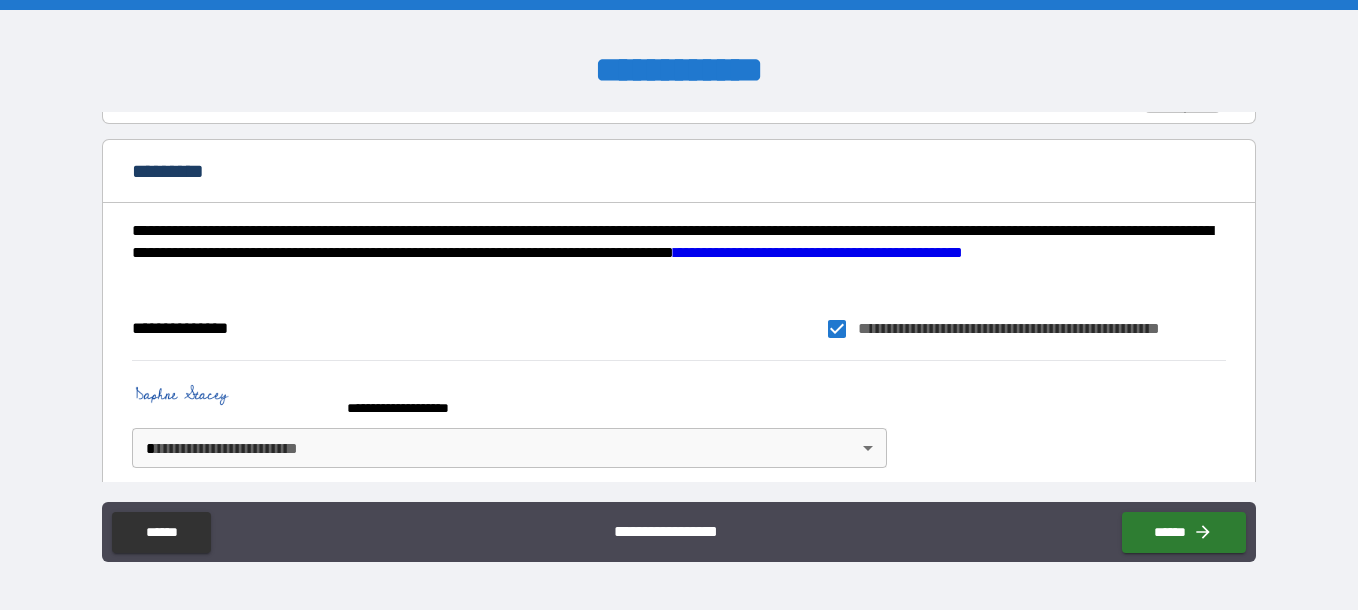 click on "**********" at bounding box center (679, 305) 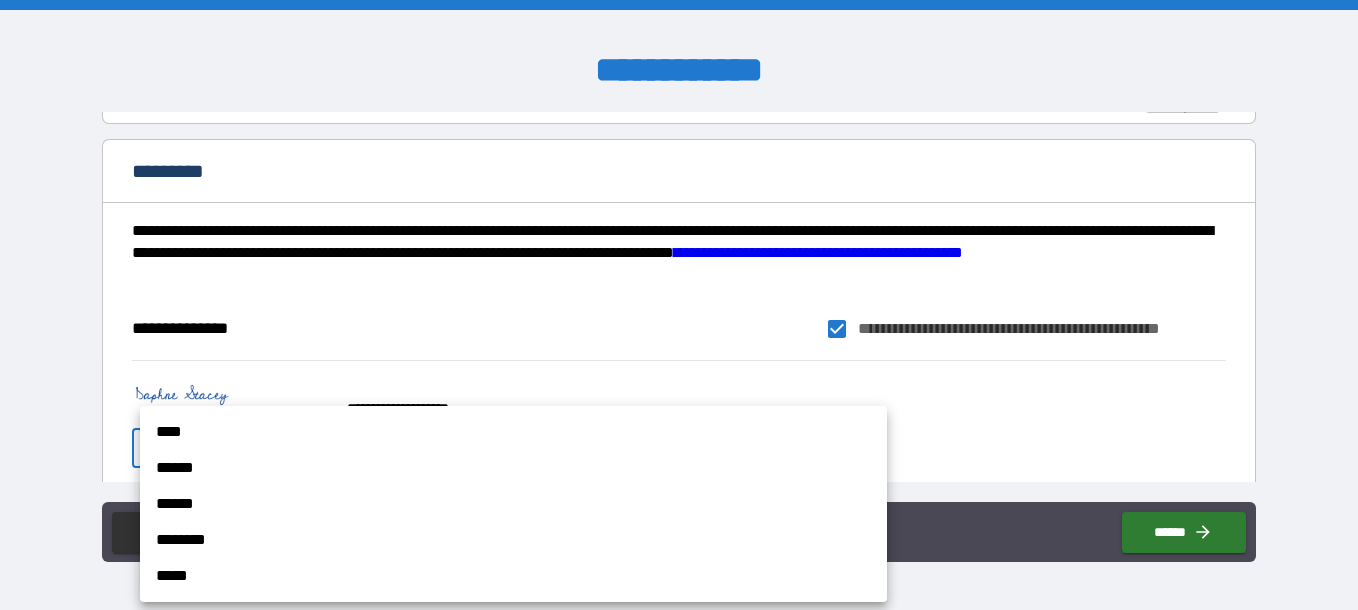 click on "****" at bounding box center (513, 432) 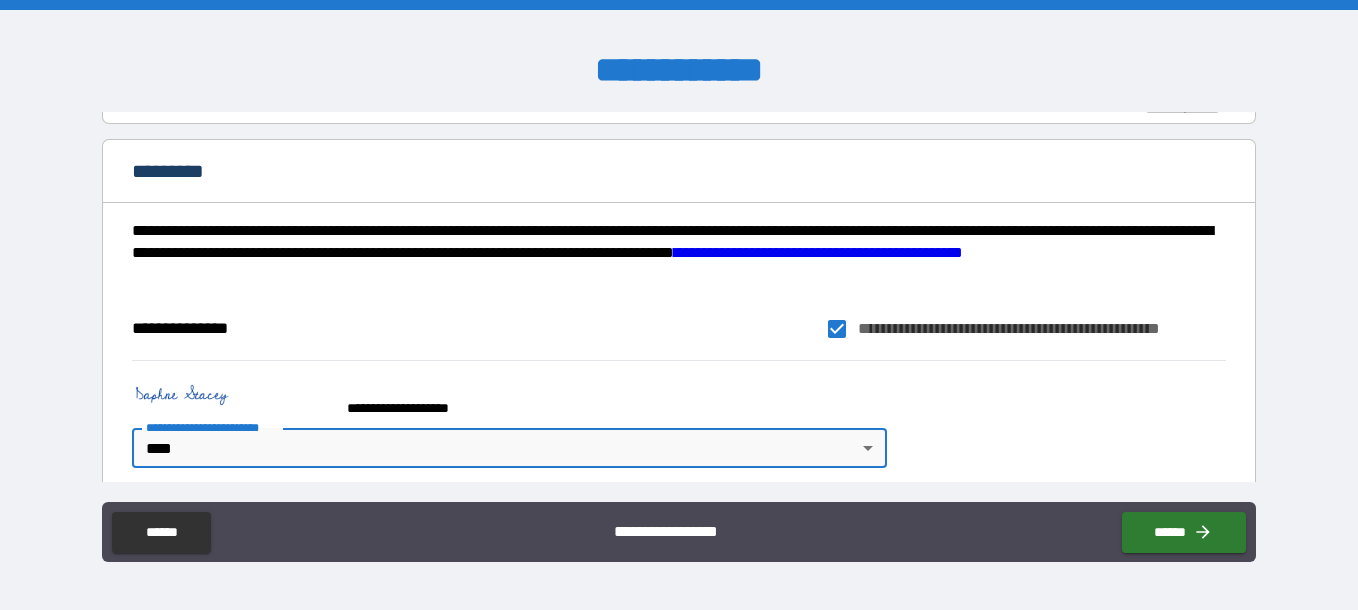 scroll, scrollTop: 1873, scrollLeft: 0, axis: vertical 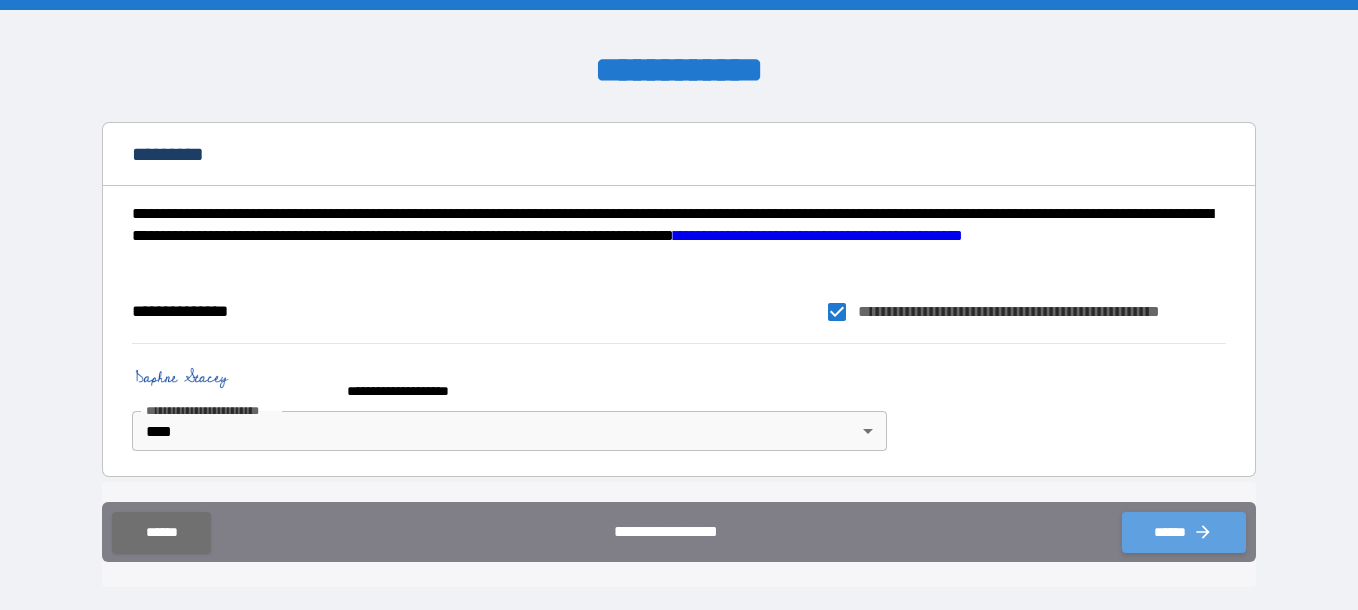 click on "******" at bounding box center [1184, 532] 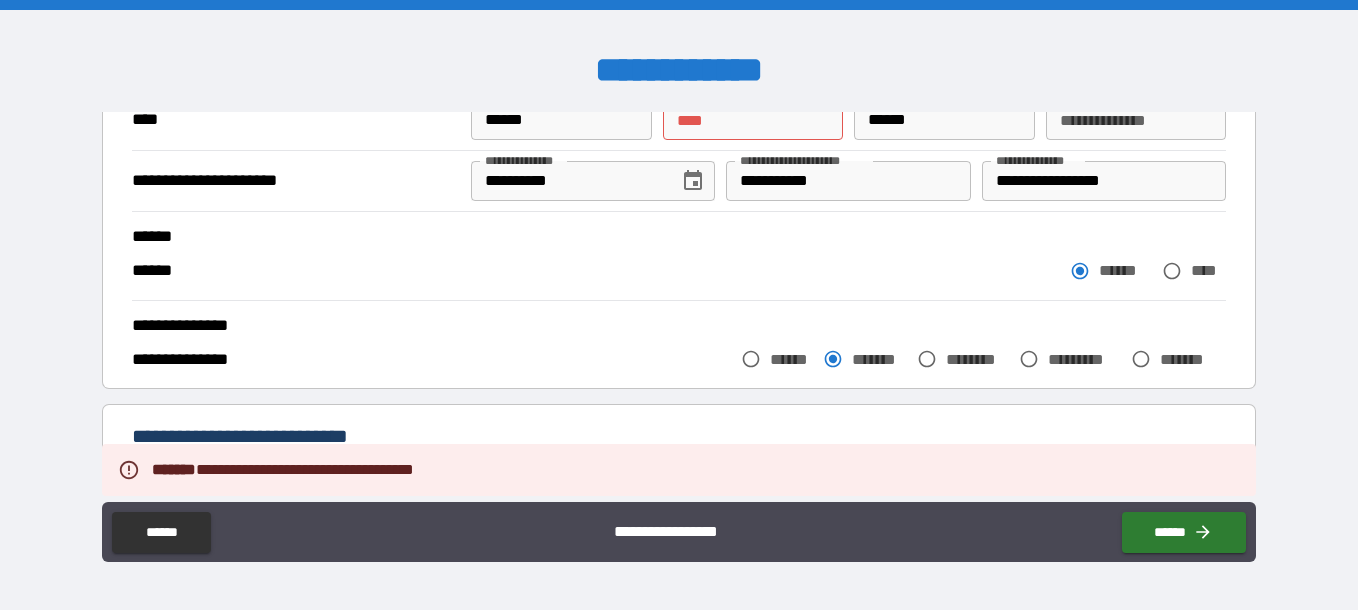 scroll, scrollTop: 0, scrollLeft: 0, axis: both 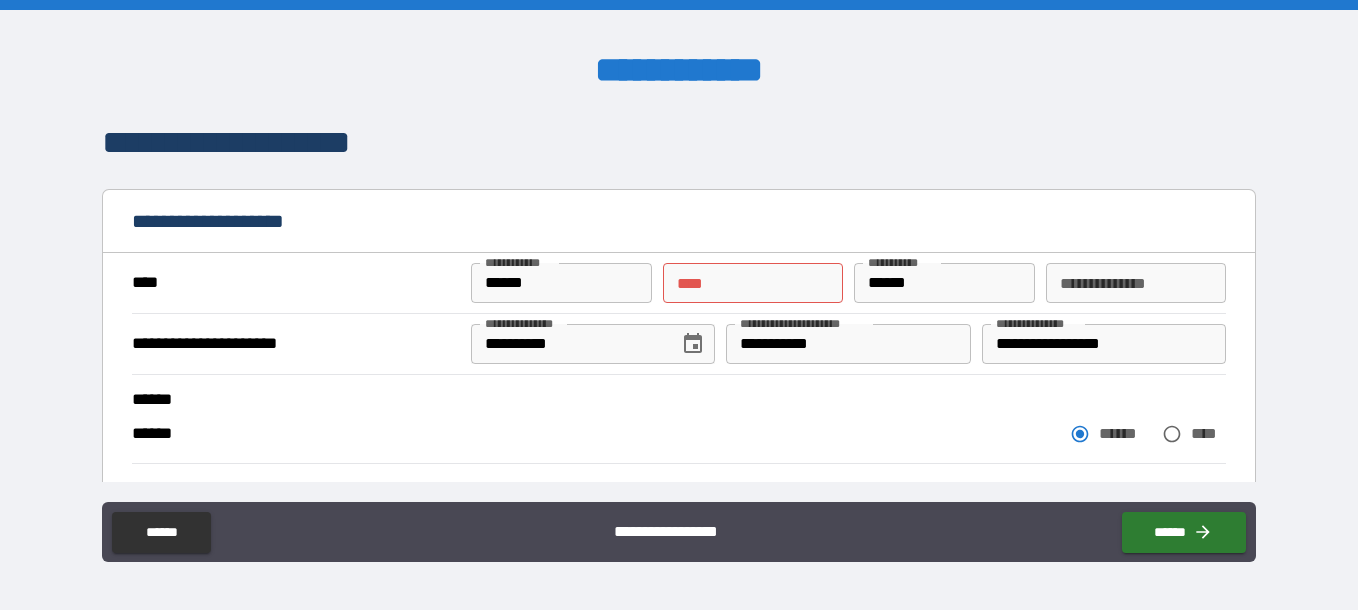click on "**   *" at bounding box center (753, 283) 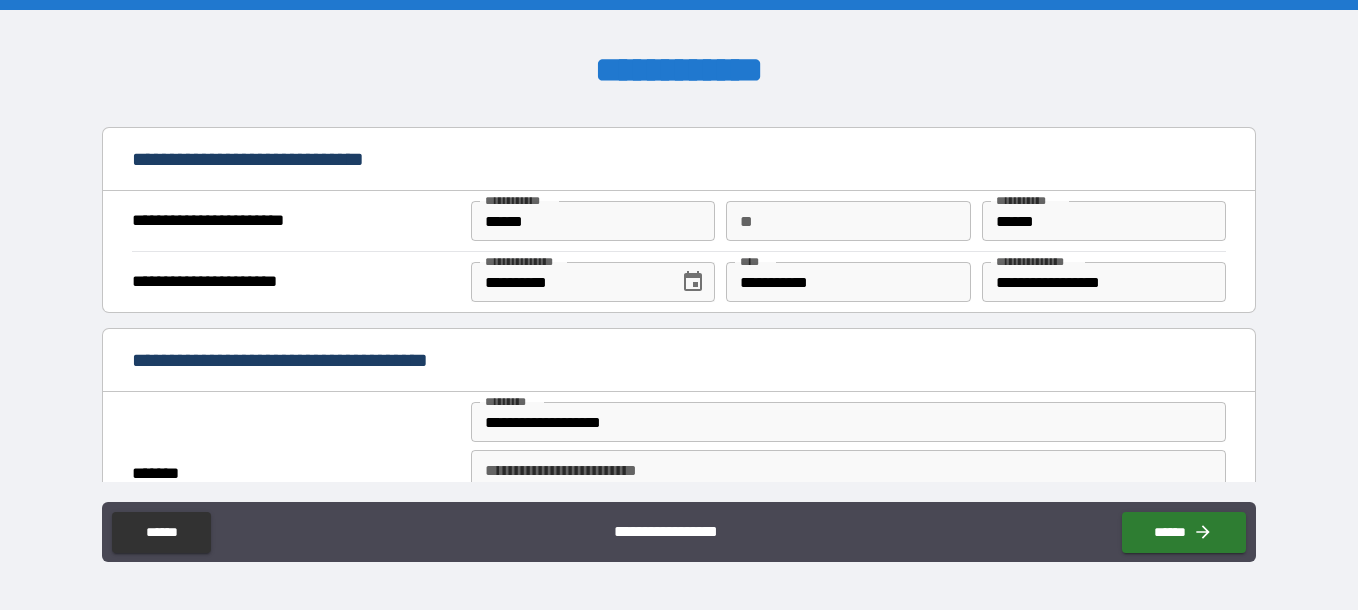 scroll, scrollTop: 1073, scrollLeft: 0, axis: vertical 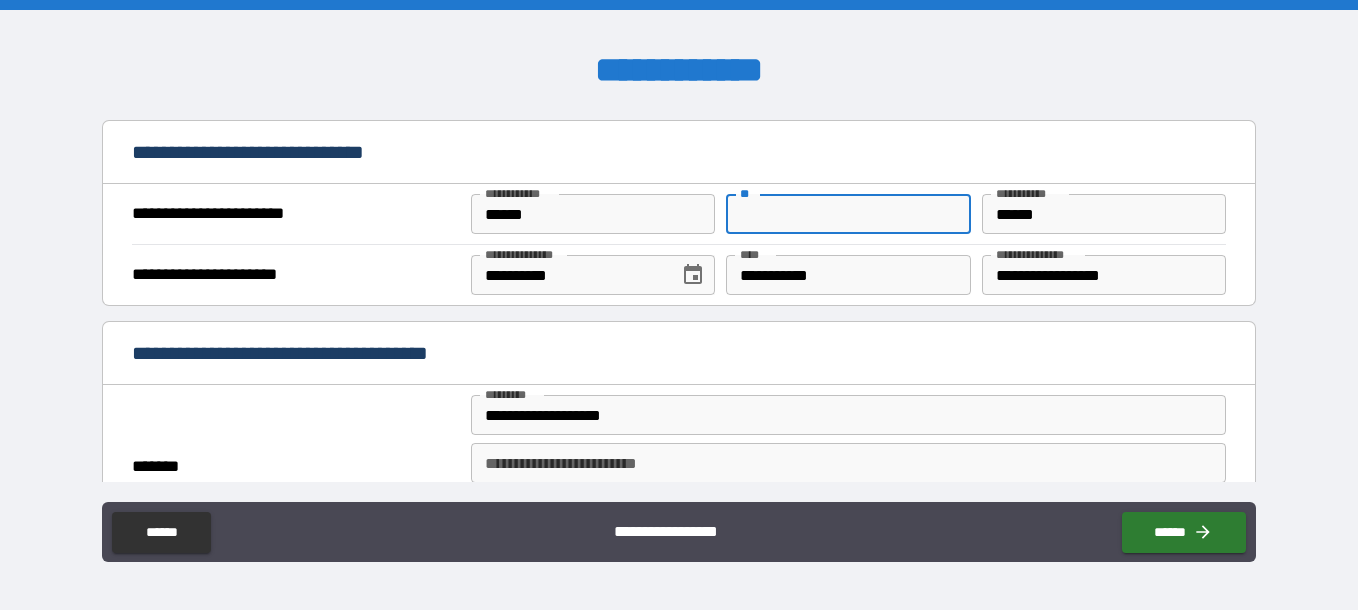 click on "**" at bounding box center (848, 214) 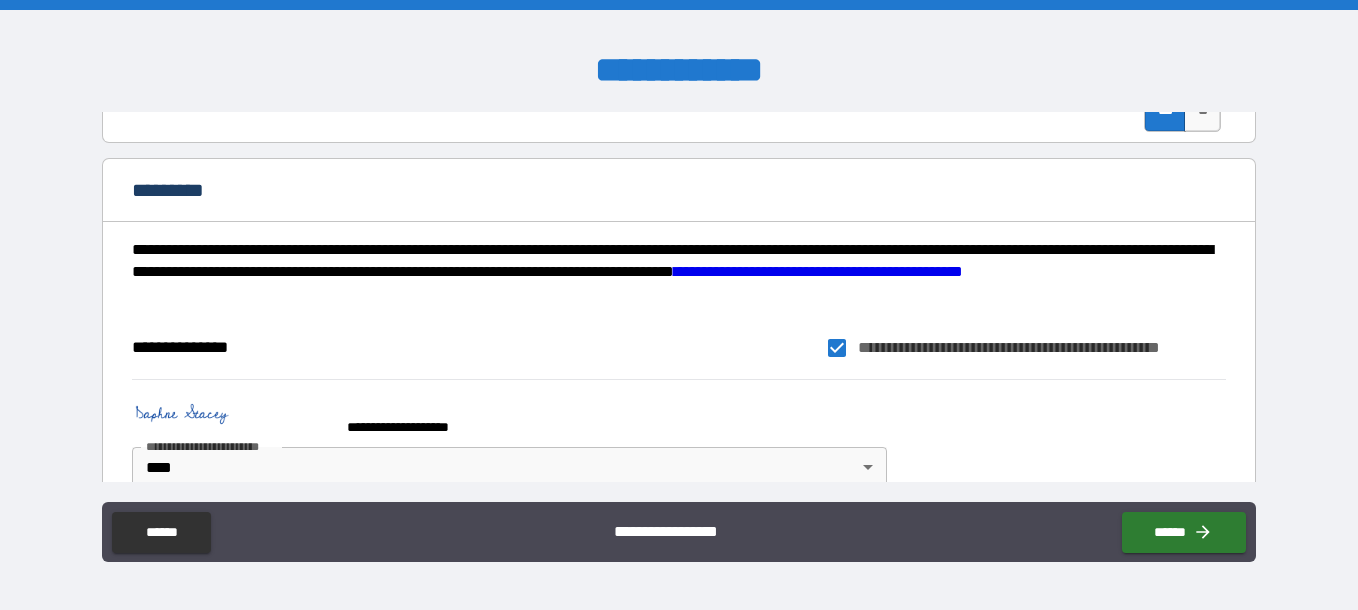scroll, scrollTop: 1873, scrollLeft: 0, axis: vertical 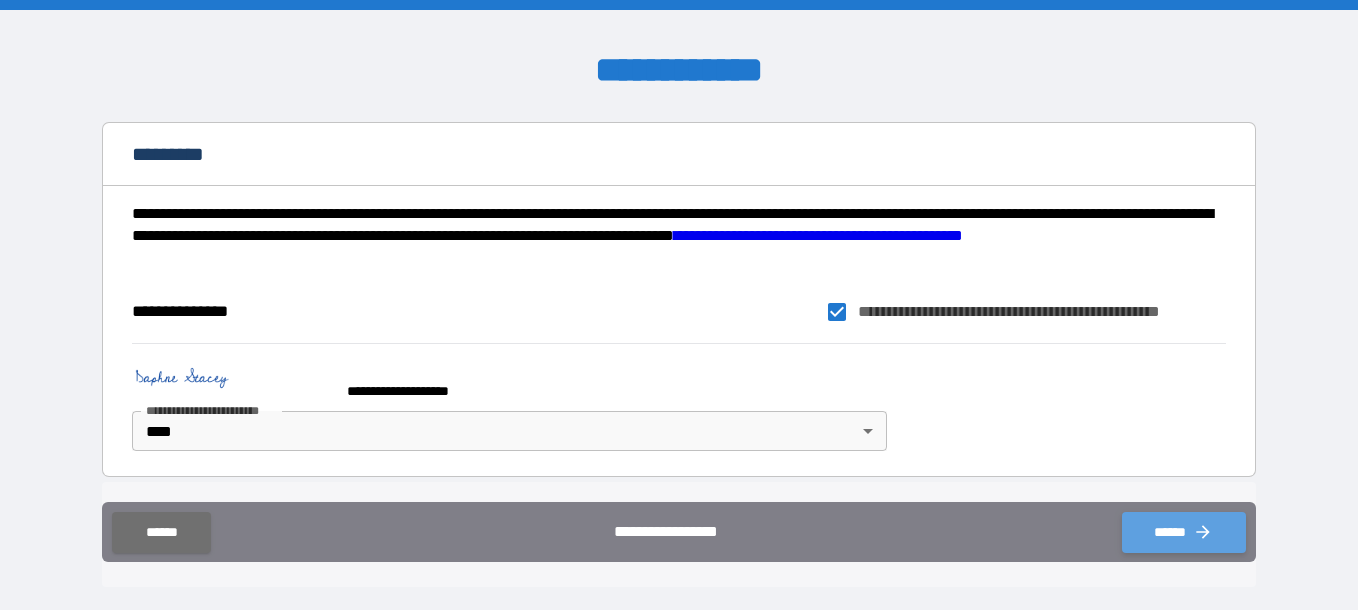 click on "******" at bounding box center (1184, 532) 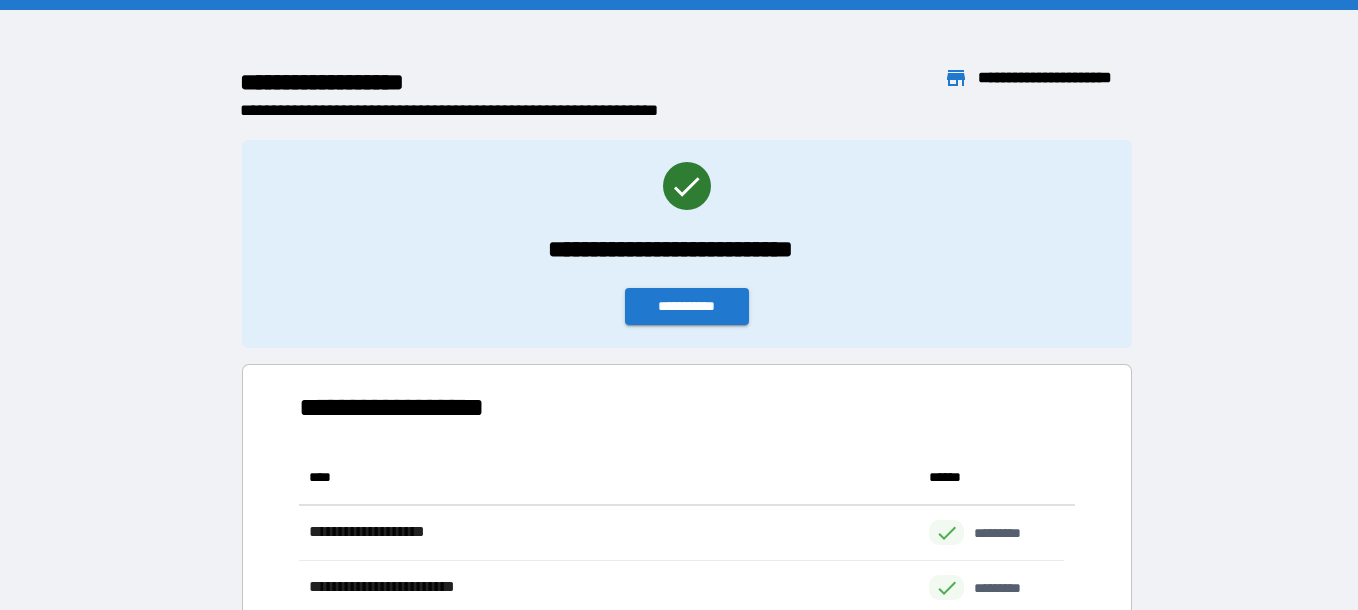 scroll, scrollTop: 16, scrollLeft: 16, axis: both 